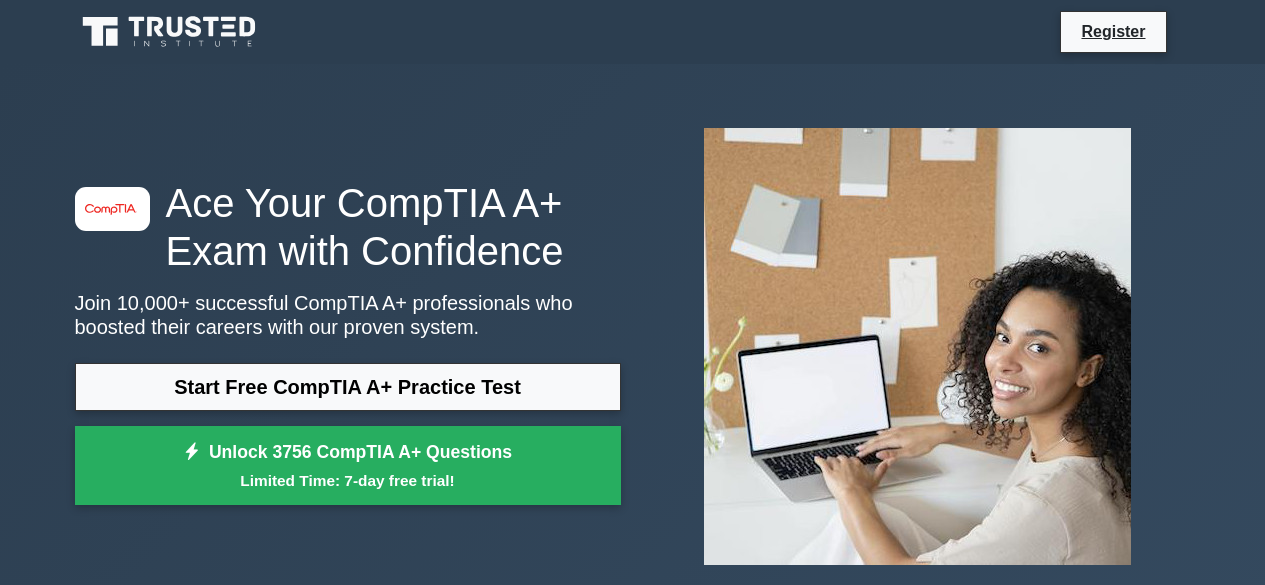 scroll, scrollTop: 0, scrollLeft: 0, axis: both 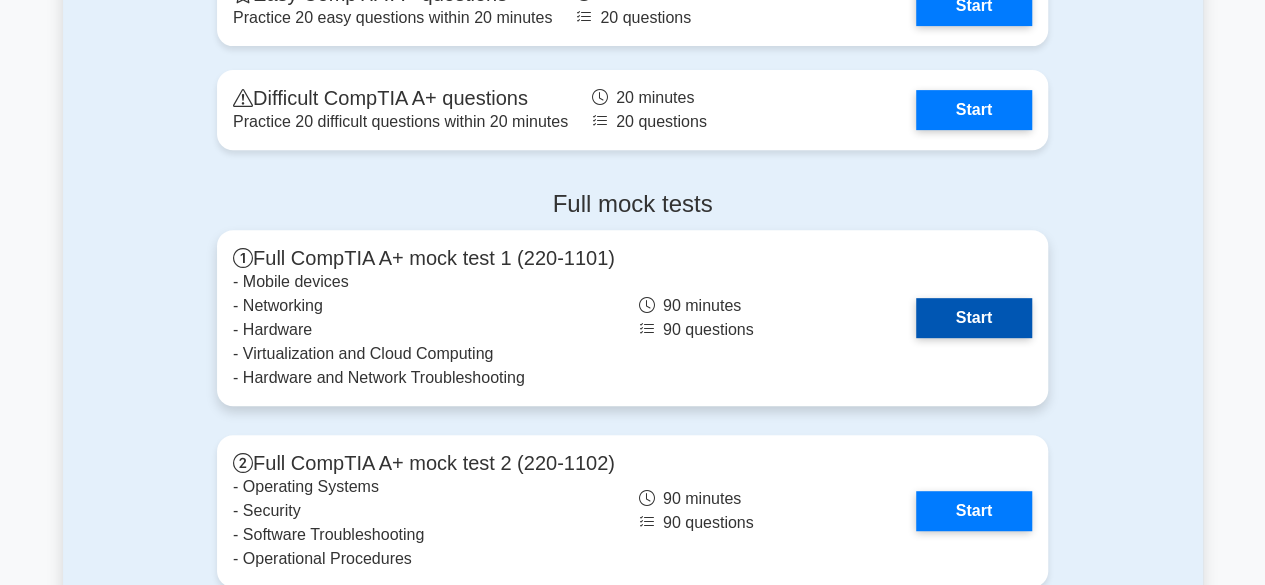 click on "Start" at bounding box center [974, 318] 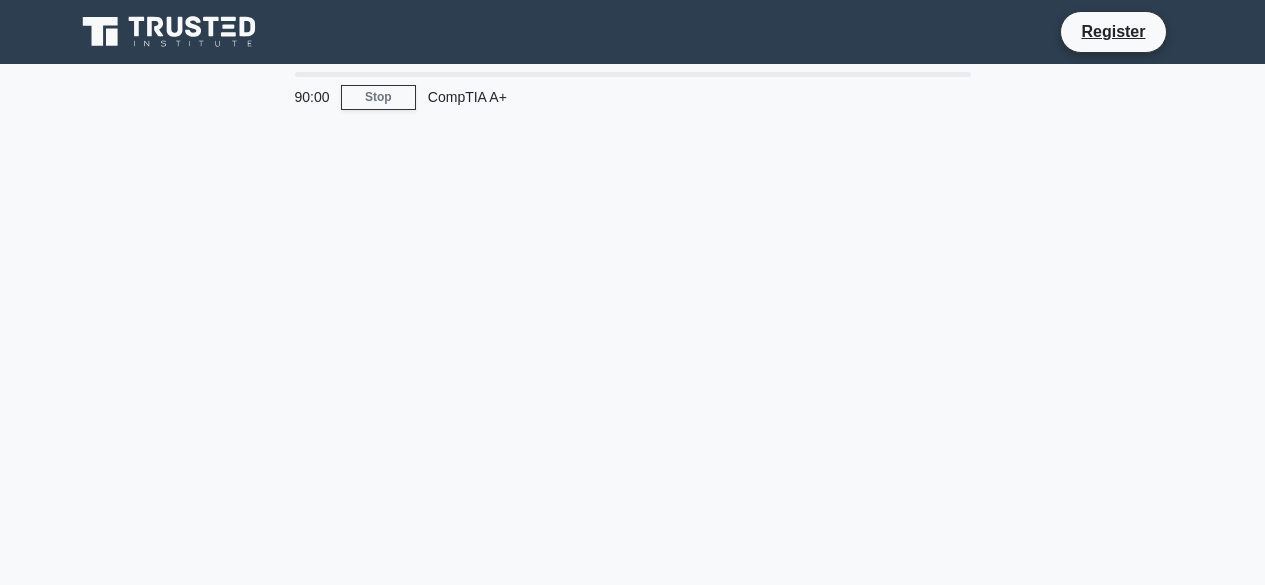 scroll, scrollTop: 0, scrollLeft: 0, axis: both 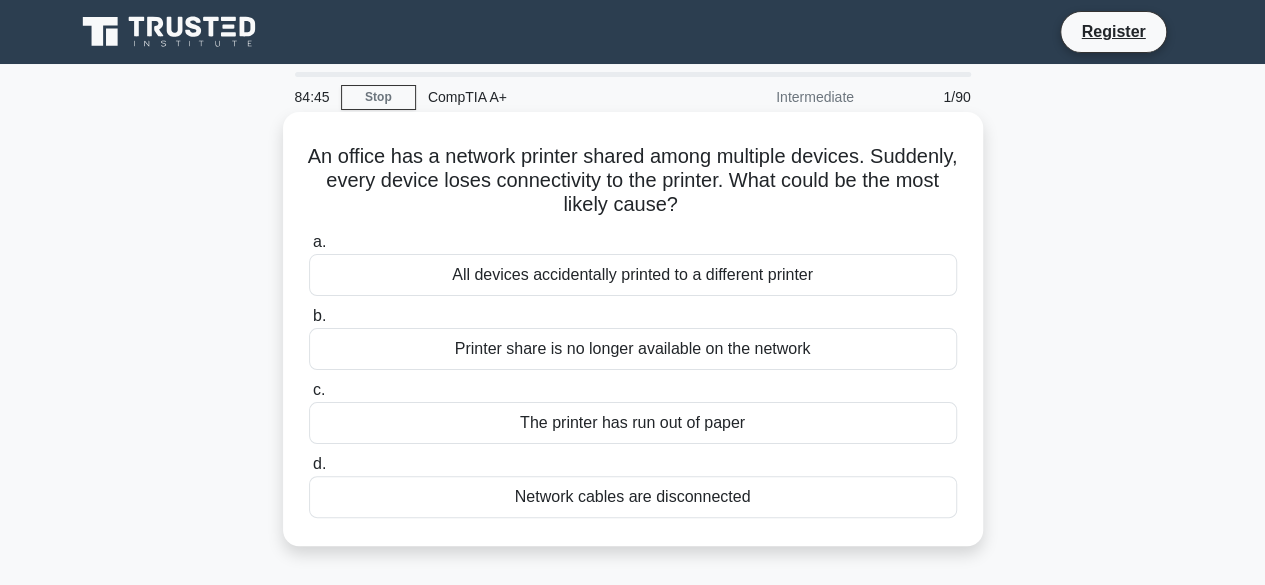 click on "Printer share is no longer available on the network" at bounding box center [633, 349] 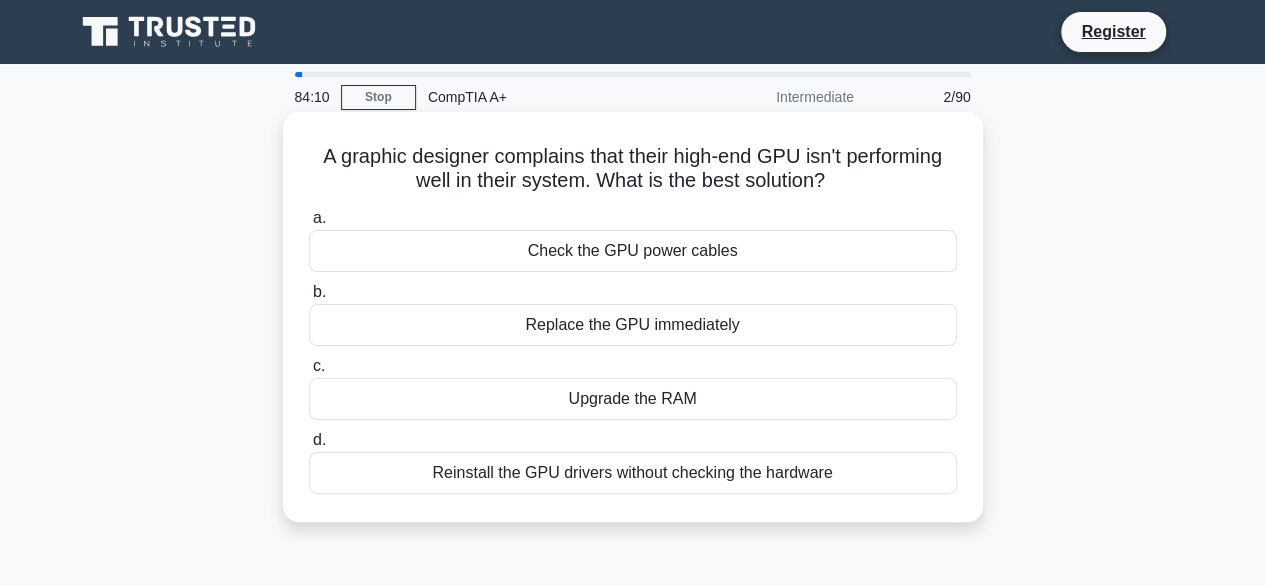 click on "Upgrade the RAM" at bounding box center [633, 399] 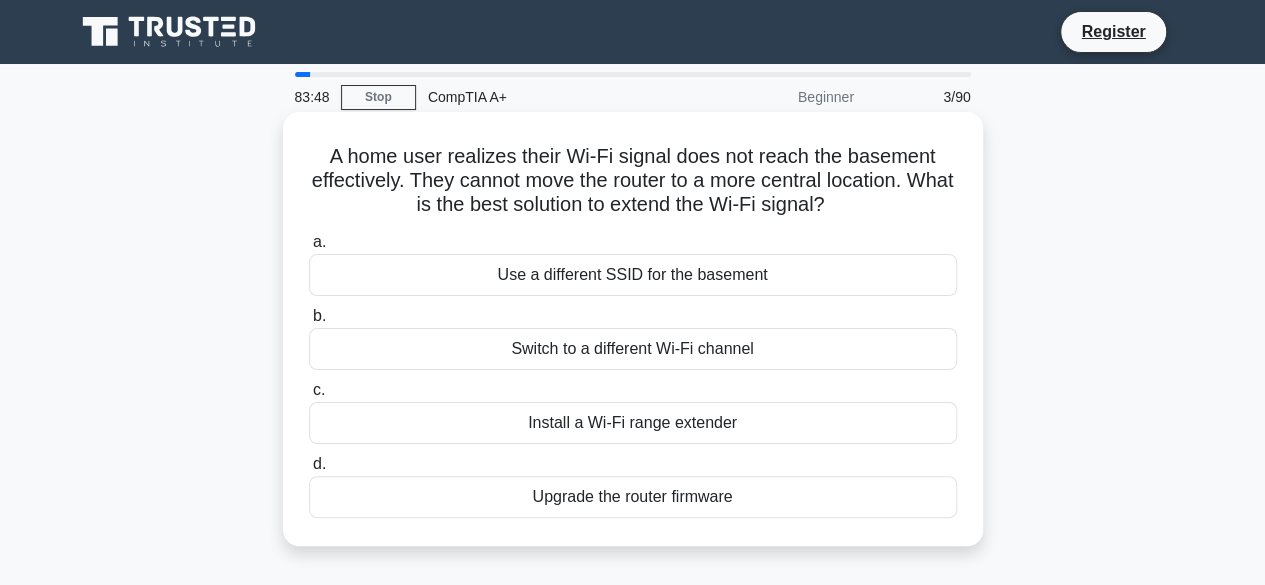 click on "Install a Wi-Fi range extender" at bounding box center [633, 423] 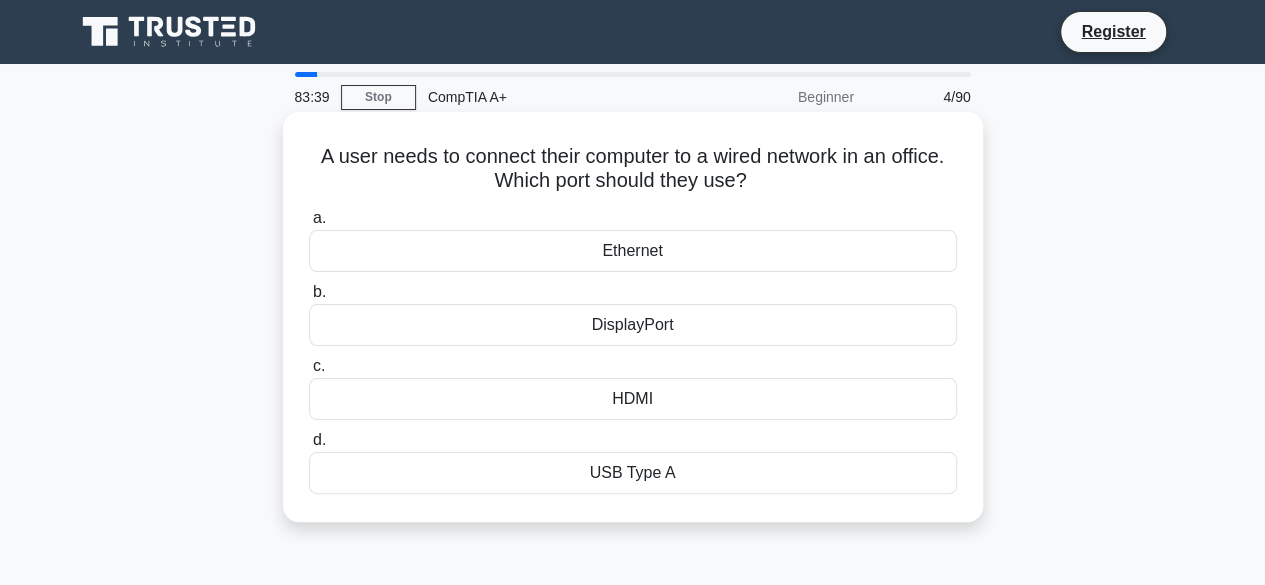 click on "Ethernet" at bounding box center (633, 251) 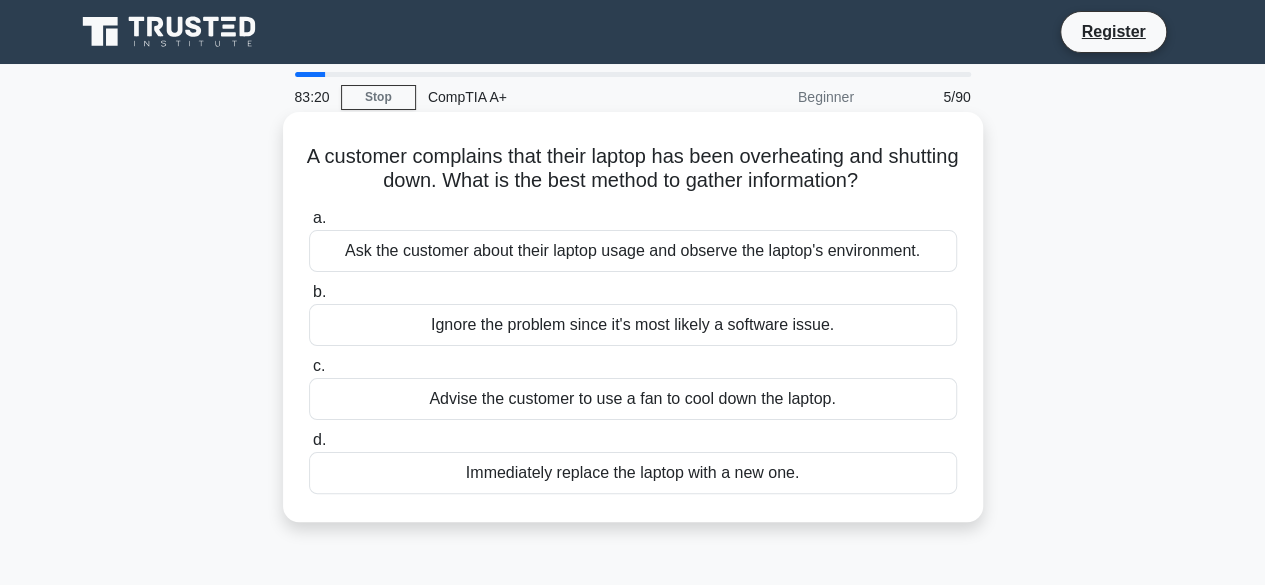 click on "Advise the customer to use a fan to cool down the laptop." at bounding box center (633, 399) 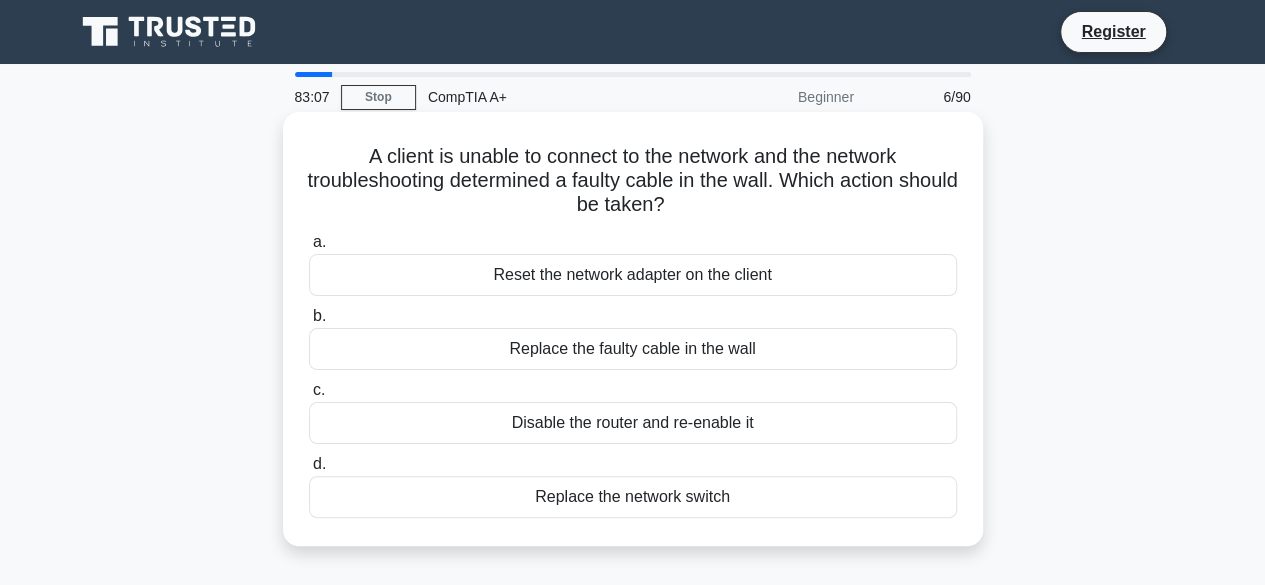 click on "Replace the faulty cable in the wall" at bounding box center [633, 349] 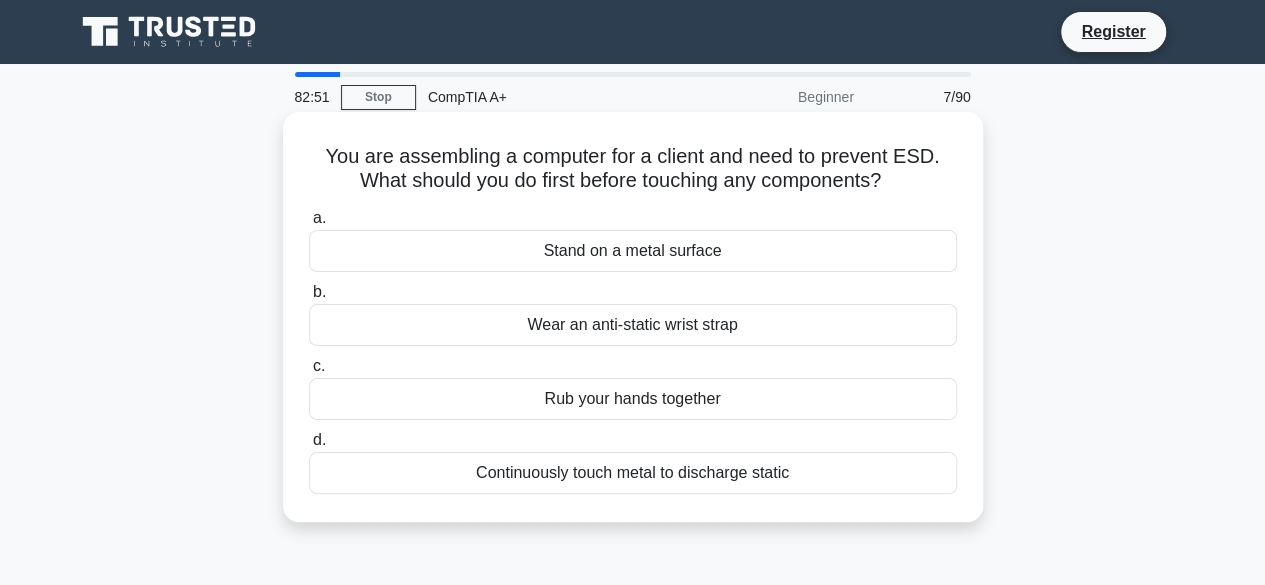 click on "Wear an anti-static wrist strap" at bounding box center (633, 325) 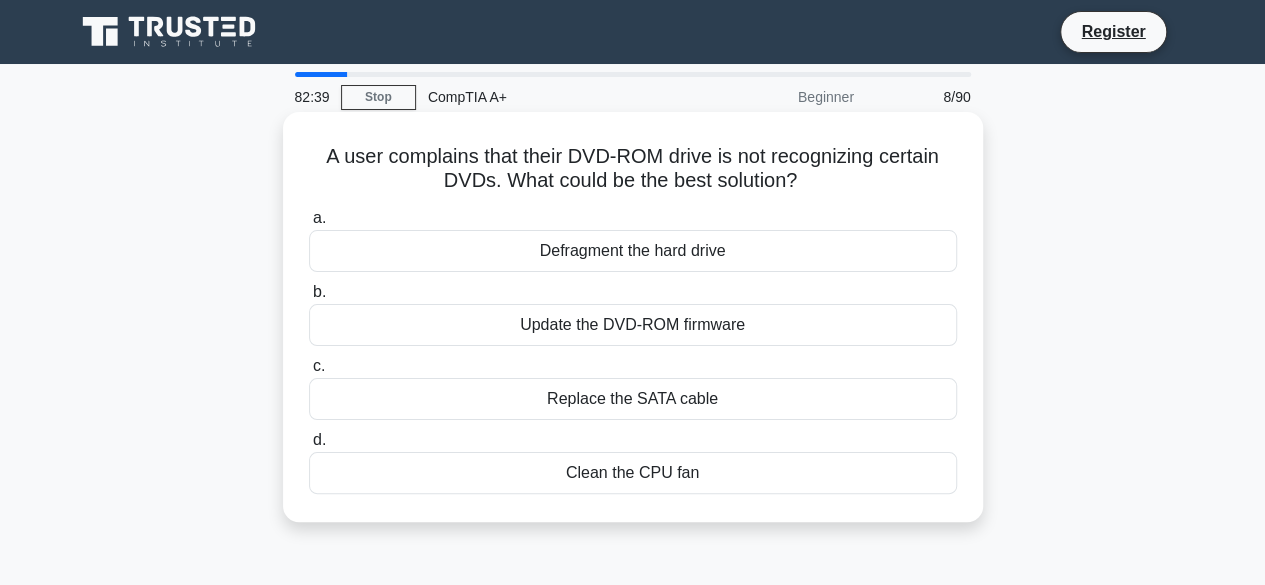 click on "Update the DVD-ROM firmware" at bounding box center (633, 325) 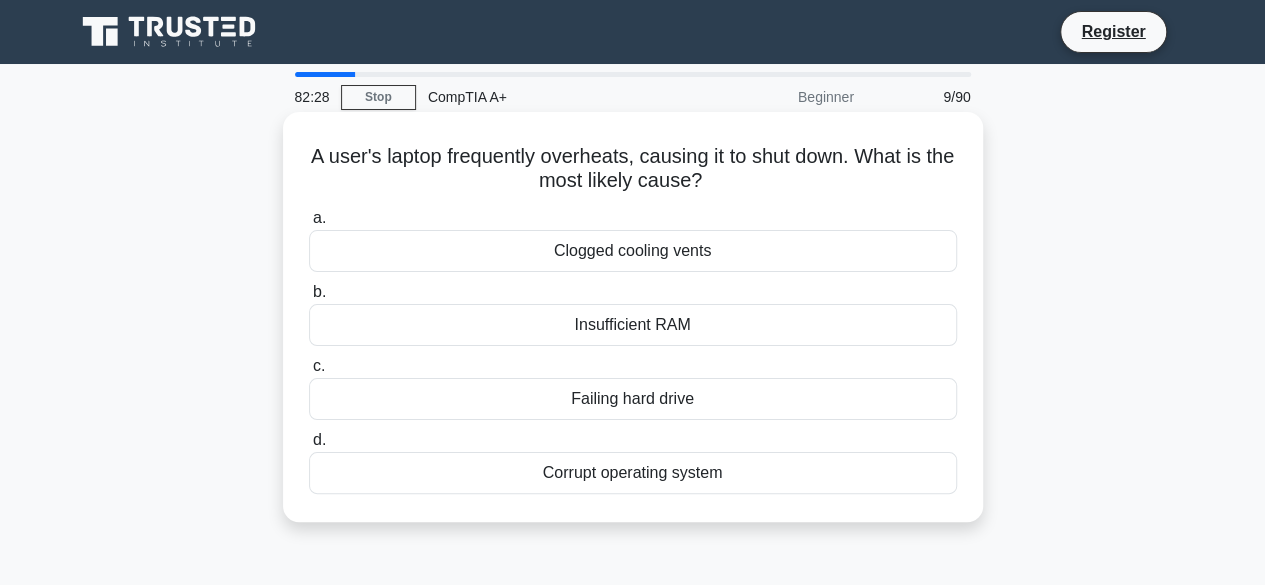 click on "Clogged cooling vents" at bounding box center (633, 251) 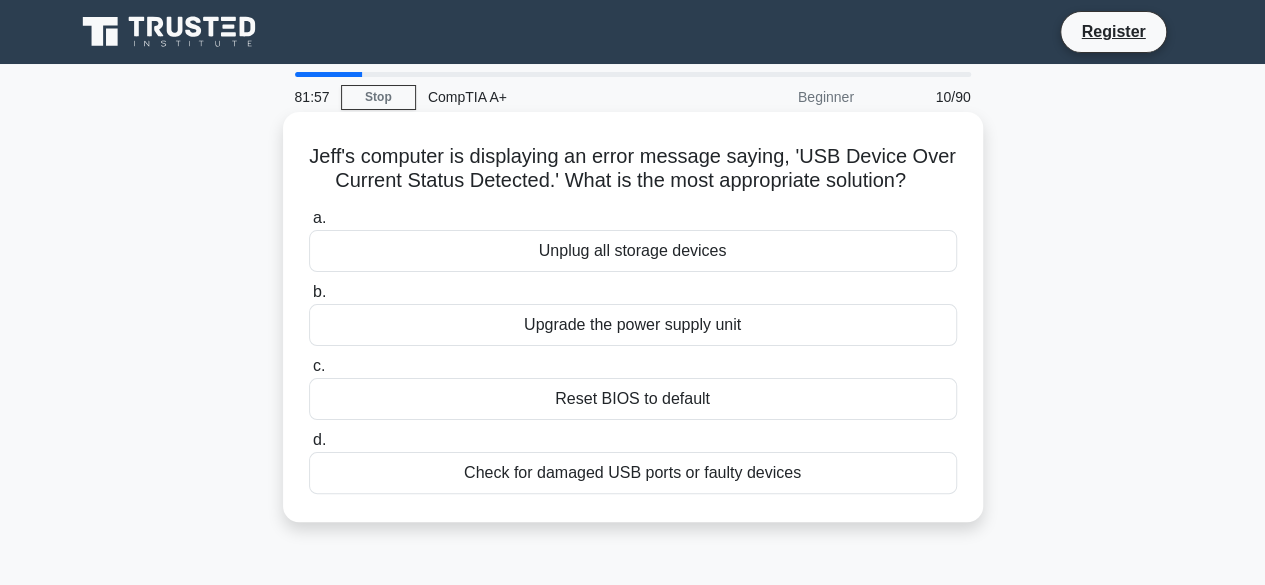 click on "Check for damaged USB ports or faulty devices" at bounding box center (633, 473) 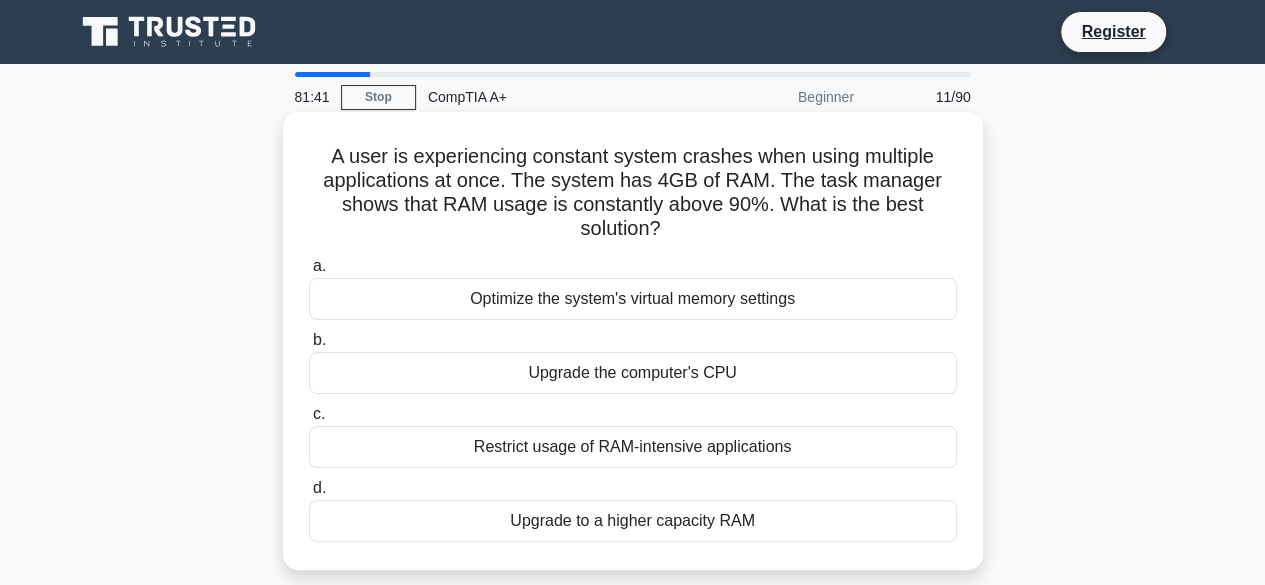 click on "Upgrade to a higher capacity RAM" at bounding box center [633, 521] 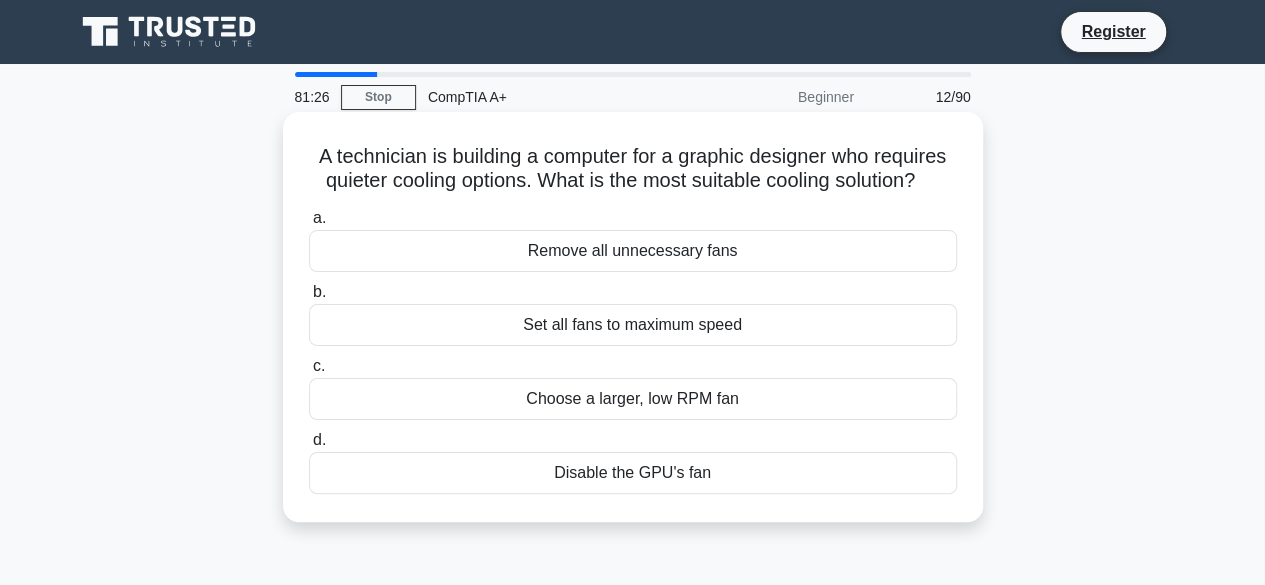 click on "Set all fans to maximum speed" at bounding box center (633, 325) 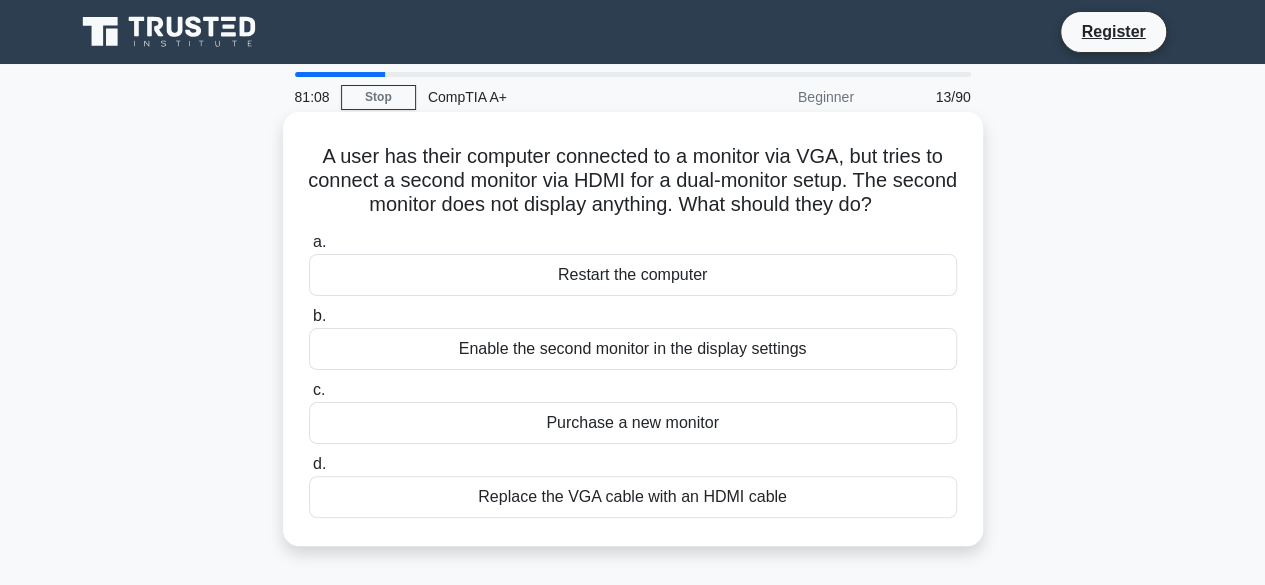 click on "Replace the VGA cable with an HDMI cable" at bounding box center (633, 497) 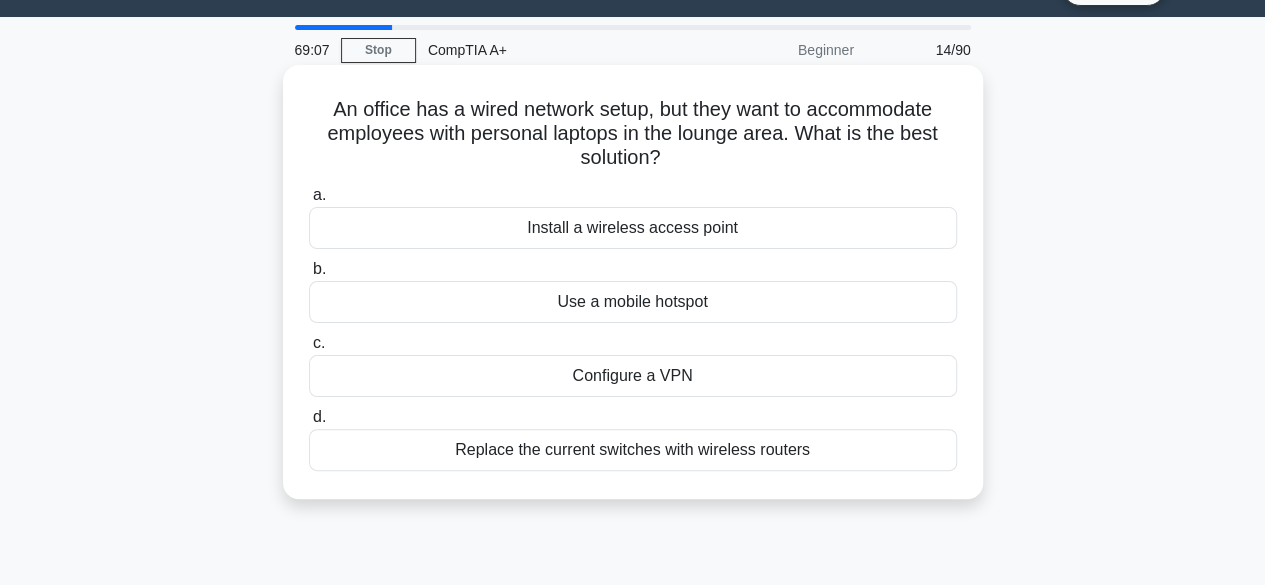 scroll, scrollTop: 0, scrollLeft: 0, axis: both 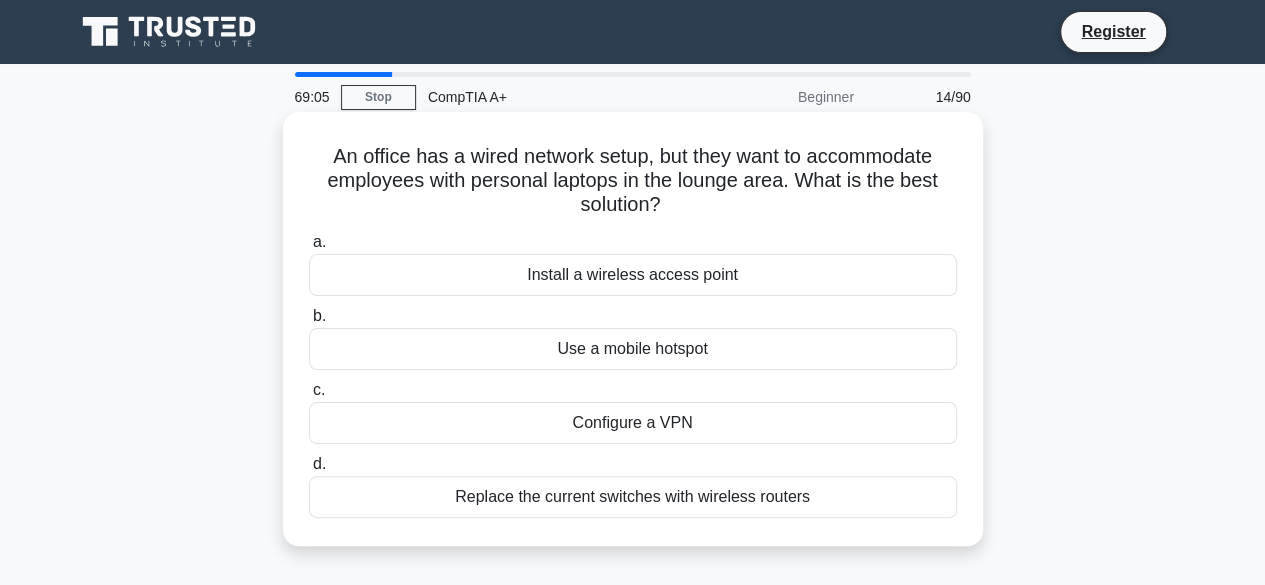 click on "Install a wireless access point" at bounding box center [633, 275] 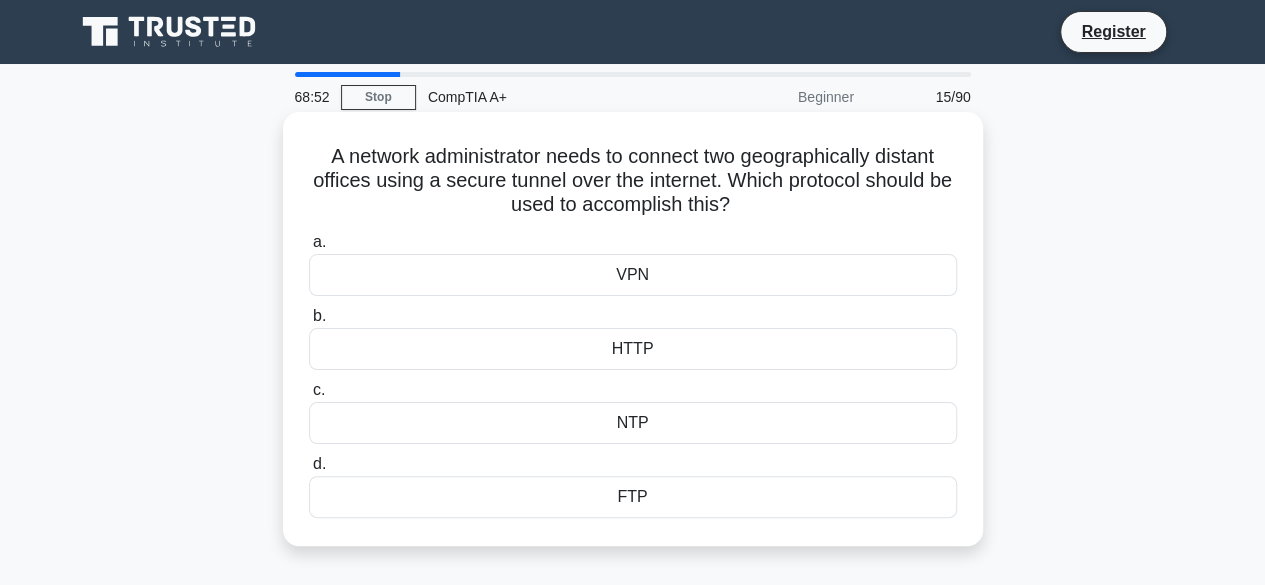 click on "HTTP" at bounding box center (633, 349) 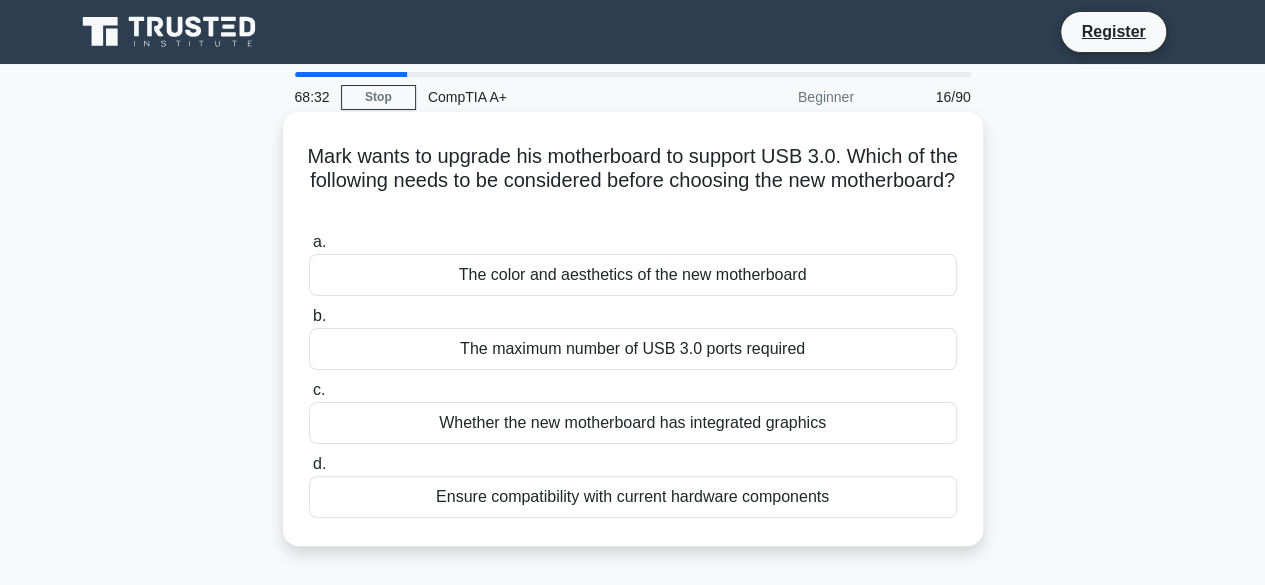 click on "Whether the new motherboard has integrated graphics" at bounding box center [633, 423] 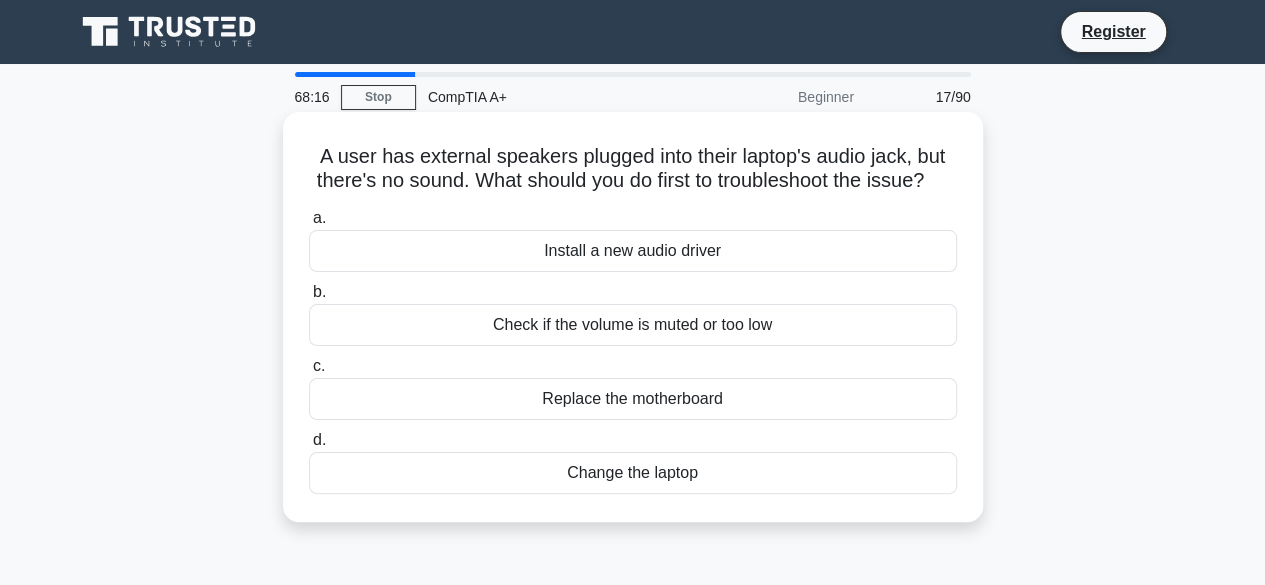 click on "Install a new audio driver" at bounding box center [633, 251] 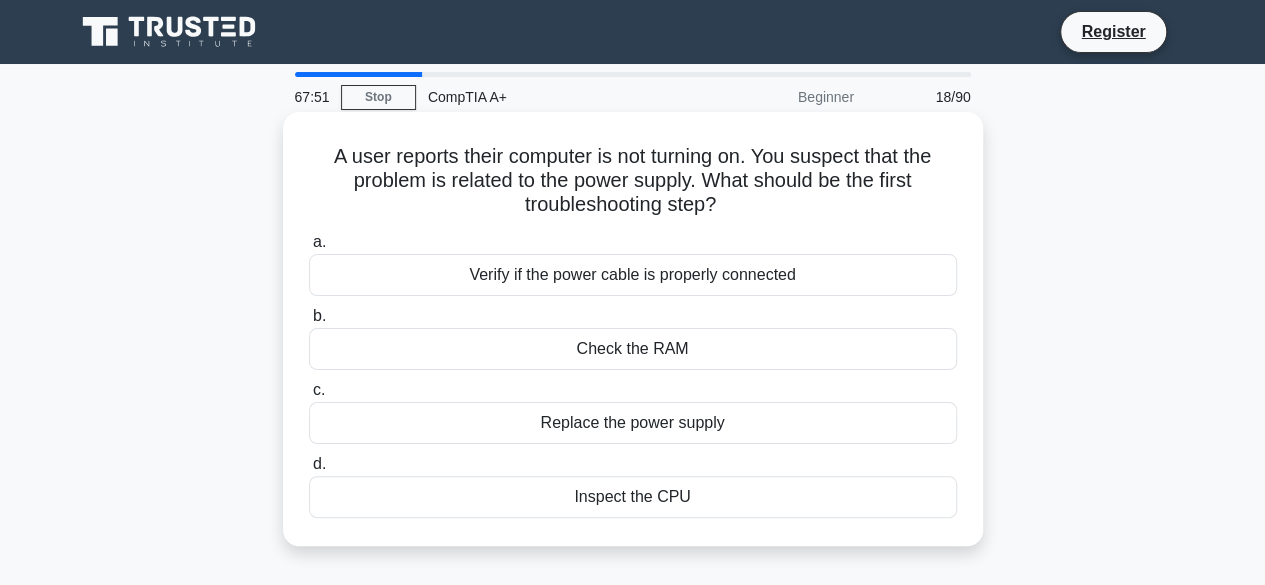 click on "Verify if the power cable is properly connected" at bounding box center [633, 275] 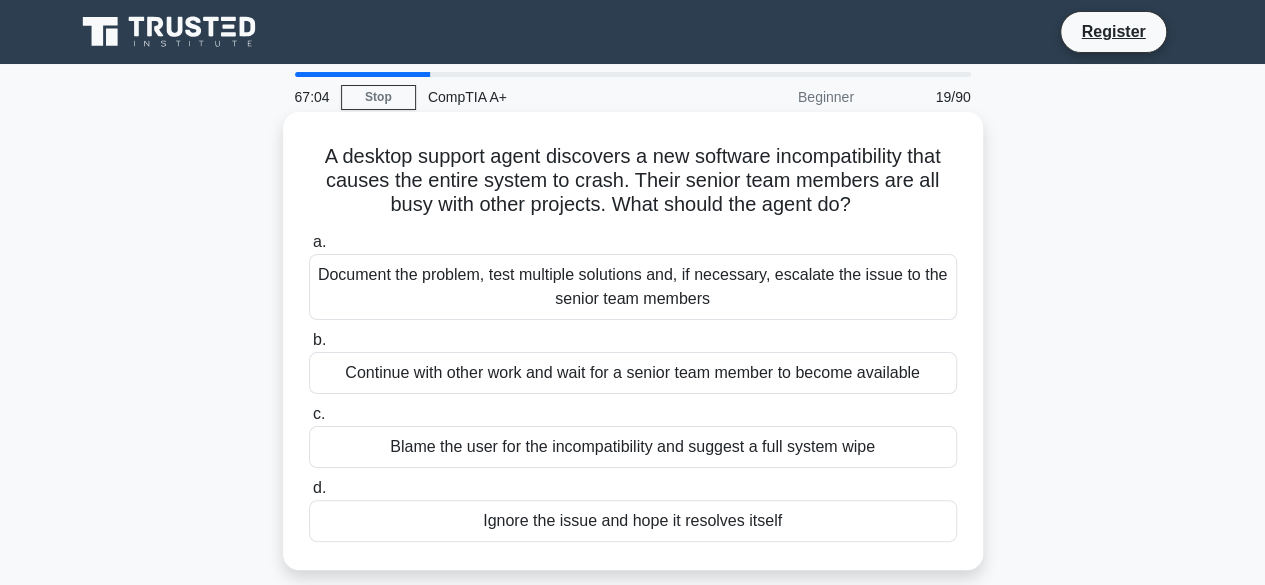 click on "Document the problem, test multiple solutions and, if necessary, escalate the issue to the senior team members" at bounding box center (633, 287) 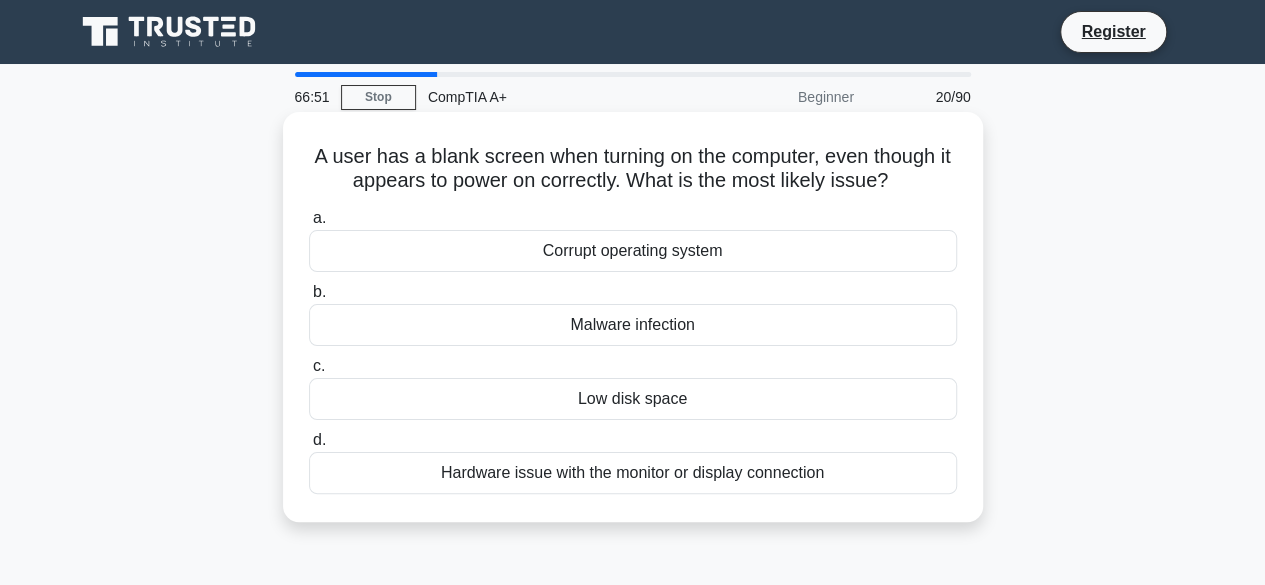 click on "Hardware issue with the monitor or display connection" at bounding box center [633, 473] 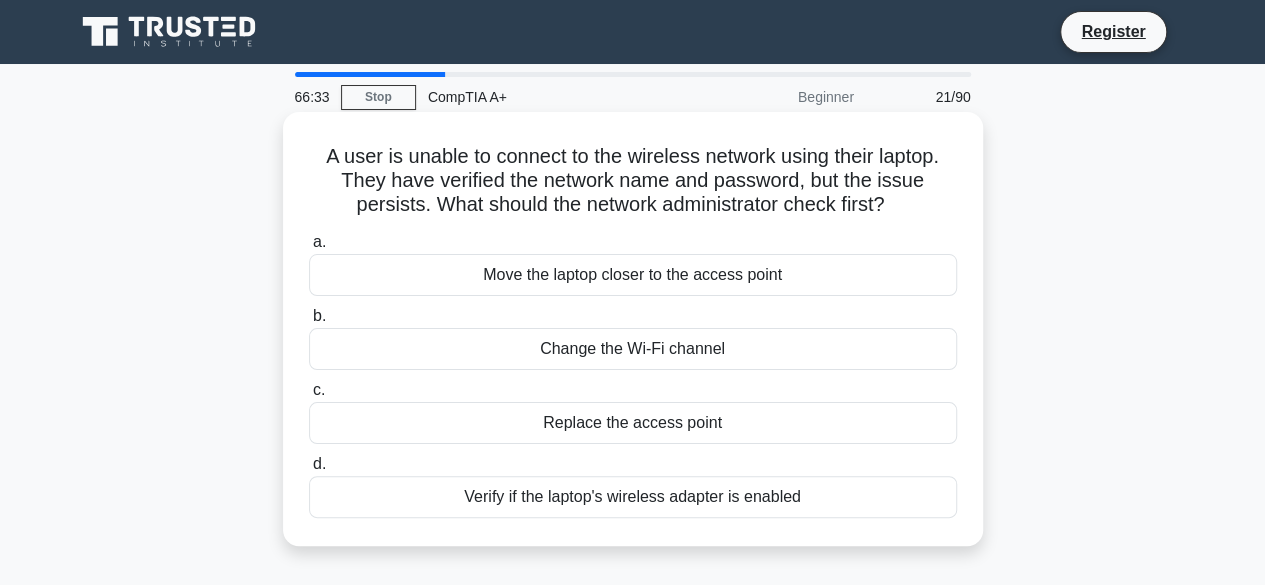 click on "Verify if the laptop's wireless adapter is enabled" at bounding box center [633, 497] 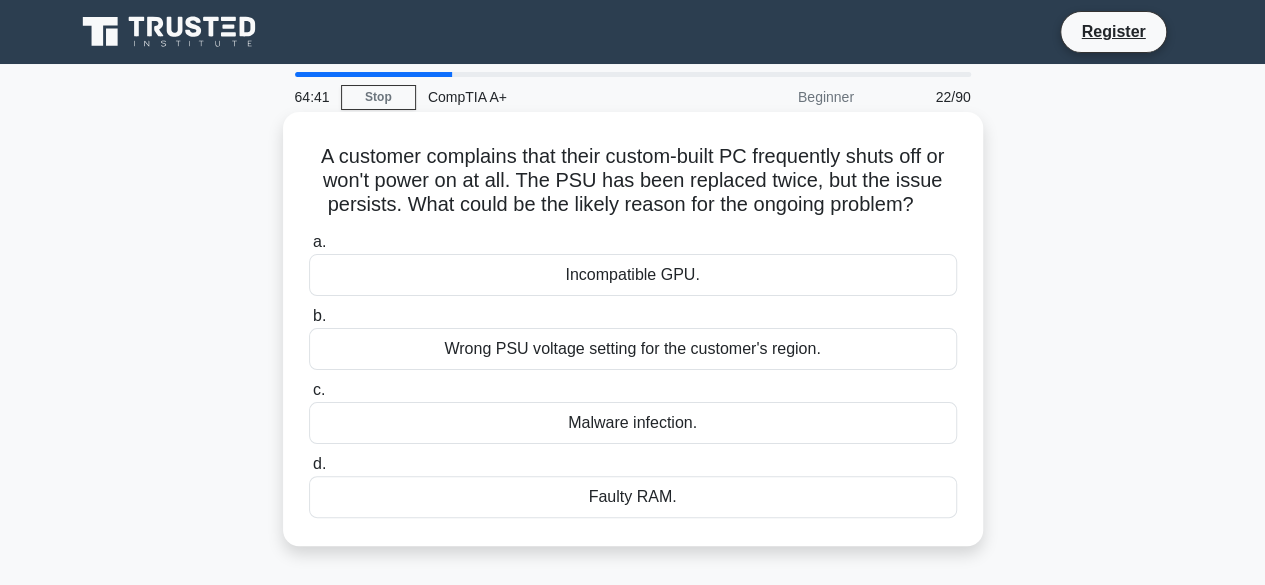 click on "Wrong PSU voltage setting for the customer's region." at bounding box center [633, 349] 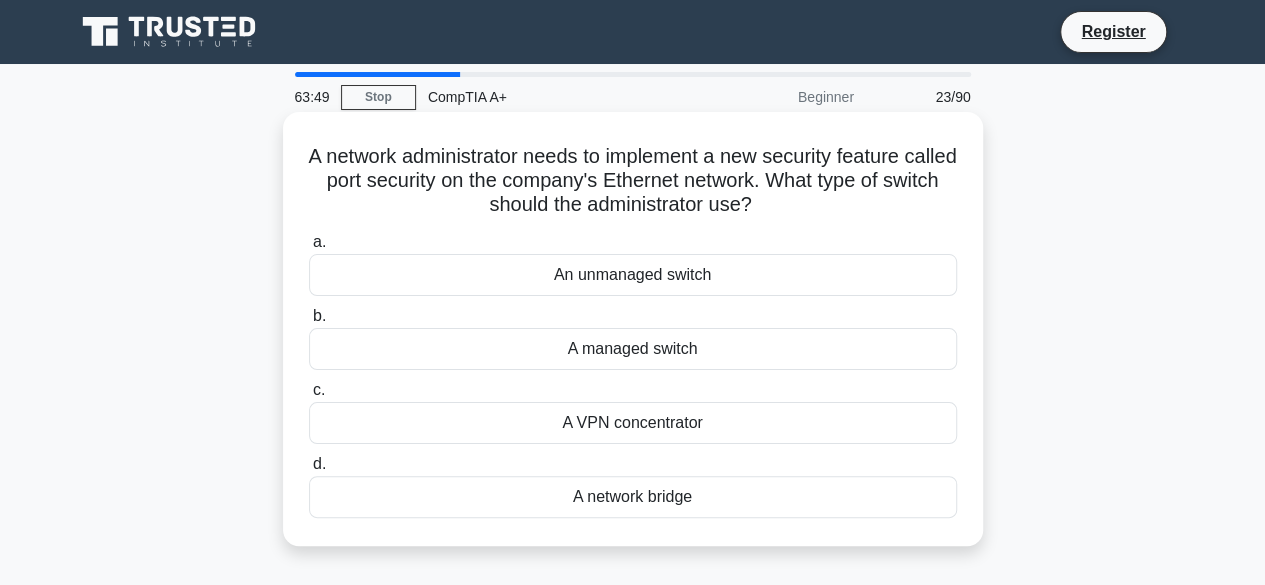 click on "A managed switch" at bounding box center [633, 349] 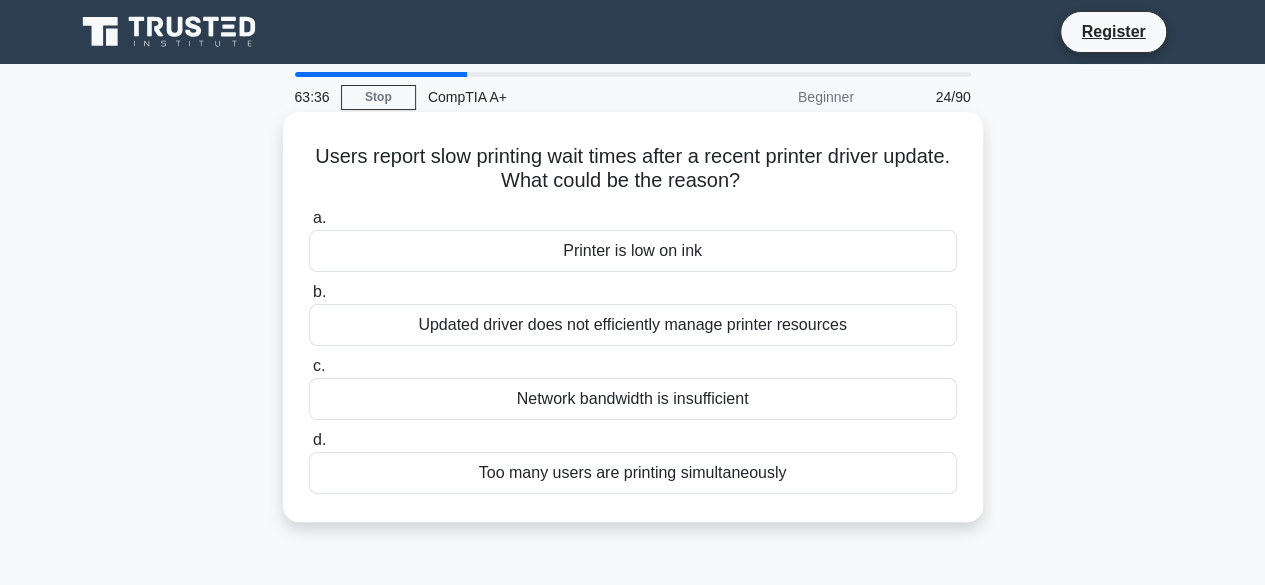 click on "Updated driver does not efficiently manage printer resources" at bounding box center (633, 325) 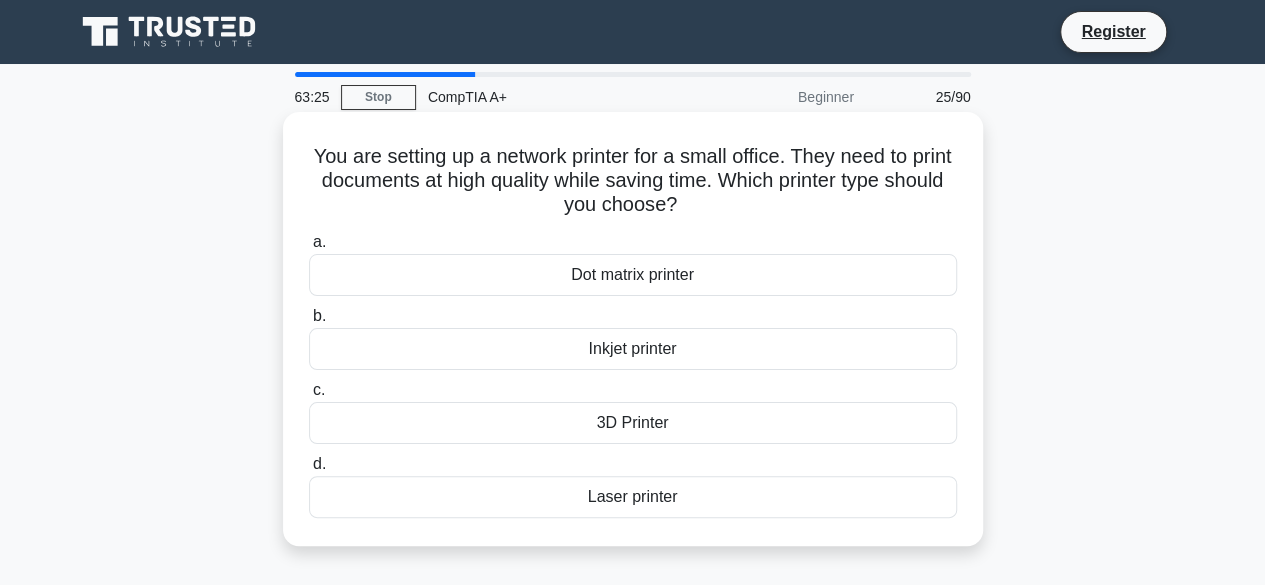 click on "Laser printer" at bounding box center (633, 497) 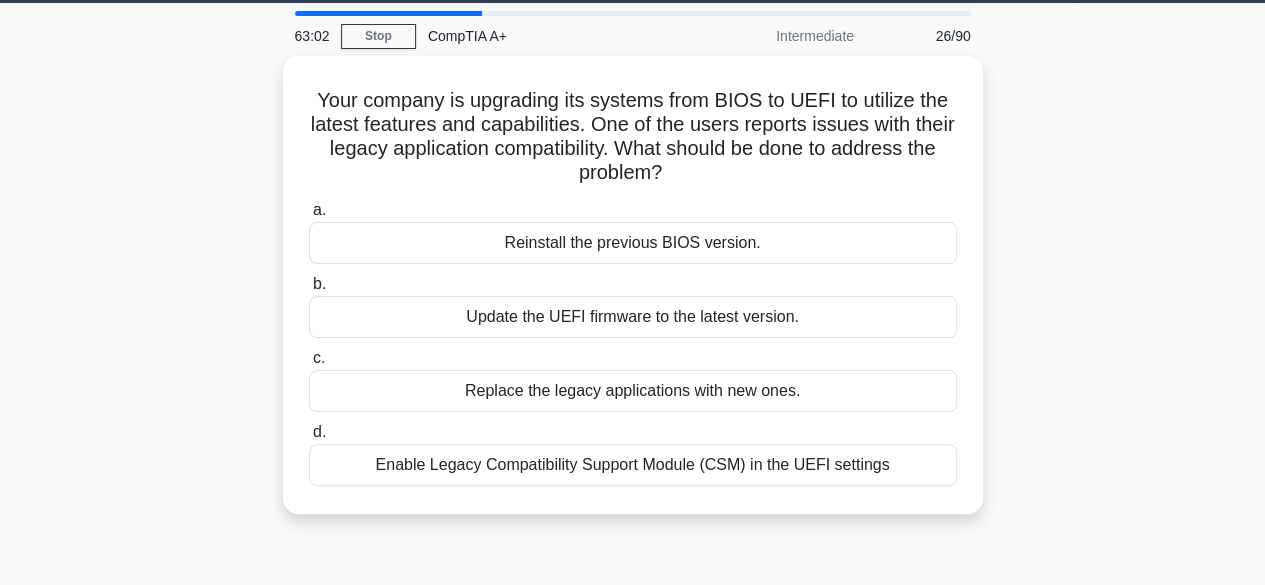 scroll, scrollTop: 63, scrollLeft: 0, axis: vertical 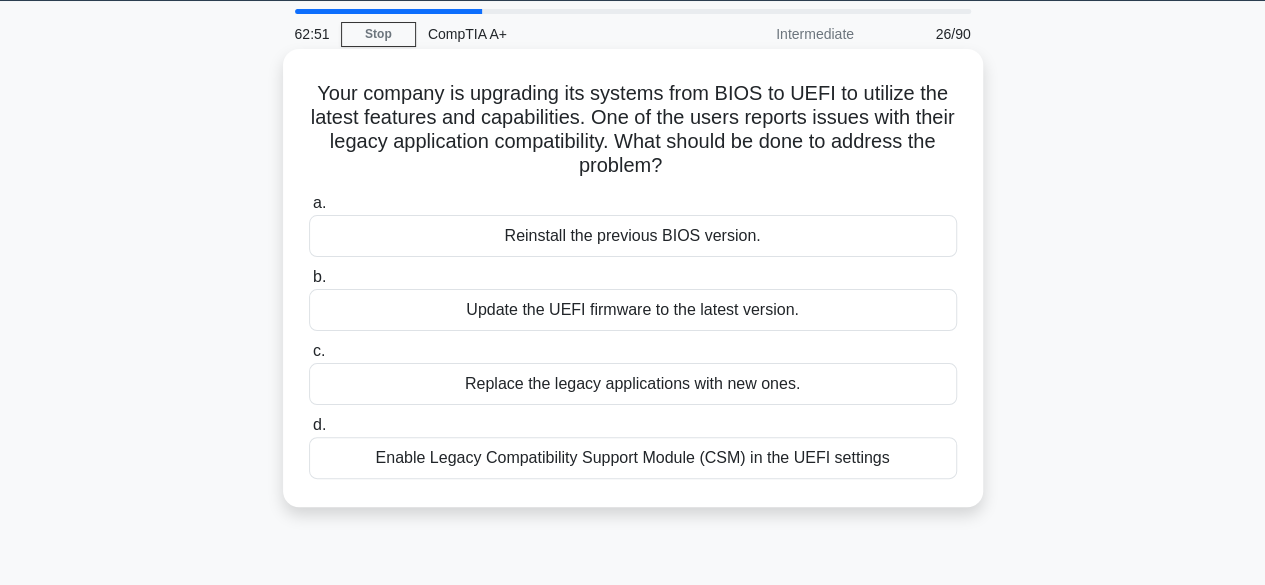 click on "Enable Legacy Compatibility Support Module (CSM) in the UEFI settings" at bounding box center [633, 458] 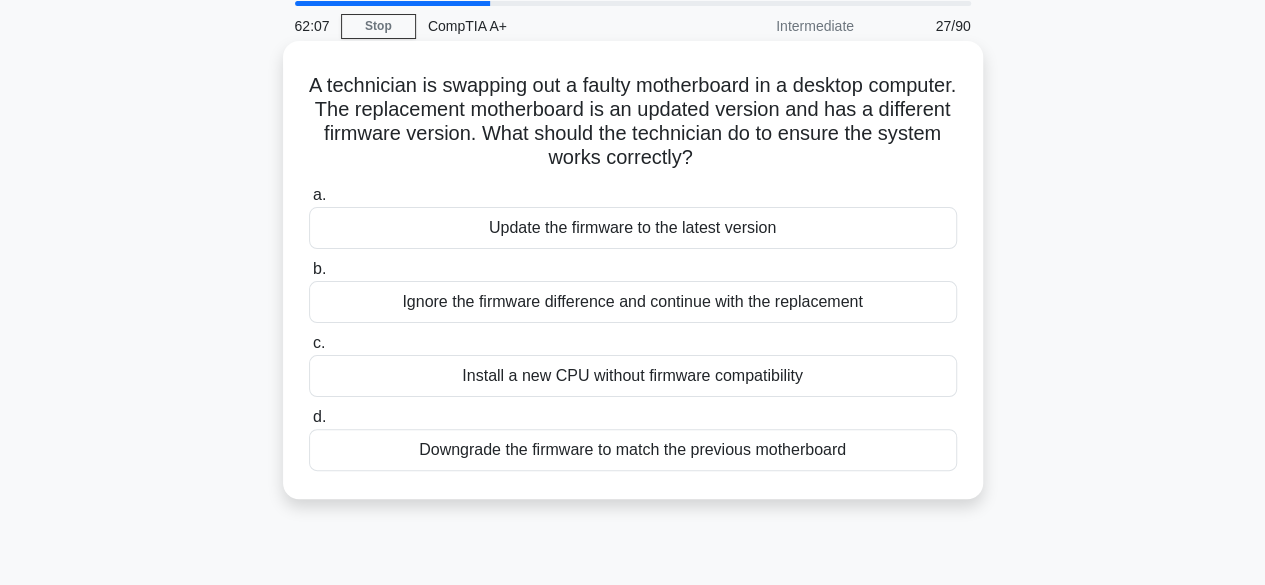 scroll, scrollTop: 84, scrollLeft: 0, axis: vertical 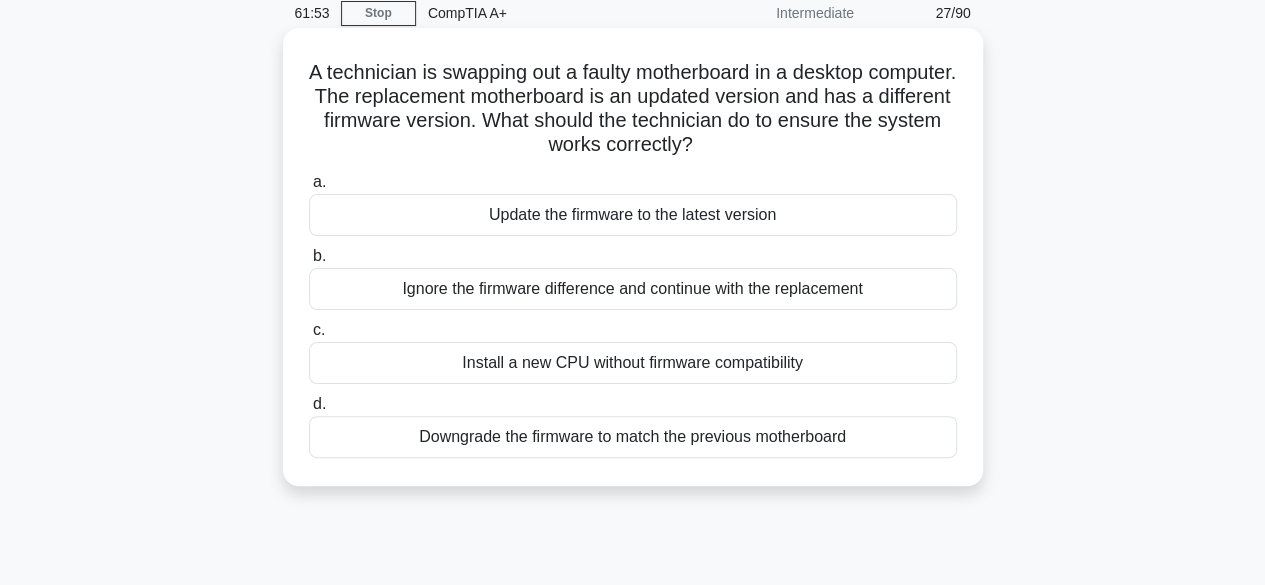 click on "Update the firmware to the latest version" at bounding box center [633, 215] 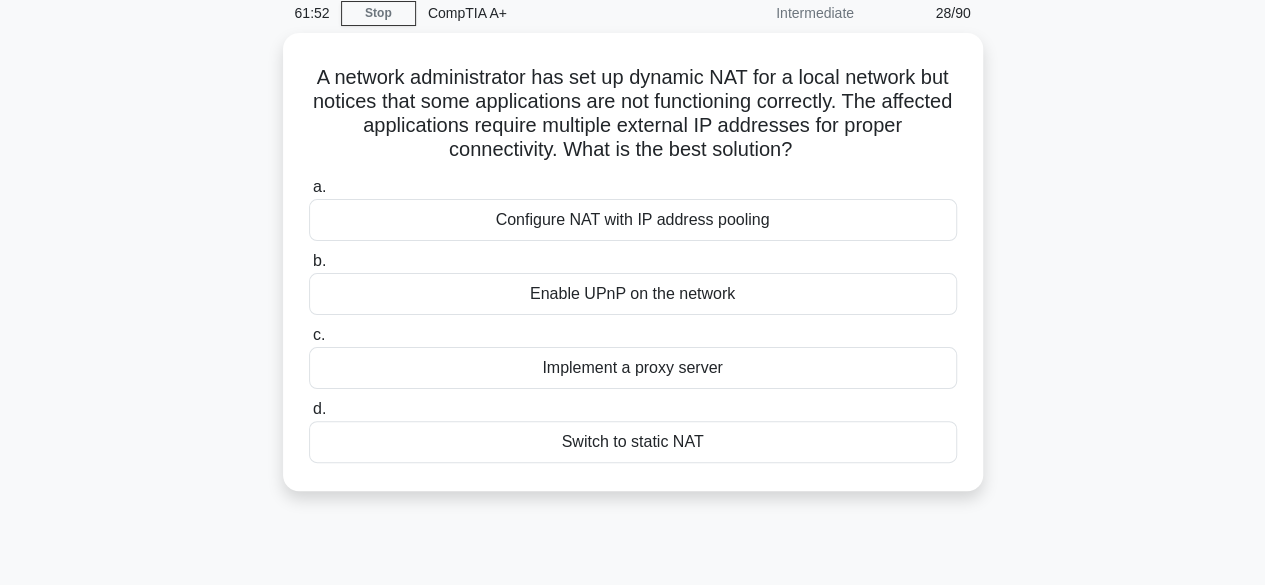 scroll, scrollTop: 0, scrollLeft: 0, axis: both 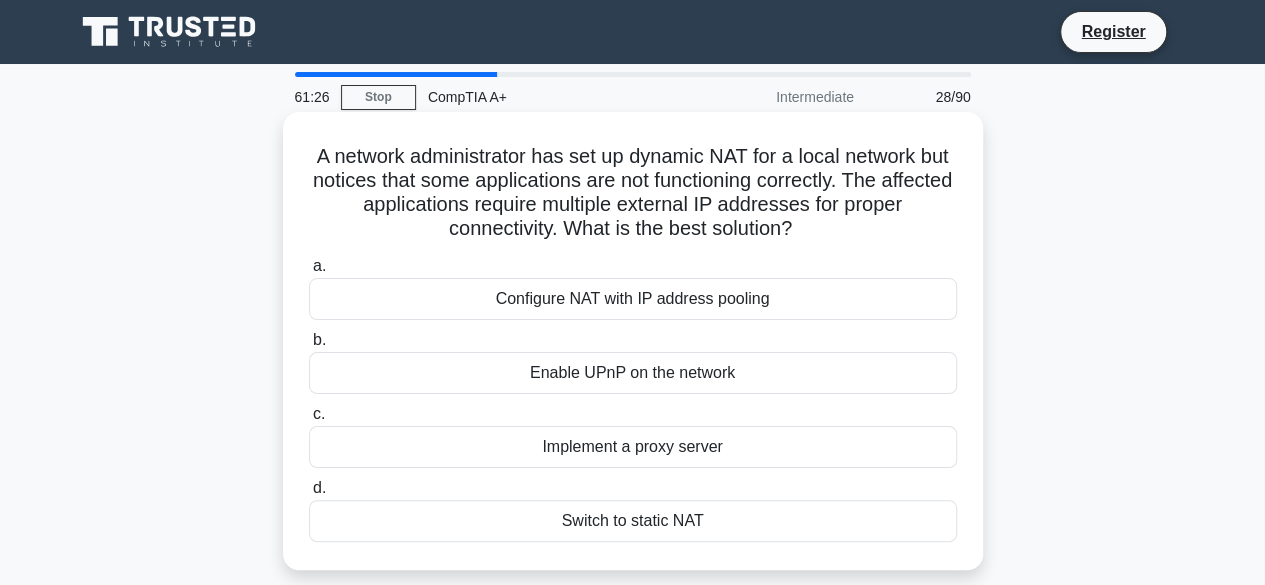 click on "Enable UPnP on the network" at bounding box center [633, 373] 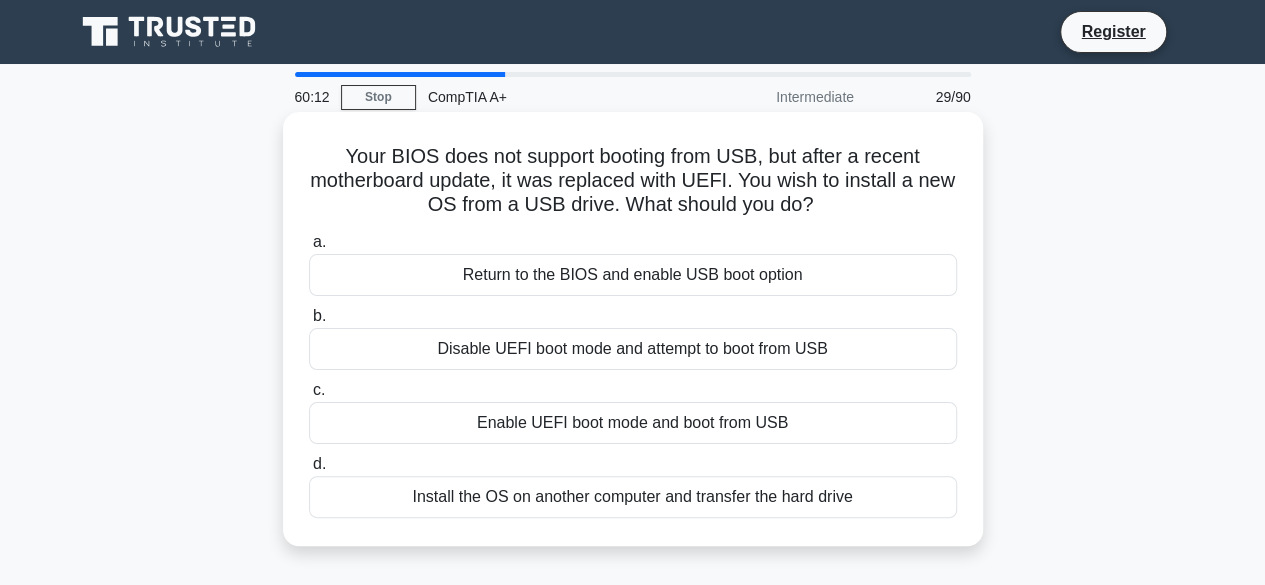 click on "Return to the BIOS and enable USB boot option" at bounding box center (633, 275) 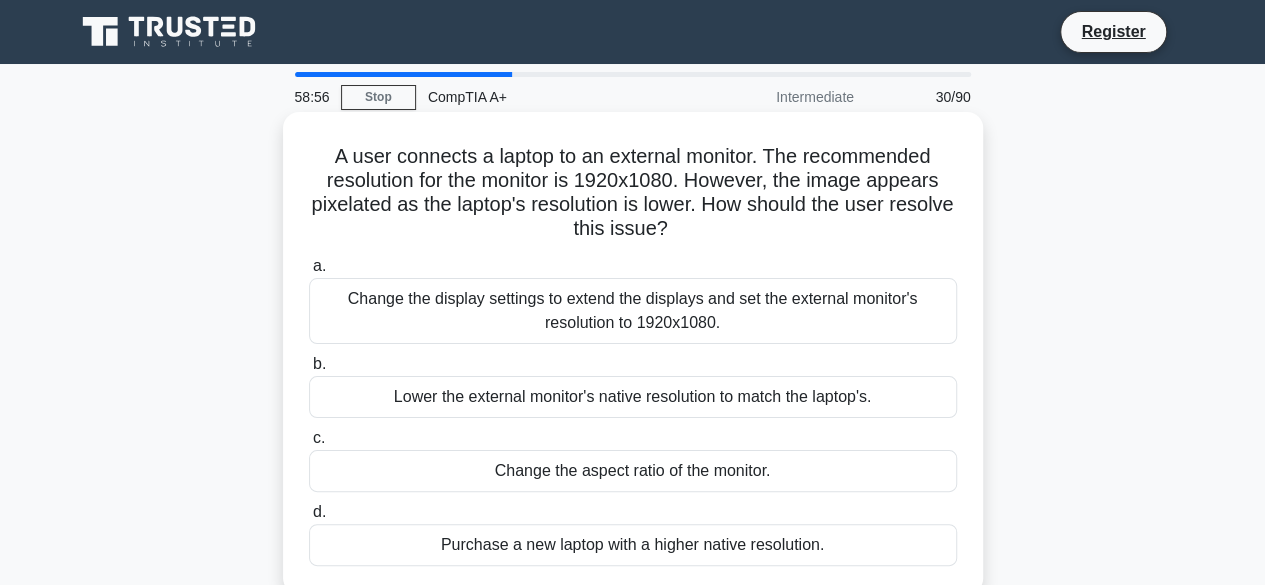 click on "Change the display settings to extend the displays and set the external monitor's resolution to 1920x1080." at bounding box center [633, 311] 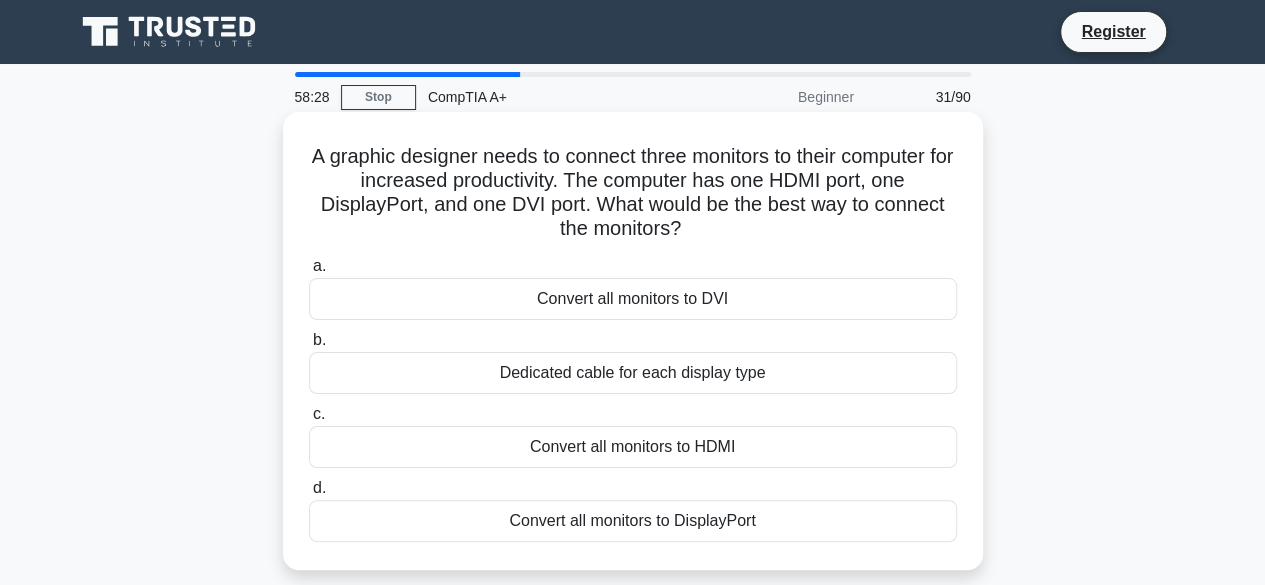 click on "Convert all monitors to DisplayPort" at bounding box center [633, 521] 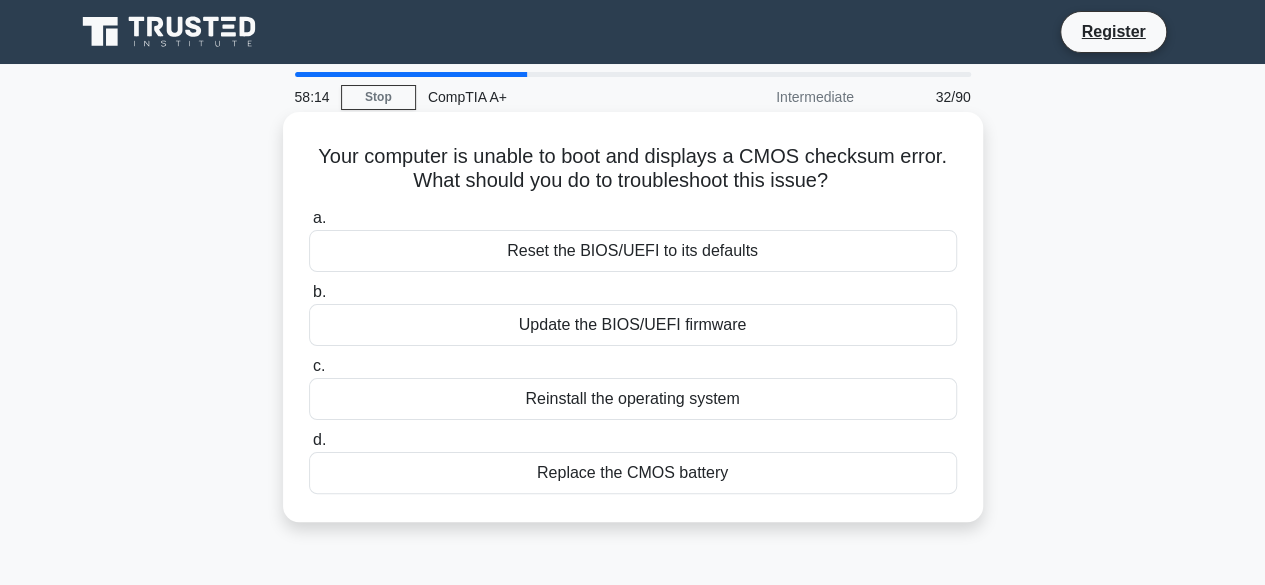 click on "Reset the BIOS/UEFI to its defaults" at bounding box center [633, 251] 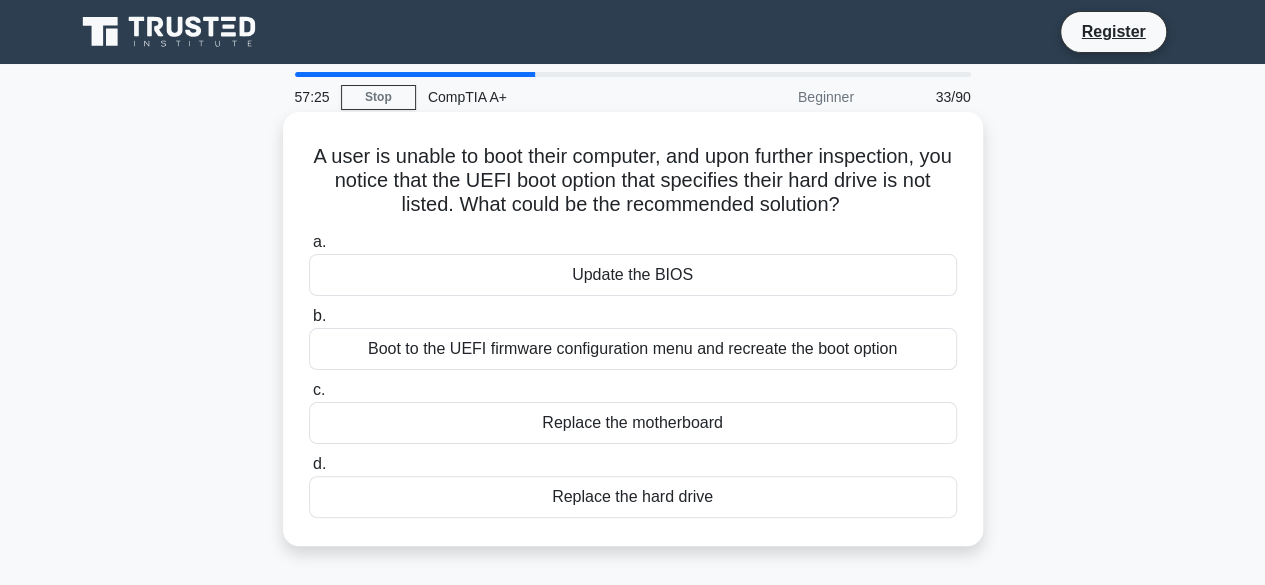click on "Boot to the UEFI firmware configuration menu and recreate the boot option" at bounding box center [633, 349] 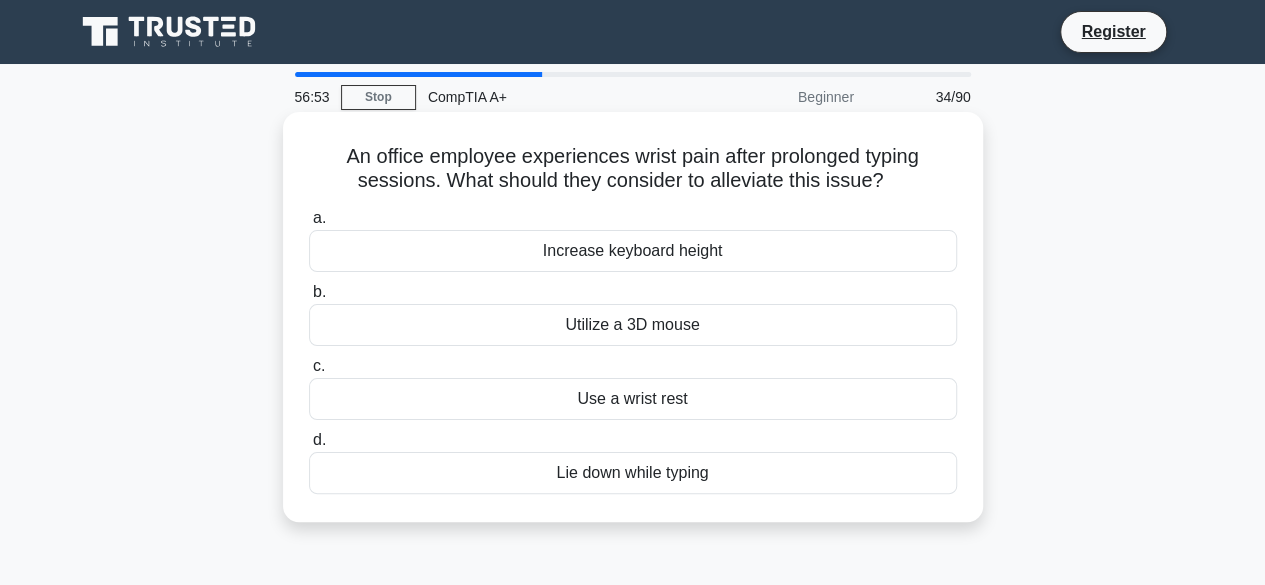 click on "Use a wrist rest" at bounding box center (633, 399) 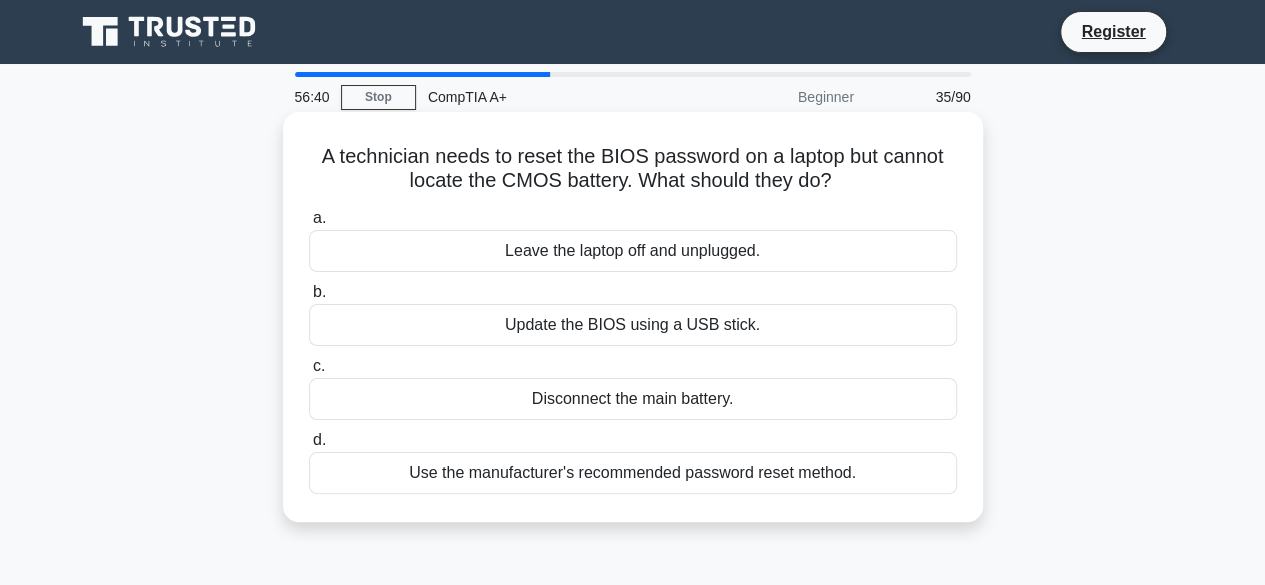 click on "Use the manufacturer's recommended password reset method." at bounding box center (633, 473) 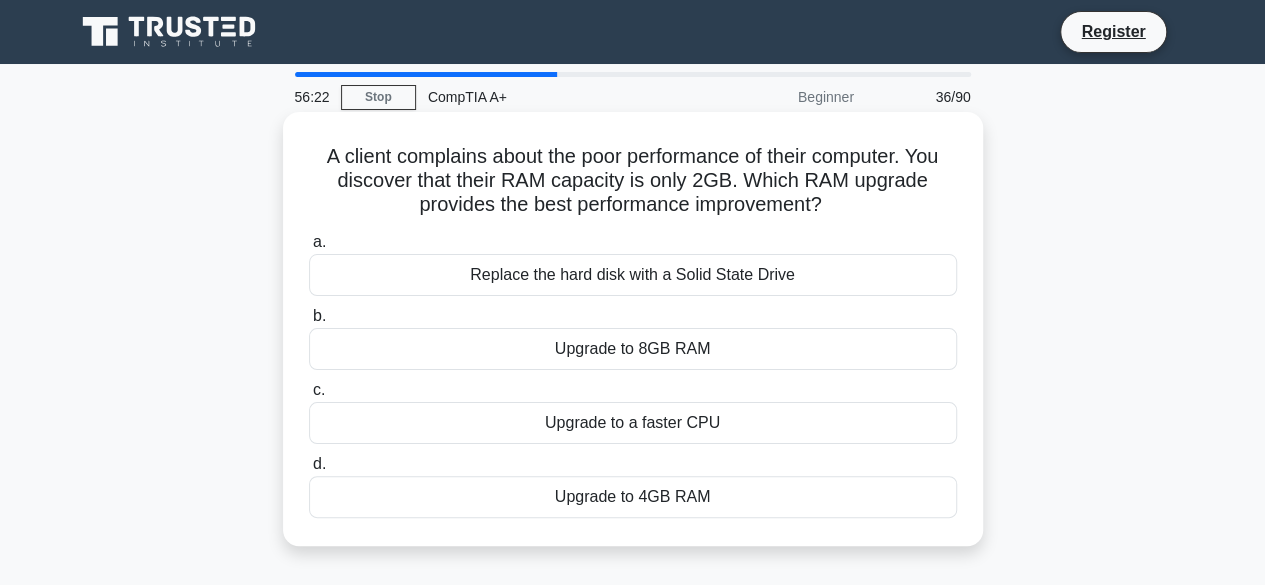click on "Upgrade to 8GB RAM" at bounding box center [633, 349] 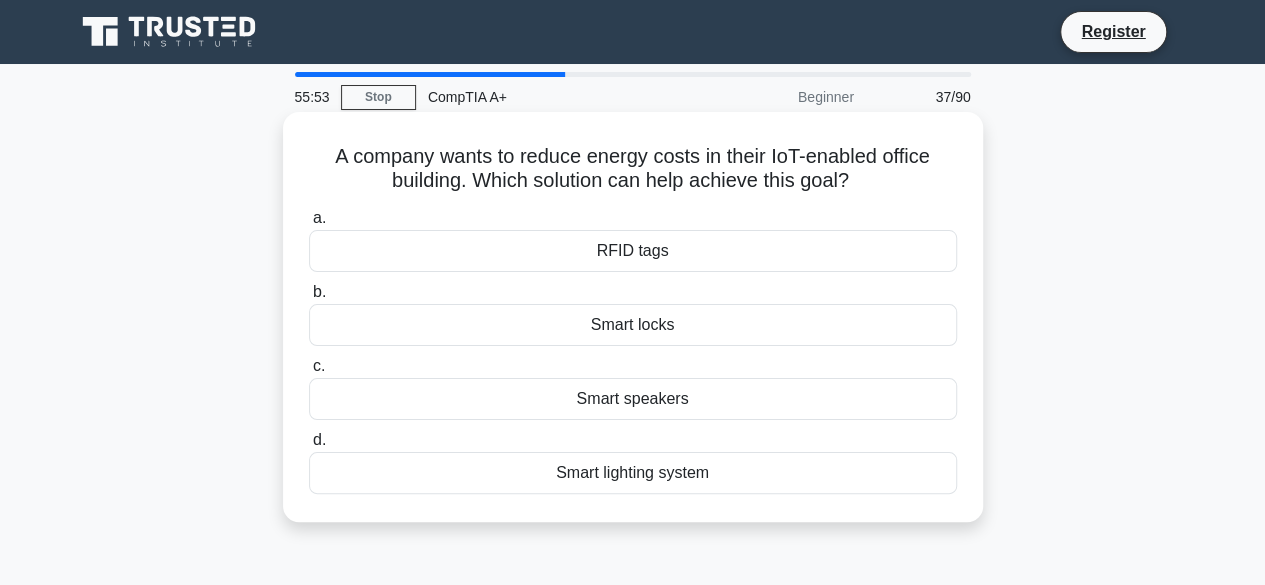 click on "RFID tags" at bounding box center [633, 251] 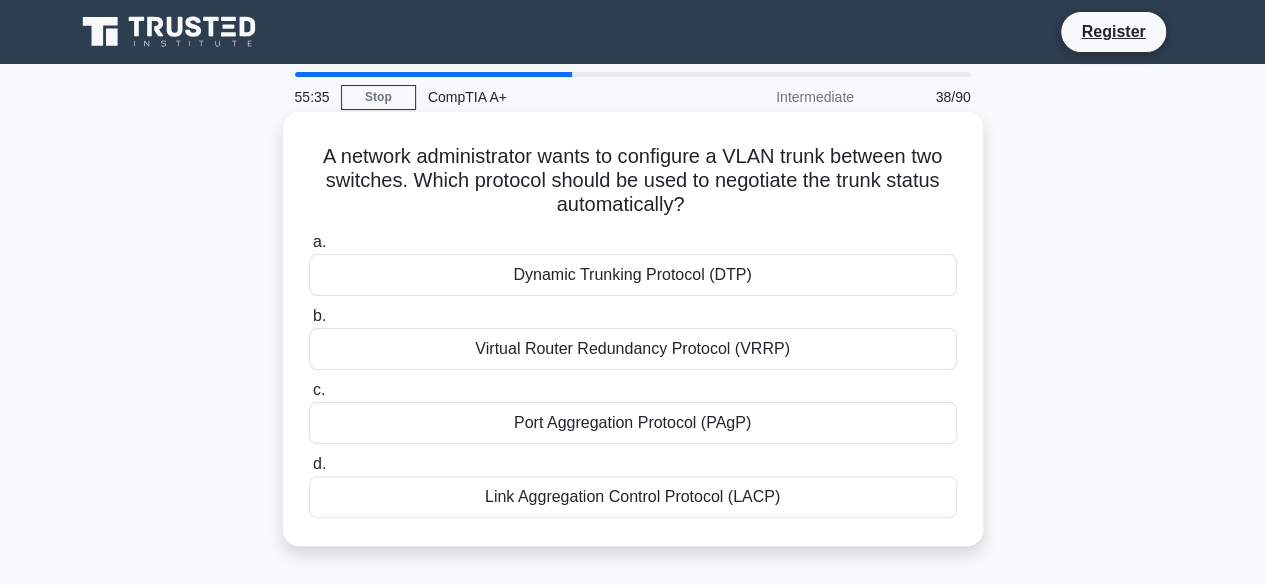 click on "Virtual Router Redundancy Protocol (VRRP)" at bounding box center (633, 349) 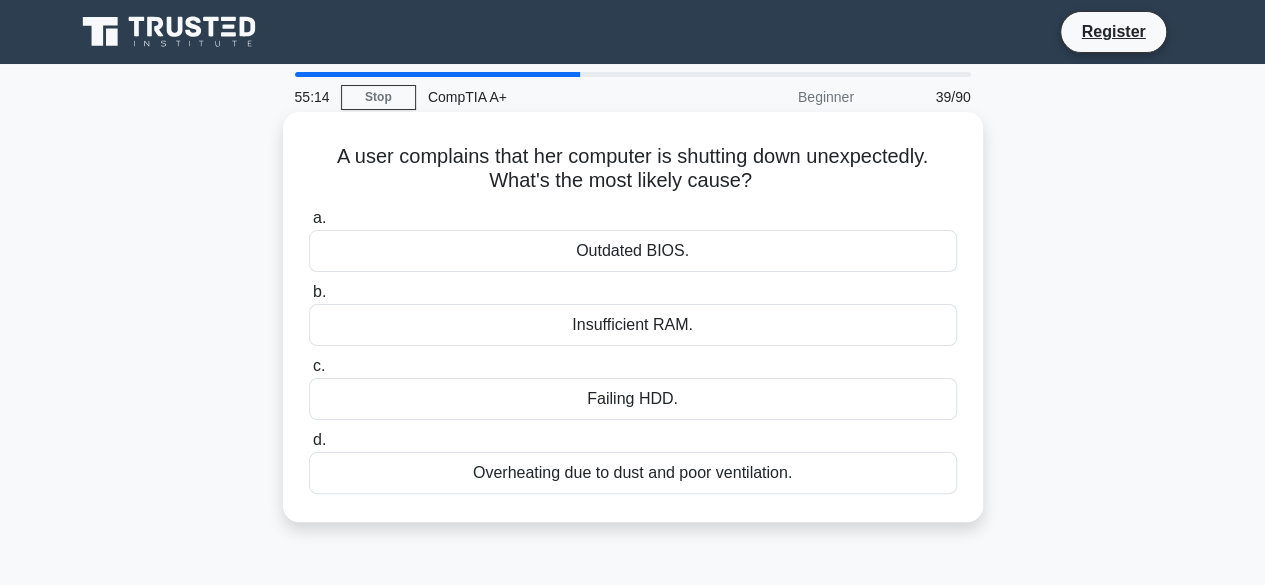 click on "Overheating due to dust and poor ventilation." at bounding box center [633, 473] 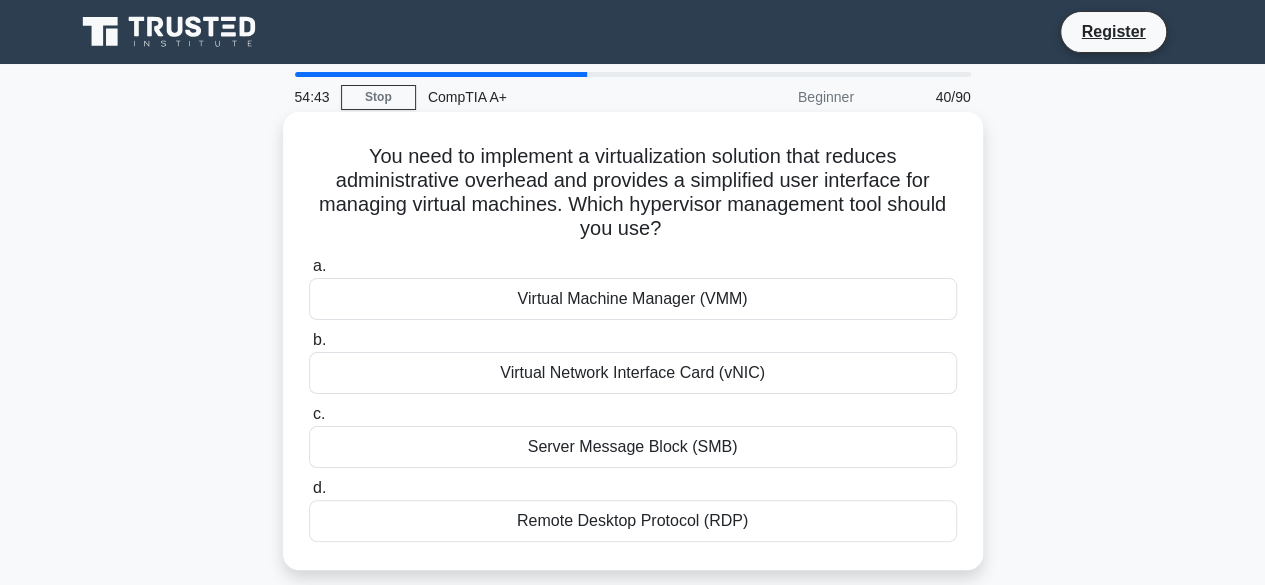 click on "Virtual Machine Manager (VMM)" at bounding box center (633, 299) 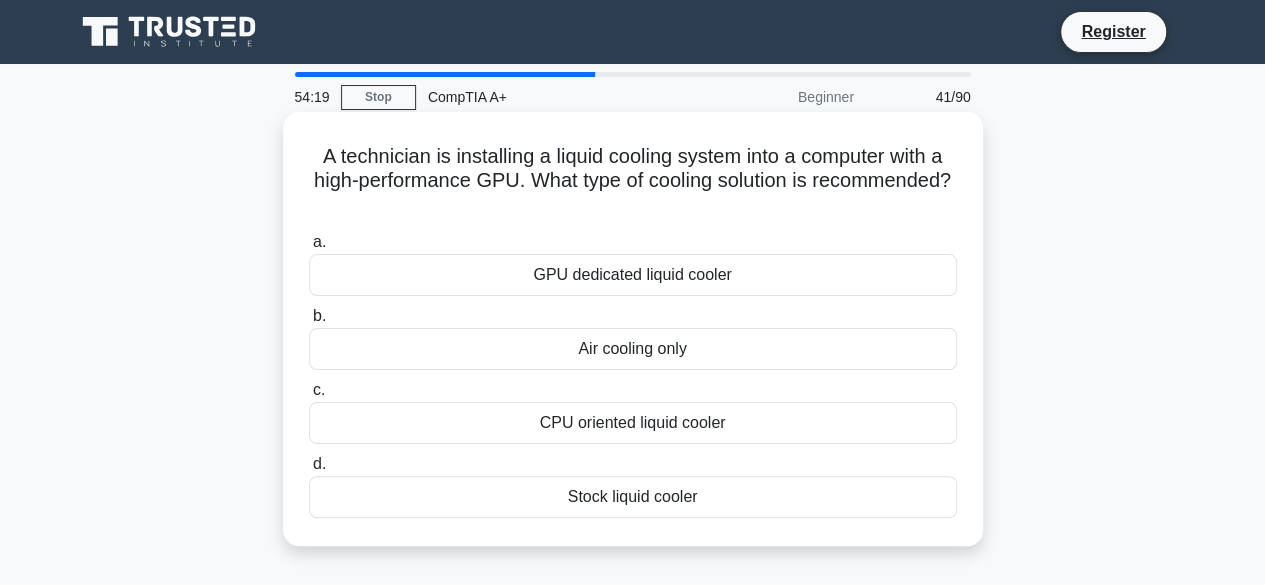 click on "Air cooling only" at bounding box center [633, 349] 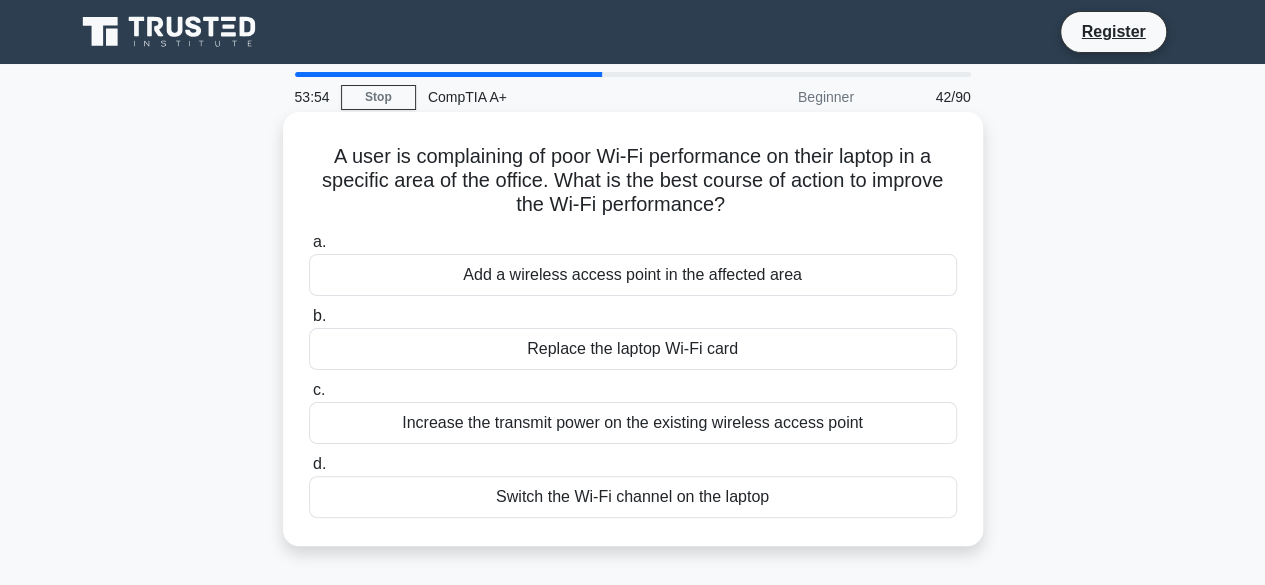 click on "Increase the transmit power on the existing wireless access point" at bounding box center [633, 423] 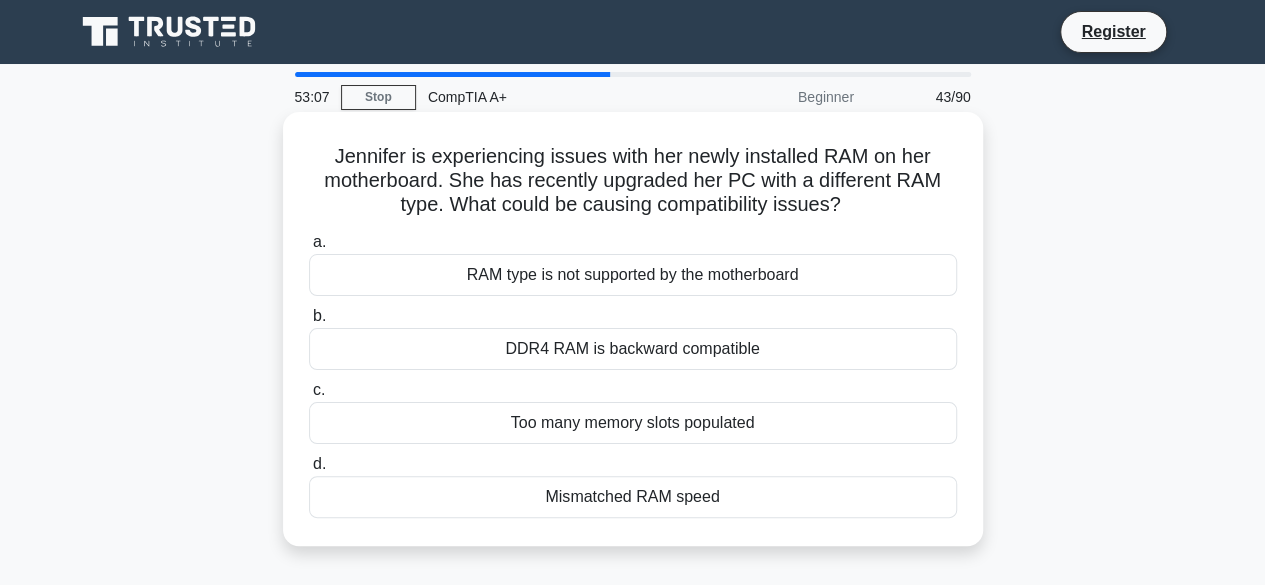click on "DDR4 RAM is backward compatible" at bounding box center (633, 349) 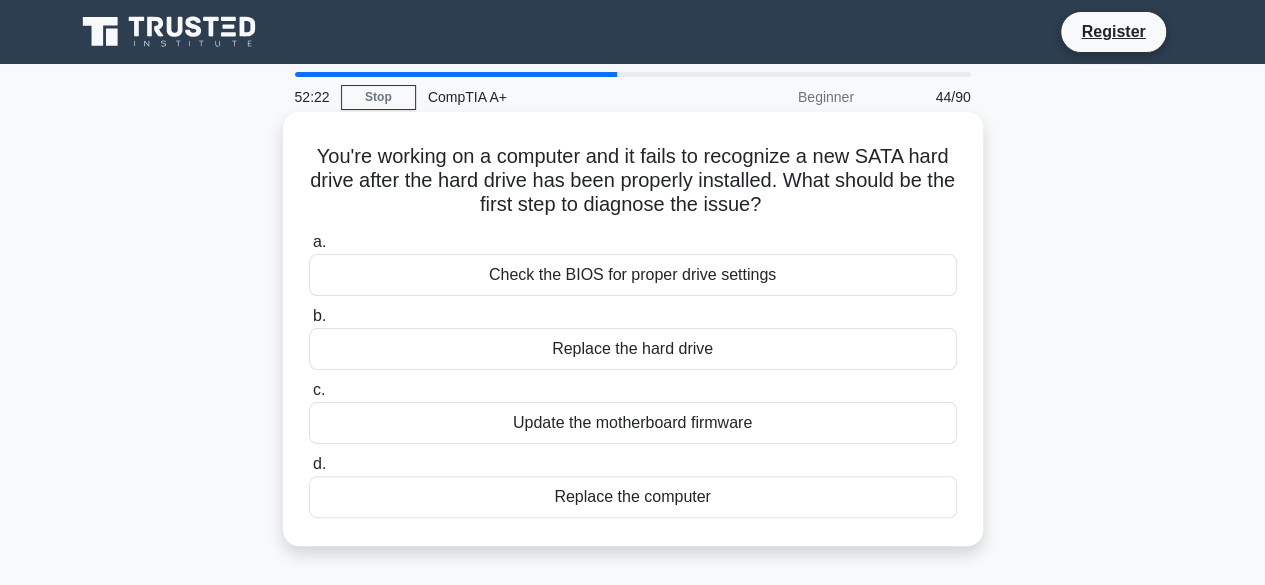 click on "Update the motherboard firmware" at bounding box center [633, 423] 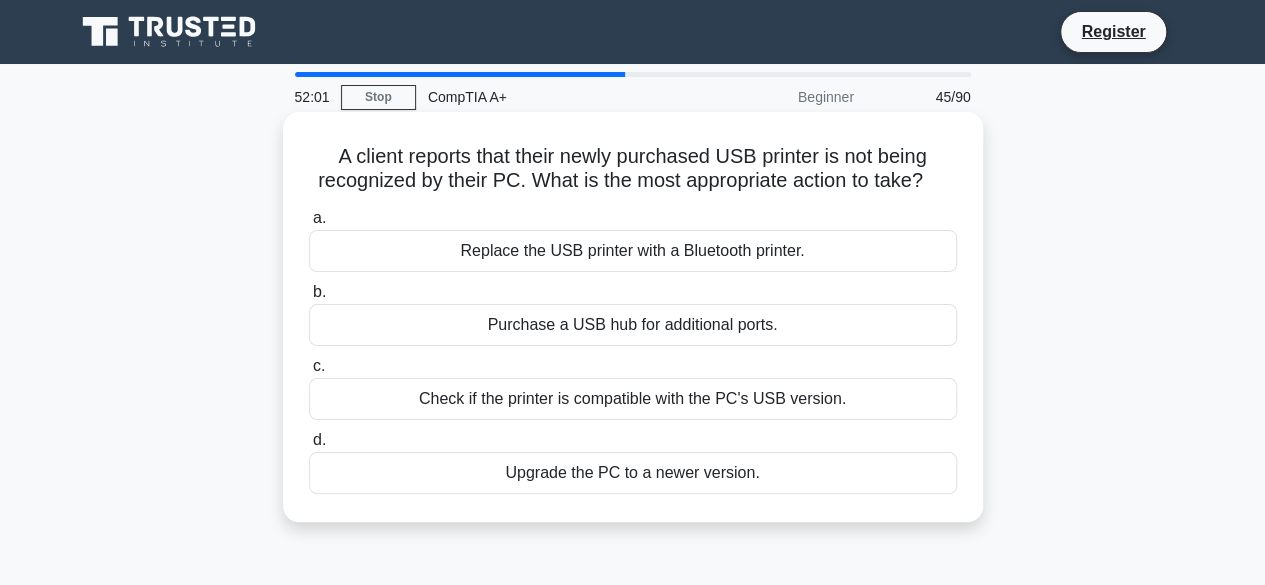 click on "Check if the printer is compatible with the PC's USB version." at bounding box center [633, 399] 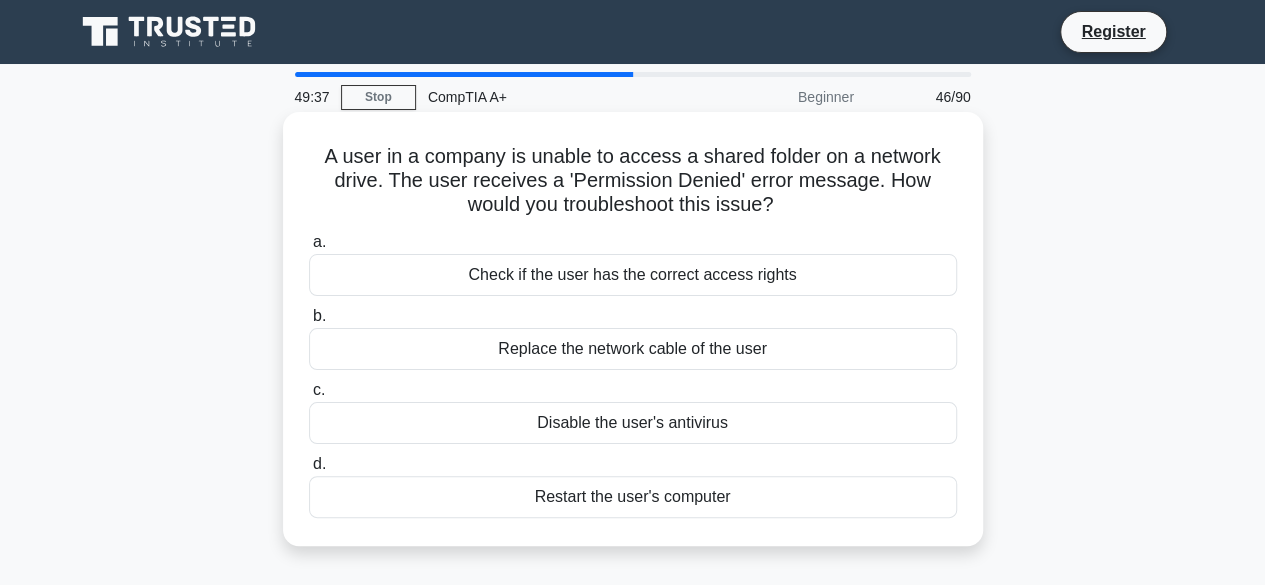click on "Check if the user has the correct access rights" at bounding box center (633, 275) 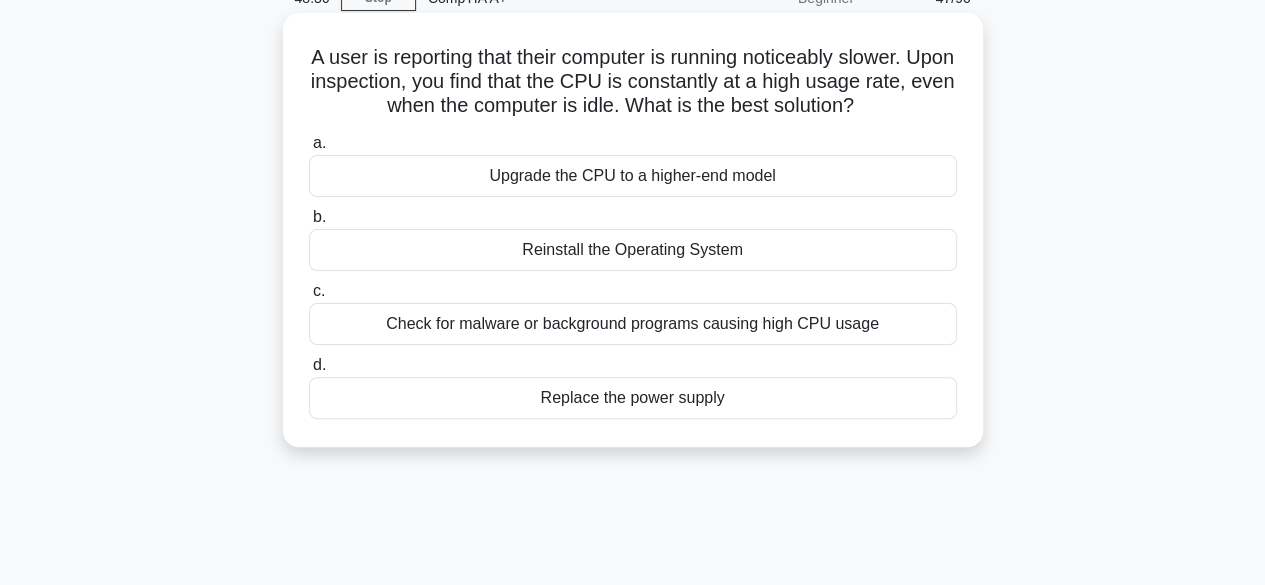 scroll, scrollTop: 107, scrollLeft: 0, axis: vertical 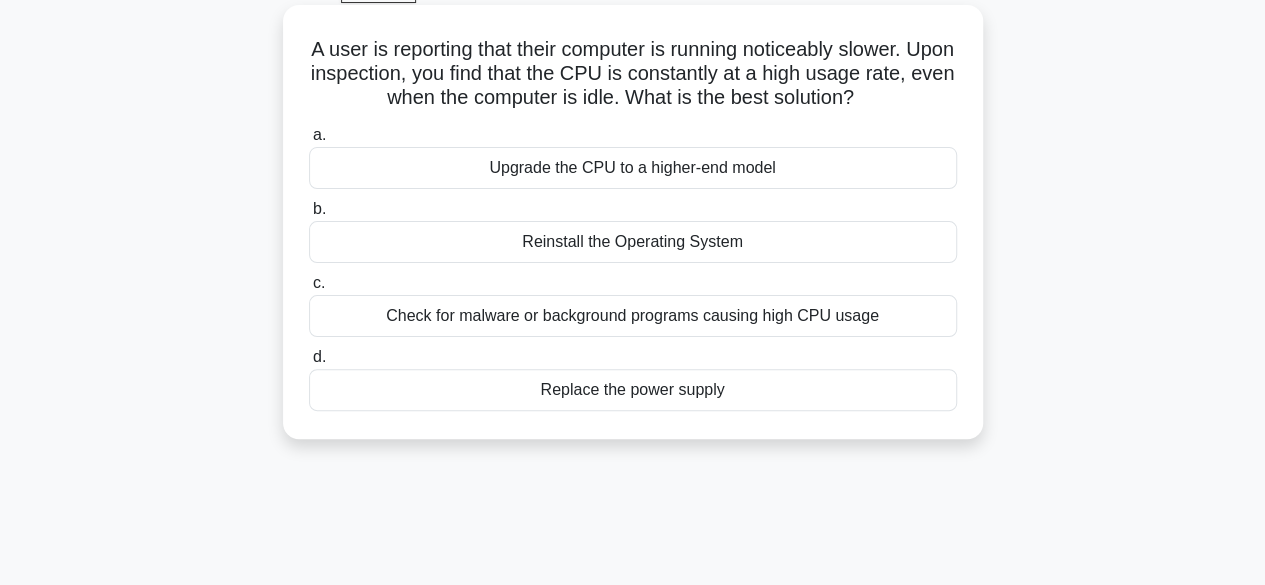 click on "Check for malware or background programs causing high CPU usage" at bounding box center (633, 316) 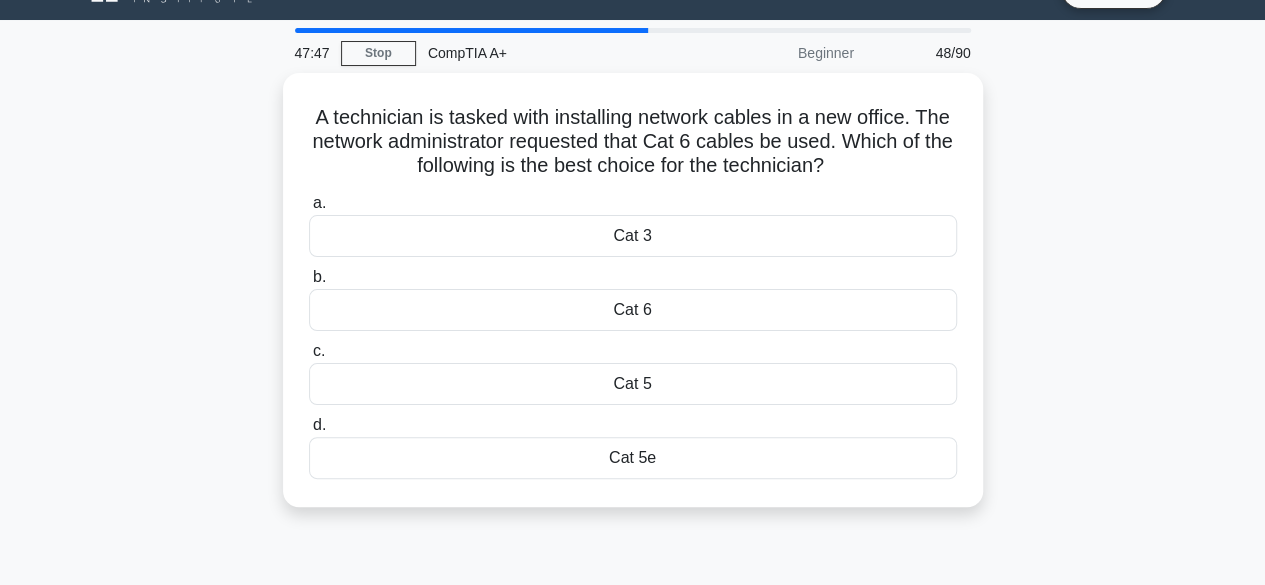 scroll, scrollTop: 0, scrollLeft: 0, axis: both 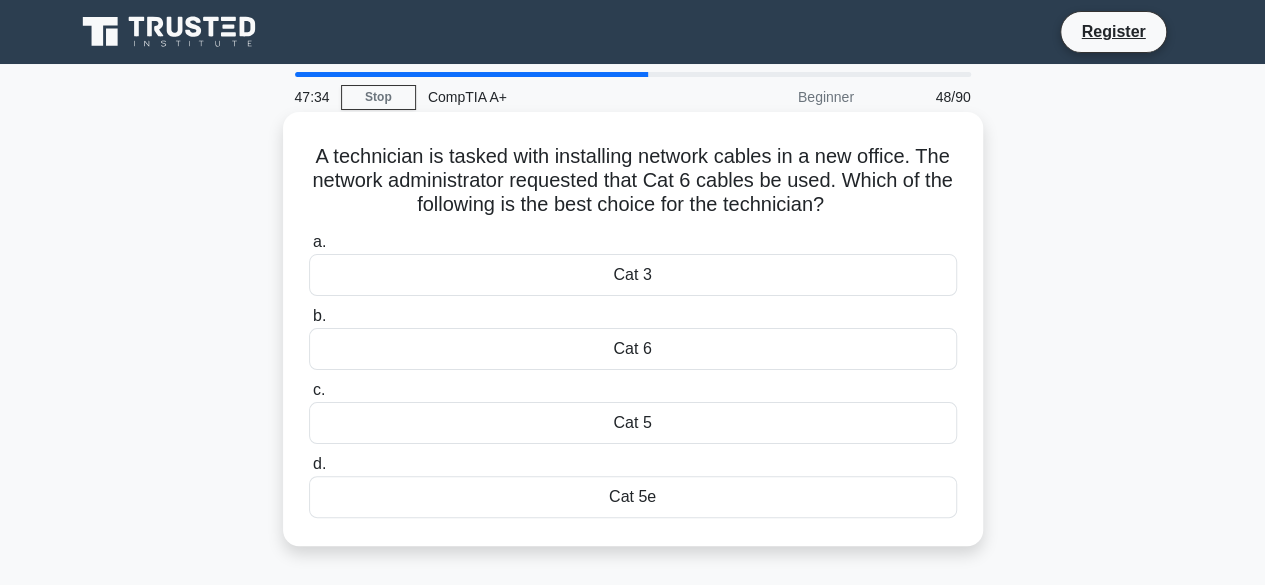 click on "Cat 6" at bounding box center [633, 349] 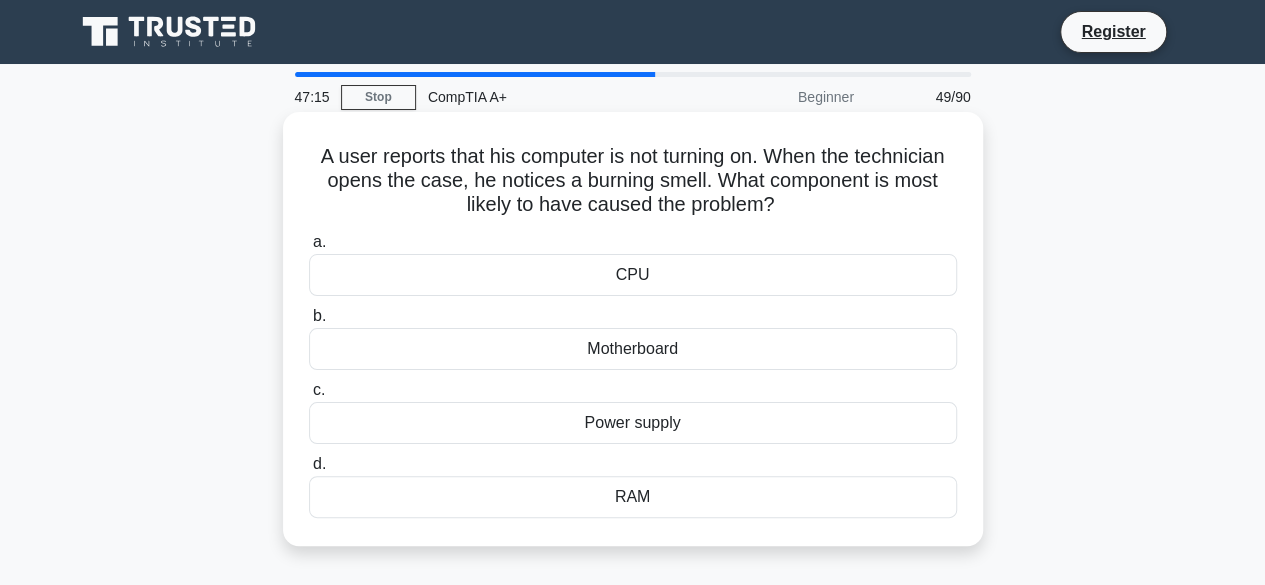 click on "Power supply" at bounding box center [633, 423] 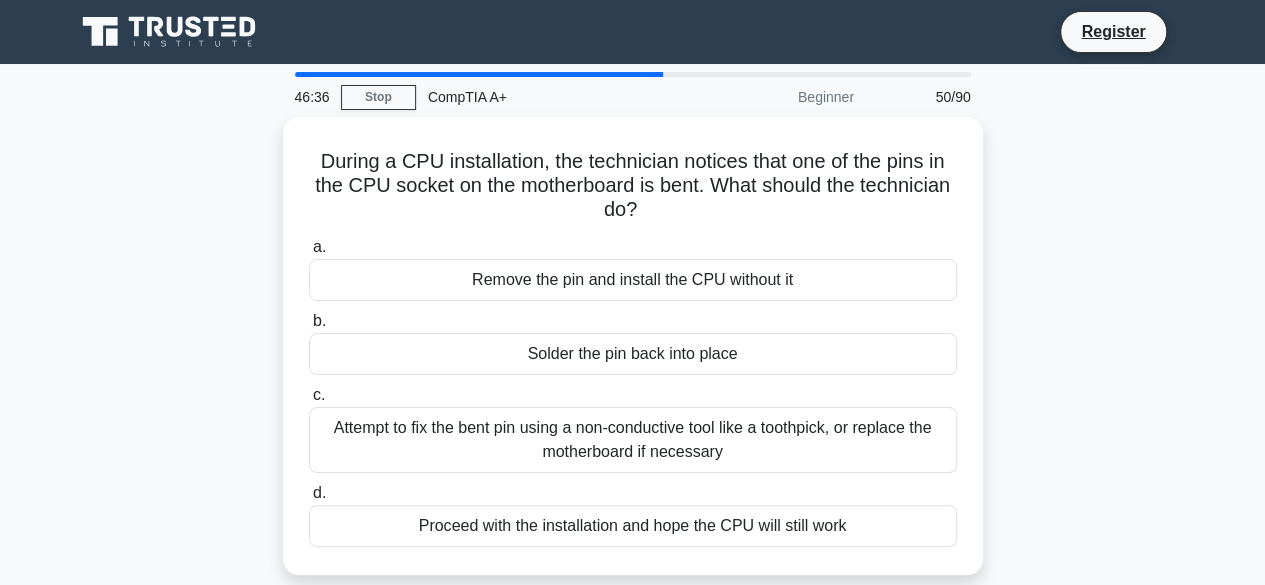 click on "Attempt to fix the bent pin using a non-conductive tool like a toothpick, or replace the motherboard if necessary" at bounding box center (633, 440) 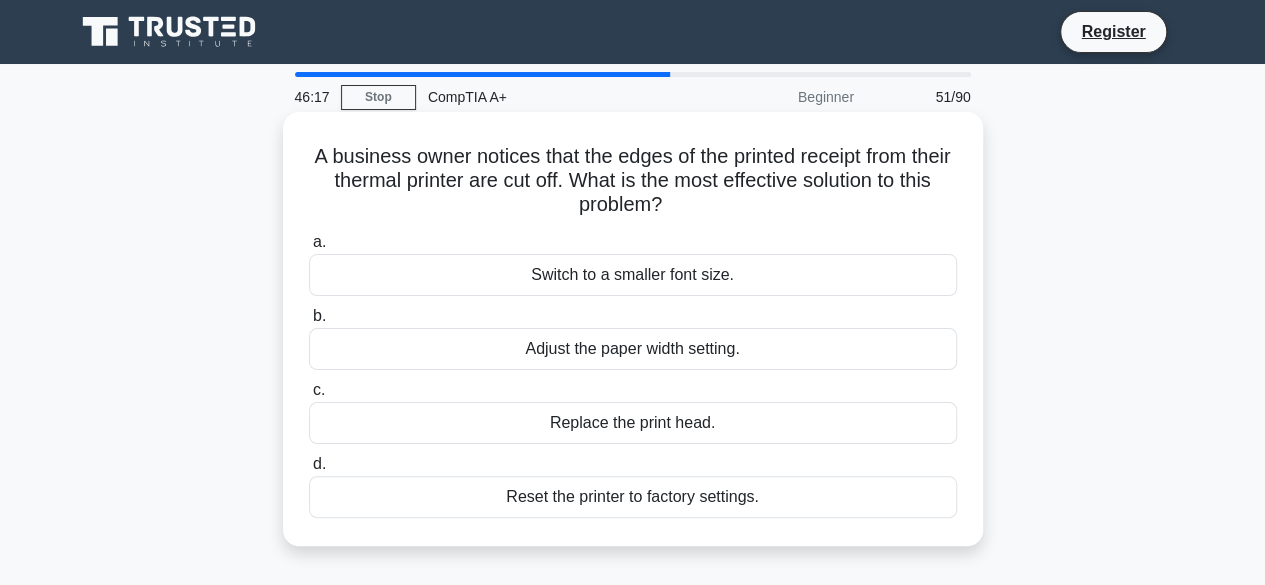 click on "Reset the printer to factory settings." at bounding box center (633, 497) 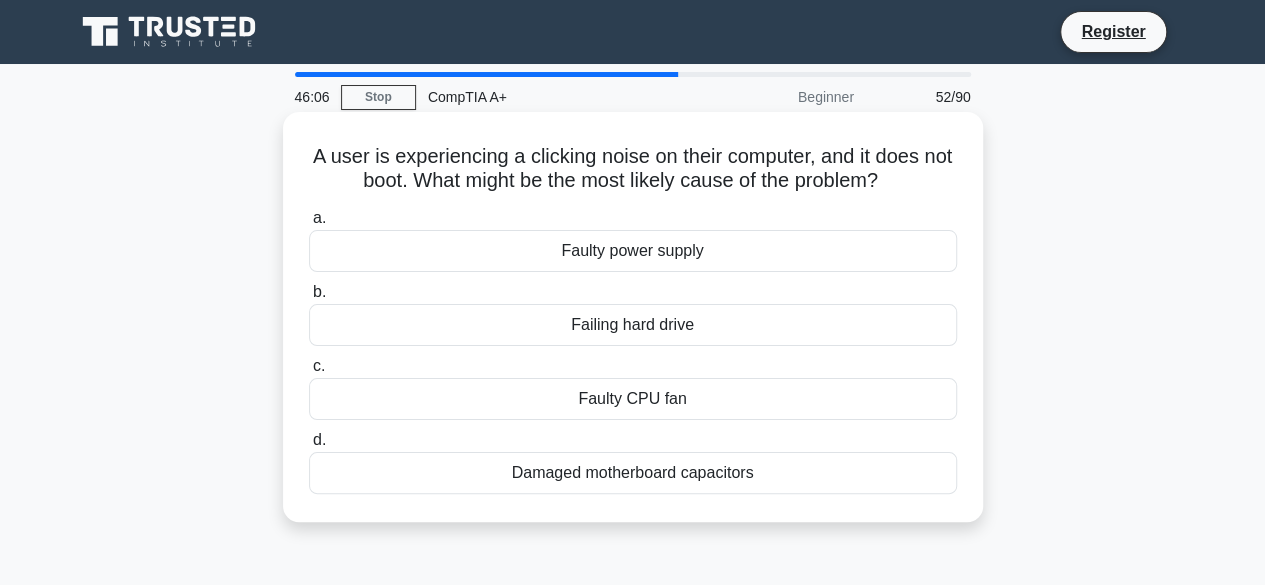 click on "Failing hard drive" at bounding box center [633, 325] 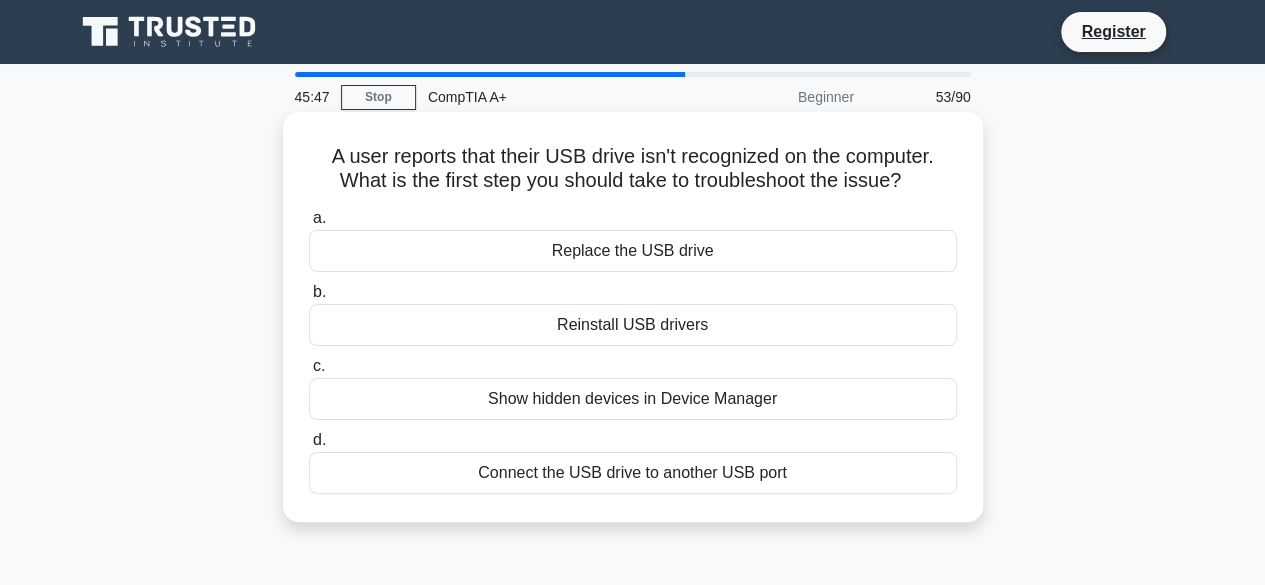 click on "Connect the USB drive to another USB port" at bounding box center (633, 473) 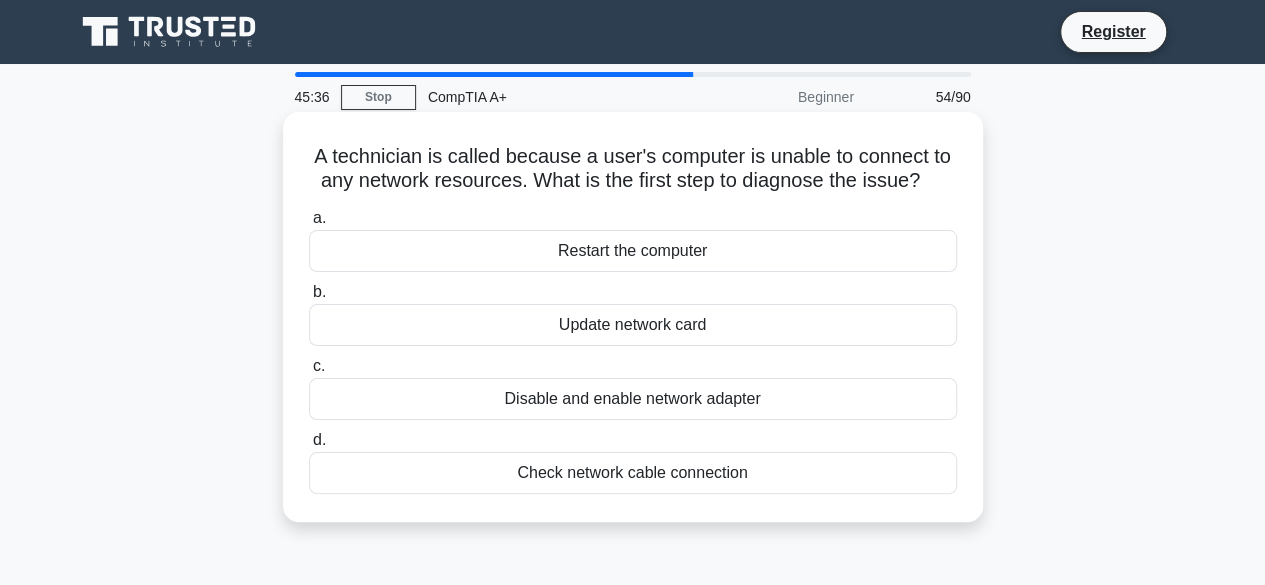 click on "Update network card" at bounding box center [633, 325] 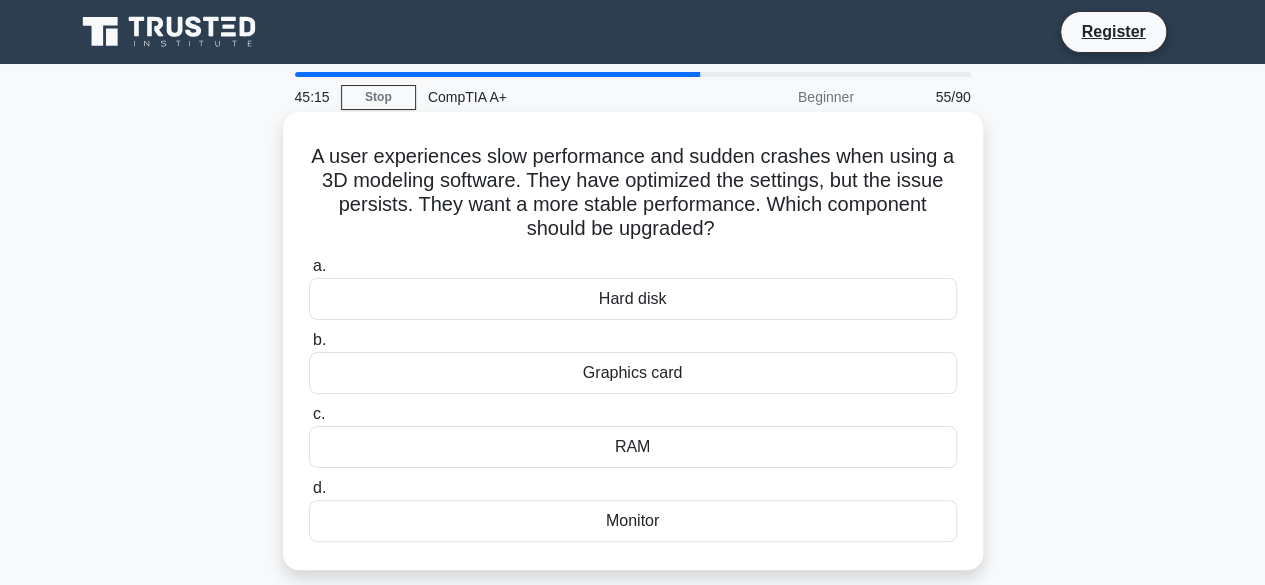click on "RAM" at bounding box center (633, 447) 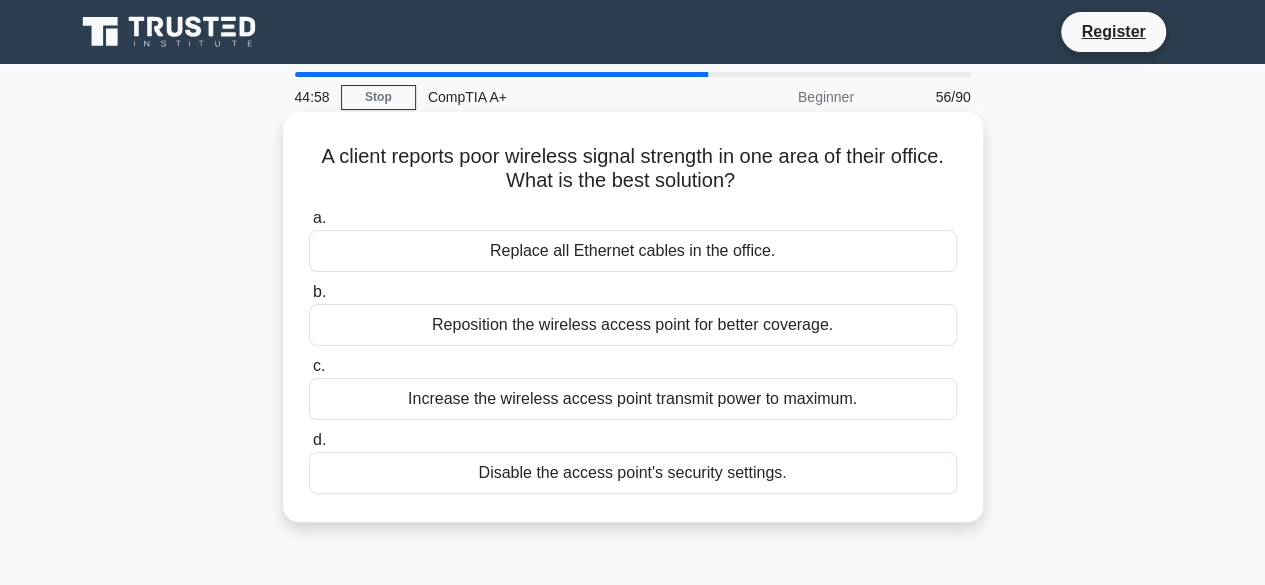 click on "Reposition the wireless access point for better coverage." at bounding box center [633, 325] 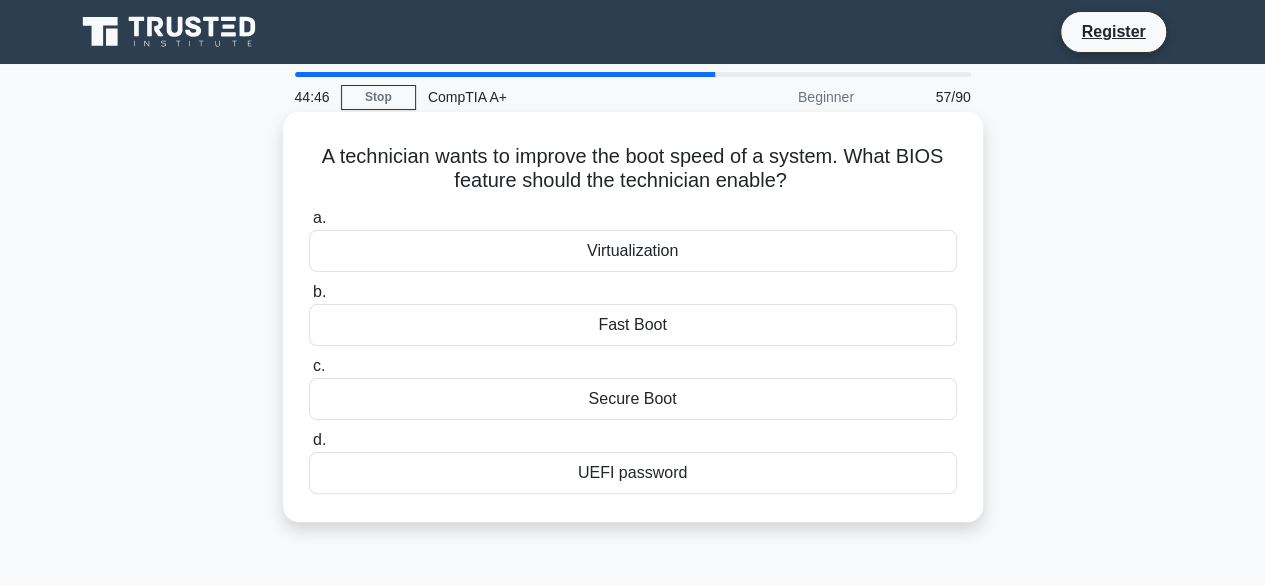click on "Fast Boot" at bounding box center (633, 325) 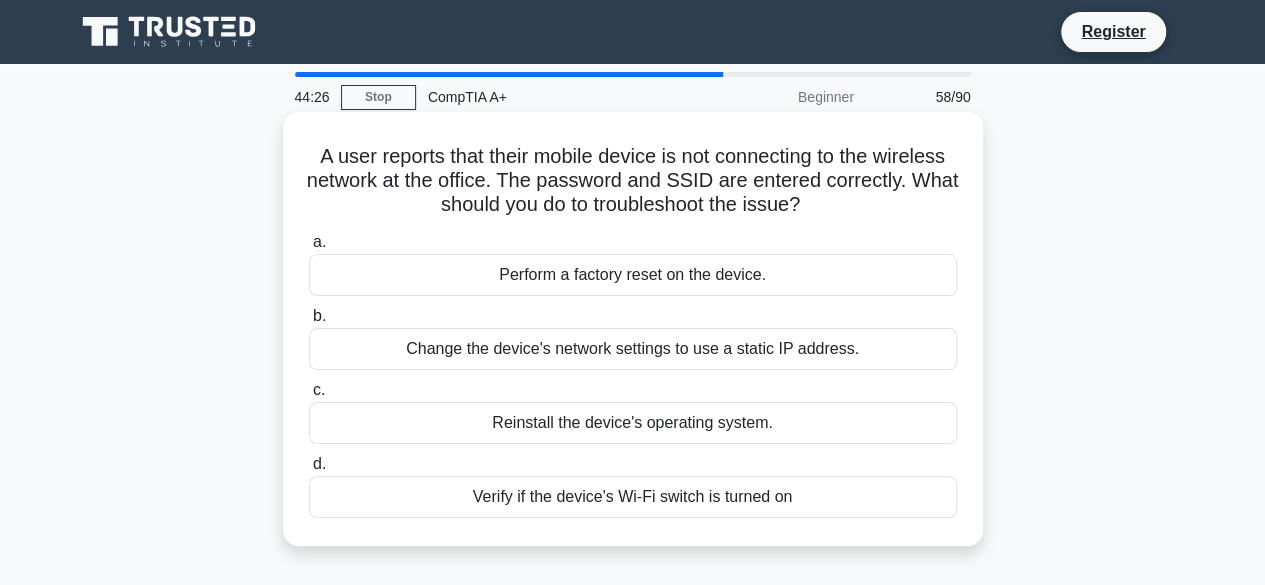 click on "Verify if the device's Wi-Fi switch is turned on" at bounding box center [633, 497] 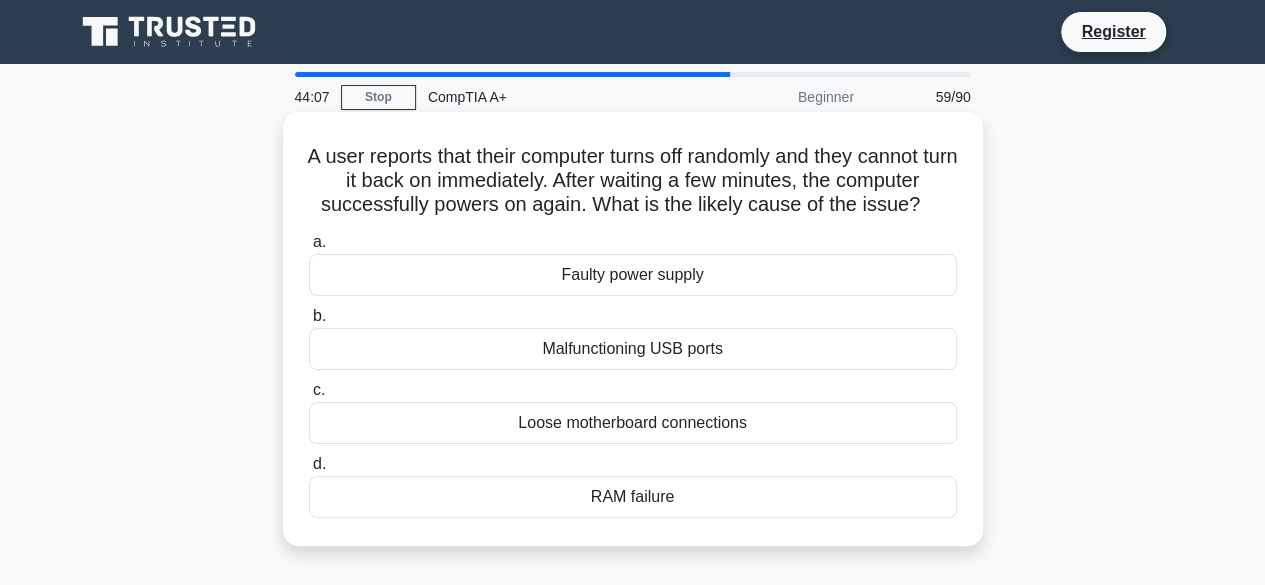 click on "Faulty power supply" at bounding box center [633, 275] 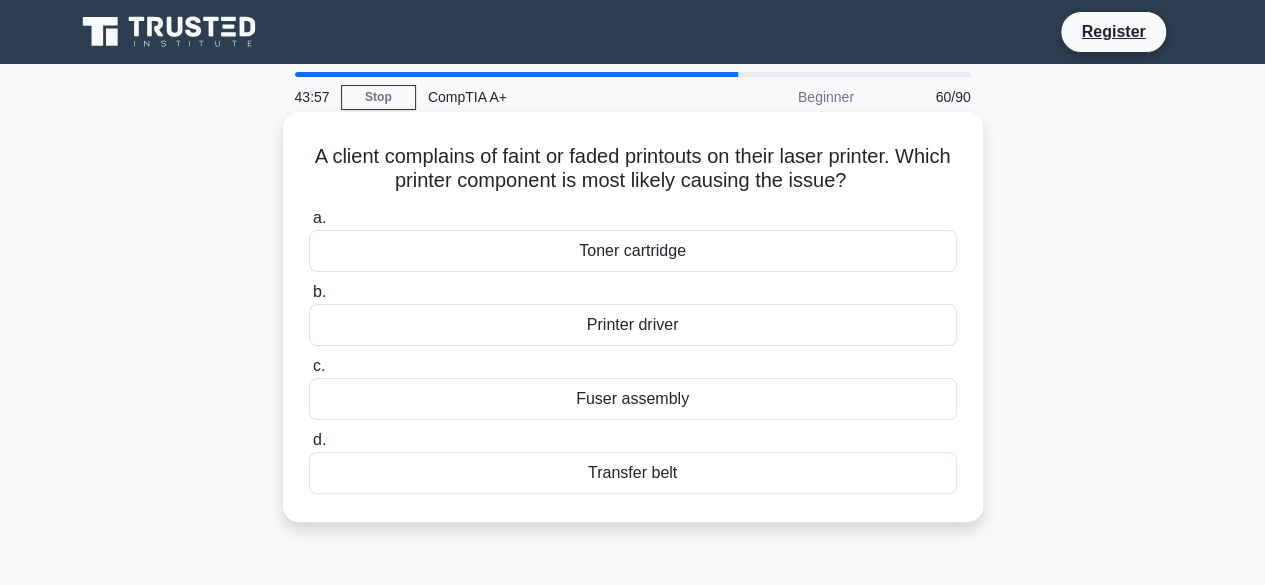 click on "Toner cartridge" at bounding box center (633, 251) 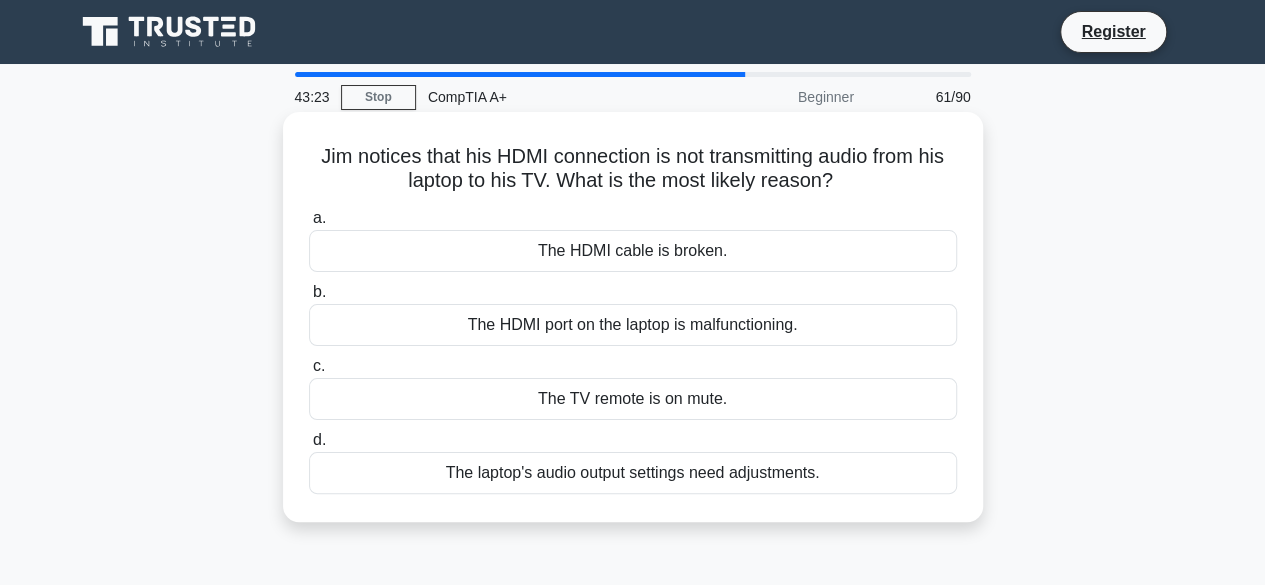 click on "The HDMI port on the laptop is malfunctioning." at bounding box center [633, 325] 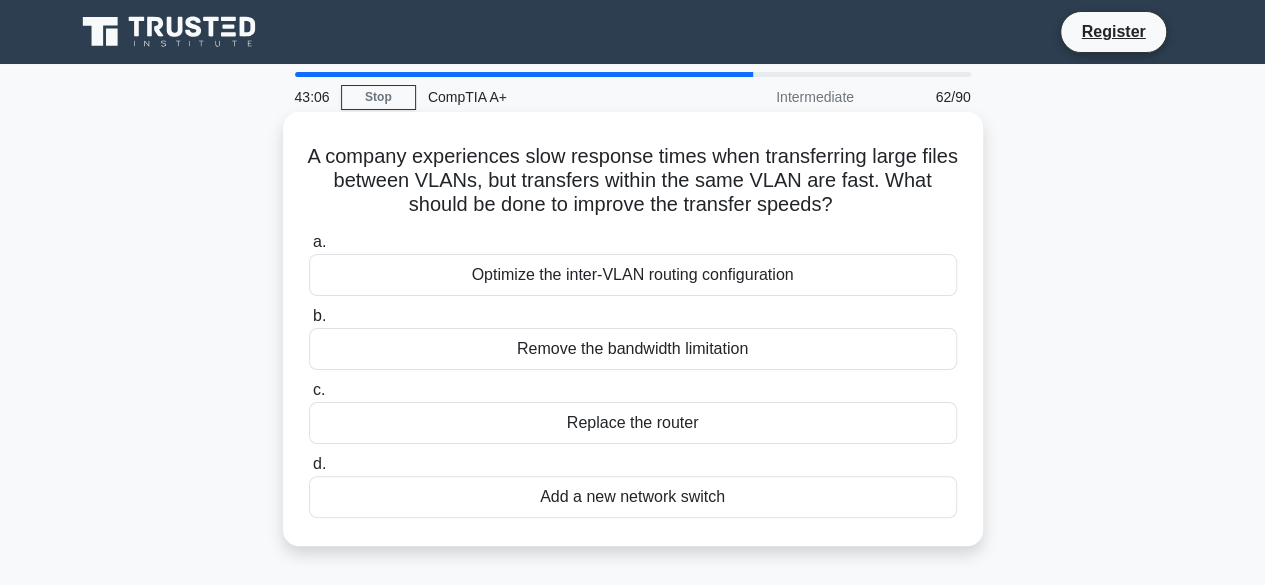 click on "Optimize the inter-VLAN routing configuration" at bounding box center (633, 275) 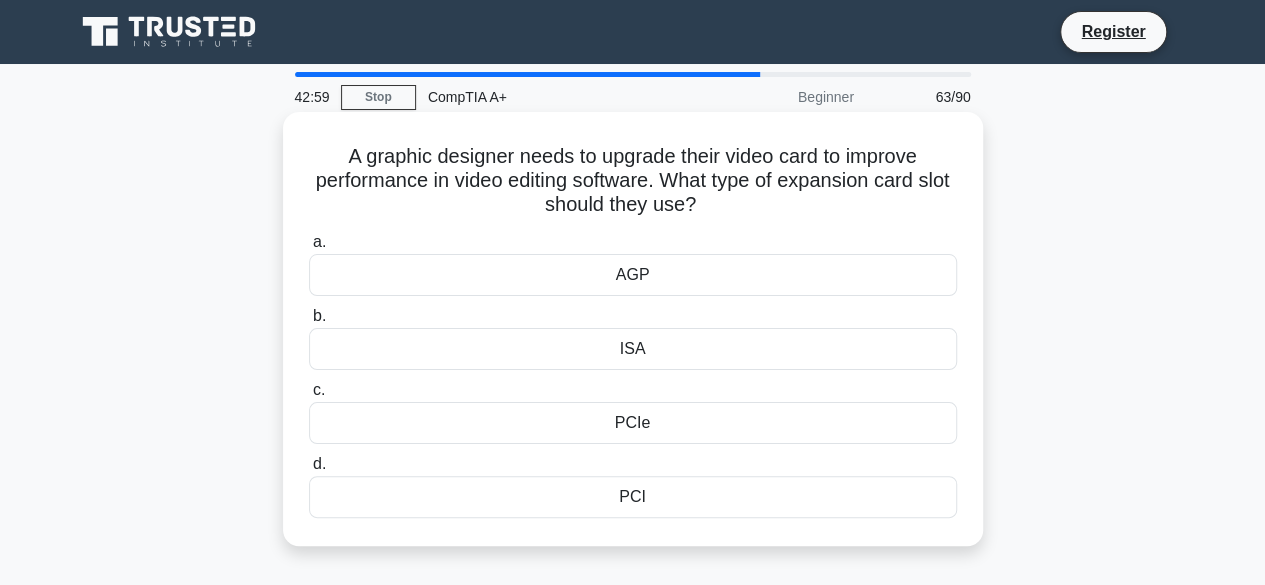 click on "PCIe" at bounding box center [633, 423] 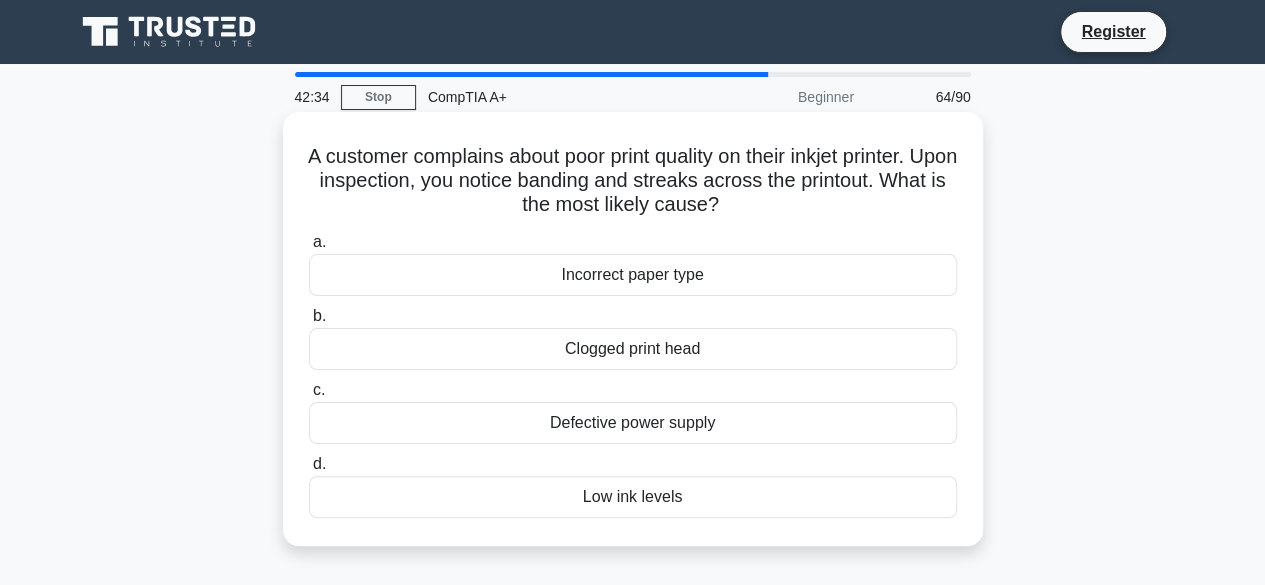 click on "Low ink levels" at bounding box center [633, 497] 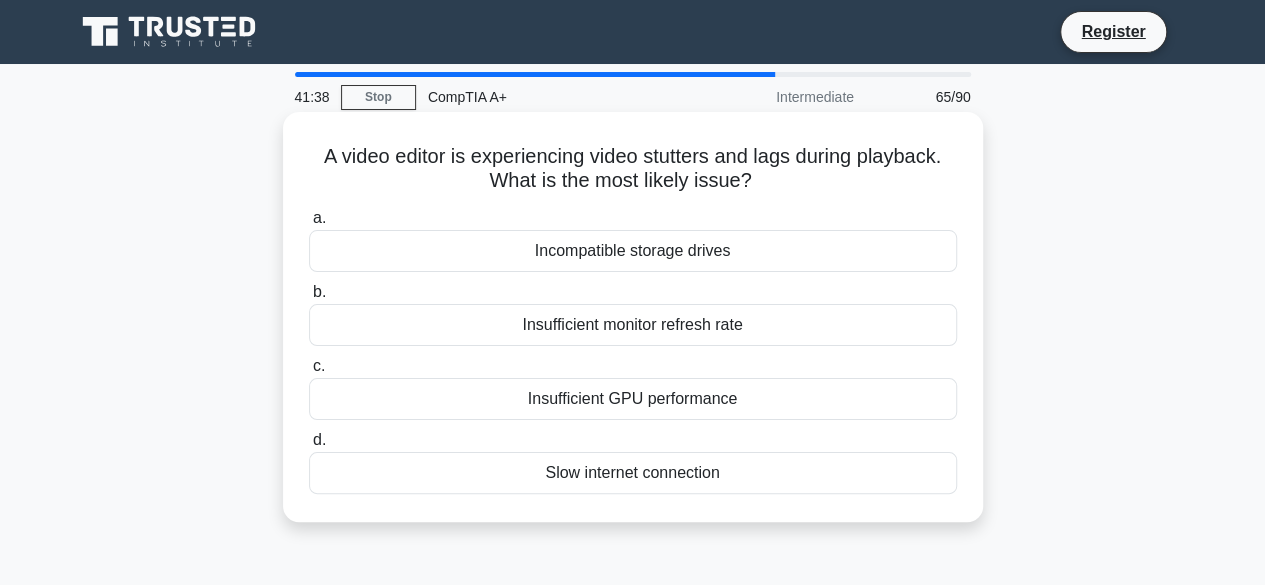 click on "Insufficient GPU performance" at bounding box center [633, 399] 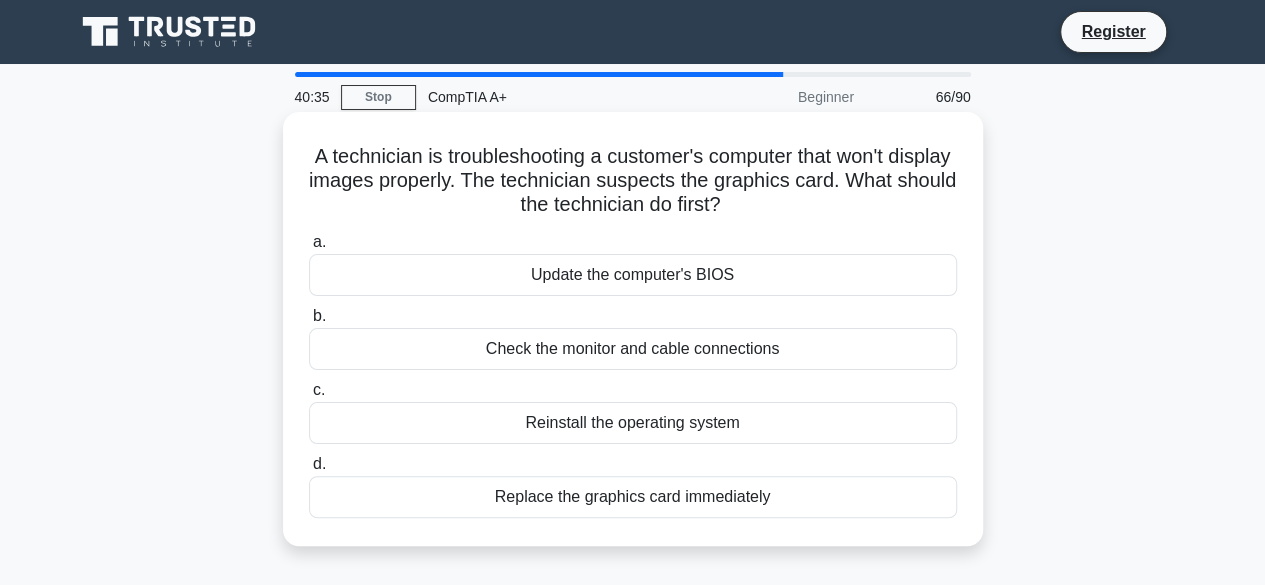 click on "Check the monitor and cable connections" at bounding box center (633, 349) 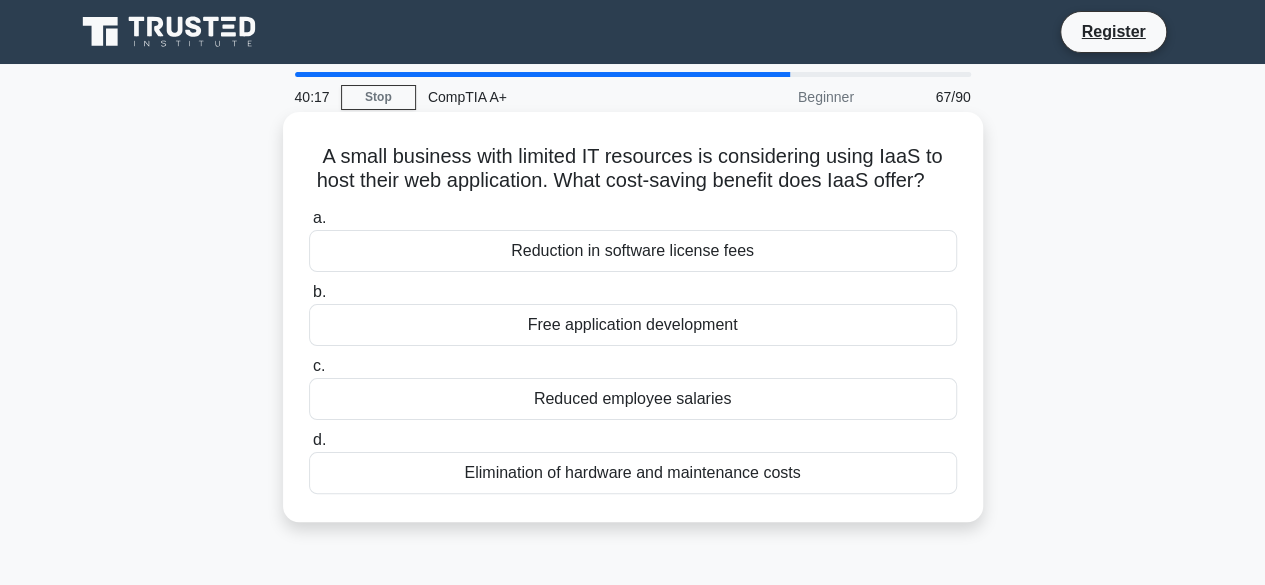 click on "Elimination of hardware and maintenance costs" at bounding box center [633, 473] 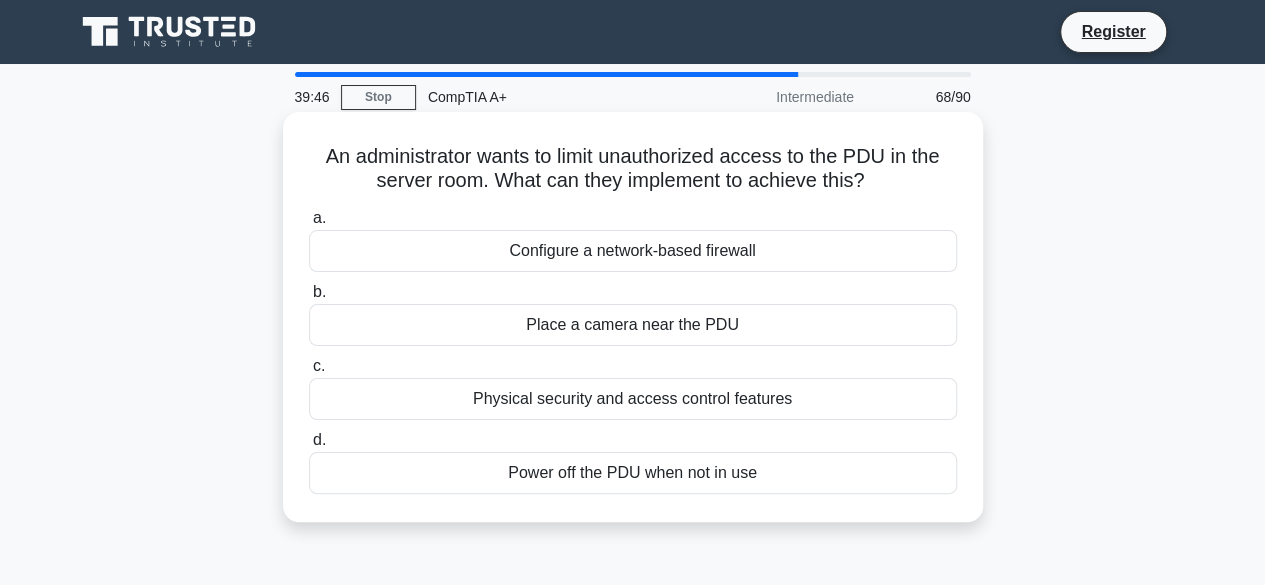 click on "Configure a network-based firewall" at bounding box center (633, 251) 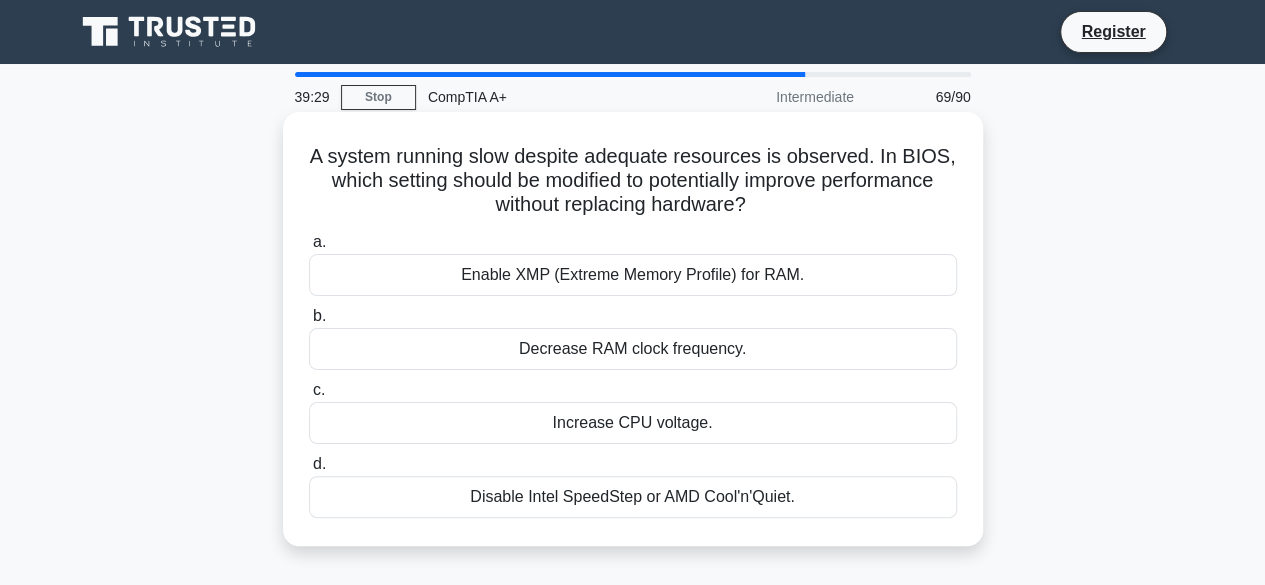 click on "Enable XMP (Extreme Memory Profile) for RAM." at bounding box center (633, 275) 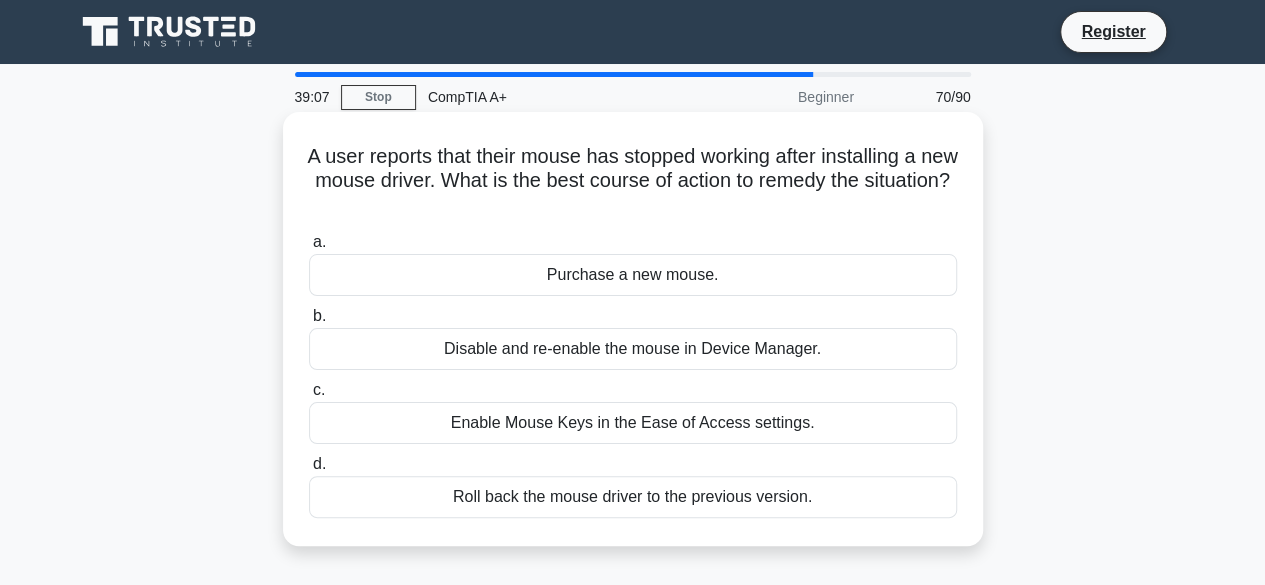 click on "Disable and re-enable the mouse in Device Manager." at bounding box center [633, 349] 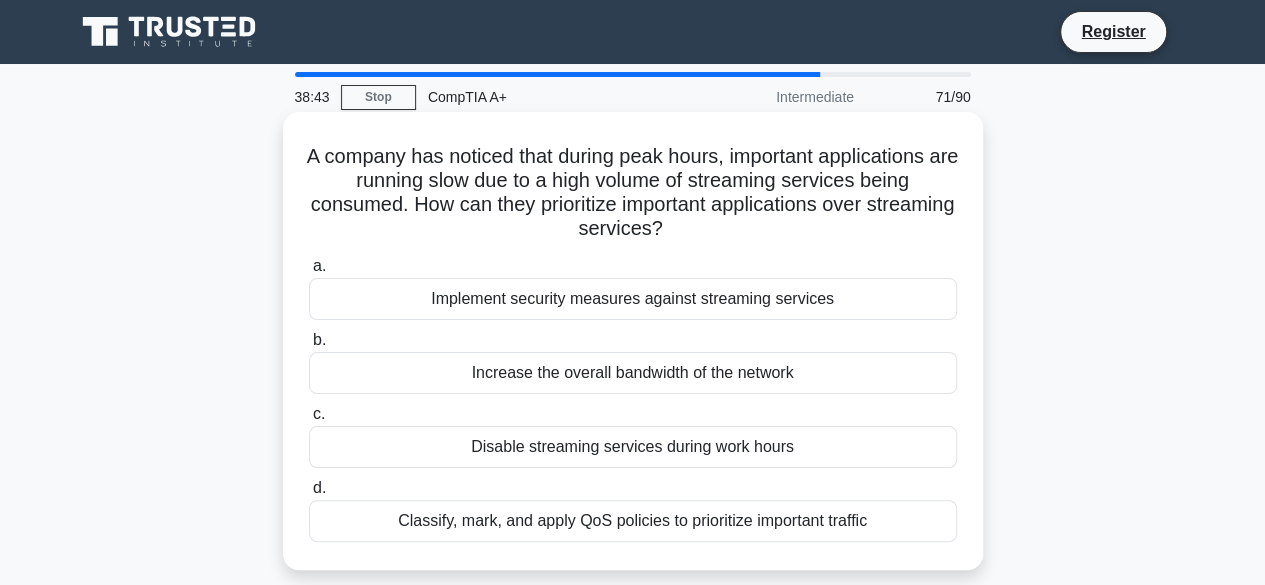 click on "Classify, mark, and apply QoS policies to prioritize important traffic" at bounding box center (633, 521) 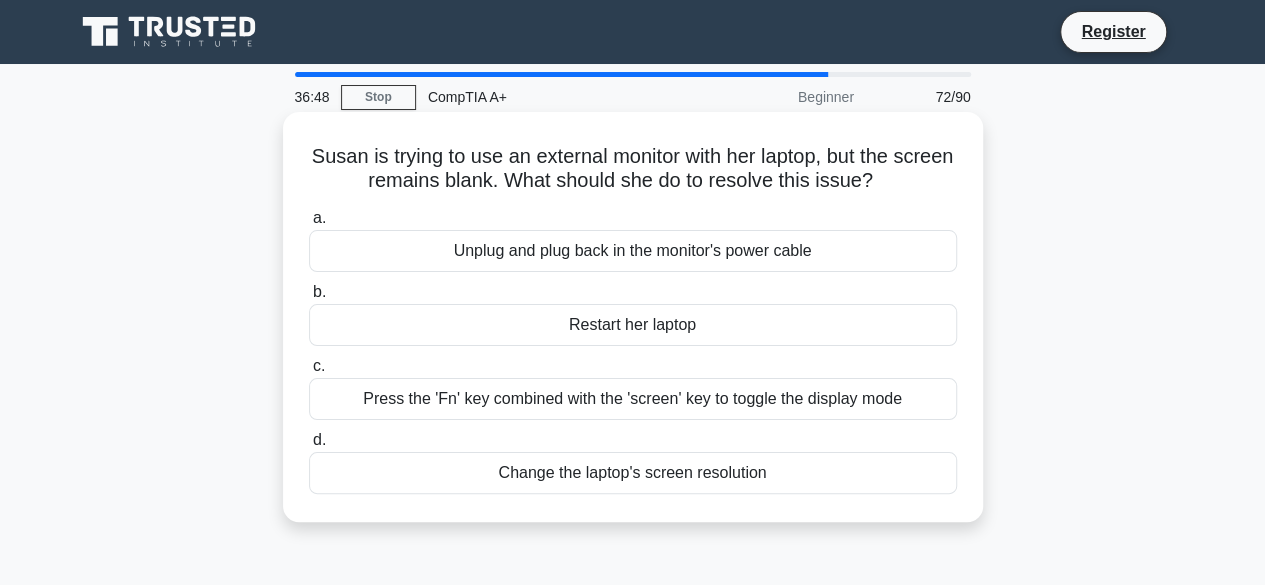 click on "Press the 'Fn' key combined with the 'screen' key to toggle the display mode" at bounding box center [633, 399] 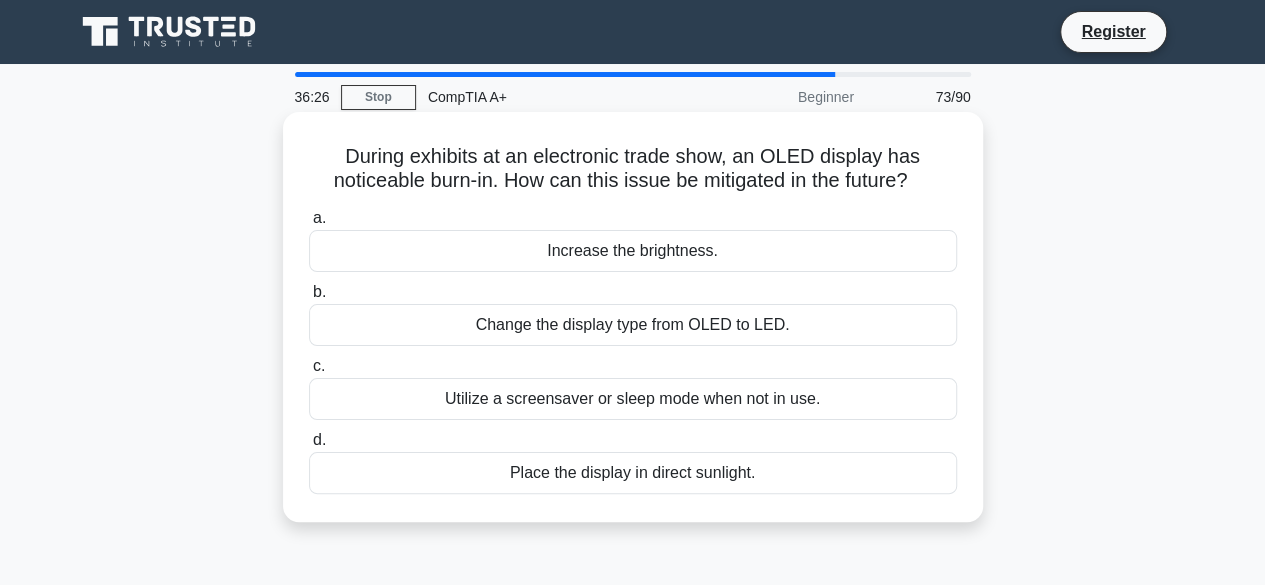 click on "Utilize a screensaver or sleep mode when not in use." at bounding box center (633, 399) 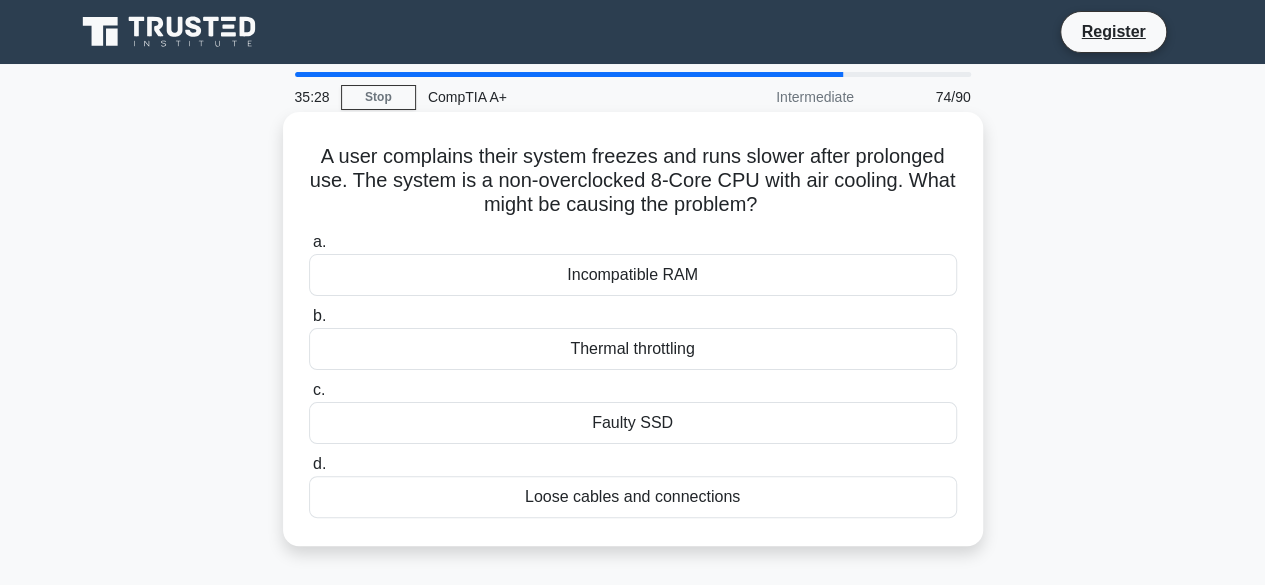 click on "Thermal throttling" at bounding box center (633, 349) 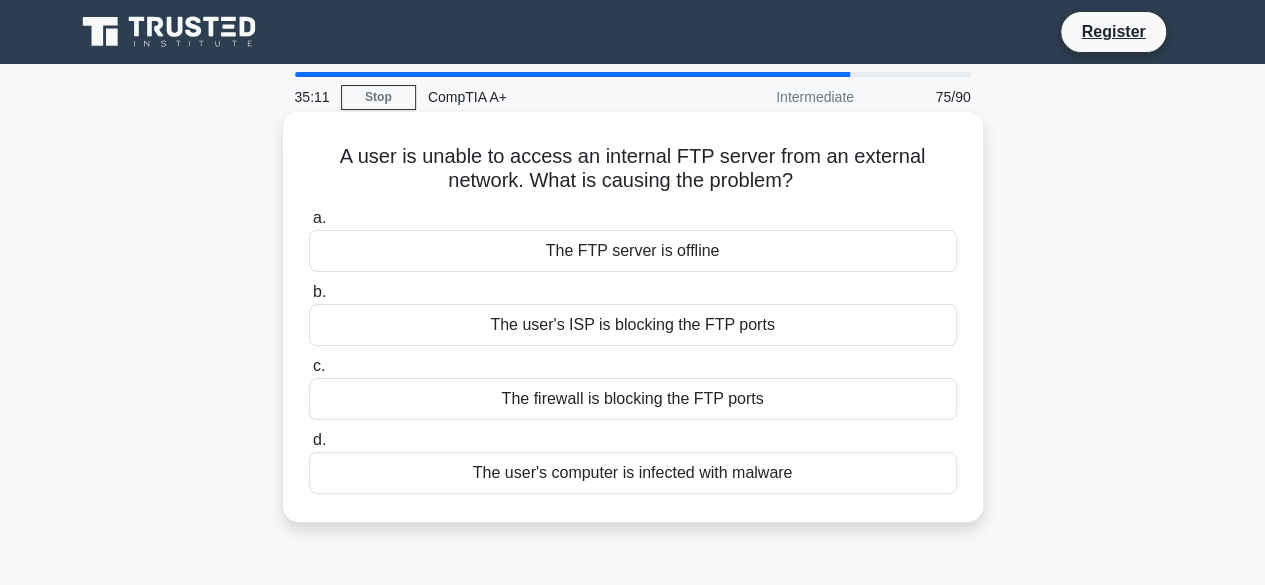click on "The firewall is blocking the FTP ports" at bounding box center [633, 399] 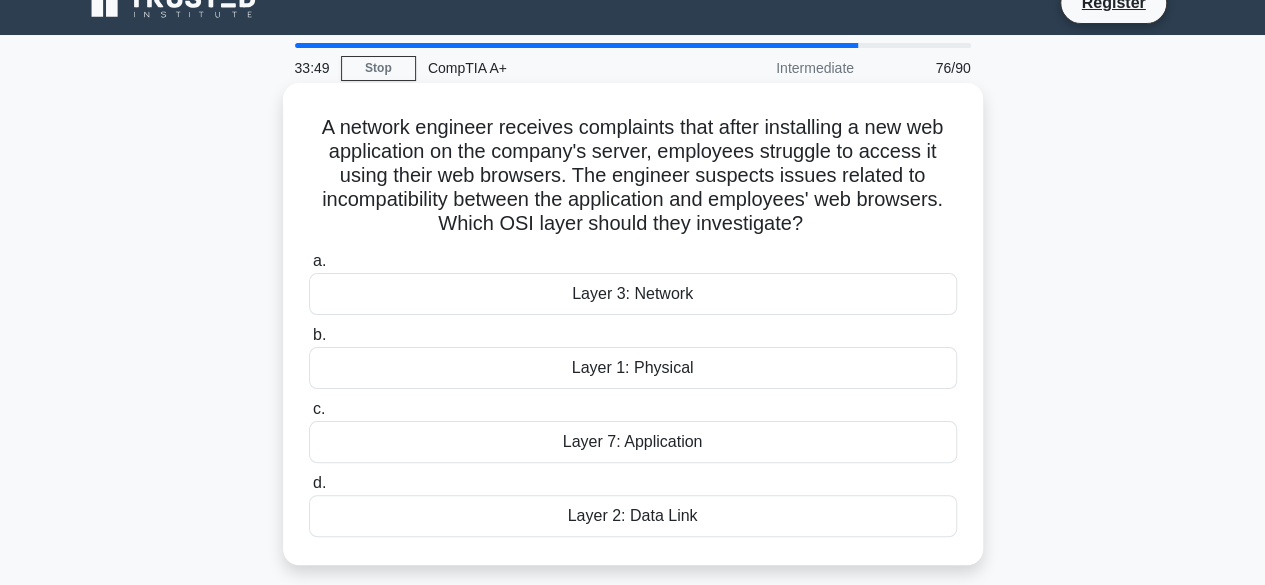 scroll, scrollTop: 29, scrollLeft: 0, axis: vertical 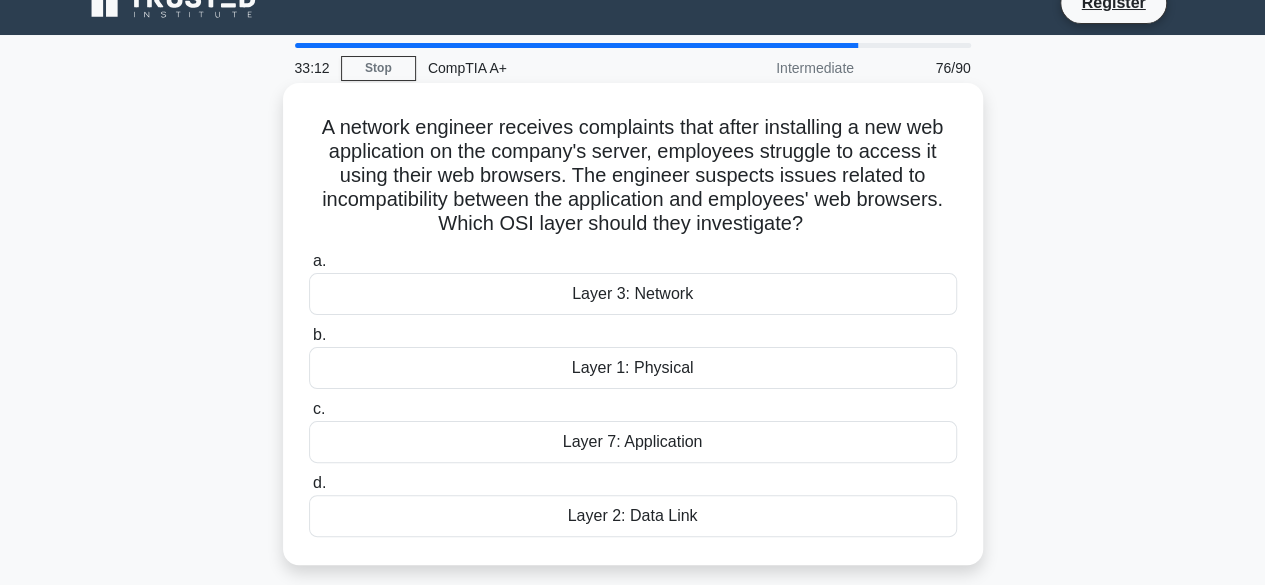 click on "Layer 7: Application" at bounding box center [633, 442] 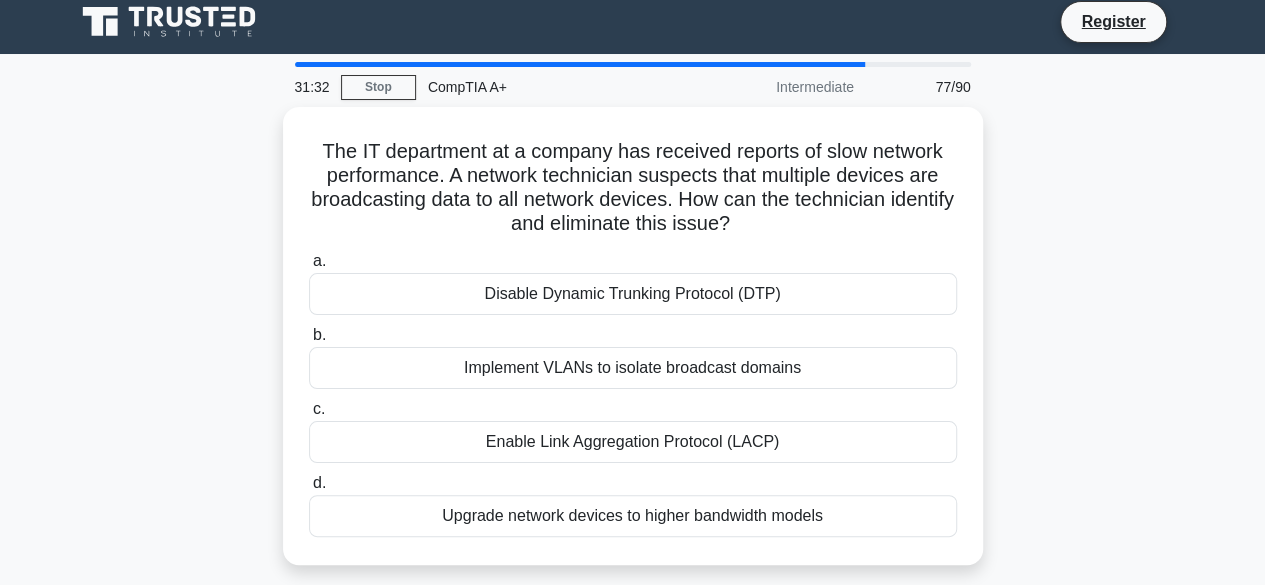 scroll, scrollTop: 0, scrollLeft: 0, axis: both 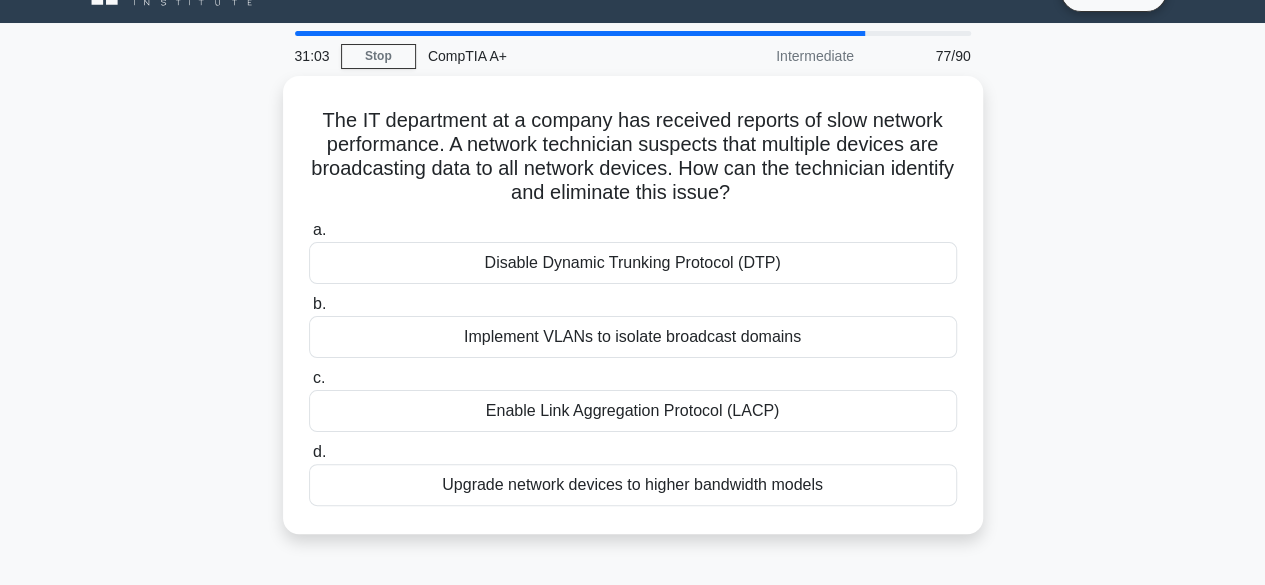 drag, startPoint x: 1261, startPoint y: 145, endPoint x: 1268, endPoint y: 153, distance: 10.630146 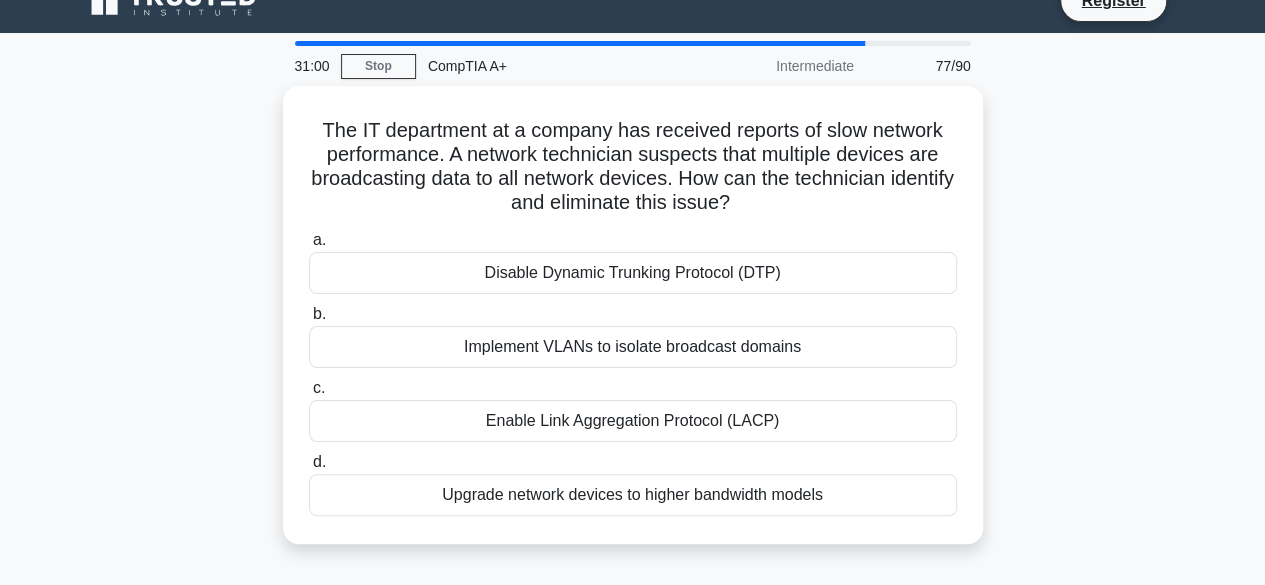 scroll, scrollTop: 0, scrollLeft: 0, axis: both 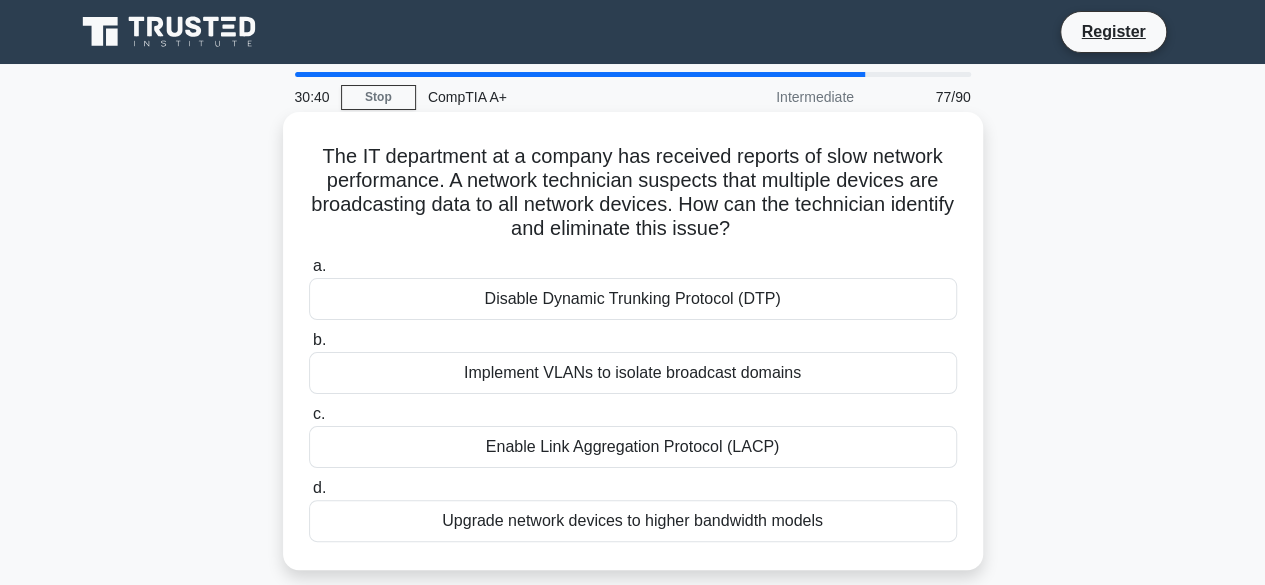 drag, startPoint x: 320, startPoint y: 154, endPoint x: 845, endPoint y: 227, distance: 530.05096 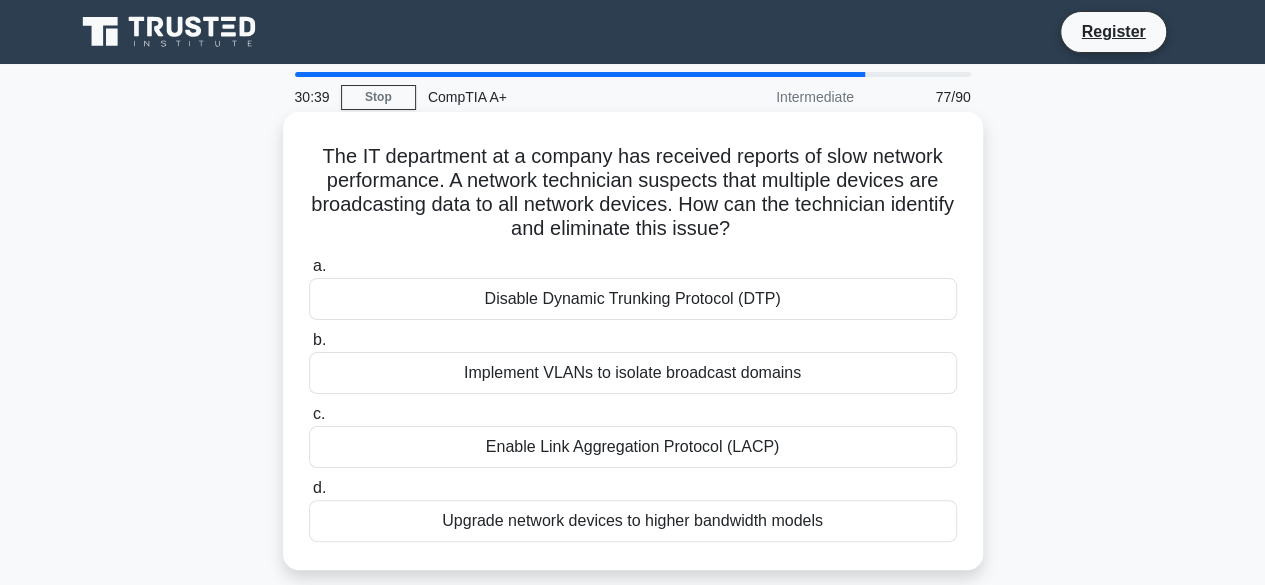 click on "The IT department at a company has received reports of slow network performance. A network technician suspects that multiple devices are broadcasting data to all network devices. How can the technician identify and eliminate this issue?
.spinner_0XTQ{transform-origin:center;animation:spinner_y6GP .75s linear infinite}@keyframes spinner_y6GP{100%{transform:rotate(360deg)}}" at bounding box center [633, 193] 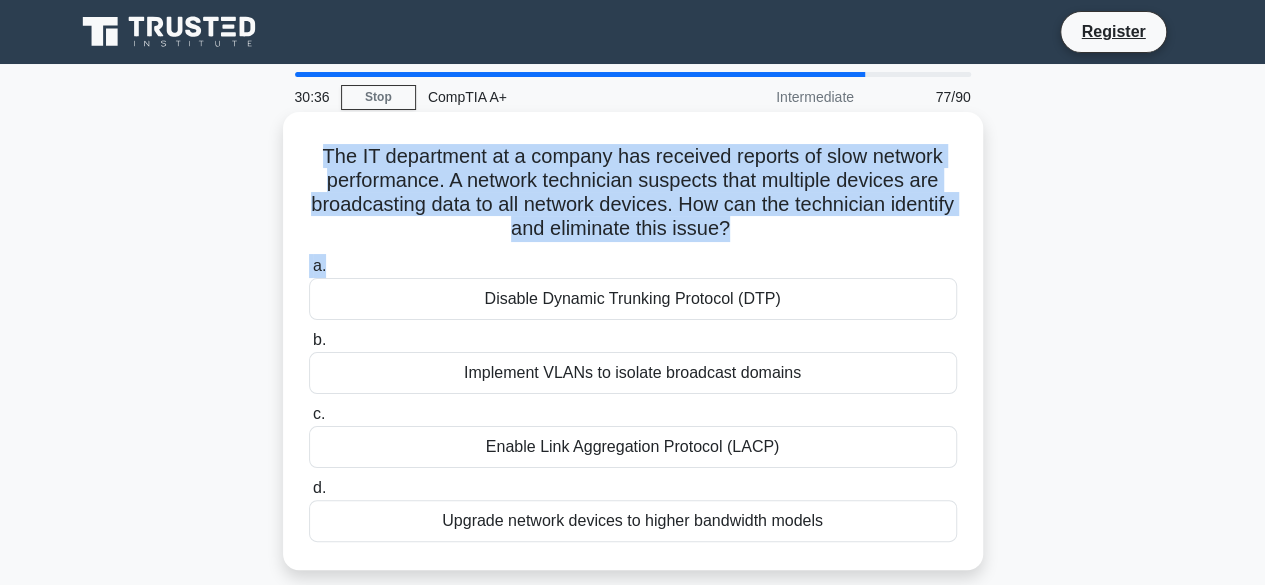 drag, startPoint x: 316, startPoint y: 157, endPoint x: 827, endPoint y: 255, distance: 520.3124 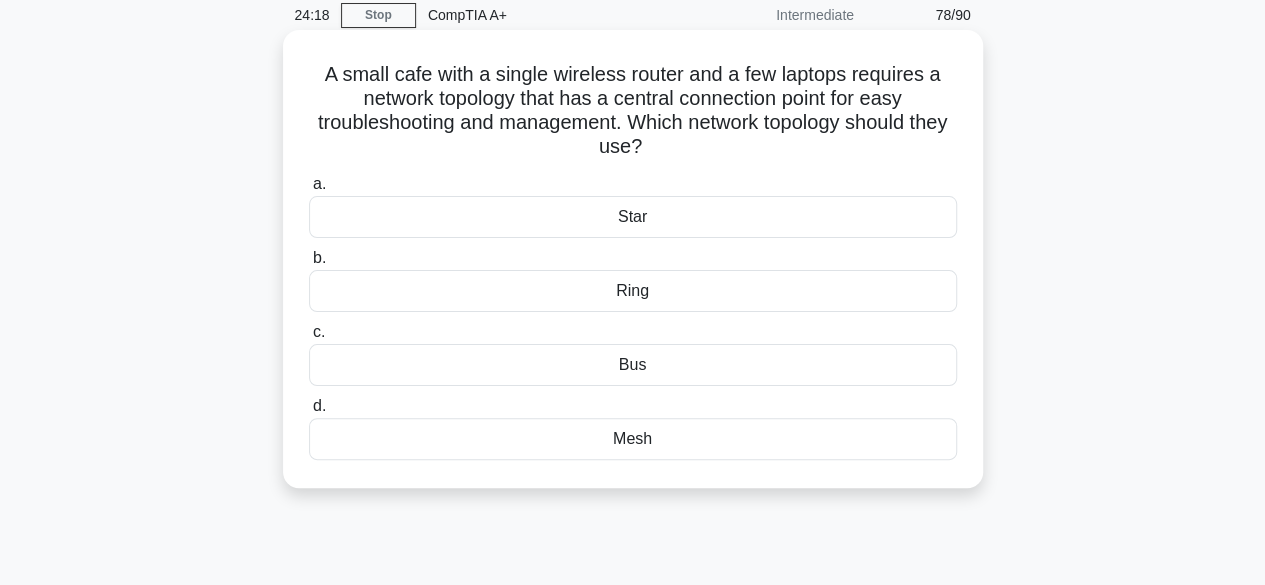 scroll, scrollTop: 83, scrollLeft: 0, axis: vertical 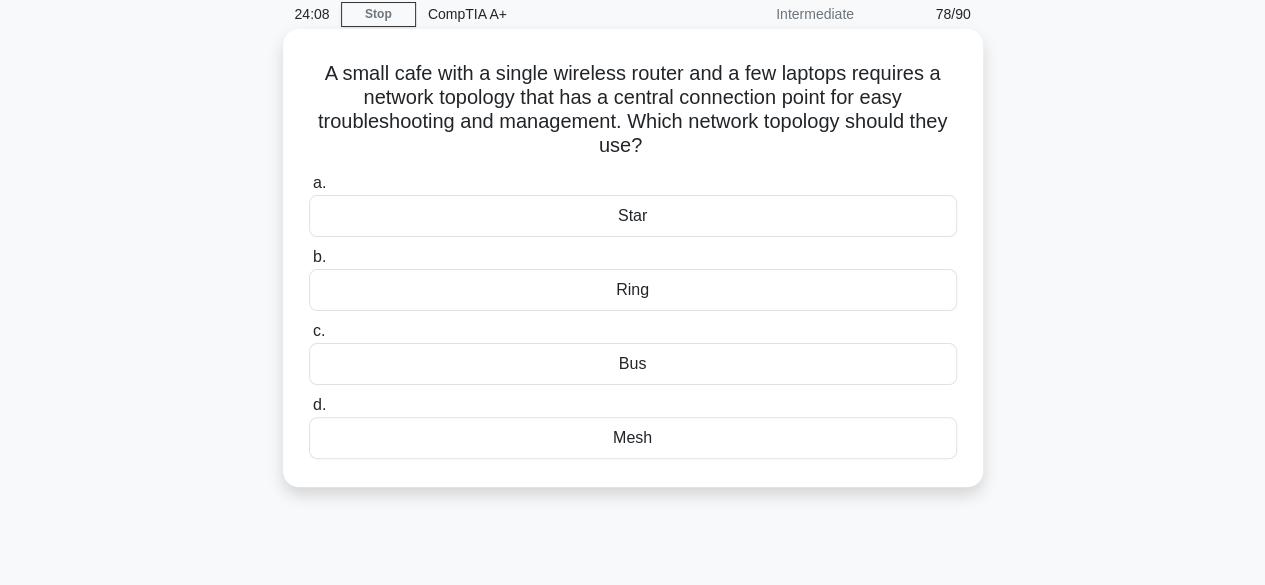click on "Ring" at bounding box center (633, 290) 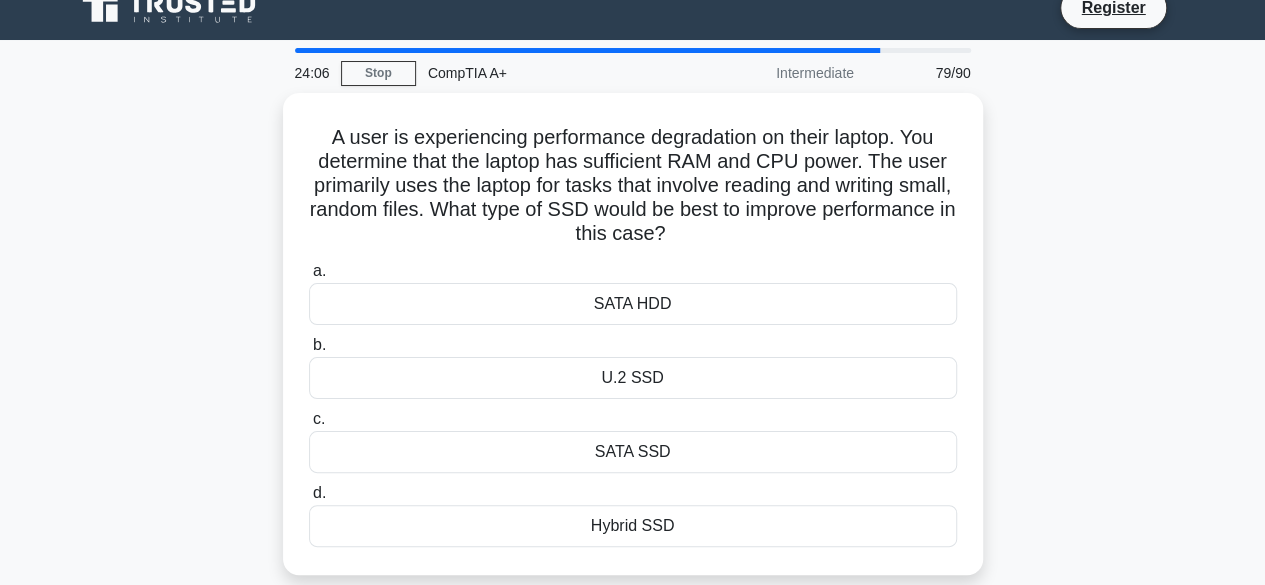 scroll, scrollTop: 0, scrollLeft: 0, axis: both 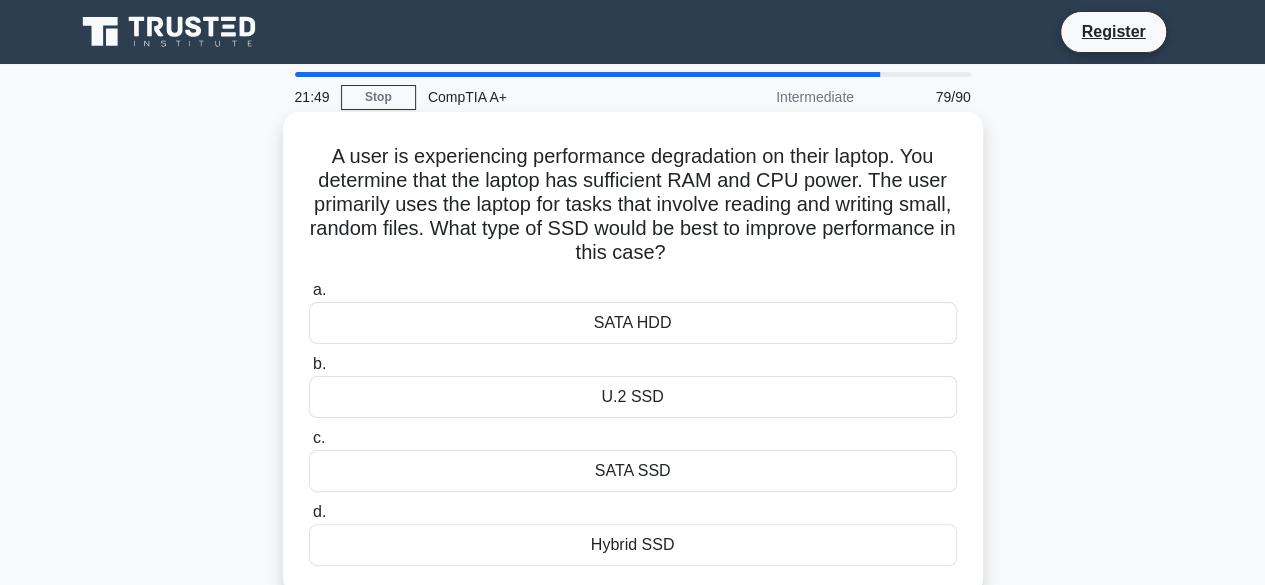 click on "U.2 SSD" at bounding box center (633, 397) 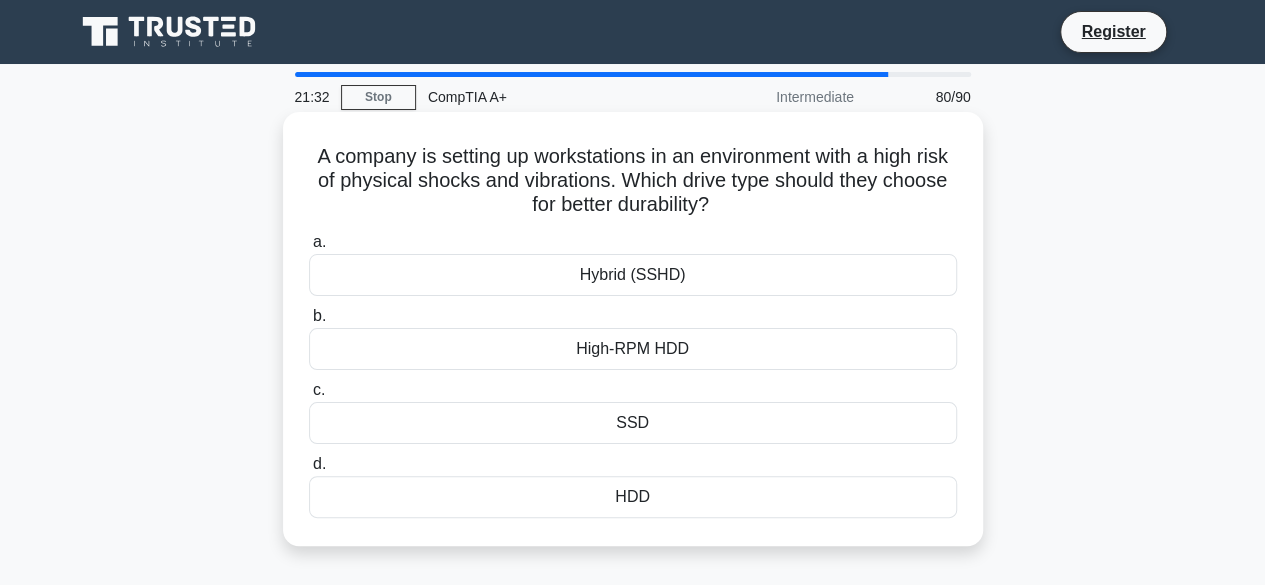 click on "SSD" at bounding box center [633, 423] 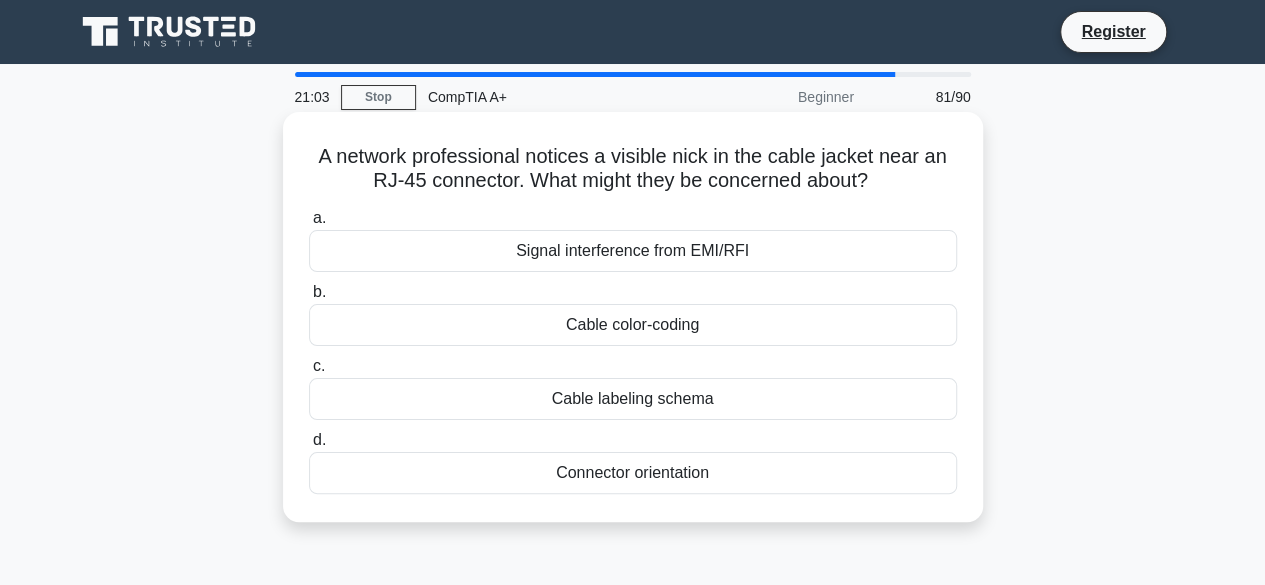 click on "Cable color-coding" at bounding box center [633, 325] 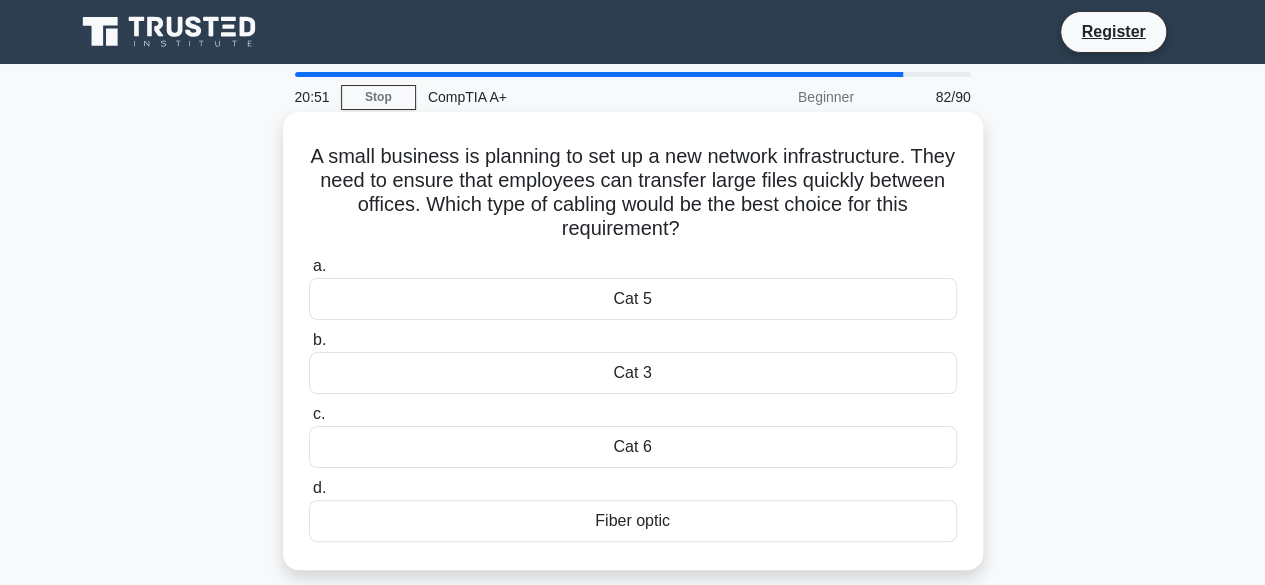 click on "Fiber optic" at bounding box center [633, 521] 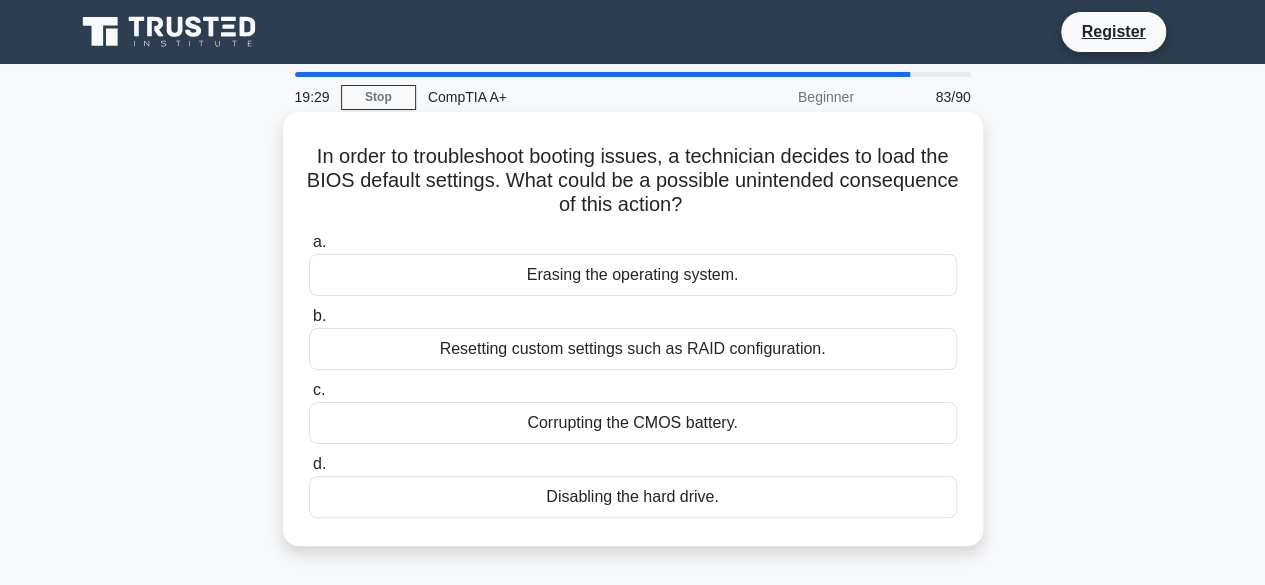 click on "Resetting custom settings such as RAID configuration." at bounding box center (633, 349) 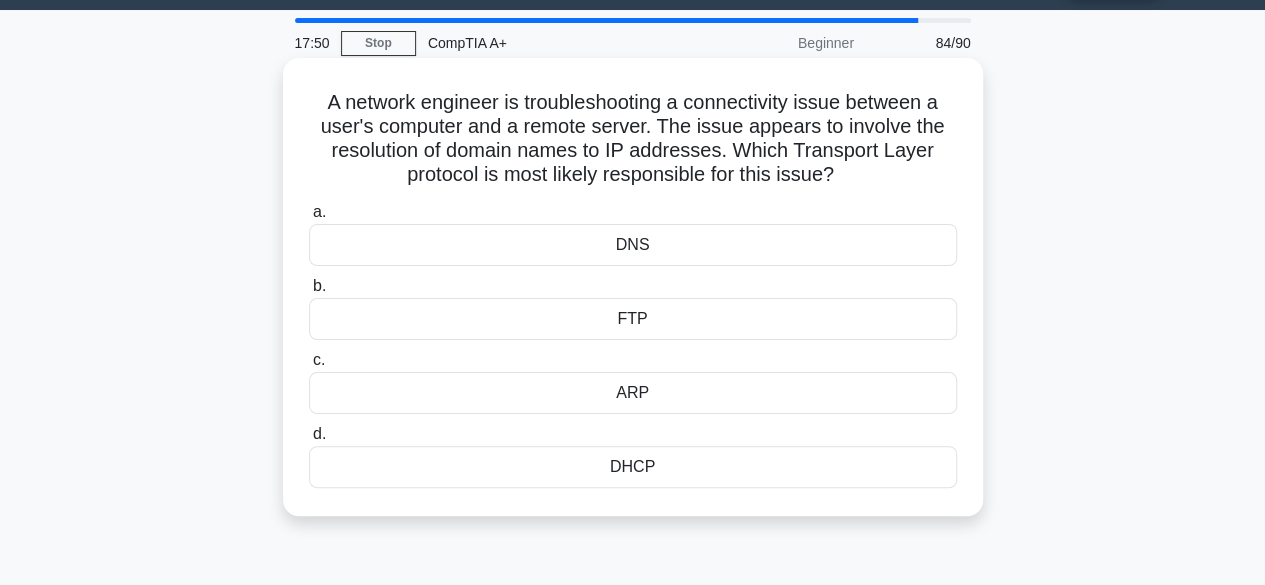 scroll, scrollTop: 0, scrollLeft: 0, axis: both 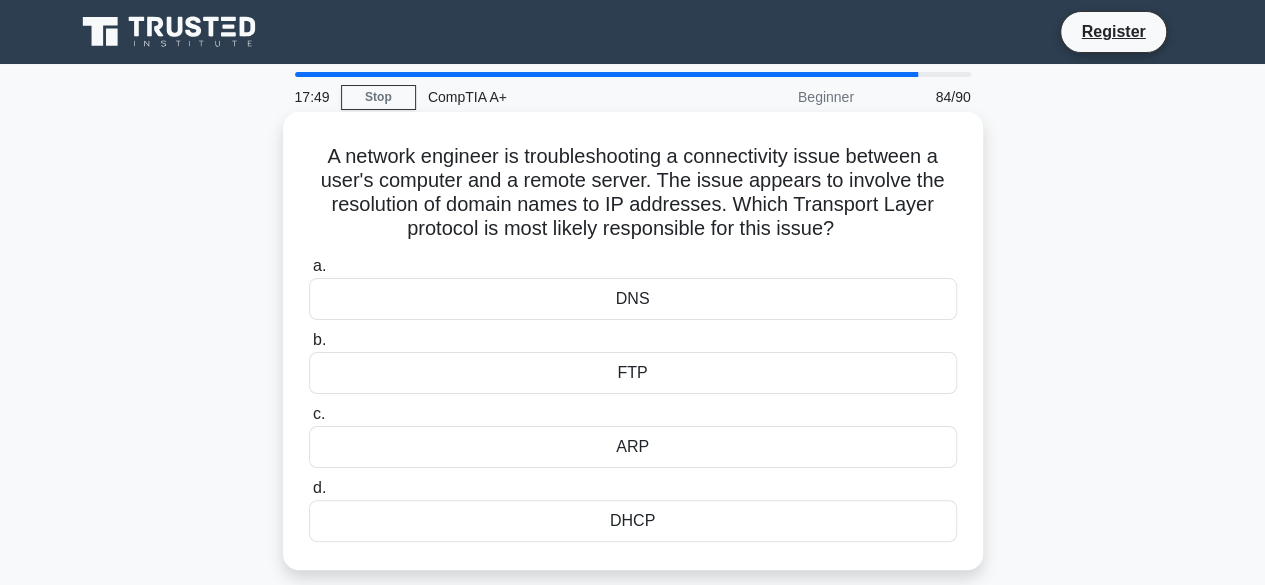 click on "DNS" at bounding box center (633, 299) 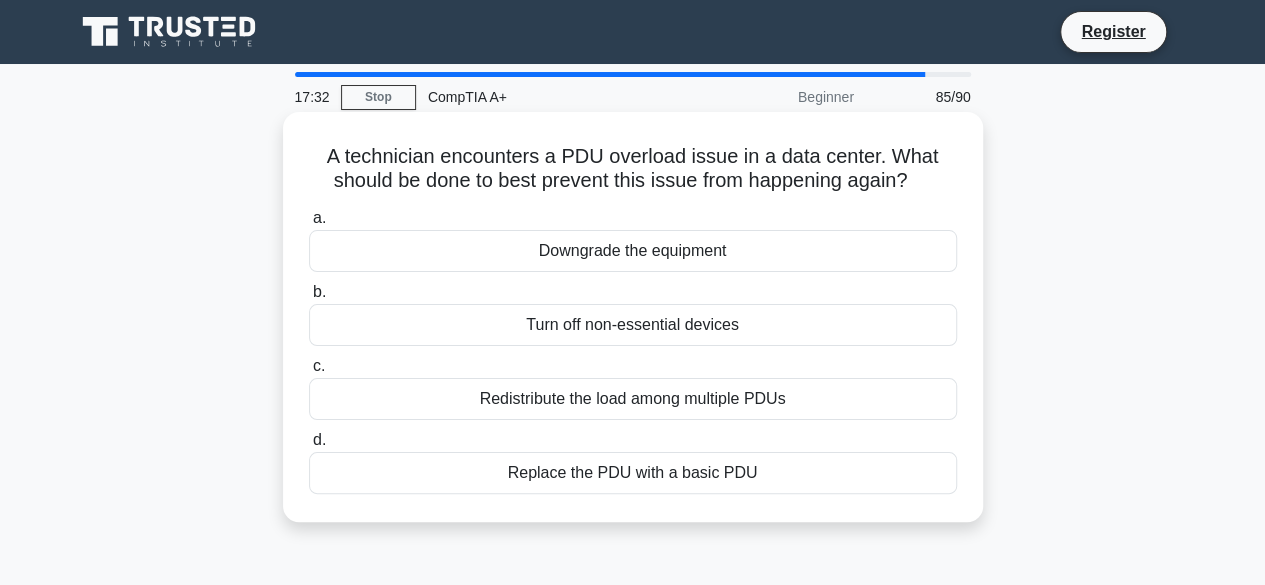 click on "Redistribute the load among multiple PDUs" at bounding box center [633, 399] 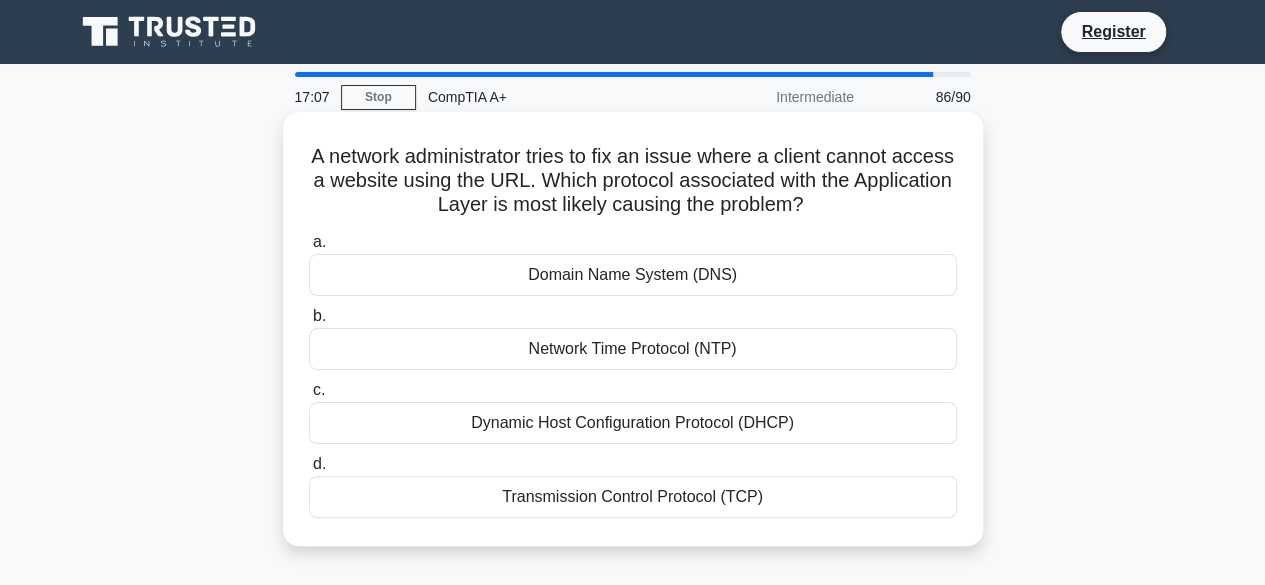 click on "Dynamic Host Configuration Protocol (DHCP)" at bounding box center [633, 423] 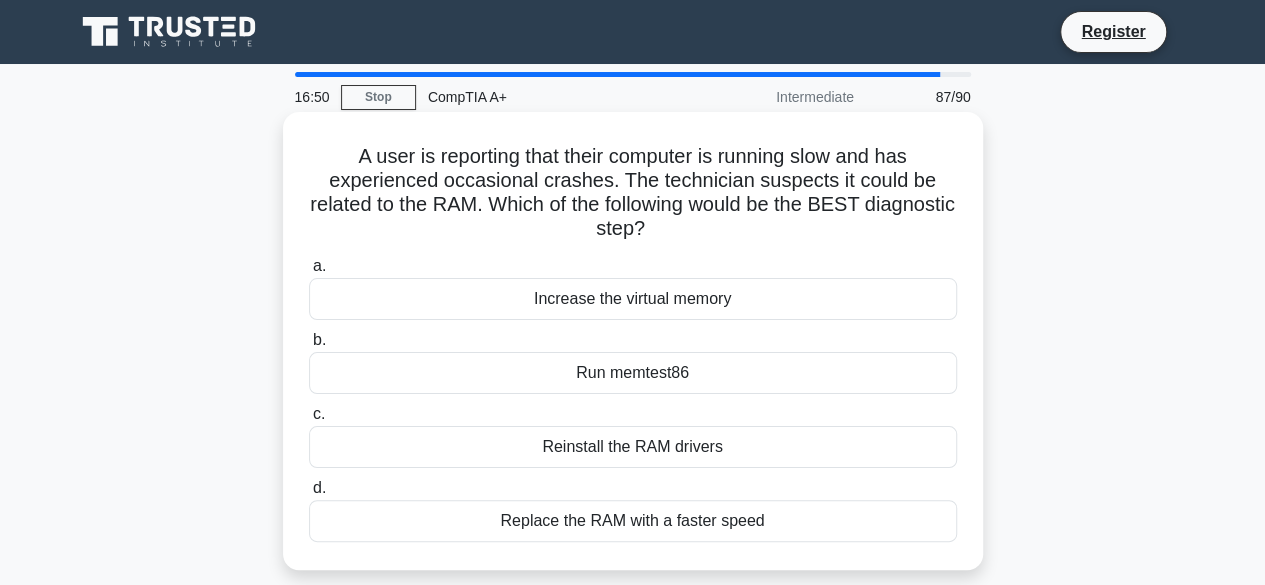click on "Replace the RAM with a faster speed" at bounding box center [633, 521] 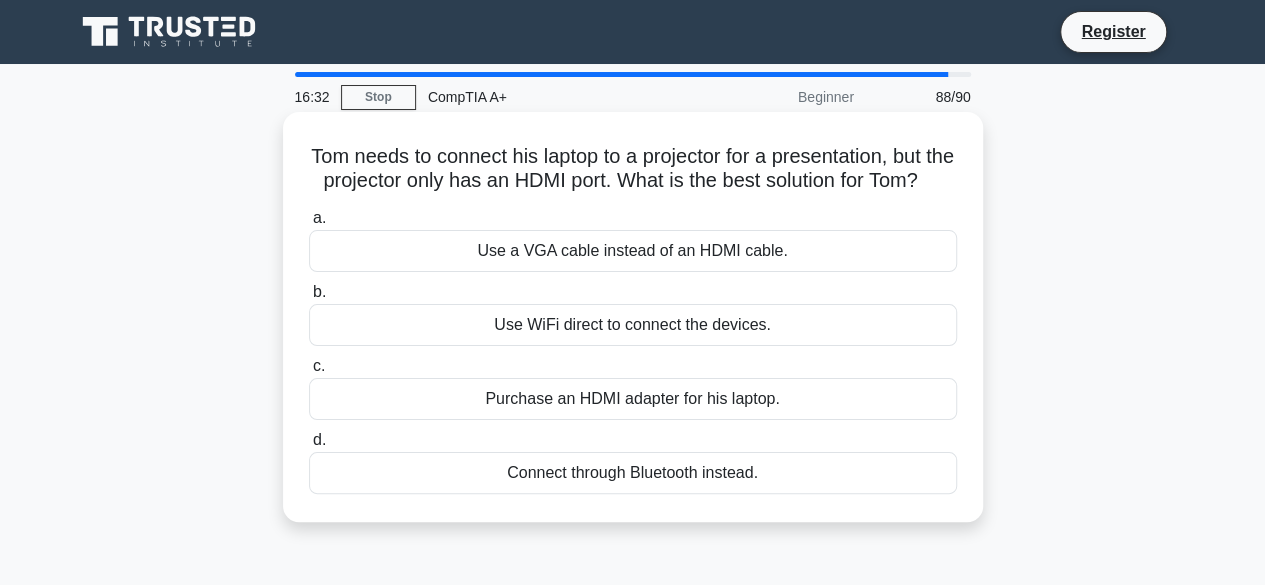 click on "Use a VGA cable instead of an HDMI cable." at bounding box center (633, 251) 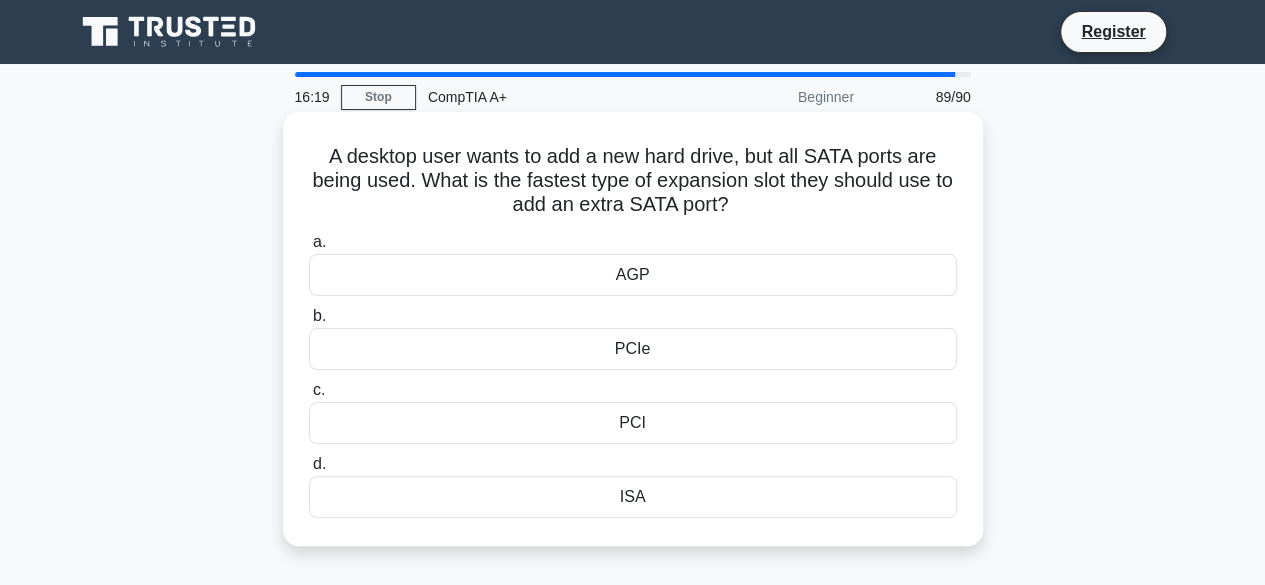 click on "PCIe" at bounding box center (633, 349) 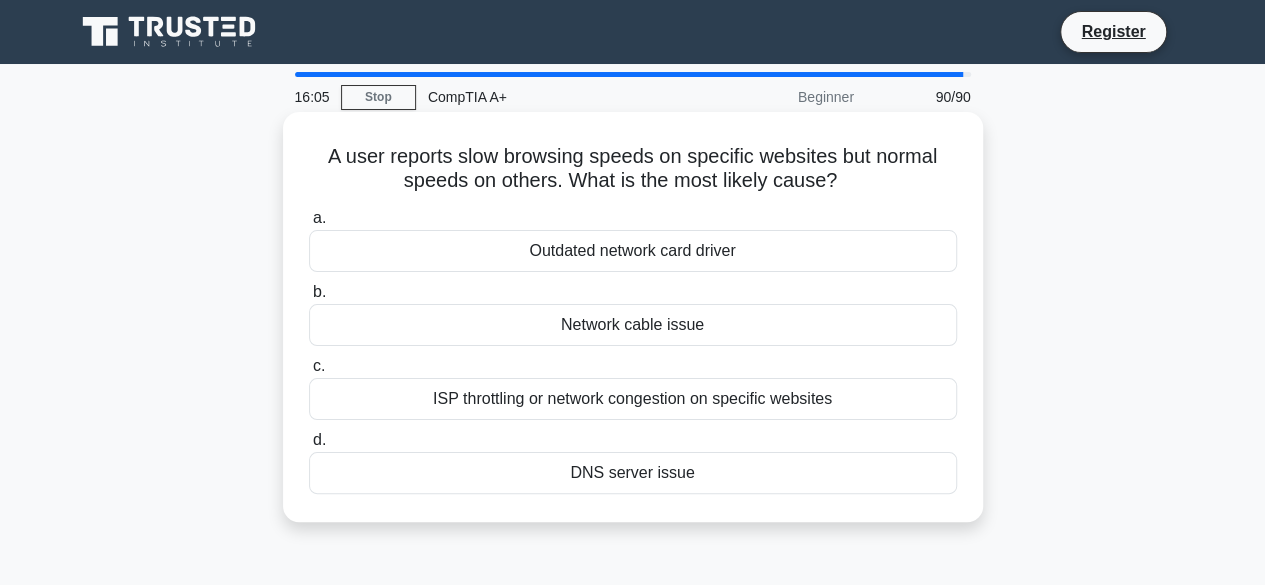 click on "ISP throttling or network congestion on specific websites" at bounding box center (633, 399) 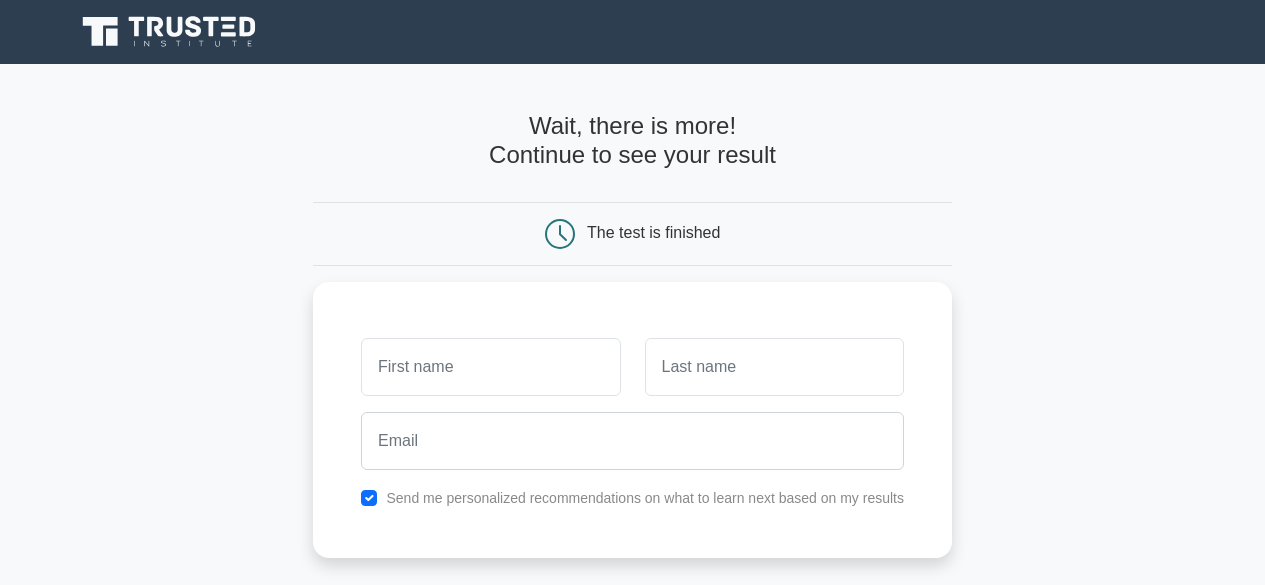 scroll, scrollTop: 0, scrollLeft: 0, axis: both 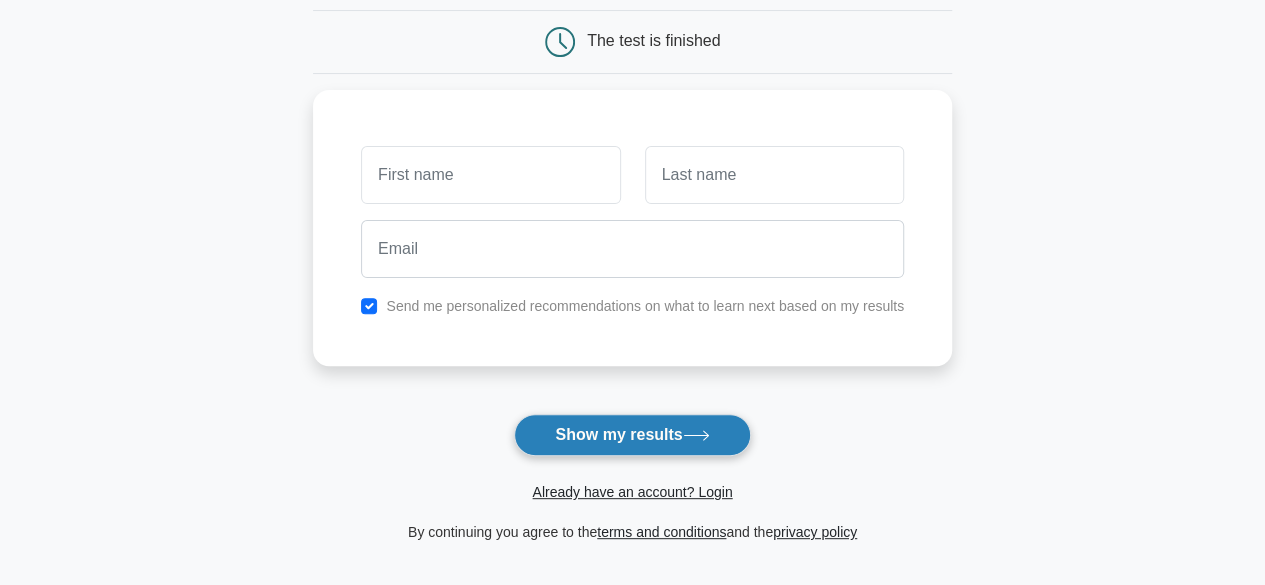 click on "Show my results" at bounding box center (632, 435) 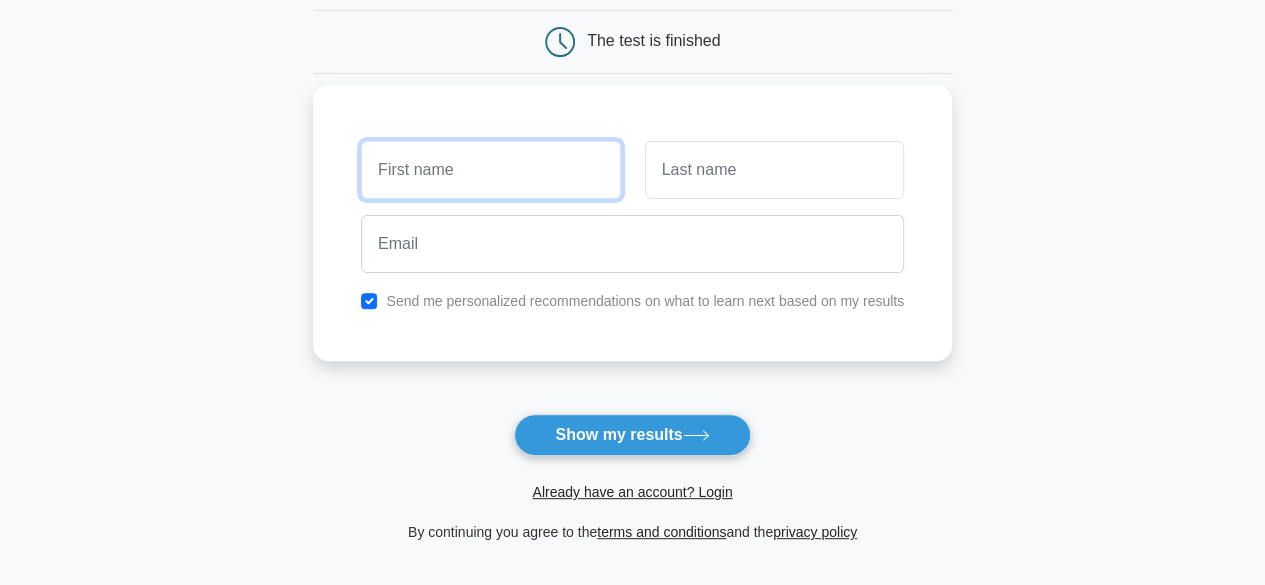 click at bounding box center (490, 170) 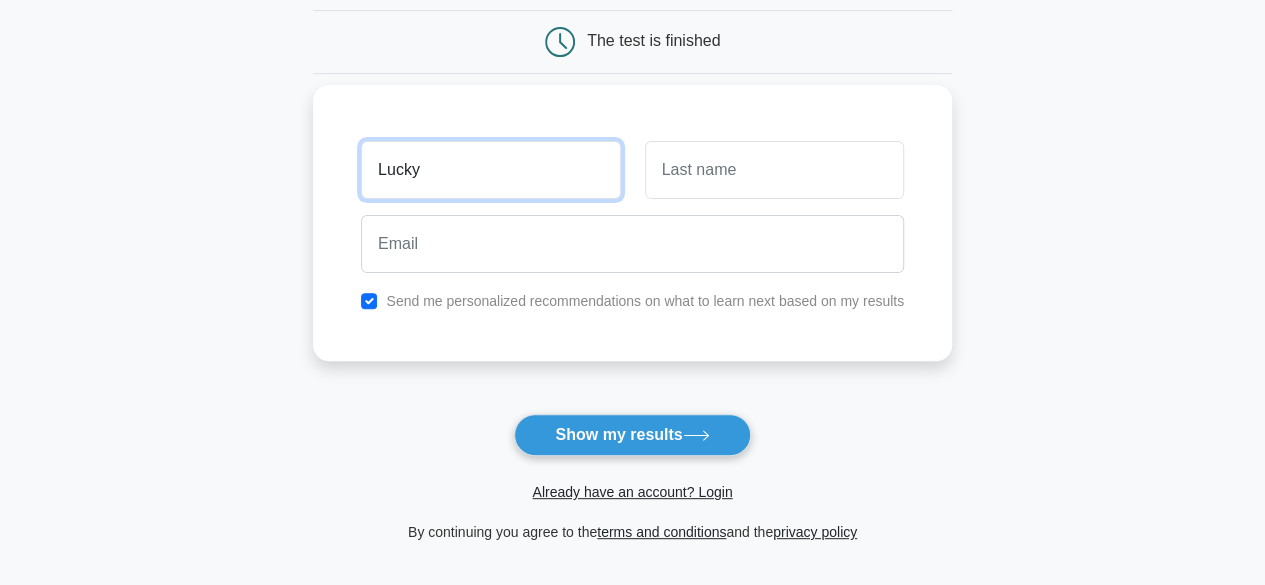 type on "Lucky" 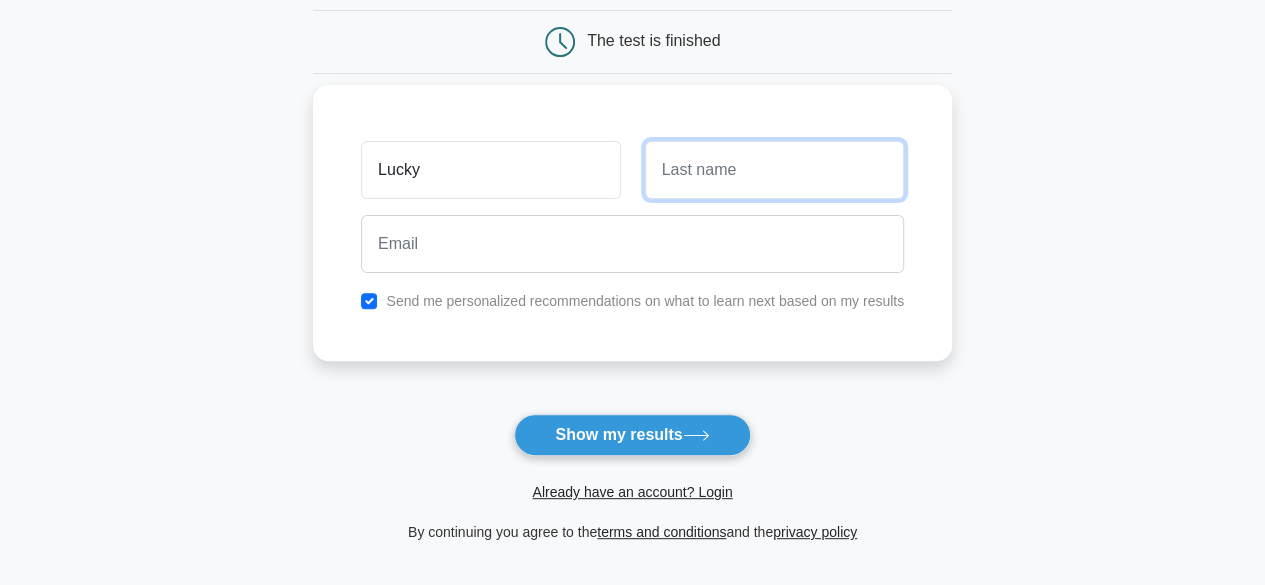 click at bounding box center (774, 170) 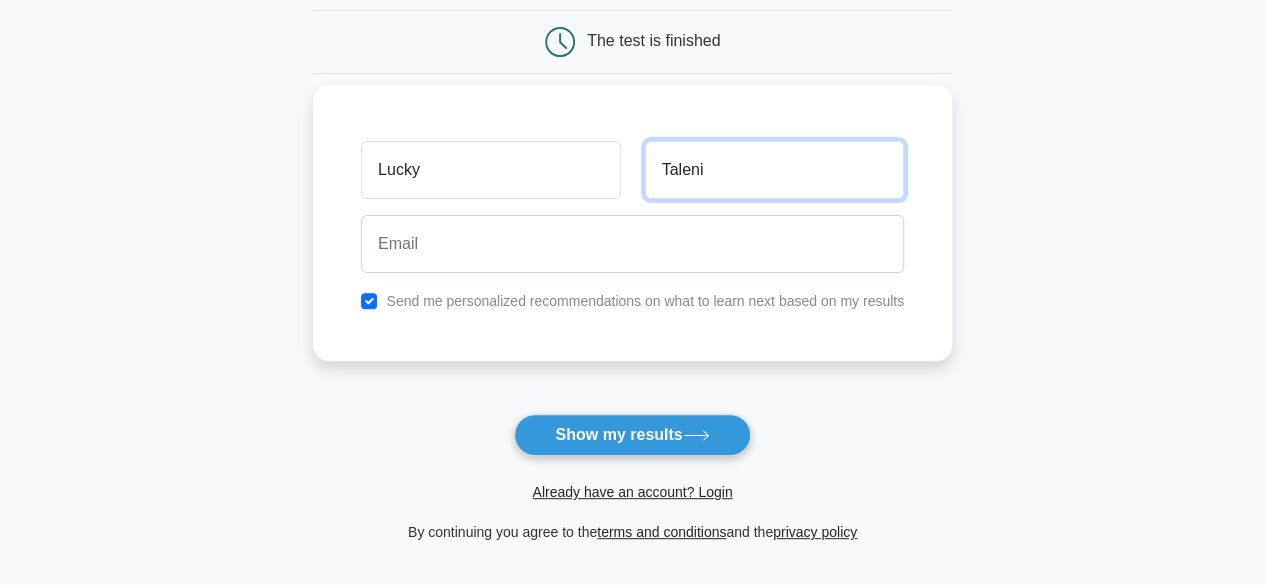 type on "Taleni" 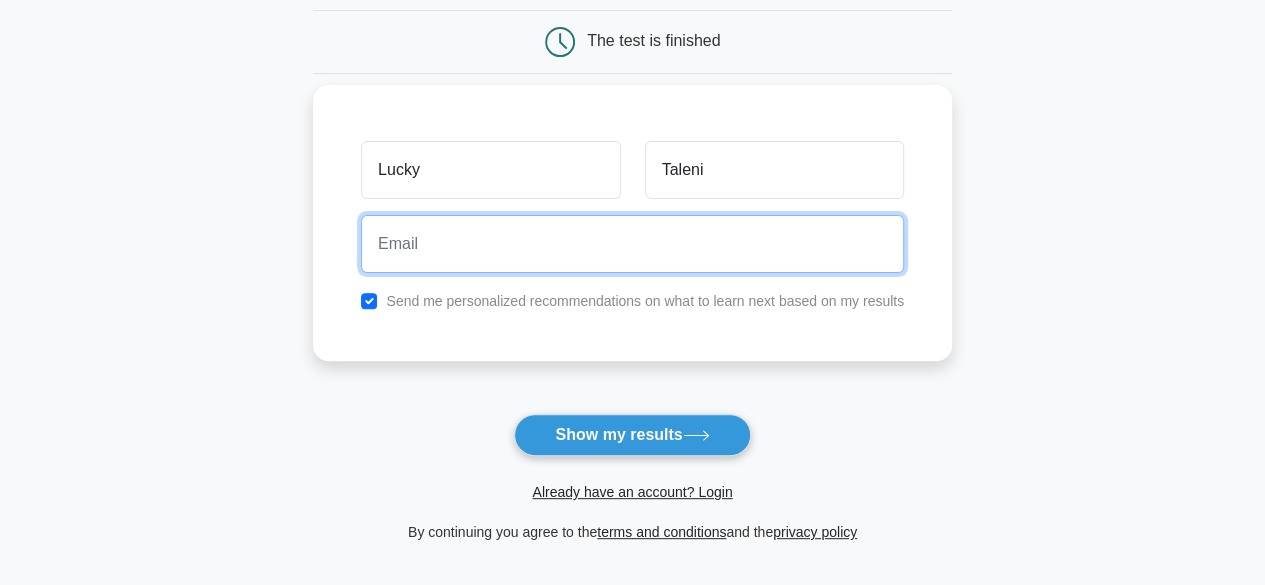 click at bounding box center (632, 244) 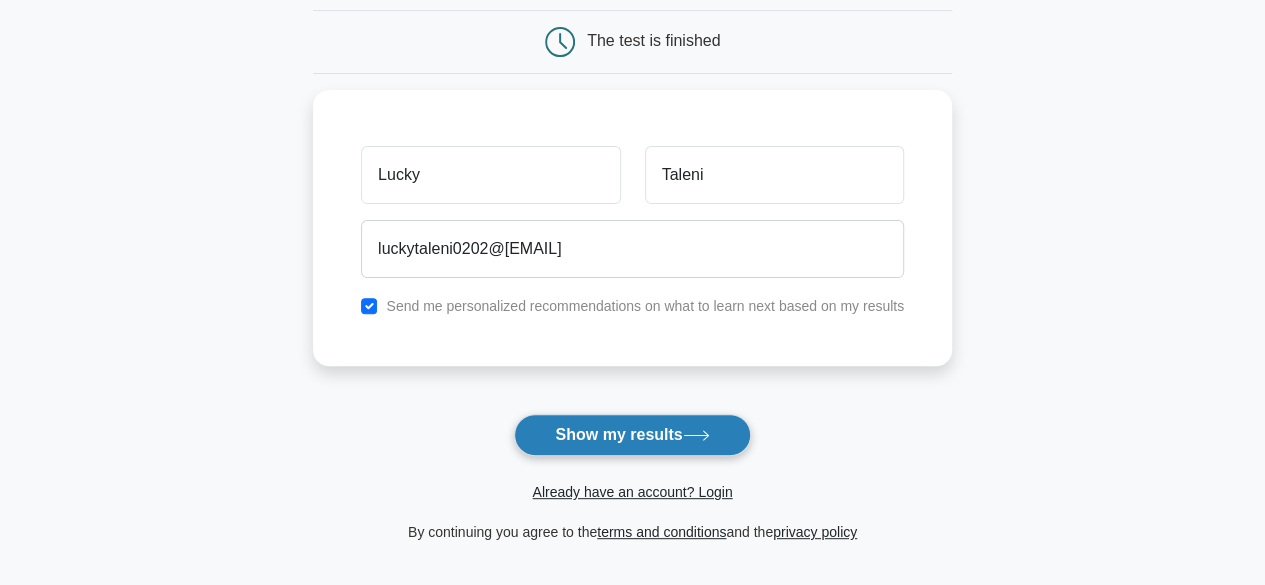 click on "Show my results" at bounding box center [632, 435] 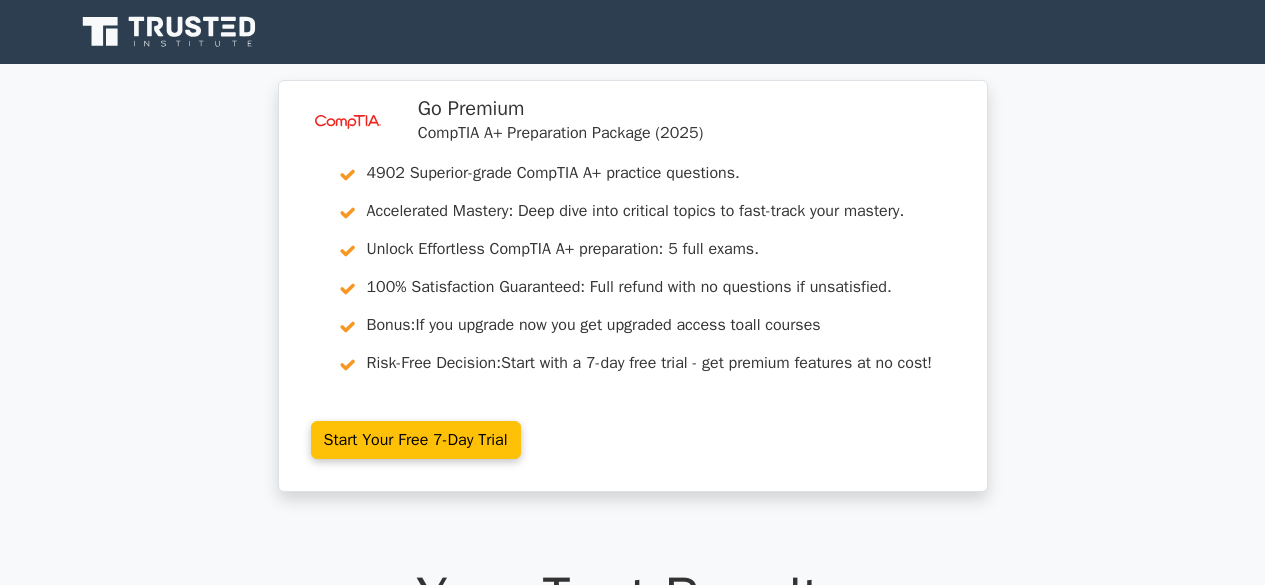 scroll, scrollTop: 0, scrollLeft: 0, axis: both 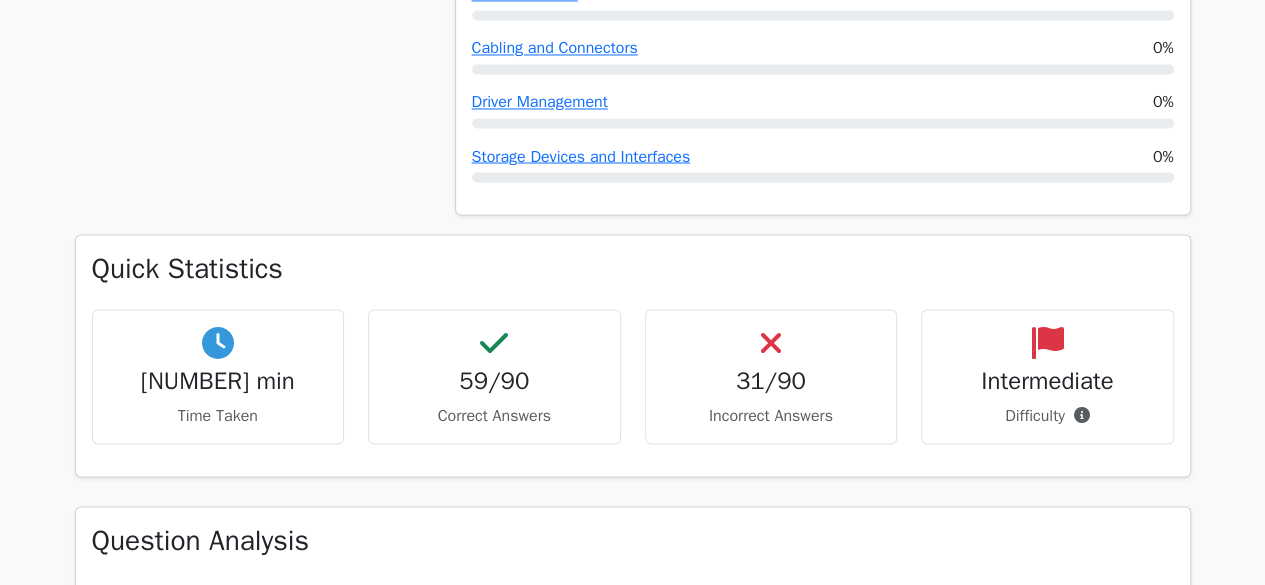 click on "59/90" at bounding box center (494, 380) 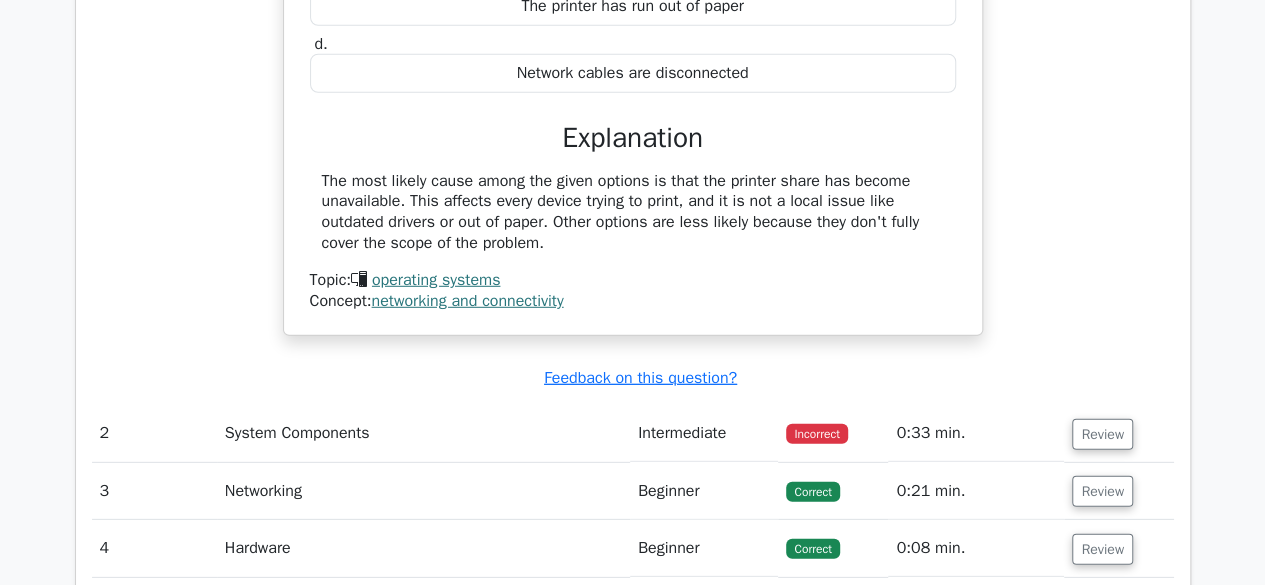 scroll, scrollTop: 2719, scrollLeft: 0, axis: vertical 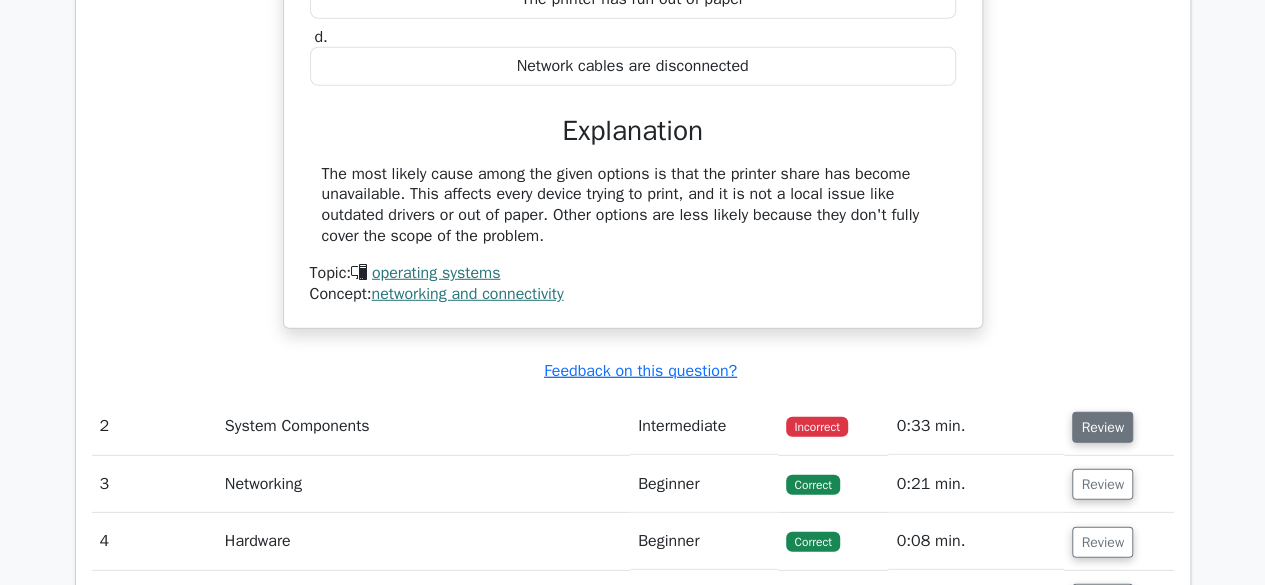 click on "Review" at bounding box center (1102, 427) 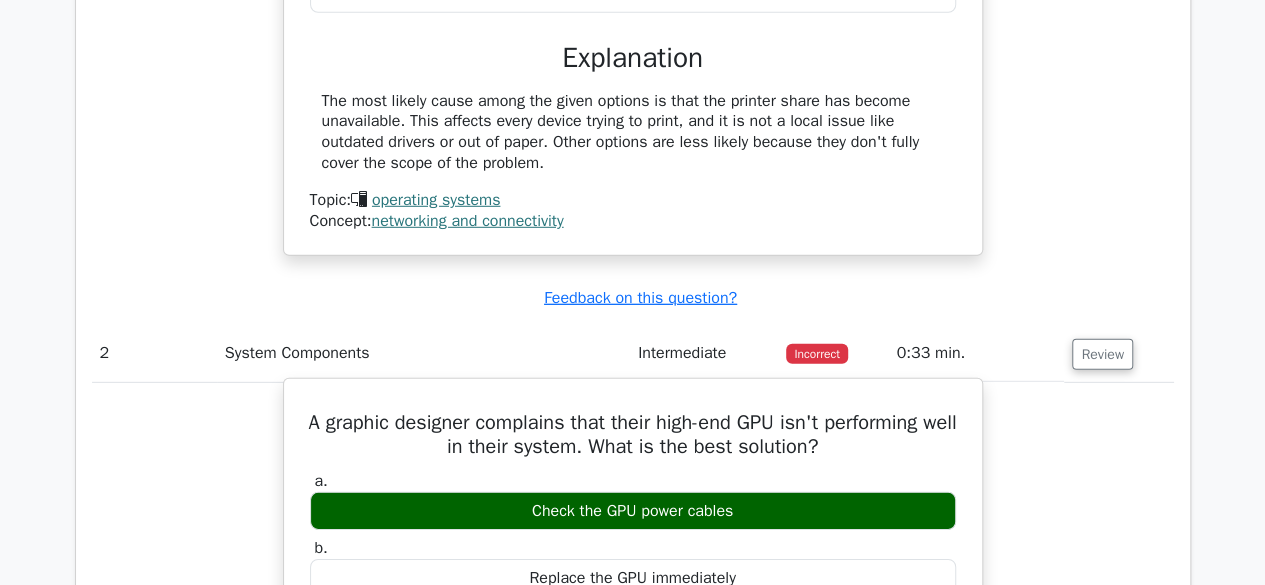 scroll, scrollTop: 2780, scrollLeft: 0, axis: vertical 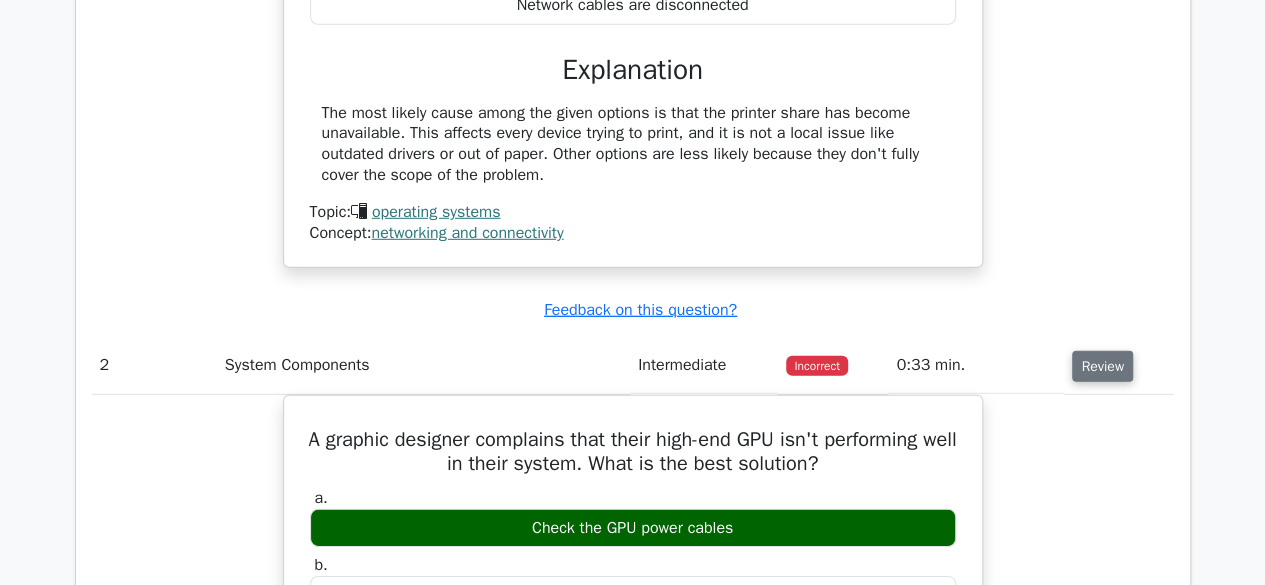 click on "Review" at bounding box center [1102, 366] 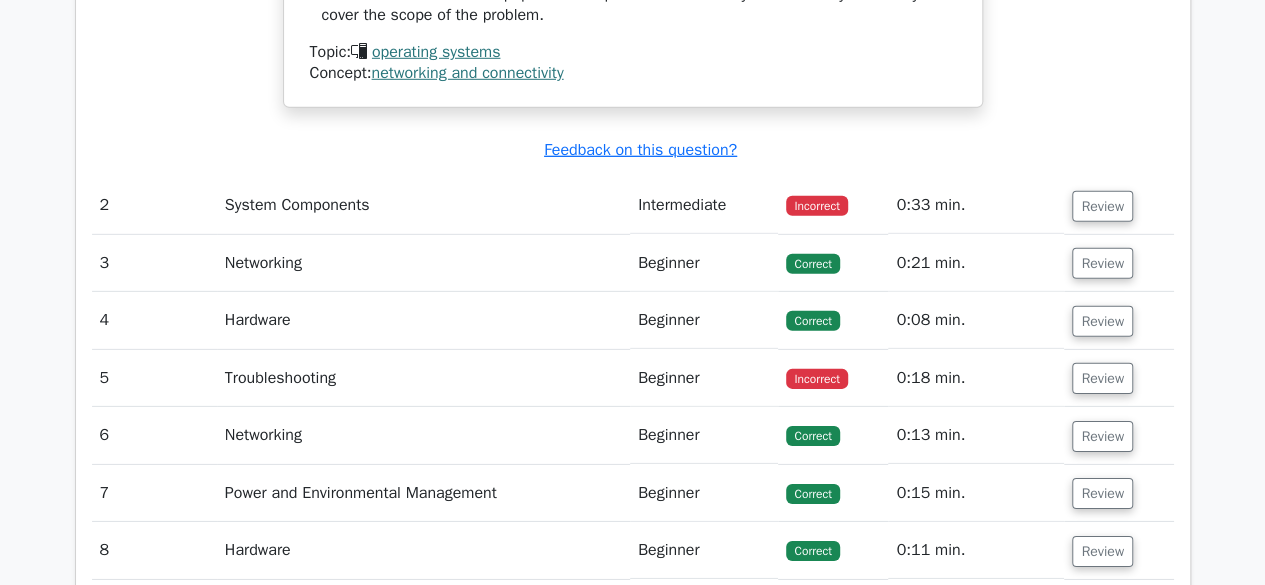 scroll, scrollTop: 2942, scrollLeft: 0, axis: vertical 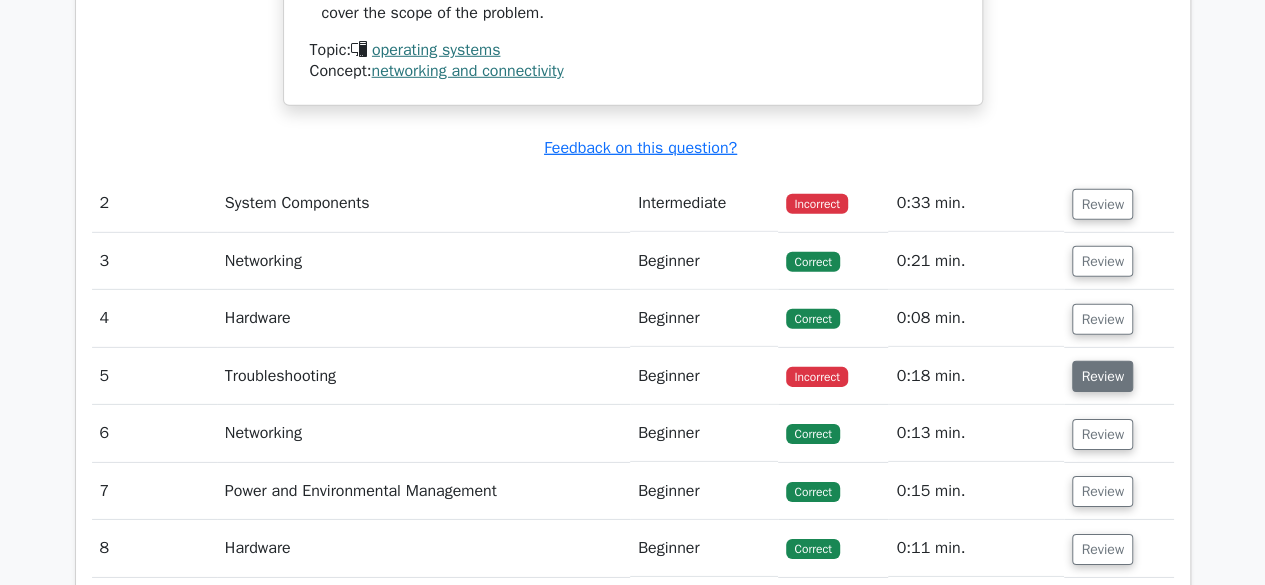 click on "Review" at bounding box center (1102, 376) 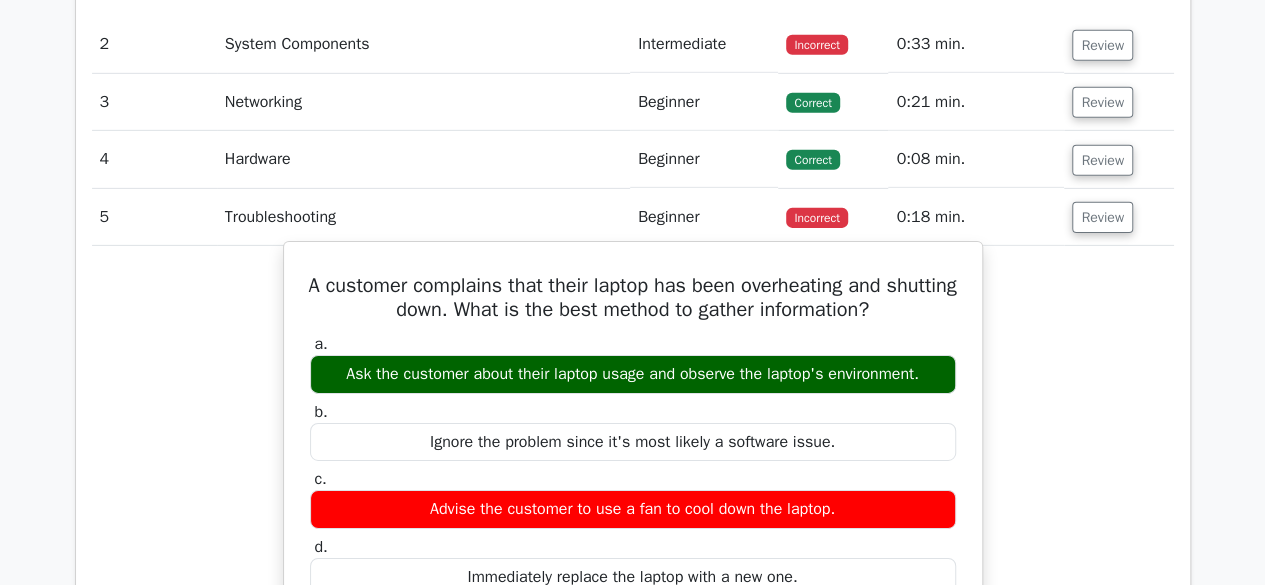 scroll, scrollTop: 3108, scrollLeft: 0, axis: vertical 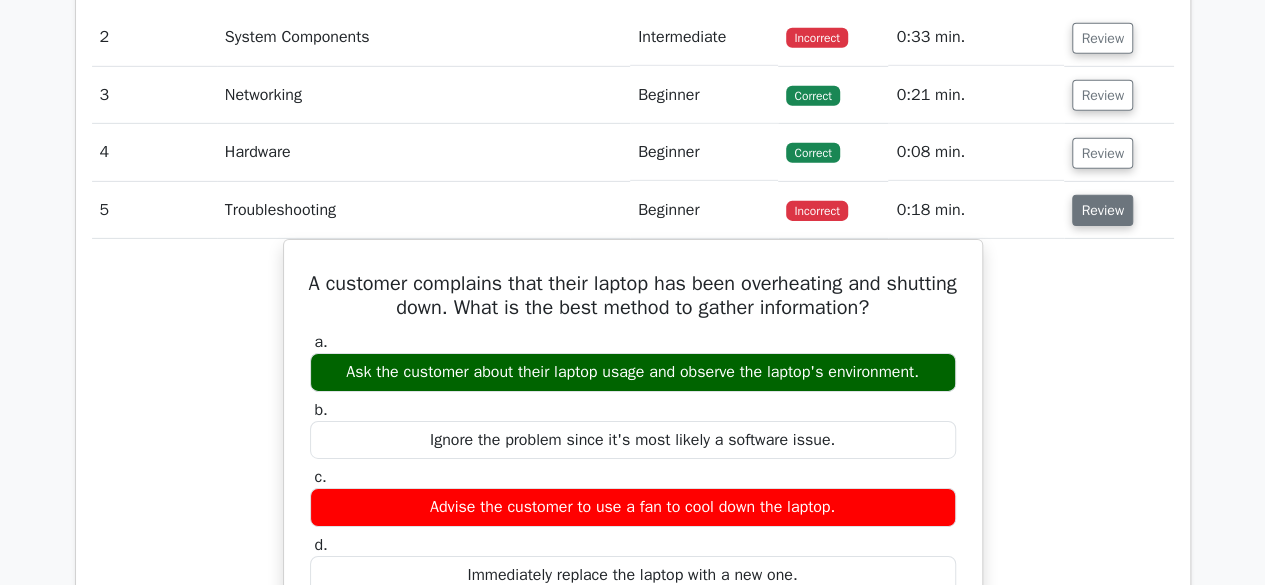 click on "Review" at bounding box center [1102, 210] 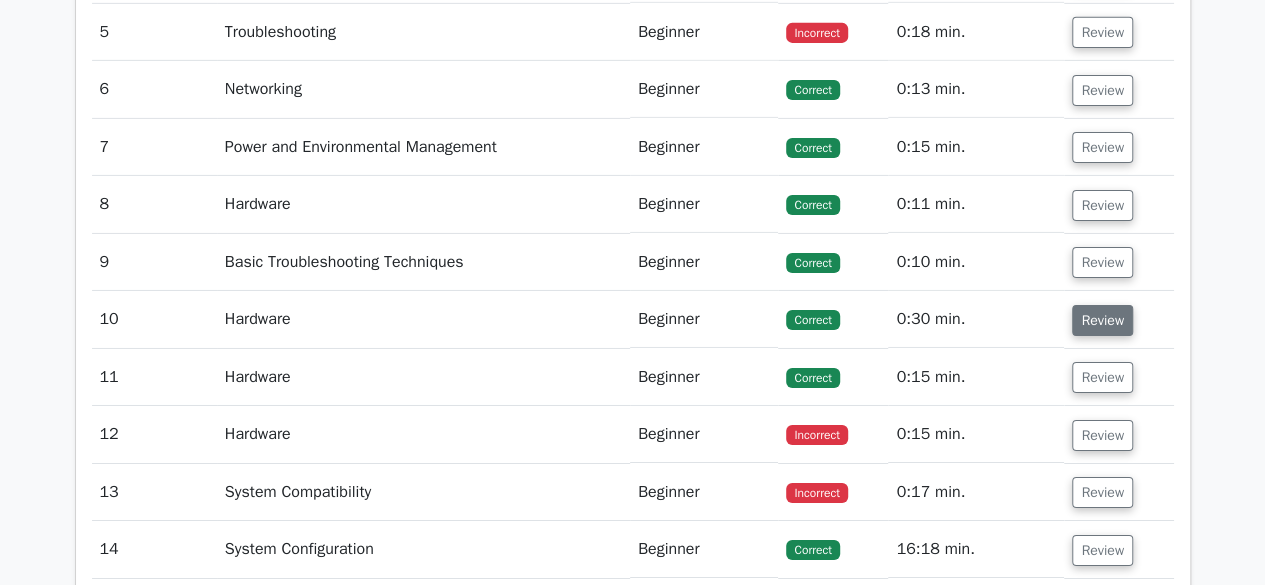 scroll, scrollTop: 3289, scrollLeft: 0, axis: vertical 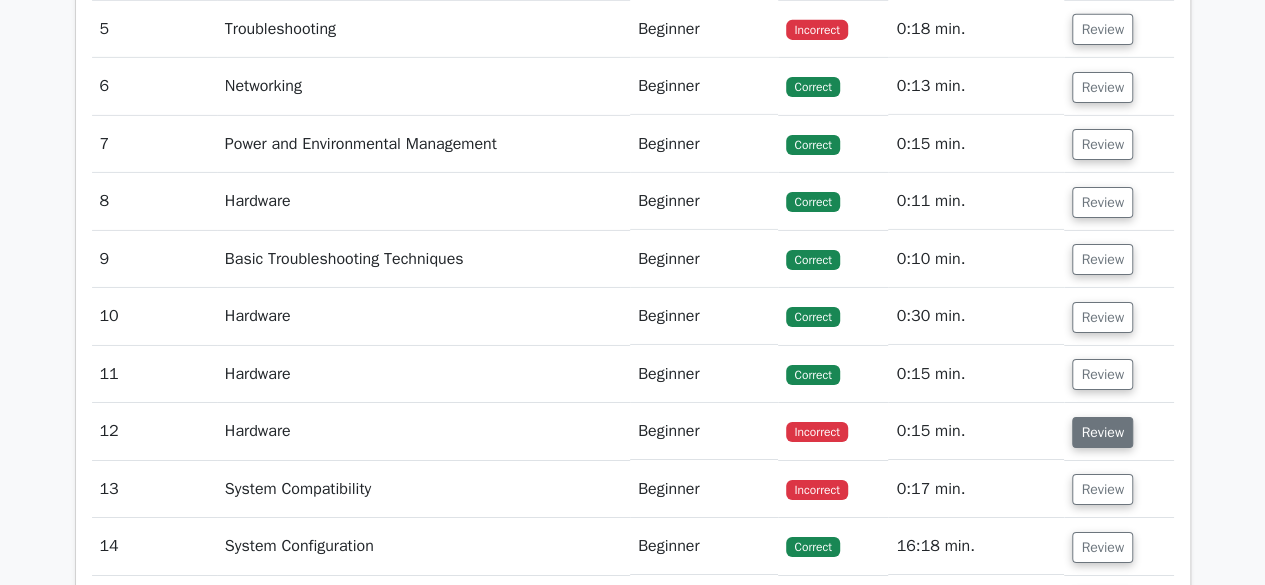 click on "Review" at bounding box center [1102, 432] 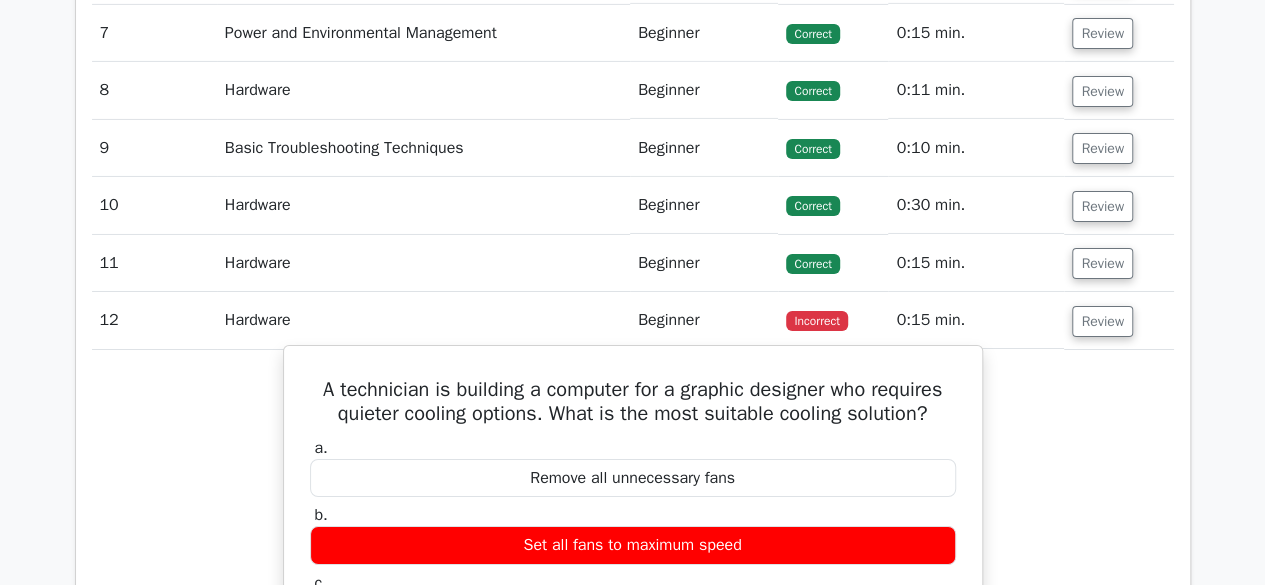 scroll, scrollTop: 3397, scrollLeft: 0, axis: vertical 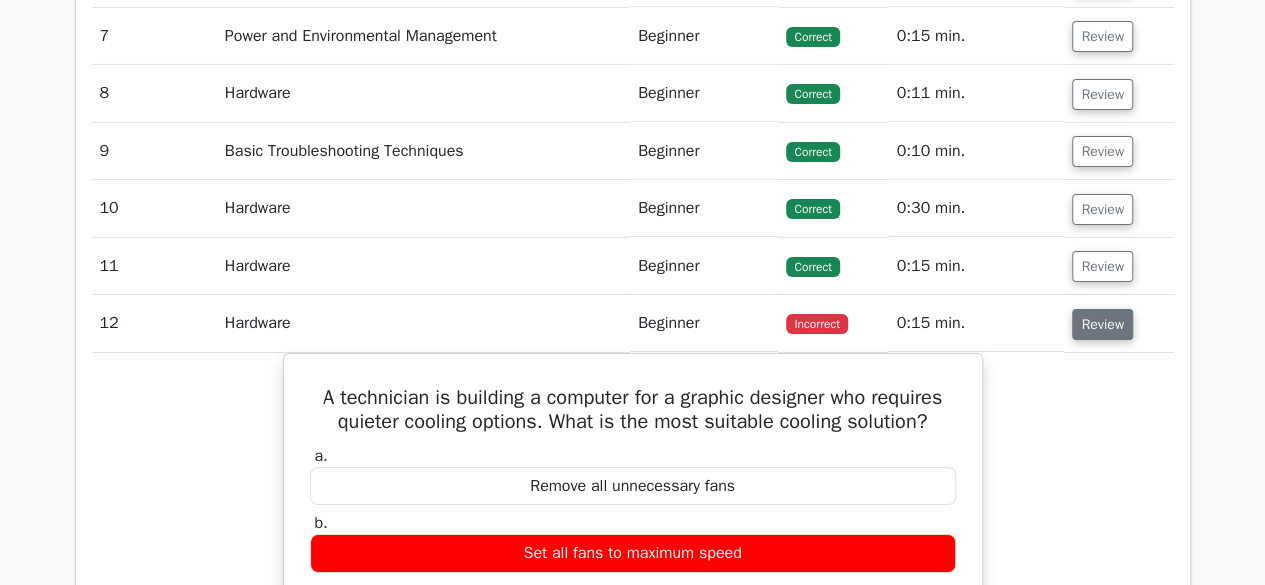 click on "Review" at bounding box center [1102, 324] 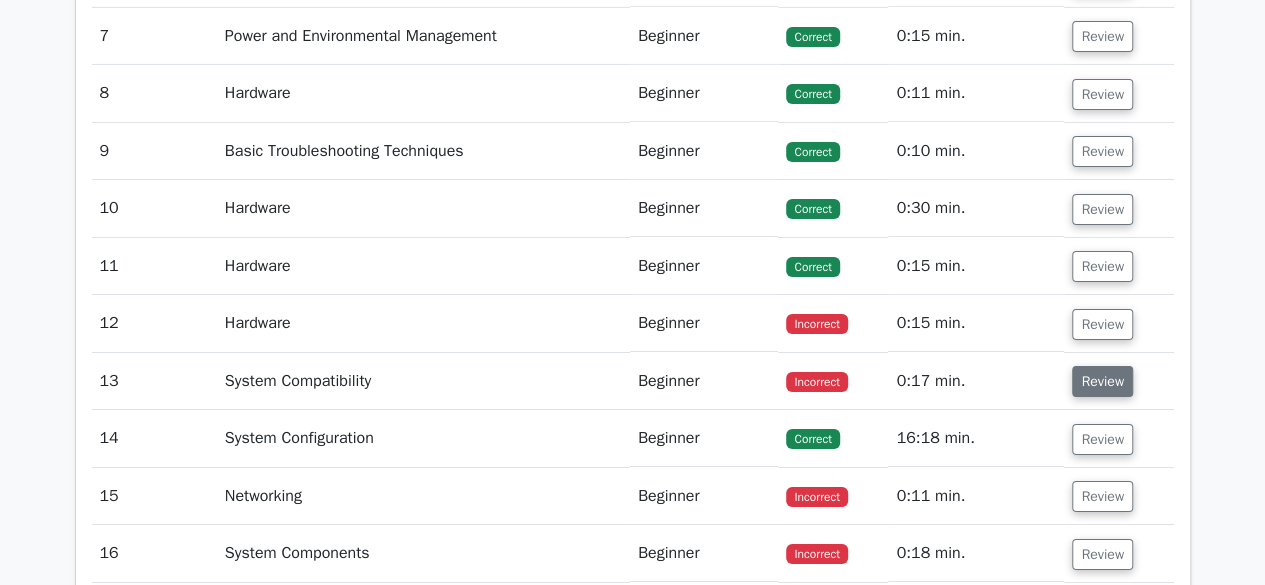click on "Review" at bounding box center [1118, 381] 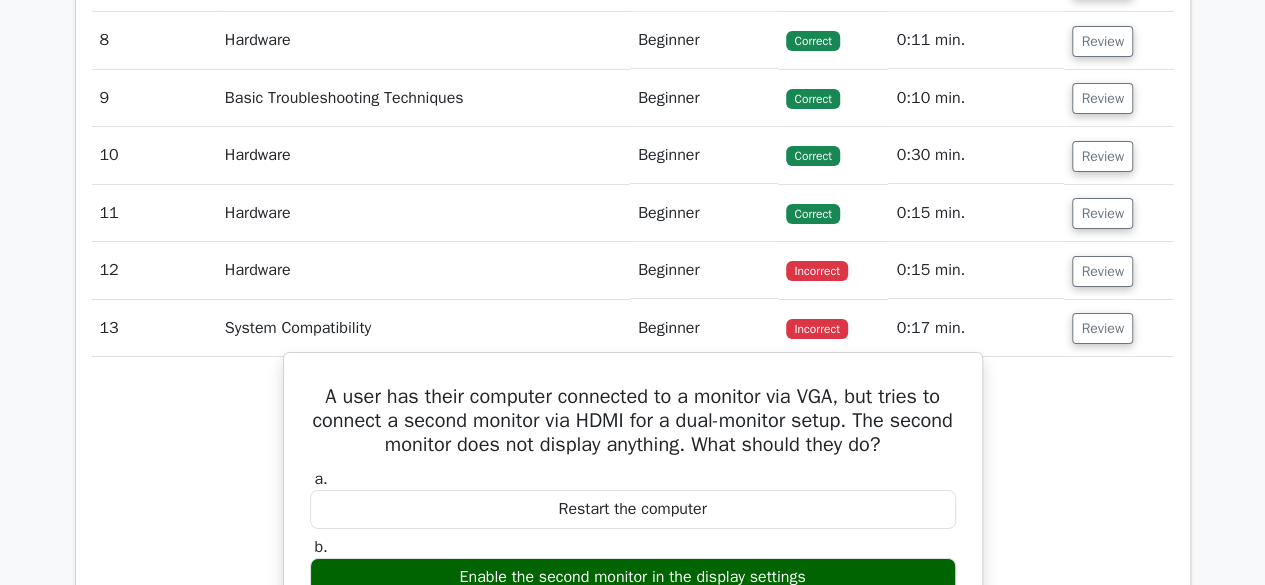 scroll, scrollTop: 3448, scrollLeft: 0, axis: vertical 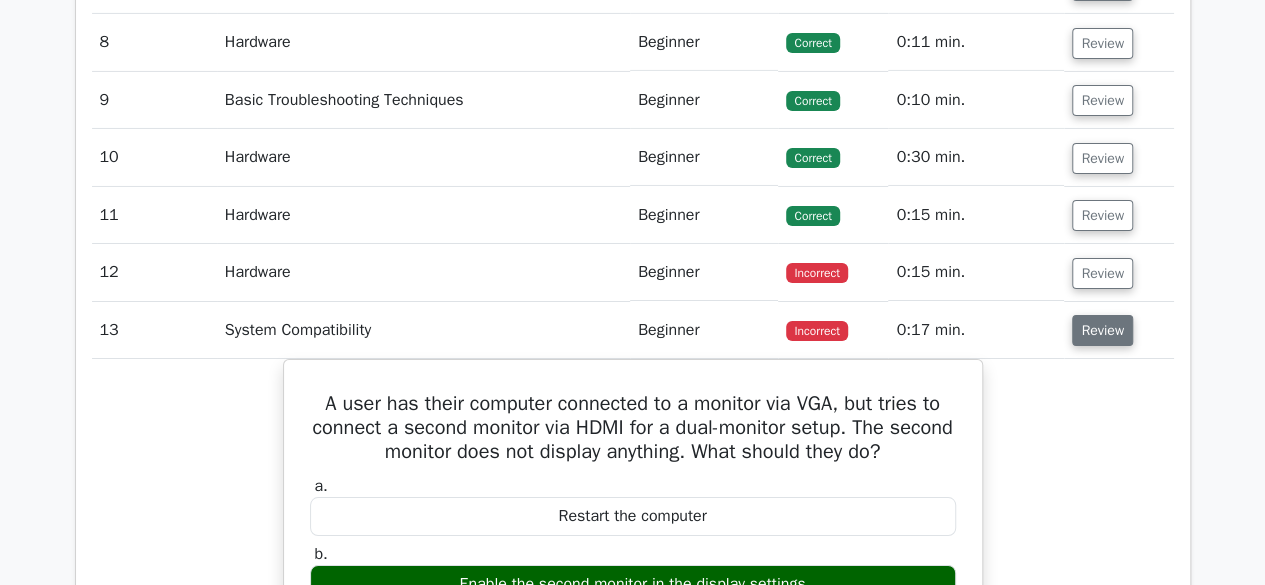 click on "Review" at bounding box center (1102, 330) 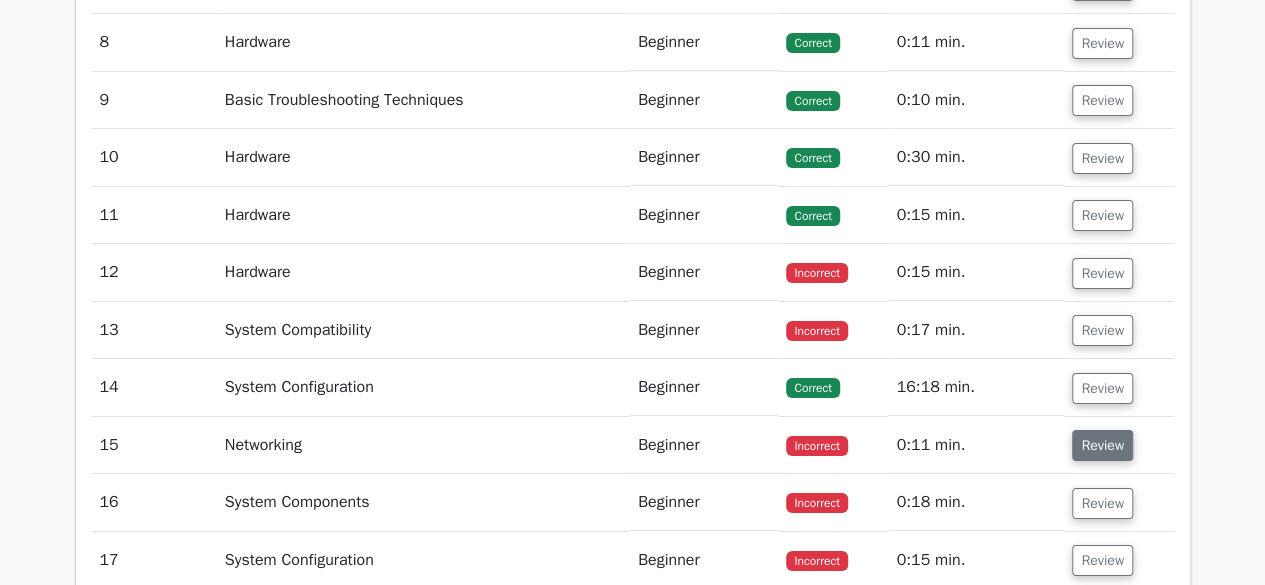 click on "Review" at bounding box center [1102, 445] 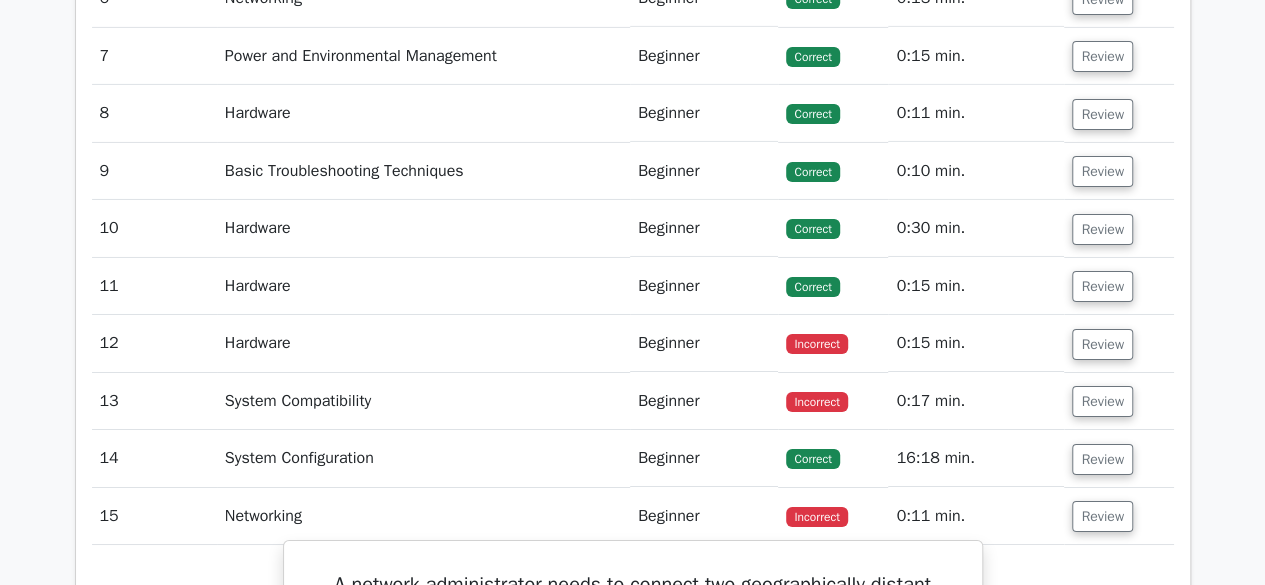 scroll, scrollTop: 3465, scrollLeft: 0, axis: vertical 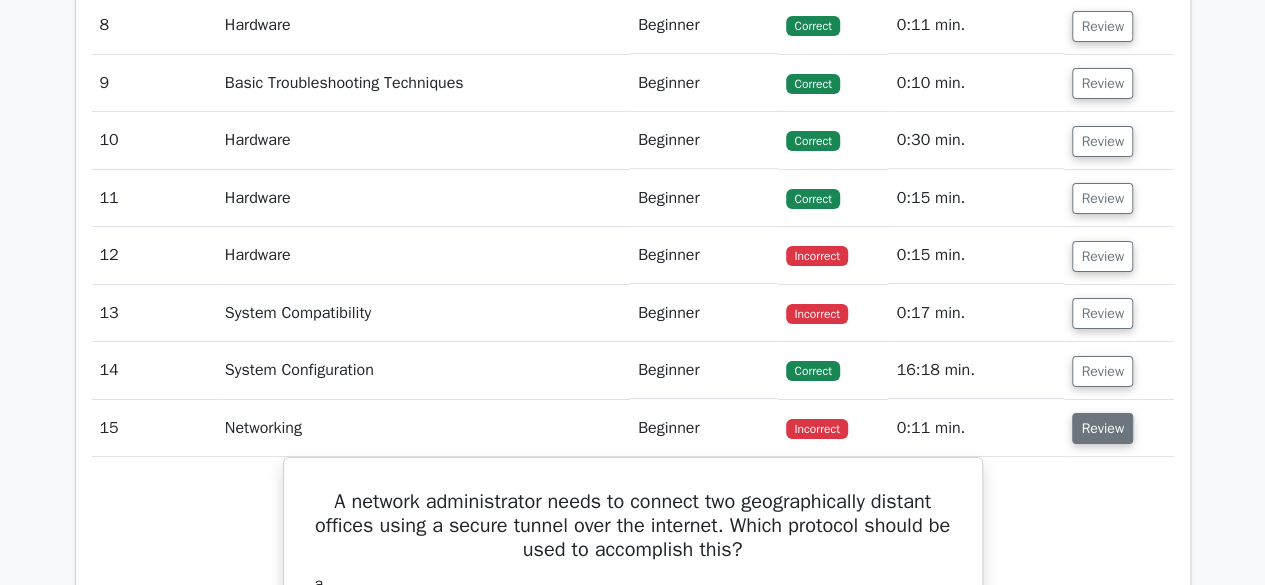click on "Review" at bounding box center (1102, 428) 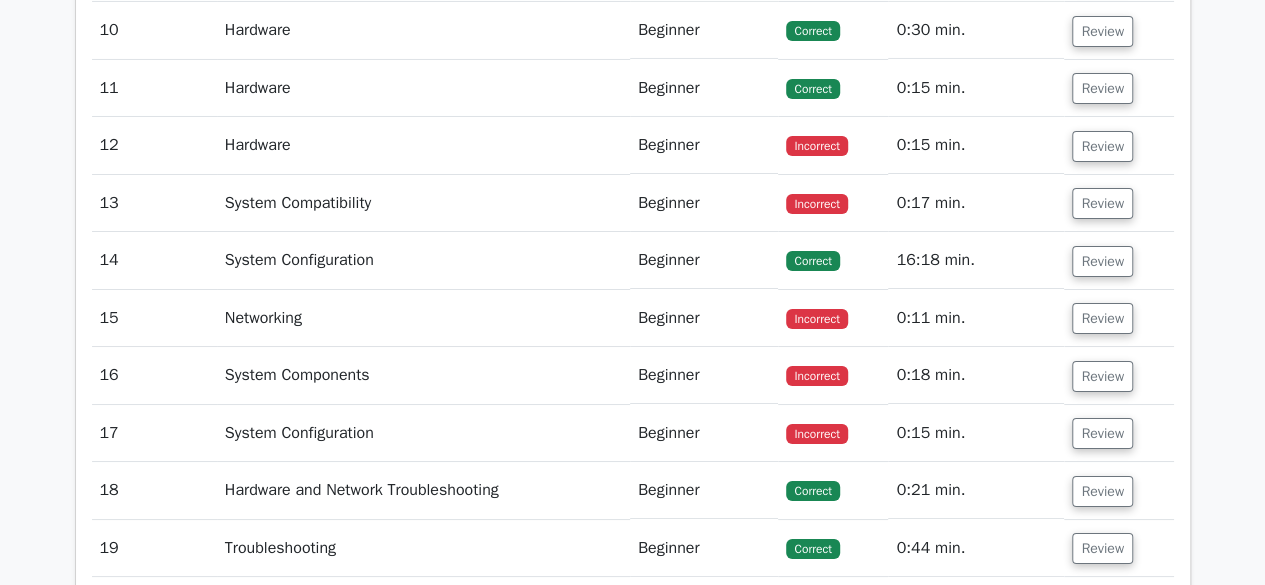 scroll, scrollTop: 3594, scrollLeft: 0, axis: vertical 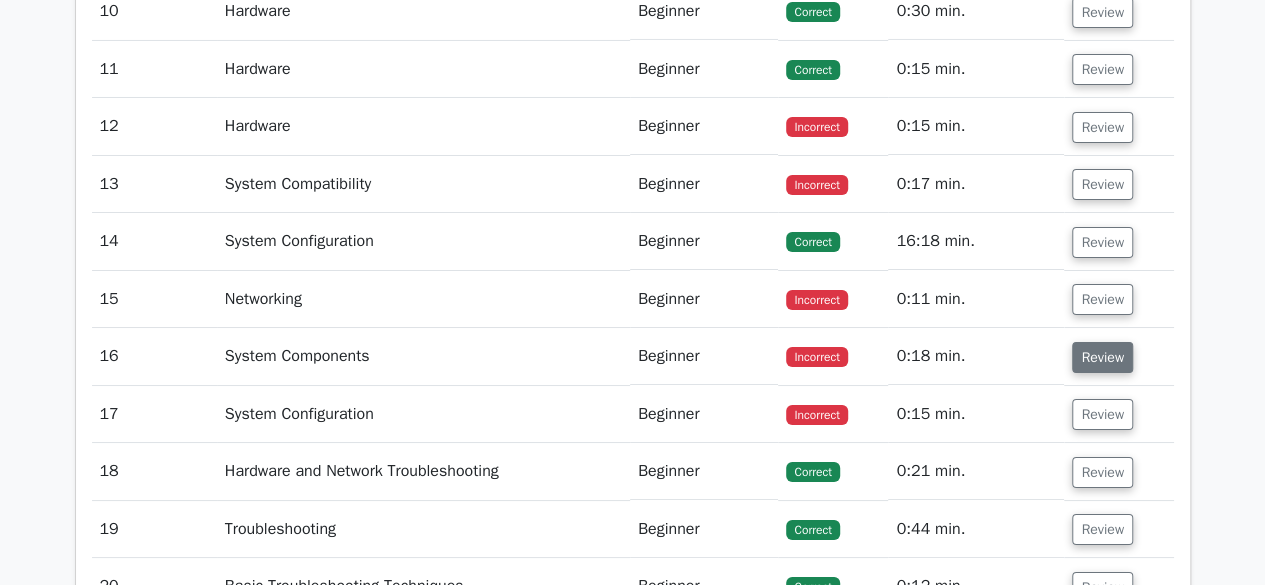 click on "Review" at bounding box center [1102, 357] 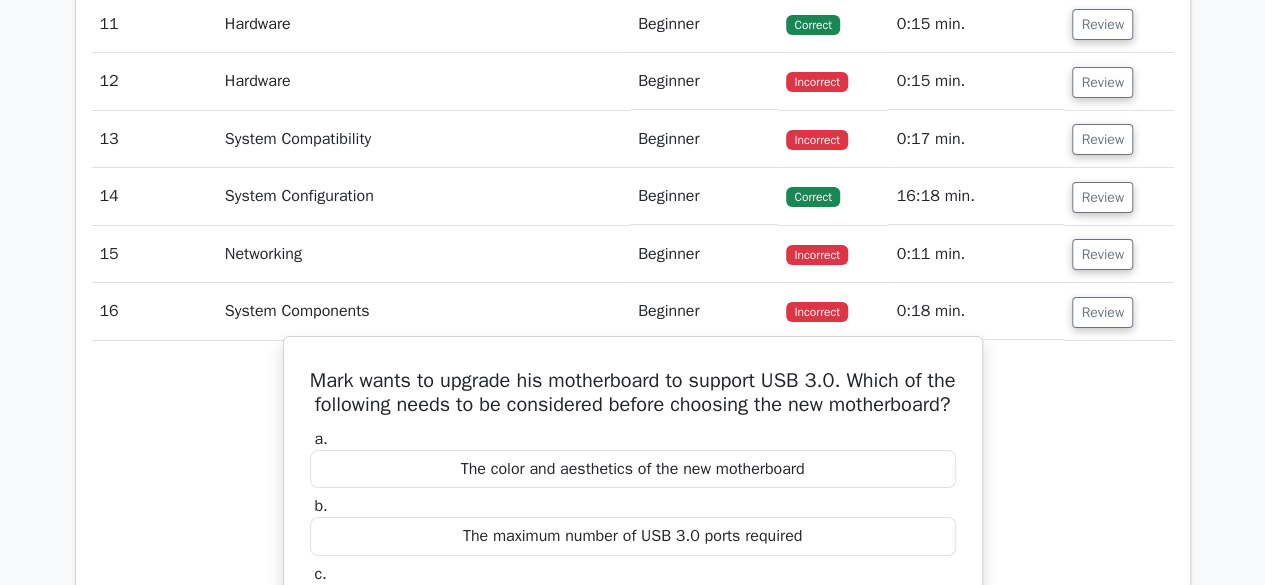 scroll, scrollTop: 3638, scrollLeft: 0, axis: vertical 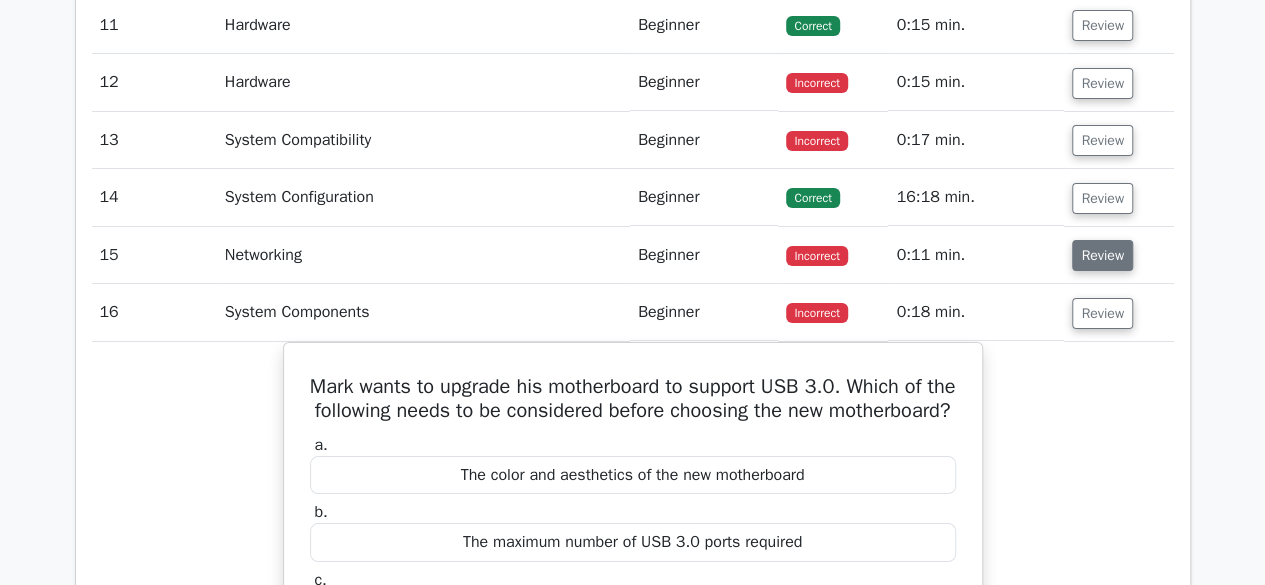 click on "Review" at bounding box center [1102, 255] 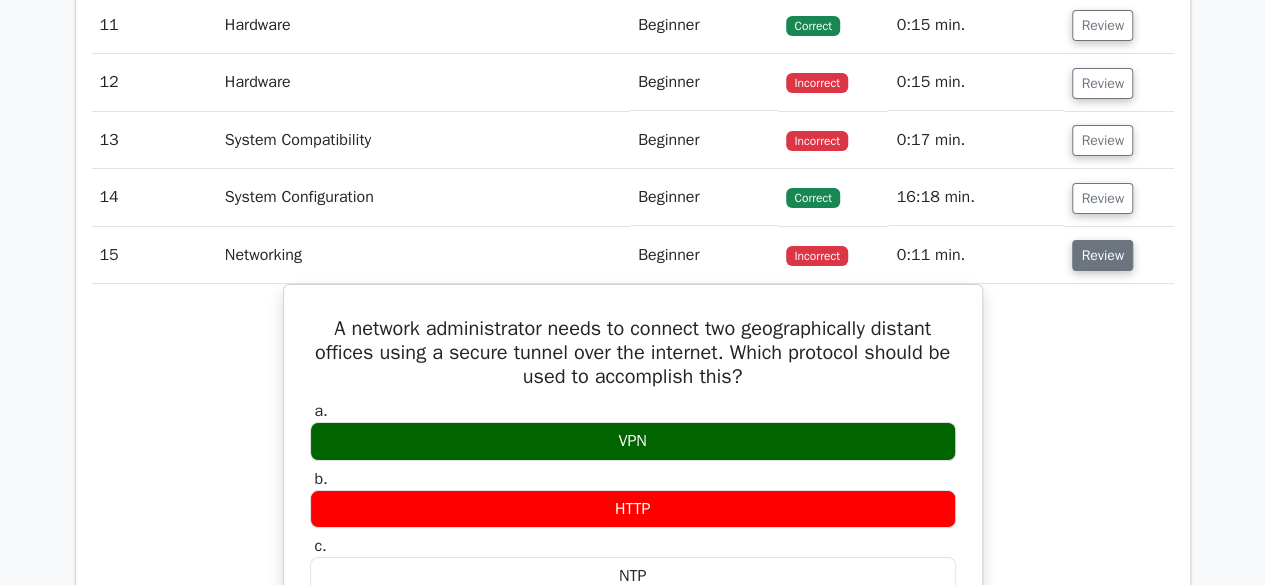 click on "Review" at bounding box center (1102, 255) 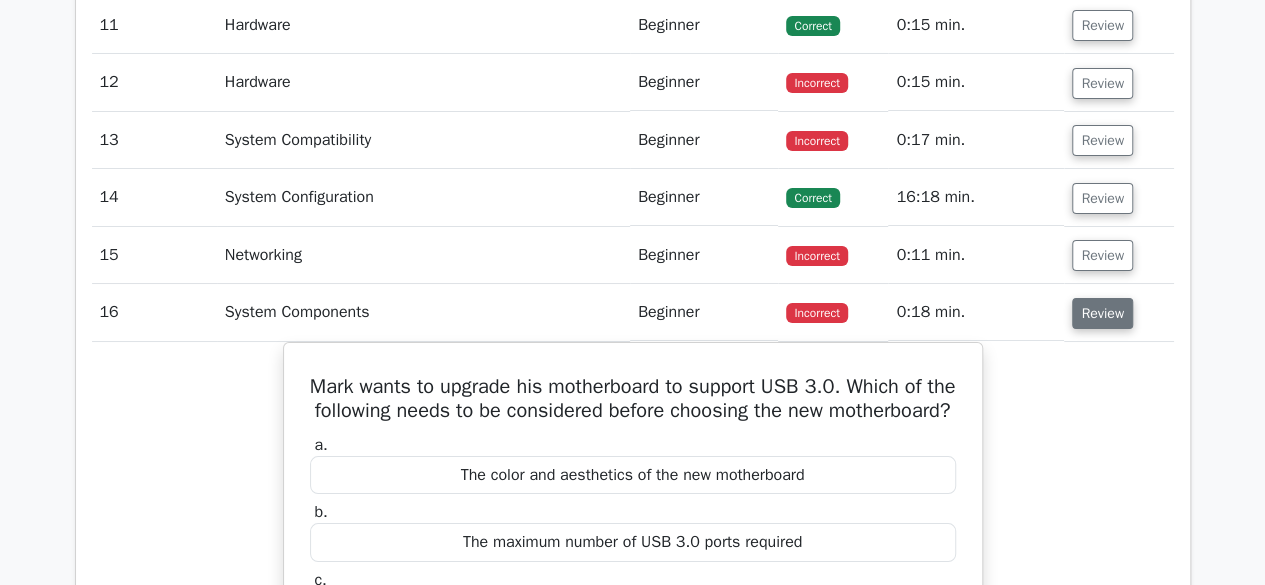 click on "Review" at bounding box center (1102, 313) 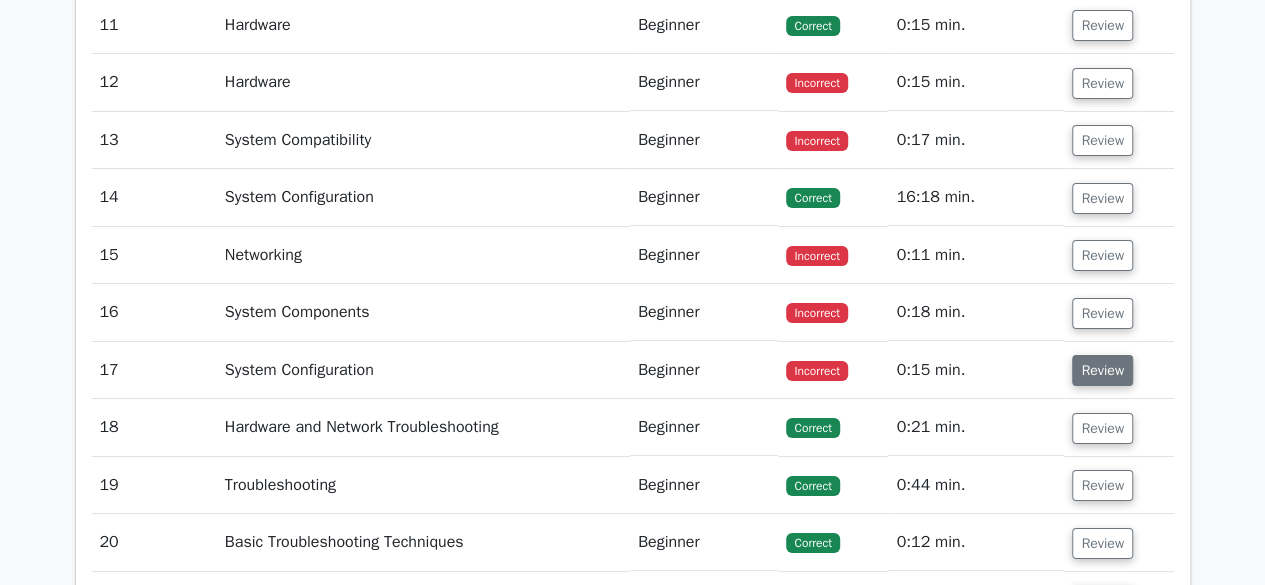 click on "Review" at bounding box center [1102, 370] 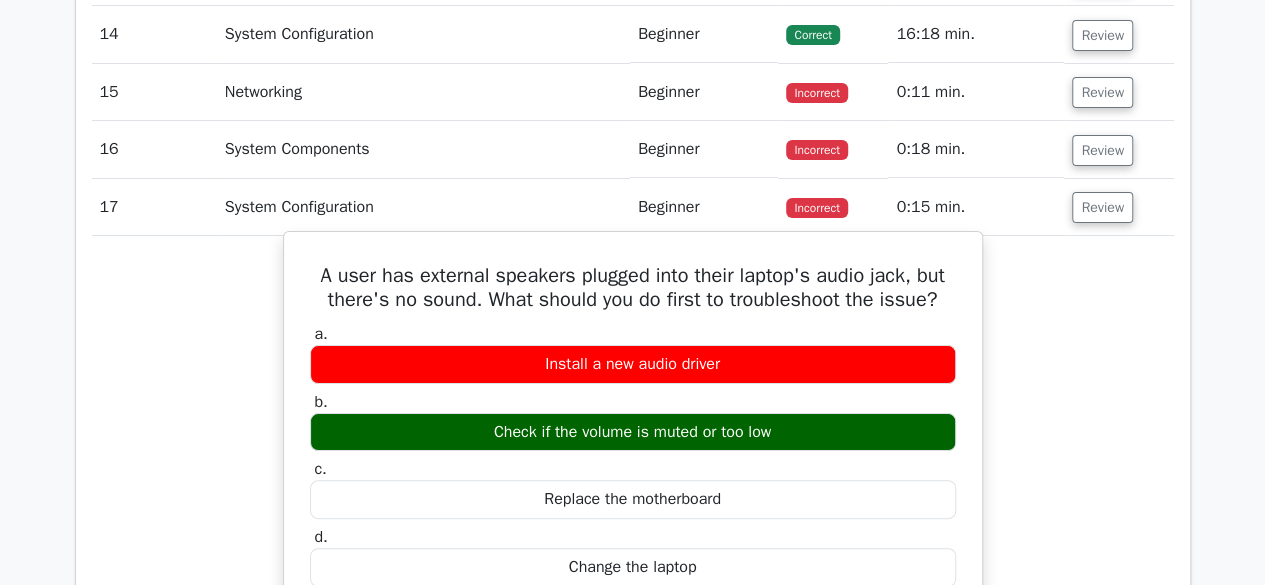 scroll, scrollTop: 3803, scrollLeft: 0, axis: vertical 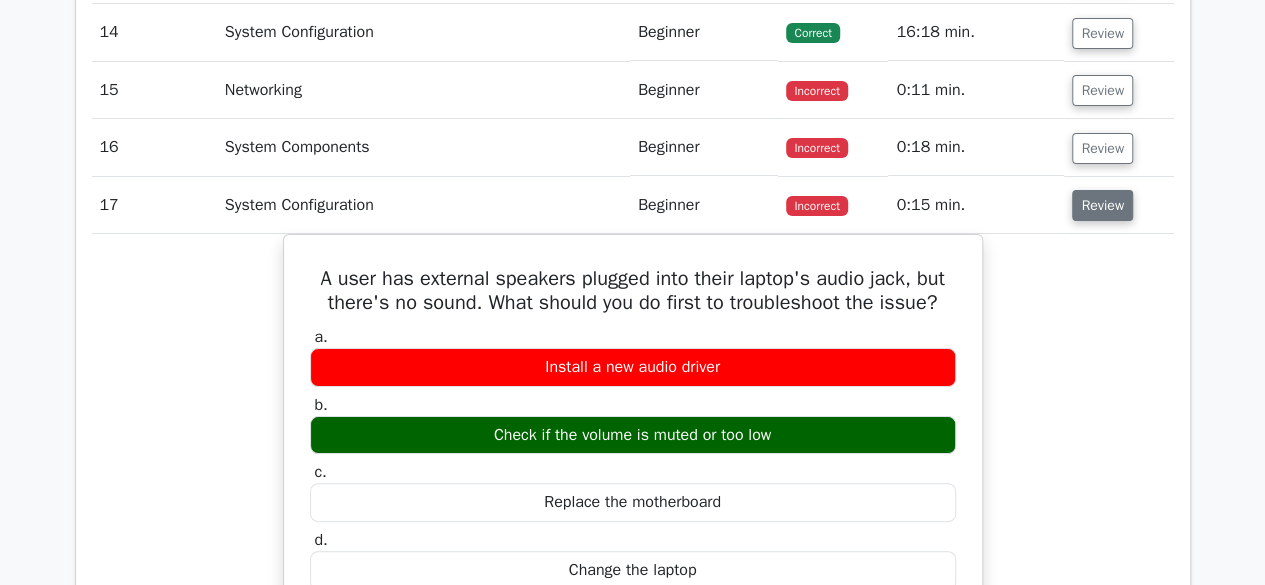 click on "Review" at bounding box center [1102, 205] 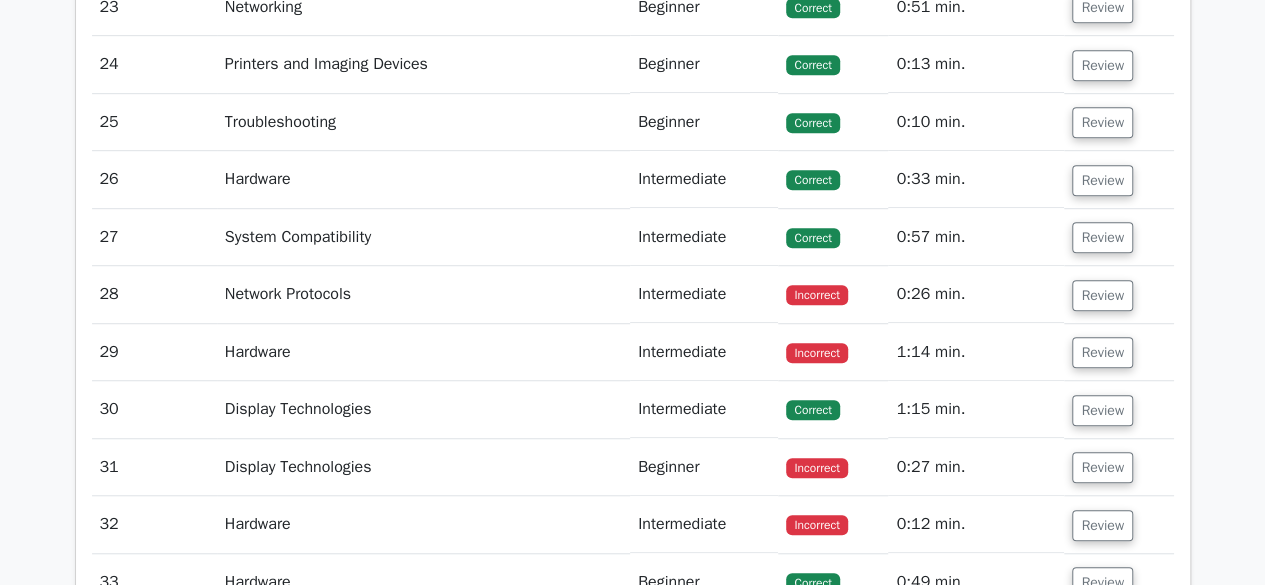 scroll, scrollTop: 4347, scrollLeft: 0, axis: vertical 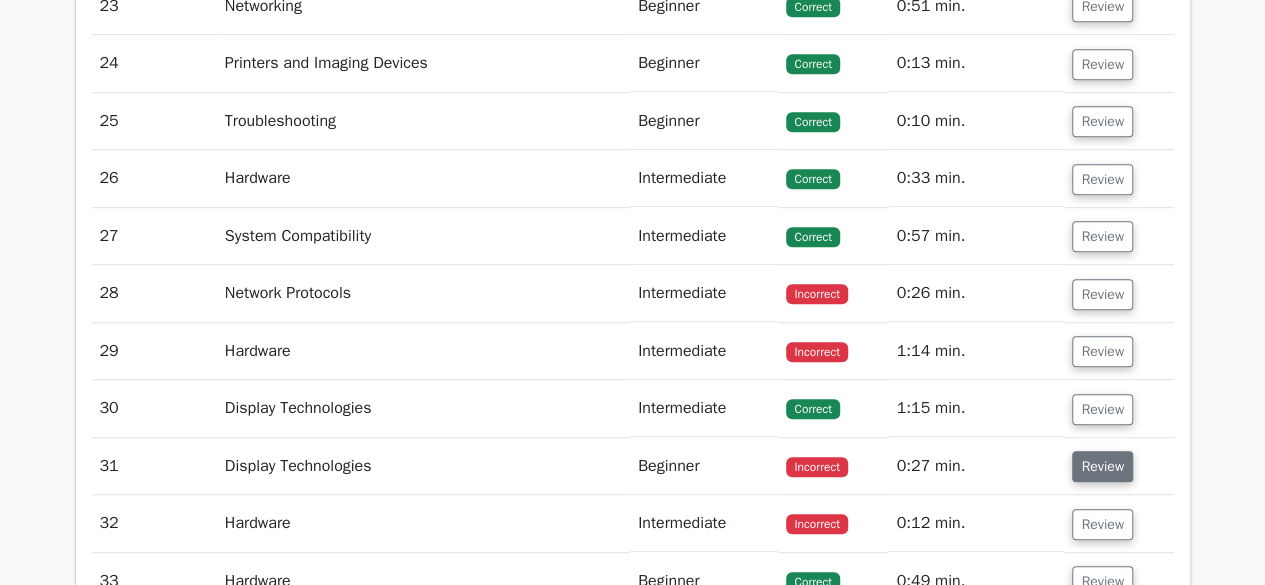 click on "Review" at bounding box center (1102, 466) 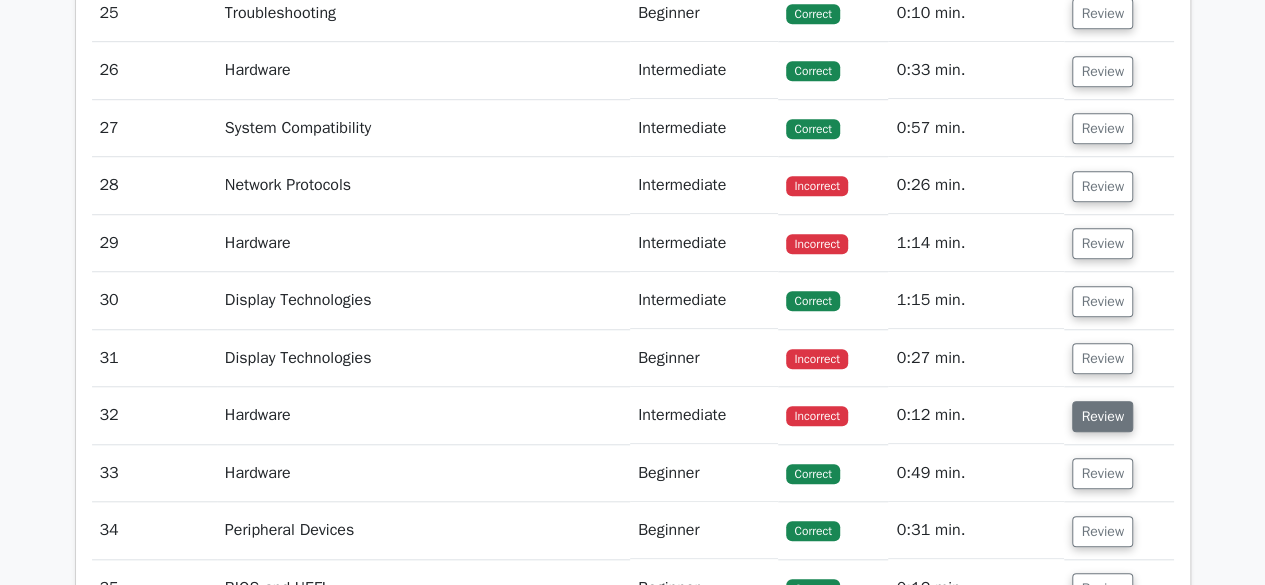 scroll, scrollTop: 4464, scrollLeft: 0, axis: vertical 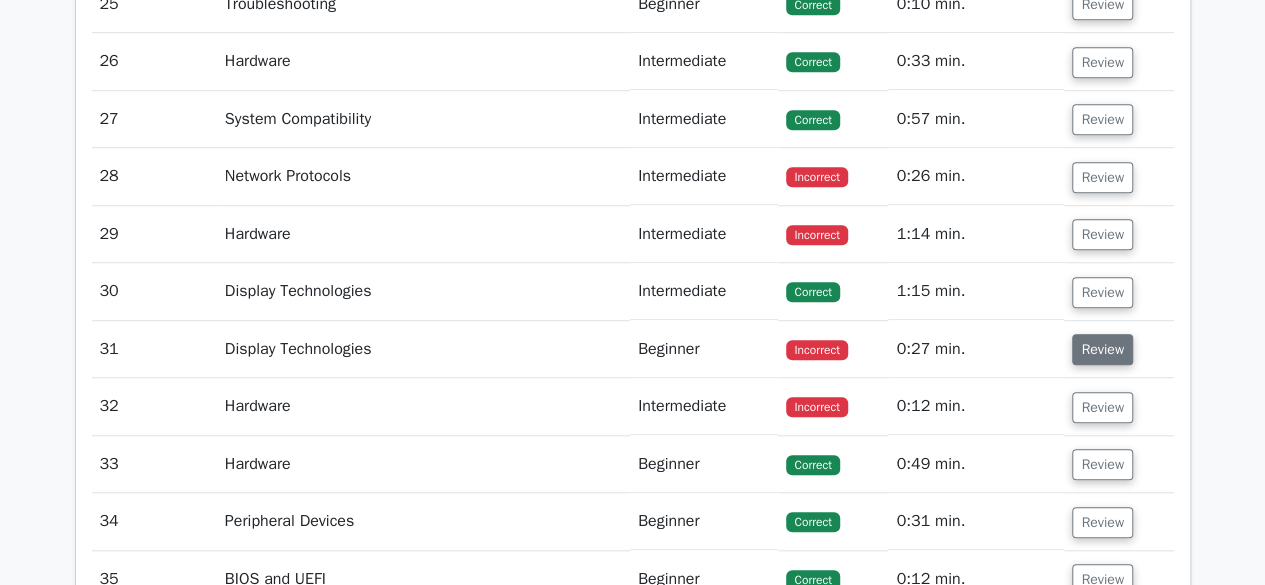 click on "Review" at bounding box center (1102, 349) 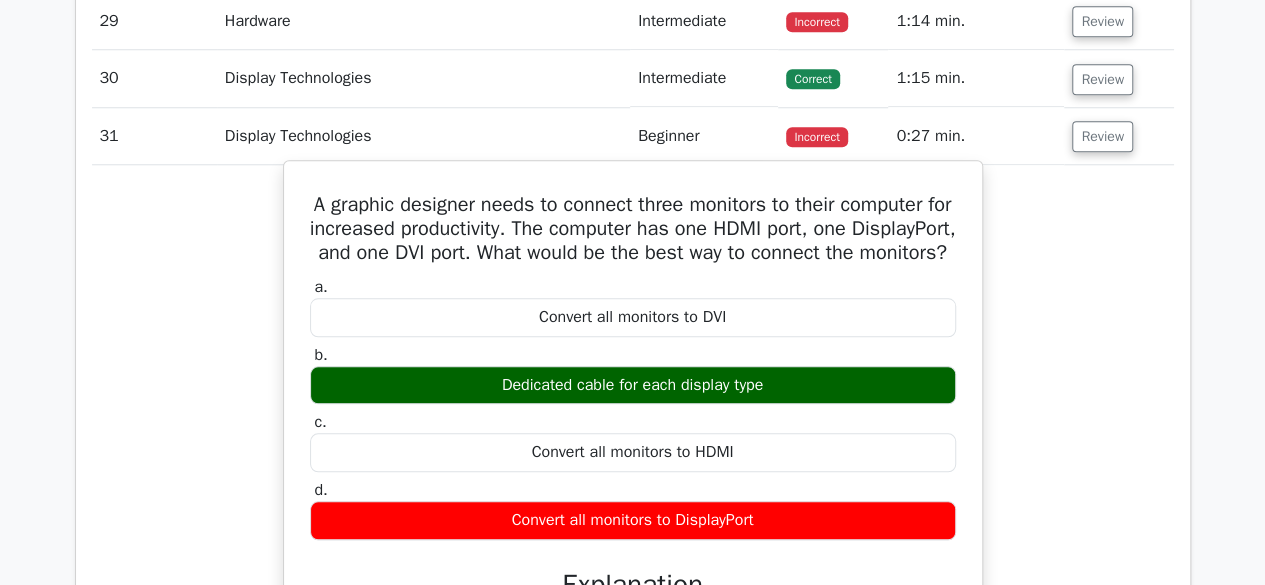 scroll, scrollTop: 4678, scrollLeft: 0, axis: vertical 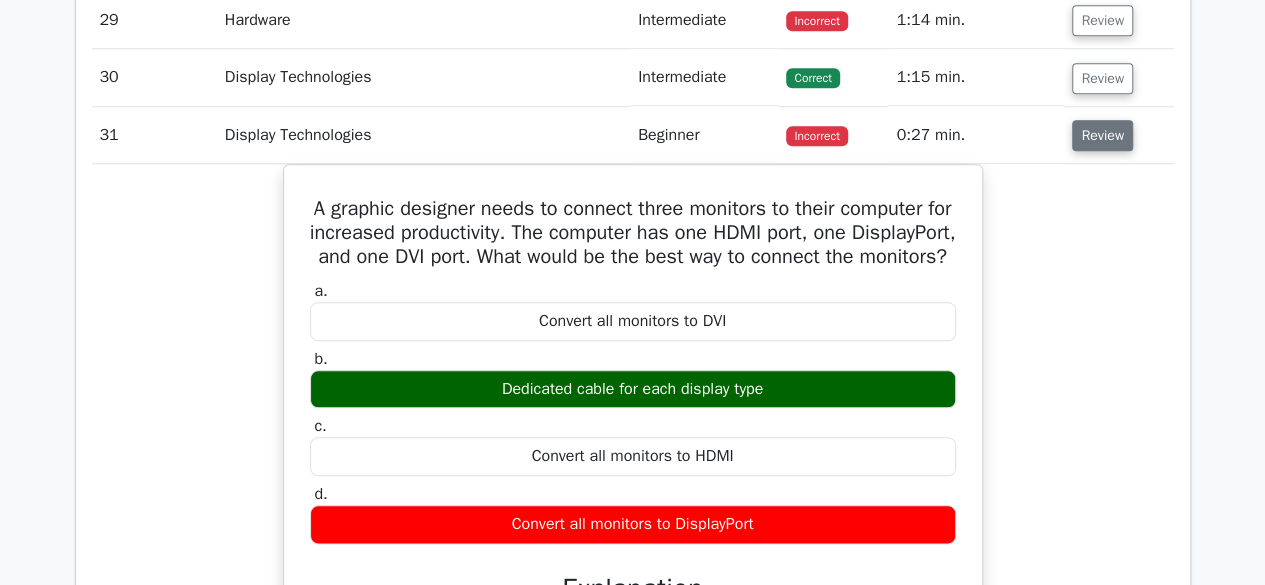 click on "Review" at bounding box center [1102, 135] 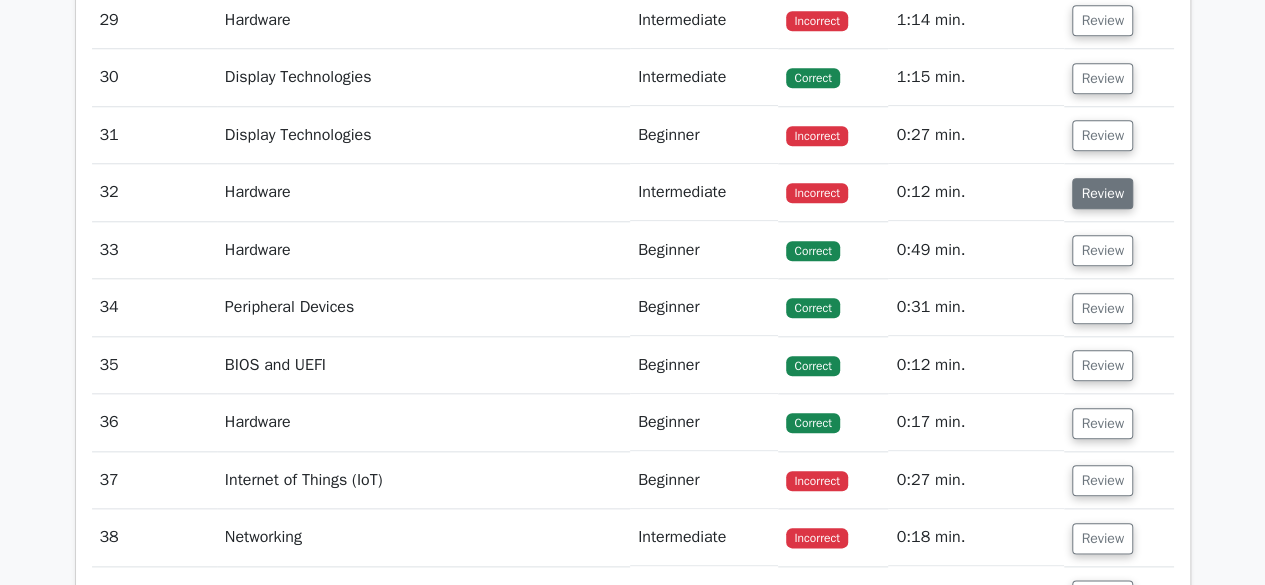 click on "Review" at bounding box center [1102, 193] 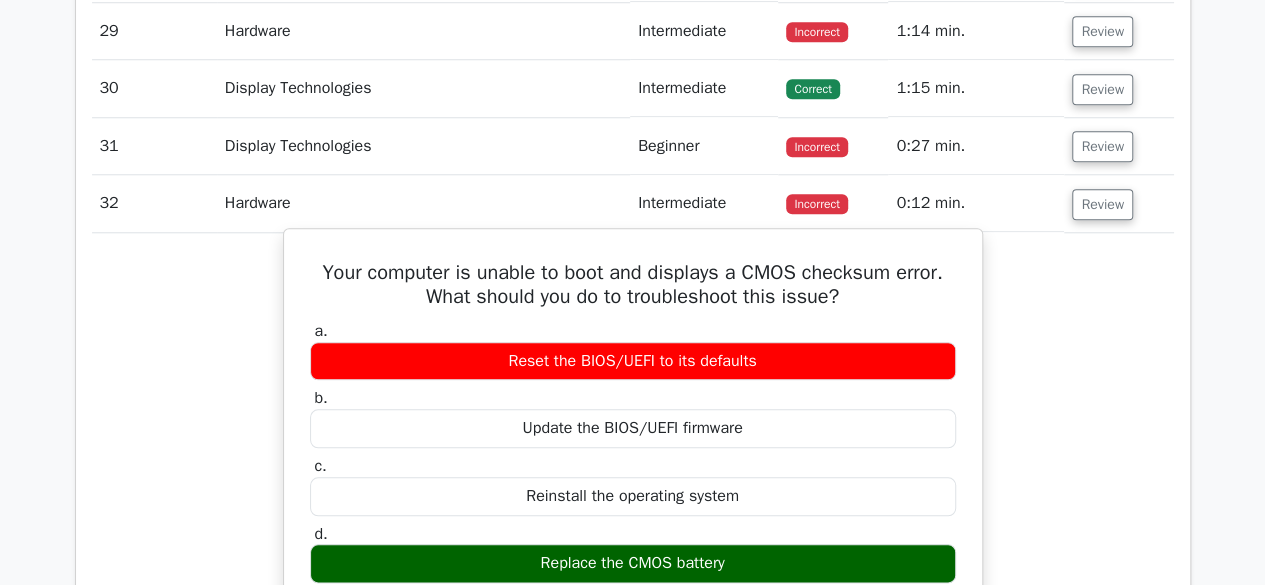 scroll, scrollTop: 4670, scrollLeft: 0, axis: vertical 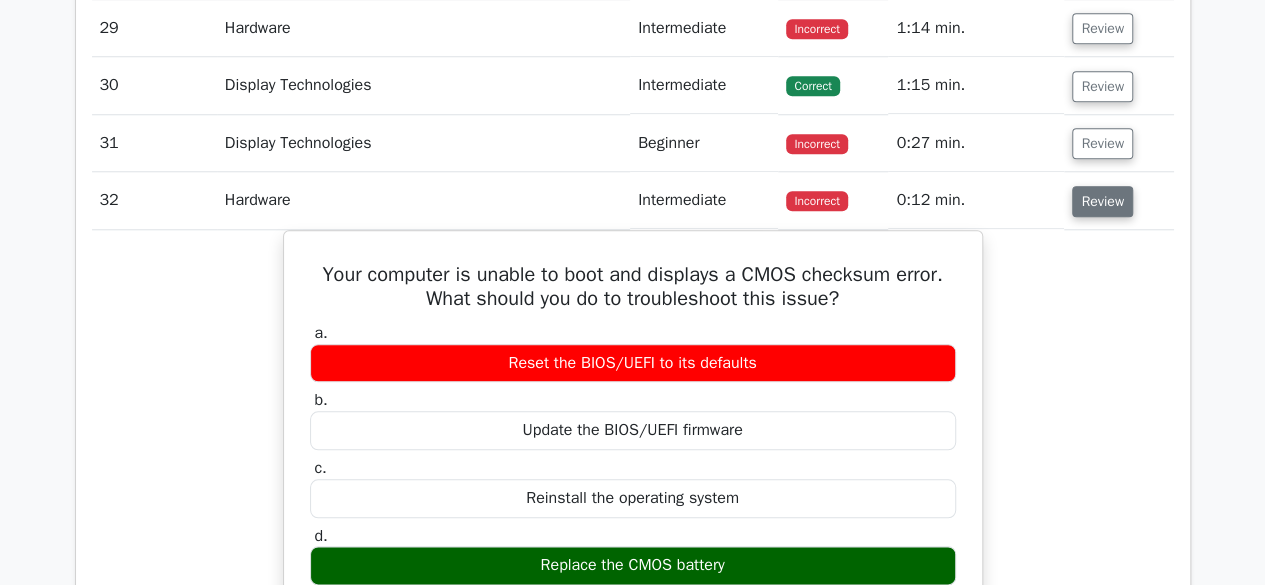 click on "Review" at bounding box center [1102, 201] 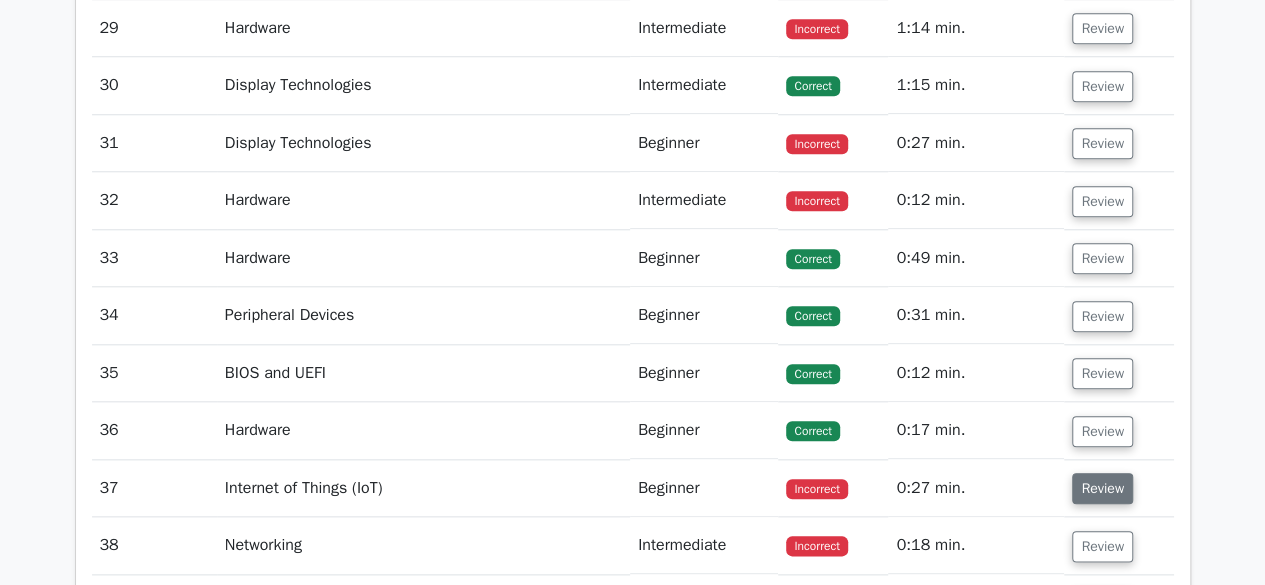 click on "Review" at bounding box center (1102, 488) 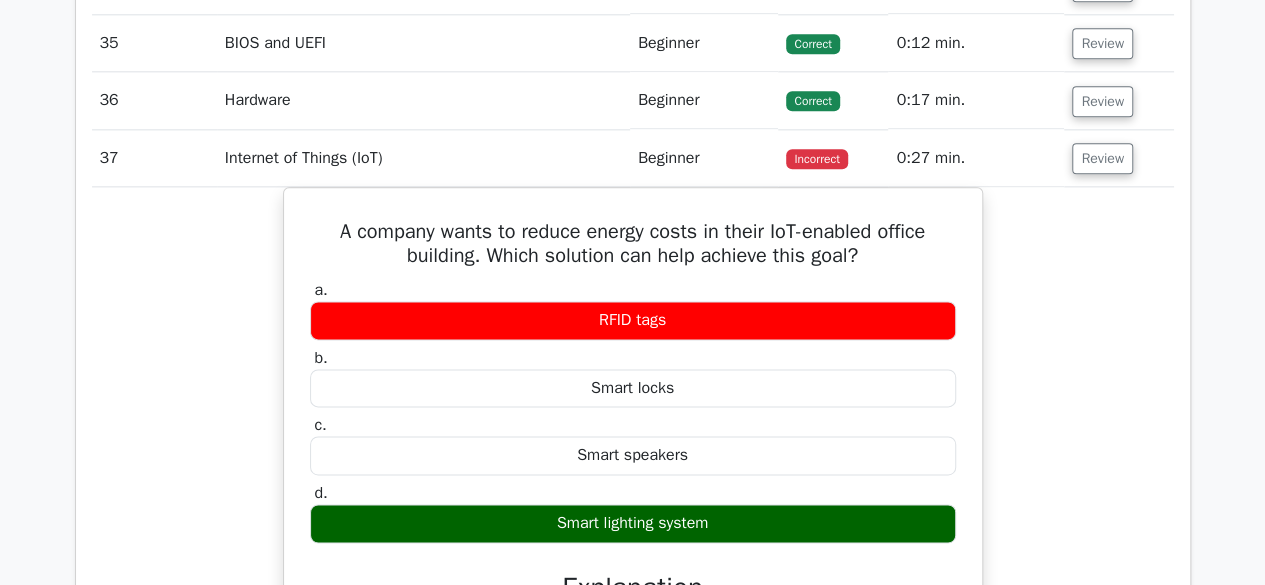 scroll, scrollTop: 4881, scrollLeft: 0, axis: vertical 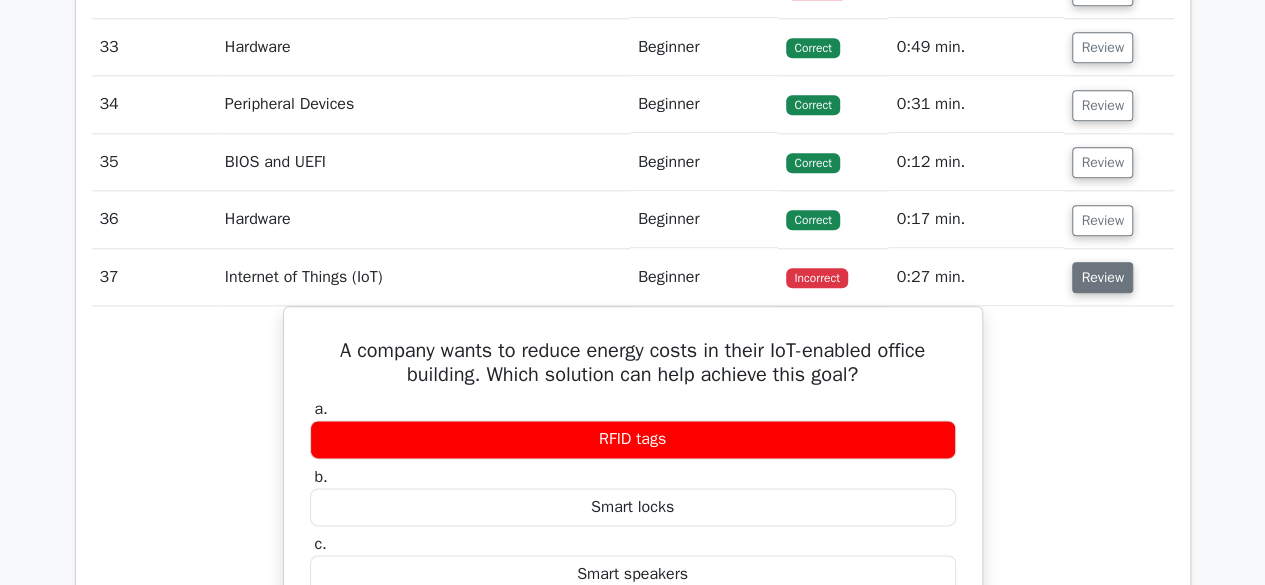 click on "Review" at bounding box center [1102, 277] 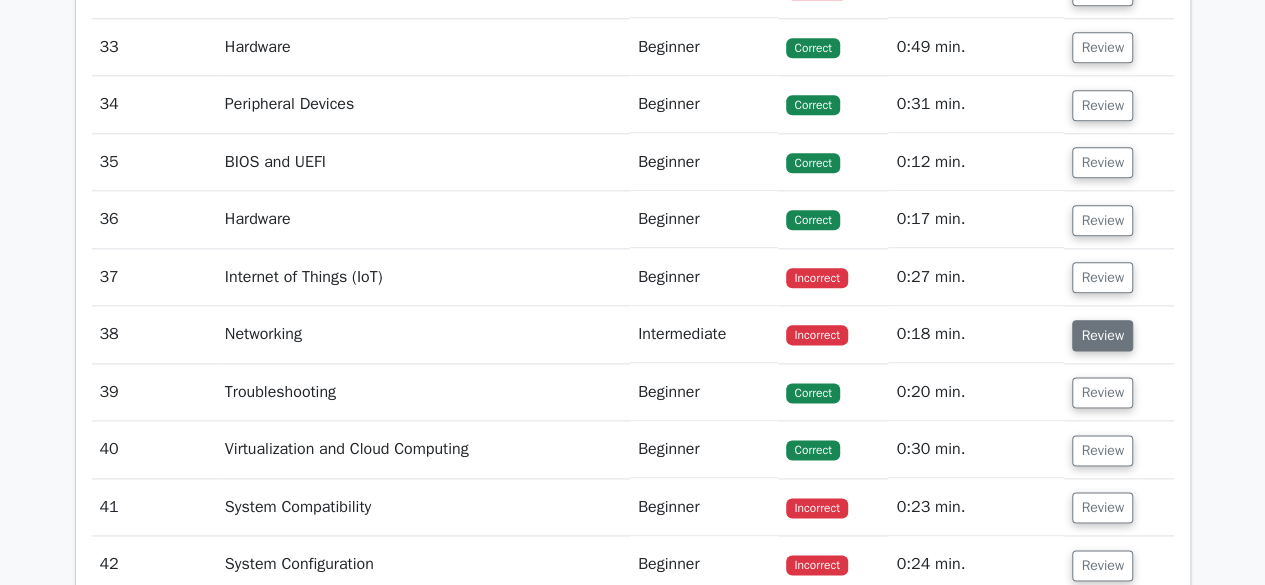 click on "Review" at bounding box center [1102, 335] 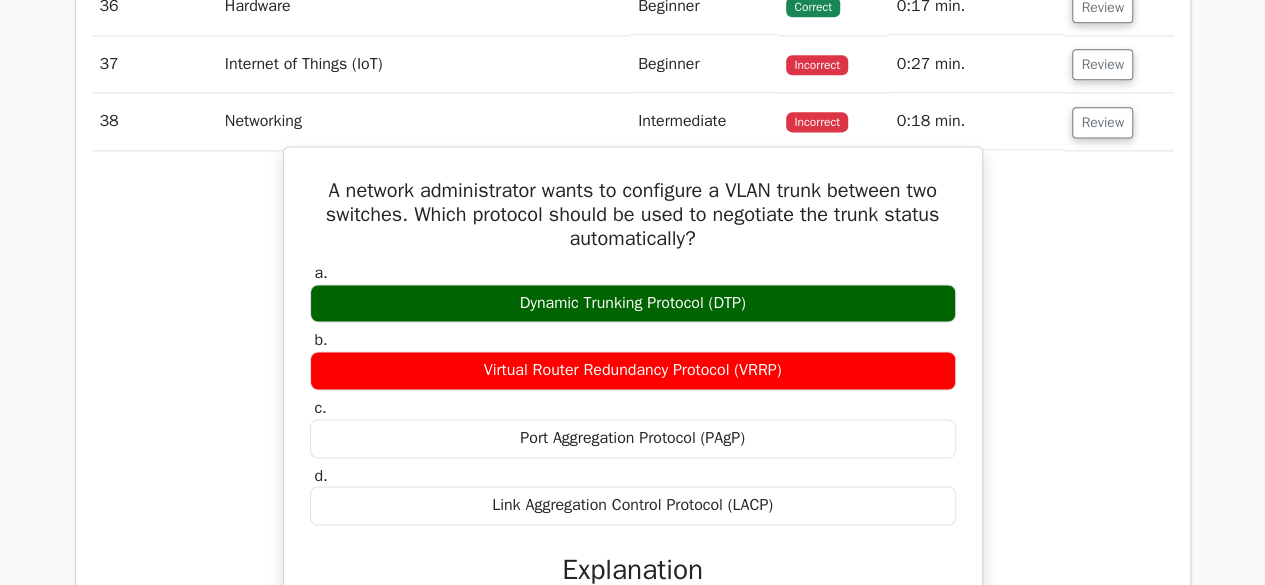 scroll, scrollTop: 5092, scrollLeft: 0, axis: vertical 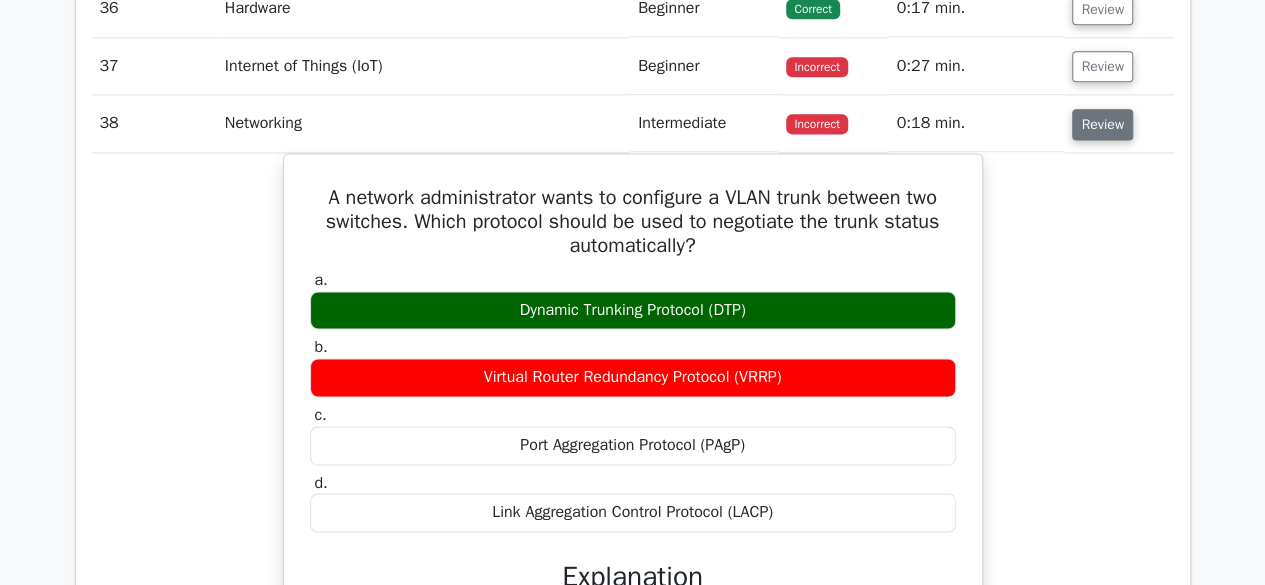 click on "Review" at bounding box center (1102, 124) 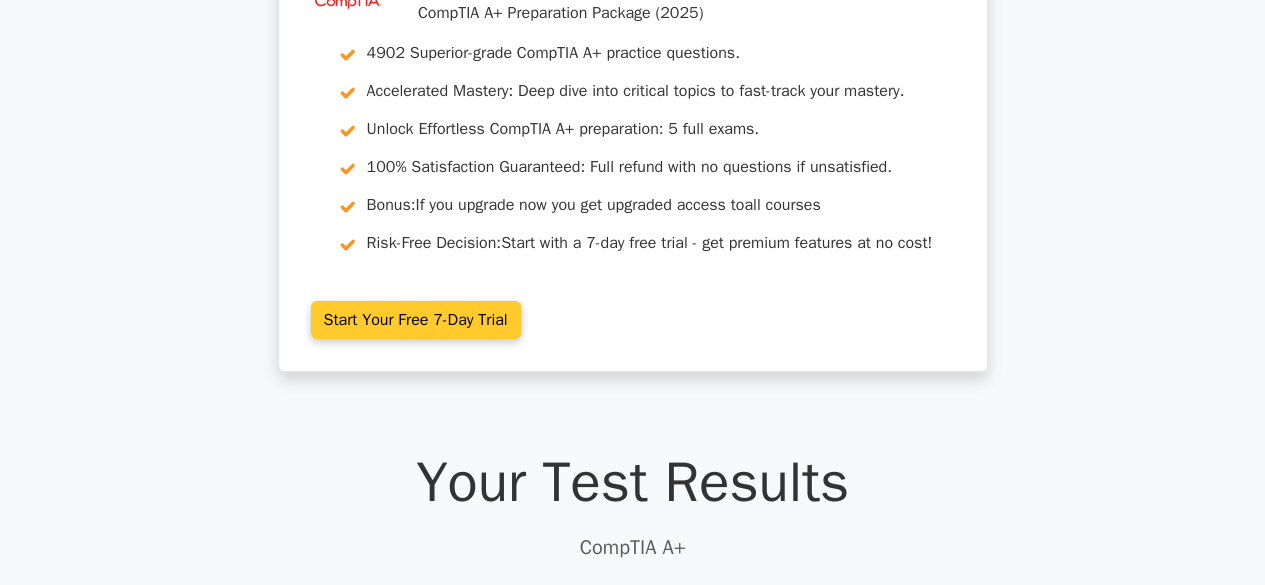 scroll, scrollTop: 0, scrollLeft: 0, axis: both 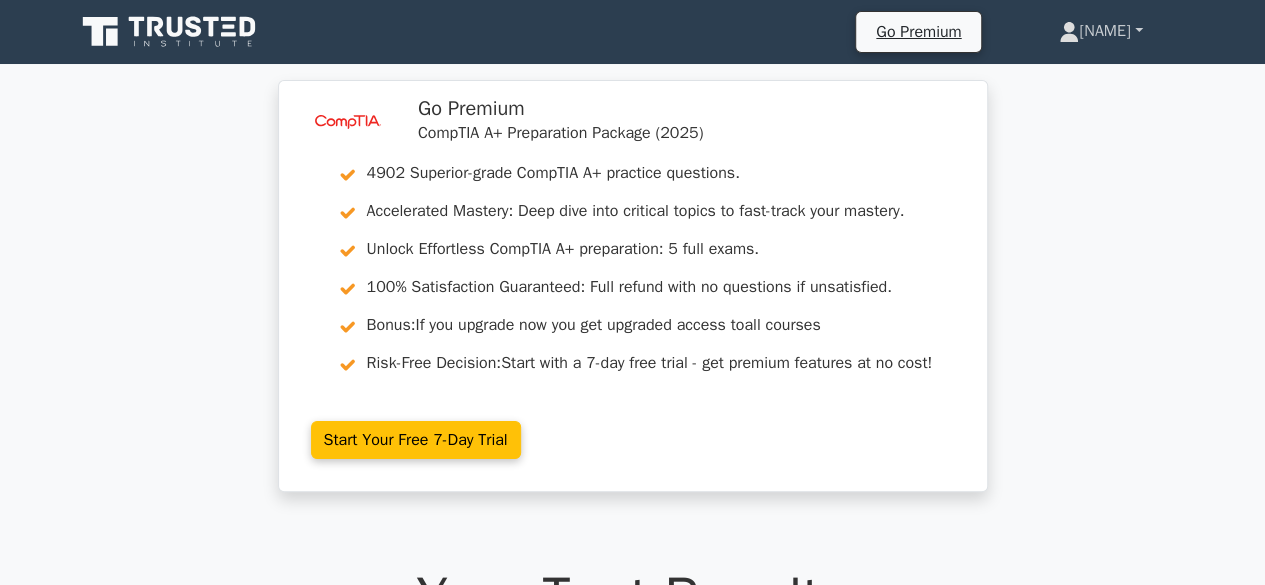 click on "Lucky" at bounding box center (1100, 31) 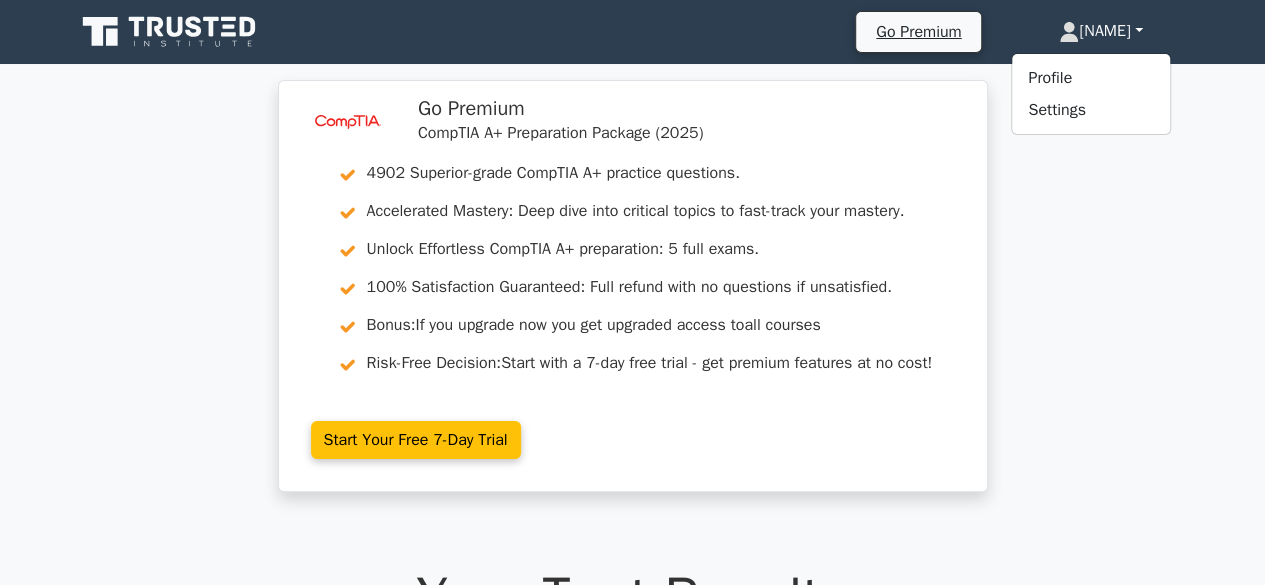 click on "image/svg+xml
Go Premium
CompTIA A+ Preparation Package (2025)
4902 Superior-grade  CompTIA A+ practice questions.
Accelerated Mastery: Deep dive into critical topics to fast-track your mastery.
Unlock Effortless CompTIA A+ preparation: 5 full exams." at bounding box center [632, 298] 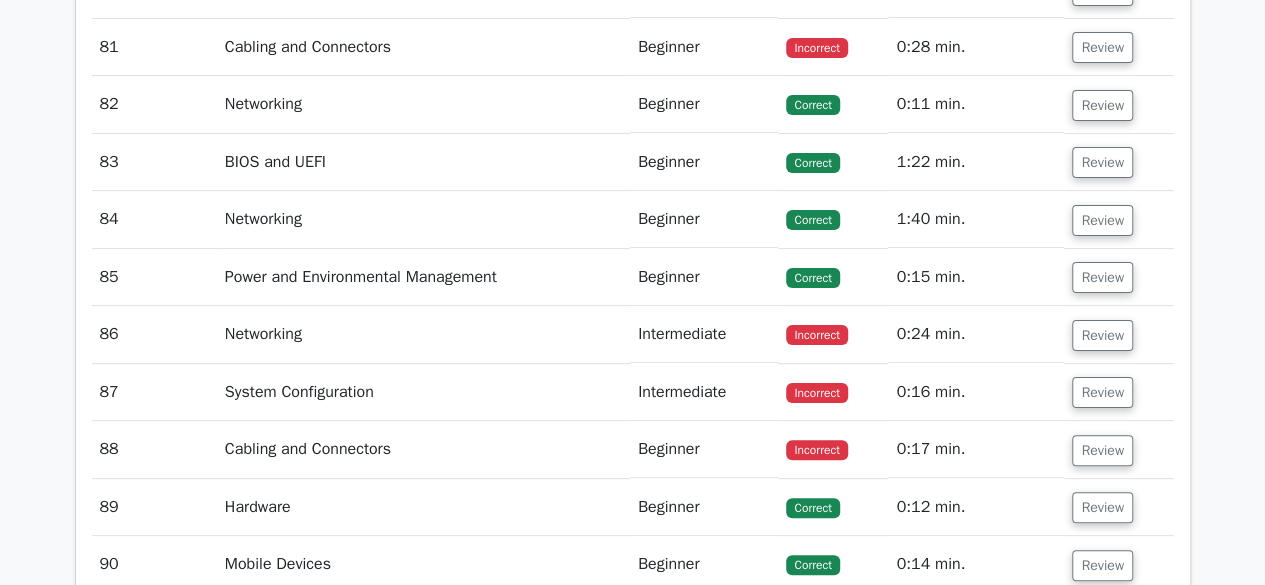 scroll, scrollTop: 7642, scrollLeft: 0, axis: vertical 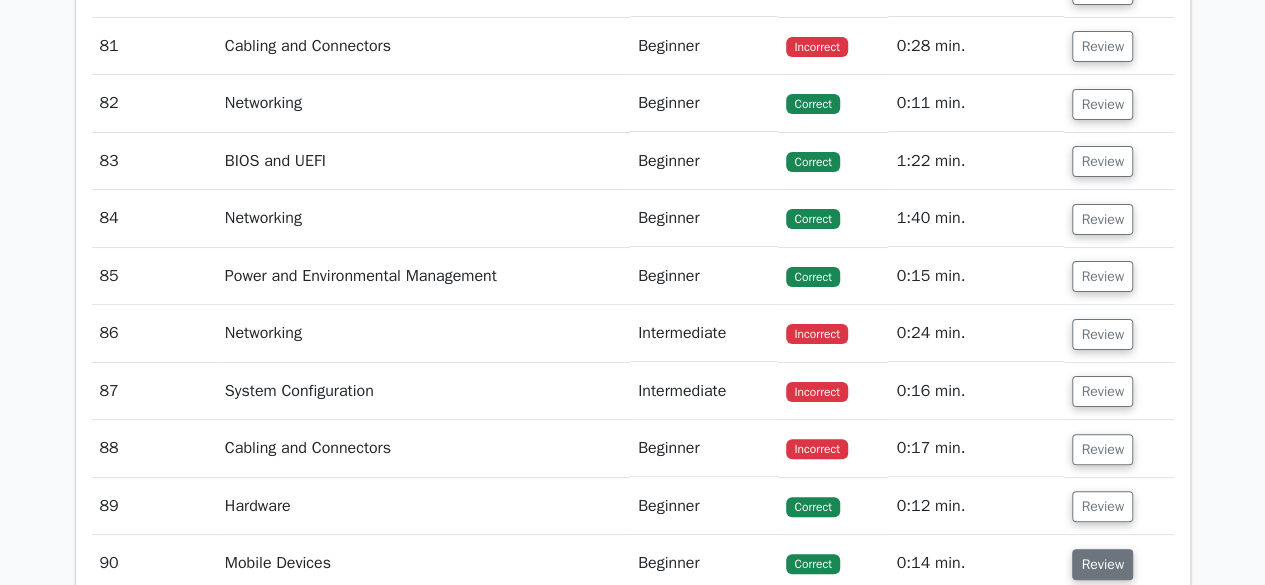 click on "Review" at bounding box center (1102, 564) 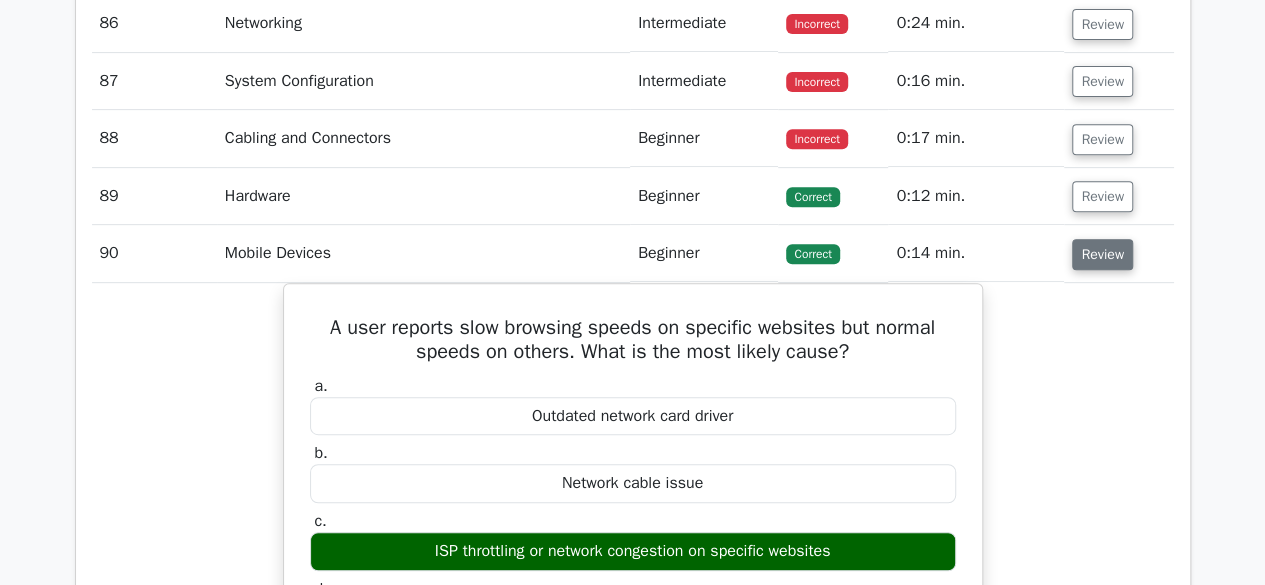 scroll, scrollTop: 7954, scrollLeft: 0, axis: vertical 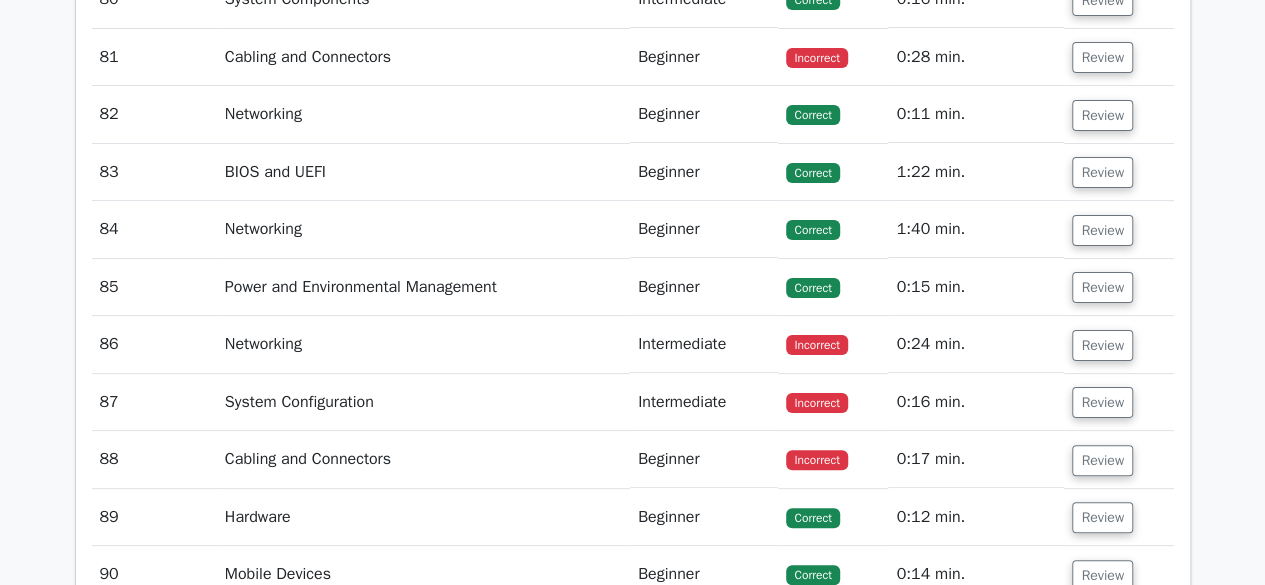 drag, startPoint x: 1096, startPoint y: 297, endPoint x: 1191, endPoint y: 272, distance: 98.23441 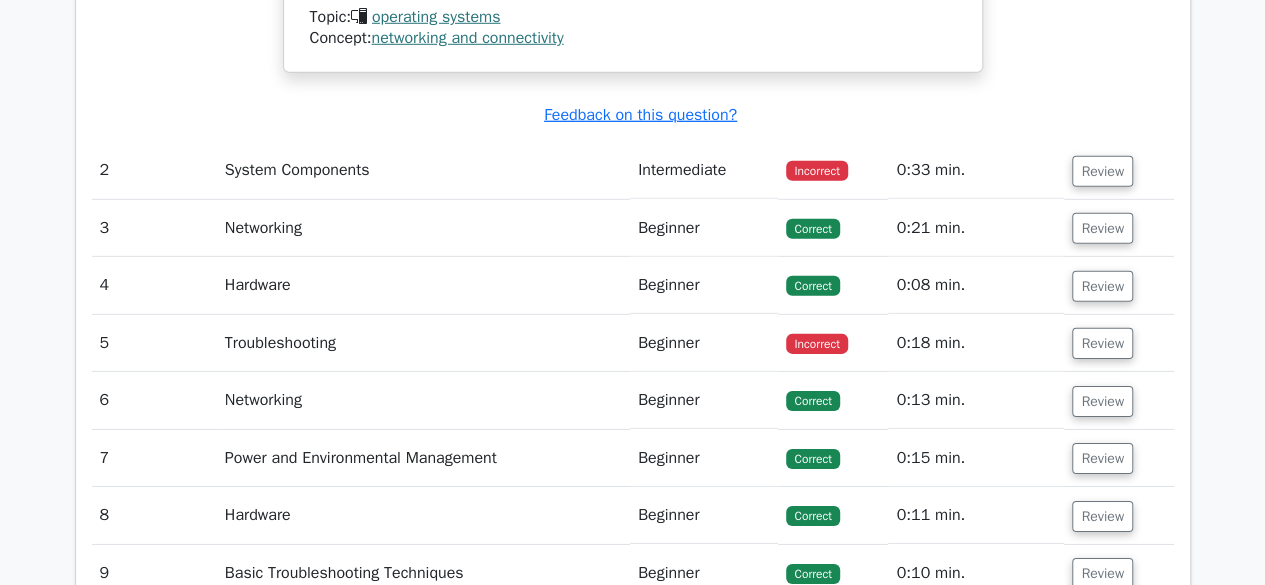 scroll, scrollTop: 2980, scrollLeft: 0, axis: vertical 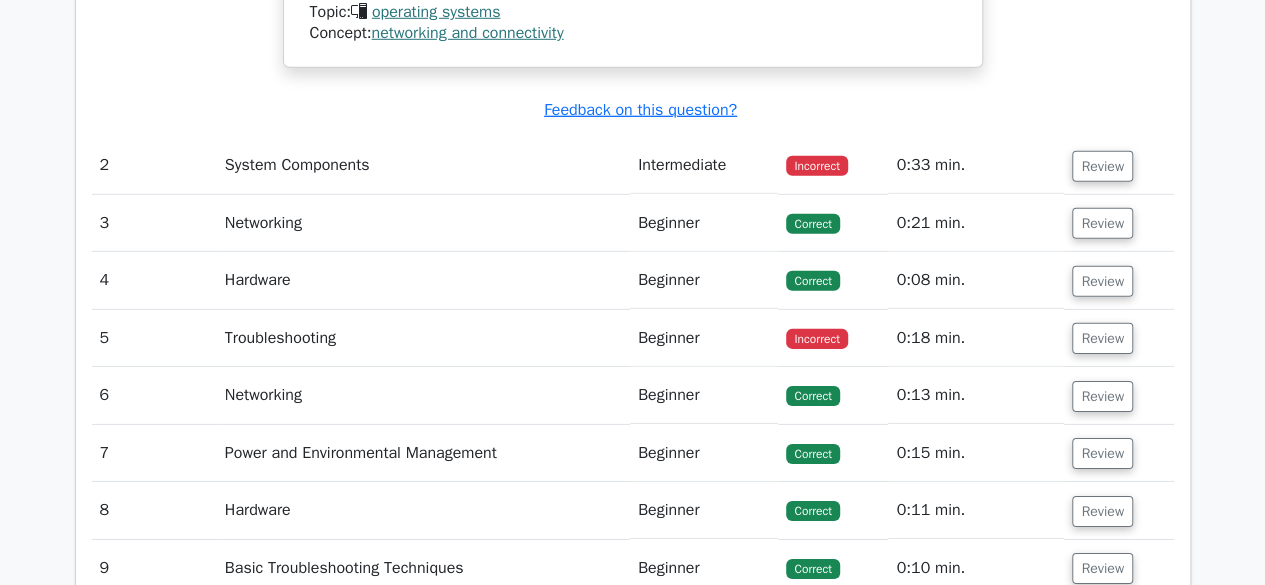 drag, startPoint x: 1149, startPoint y: 145, endPoint x: 1075, endPoint y: 107, distance: 83.18654 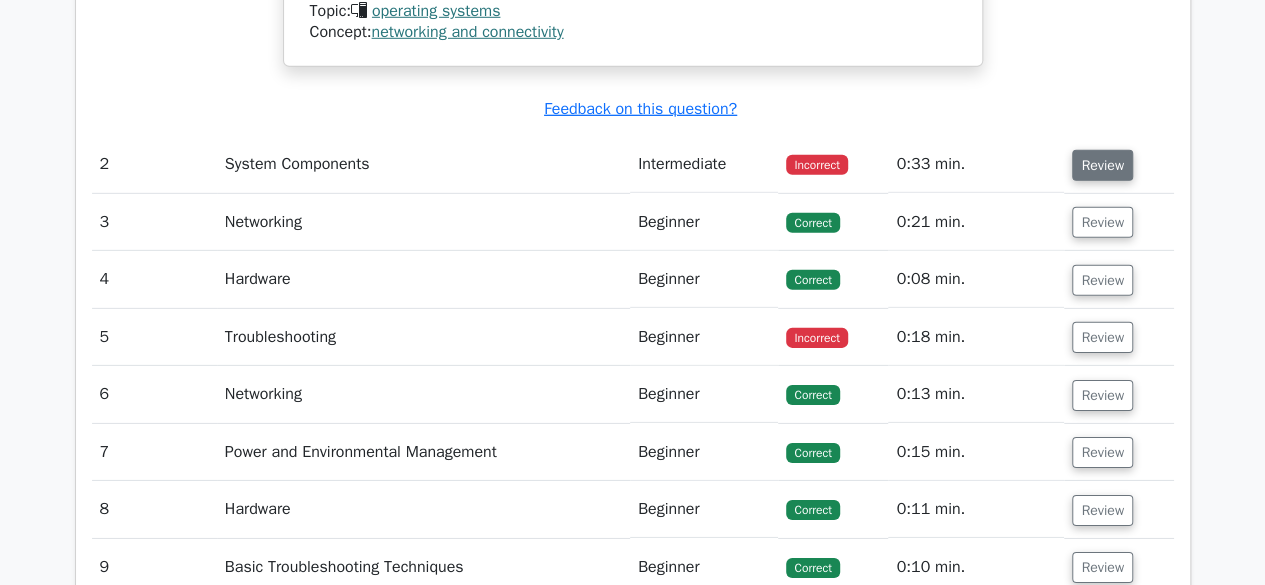 click on "Review" at bounding box center [1102, 165] 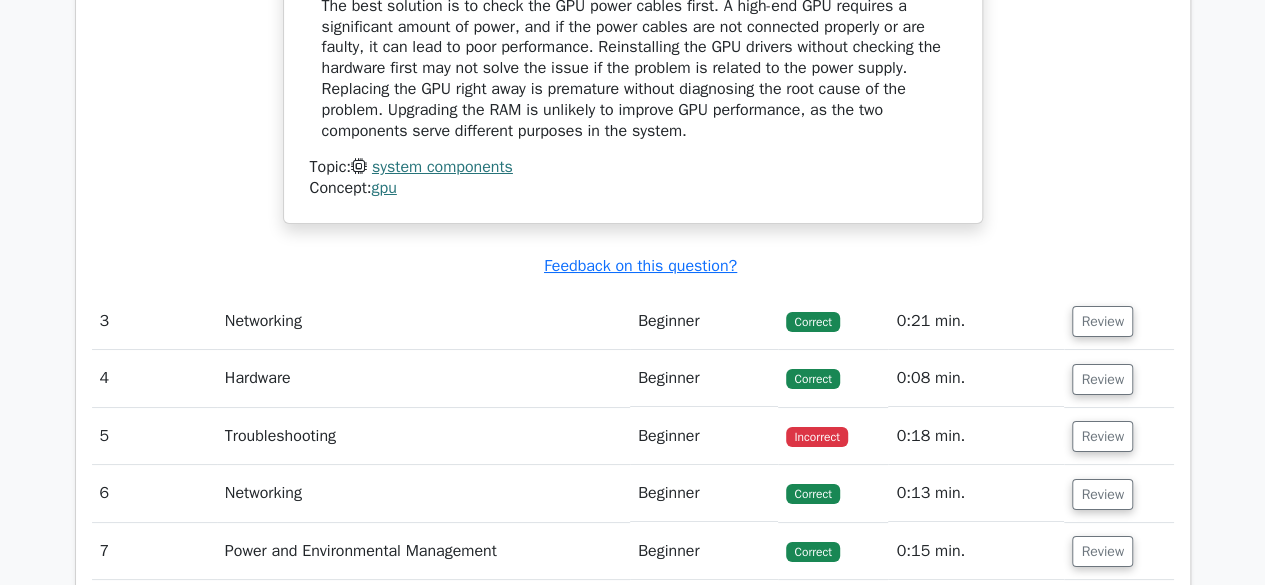 scroll, scrollTop: 3613, scrollLeft: 0, axis: vertical 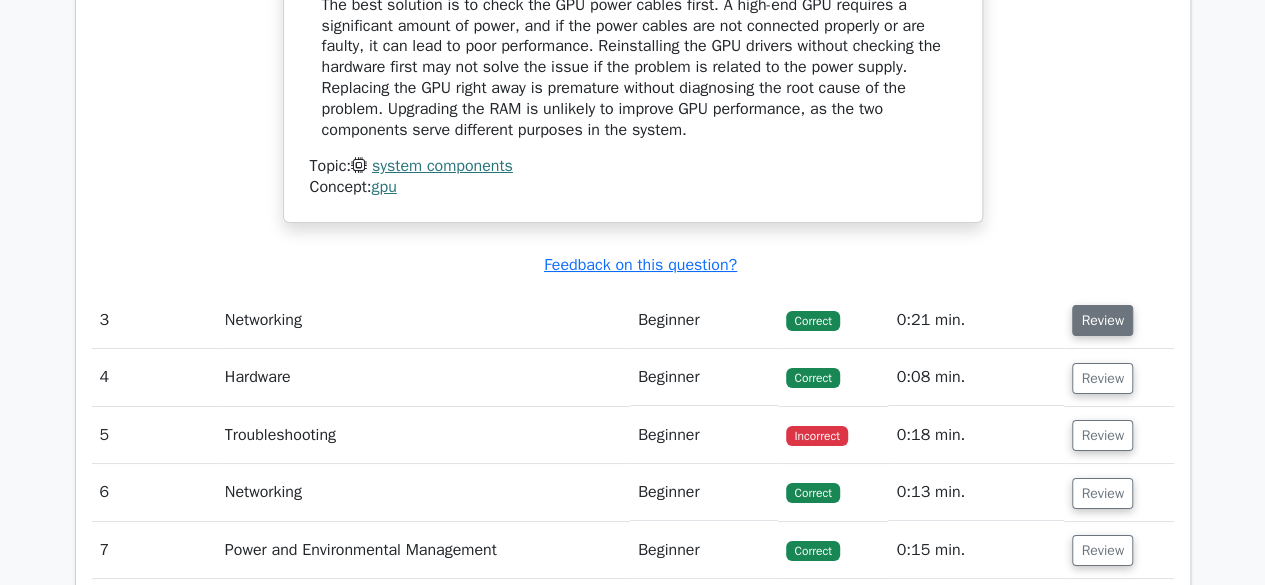 click on "Review" at bounding box center [1102, 320] 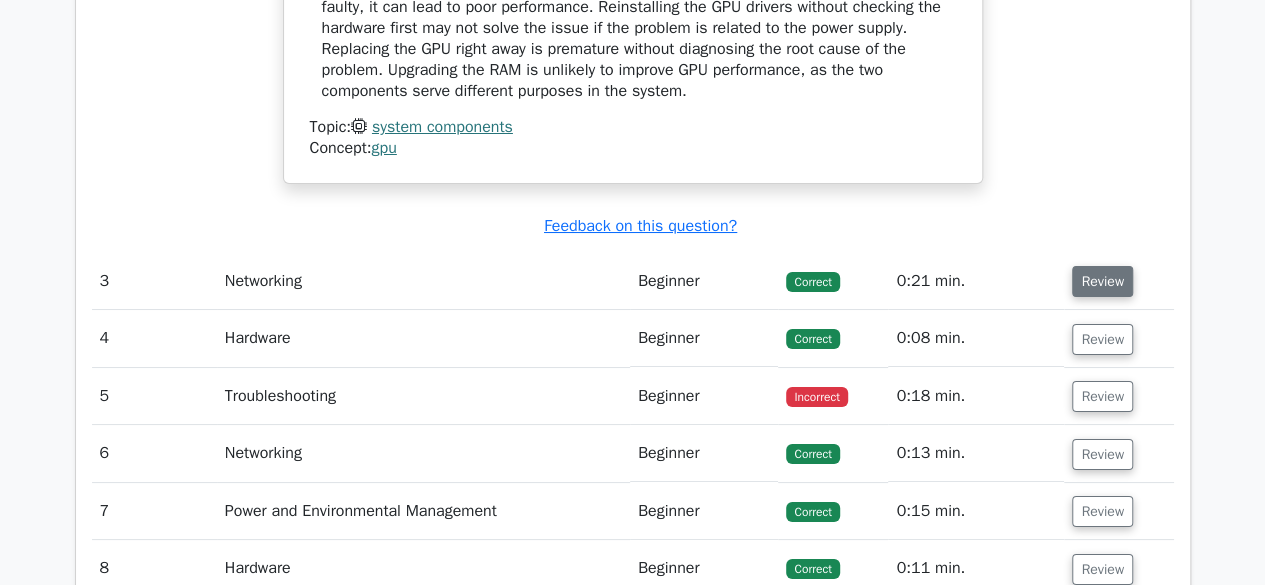 scroll, scrollTop: 3653, scrollLeft: 0, axis: vertical 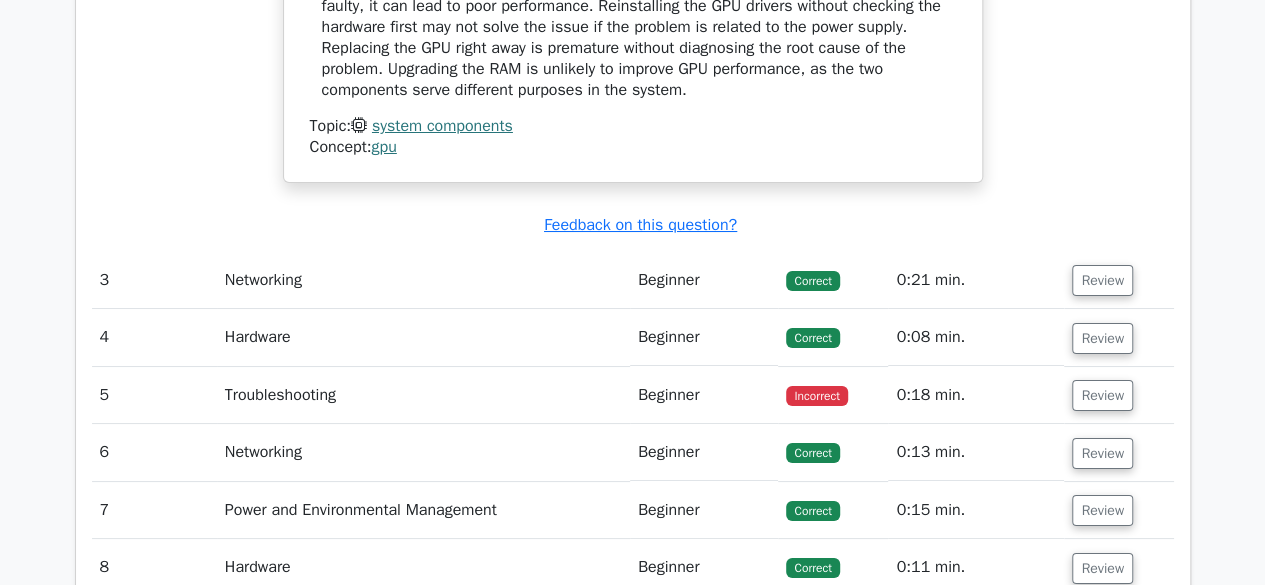 click on "Review" at bounding box center (1118, 280) 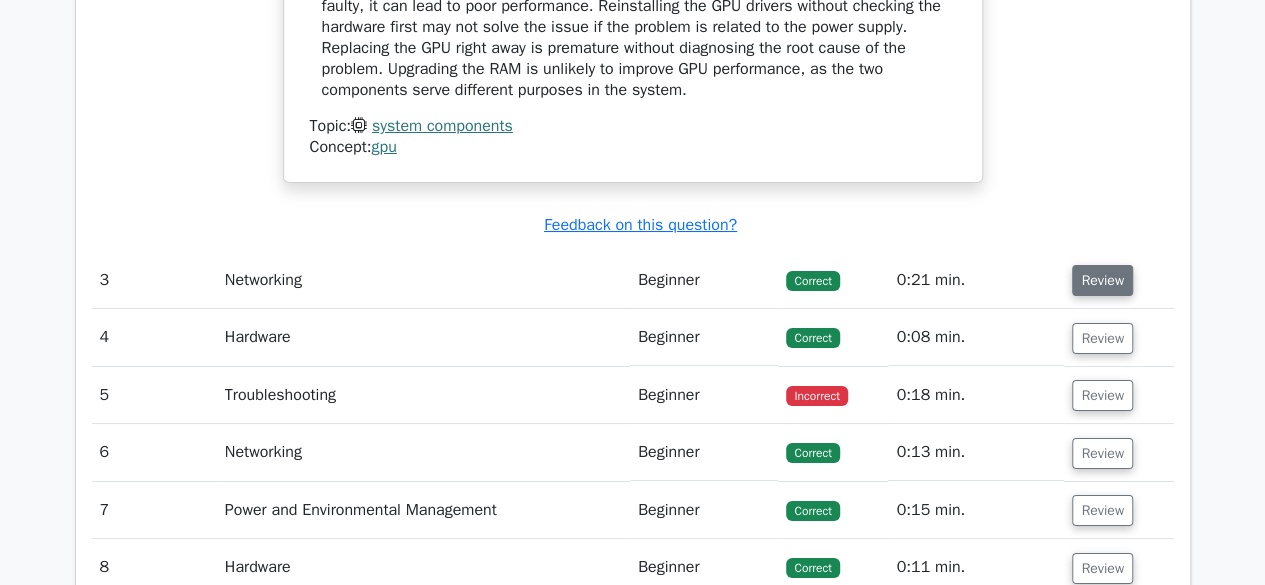 click on "Review" at bounding box center [1102, 280] 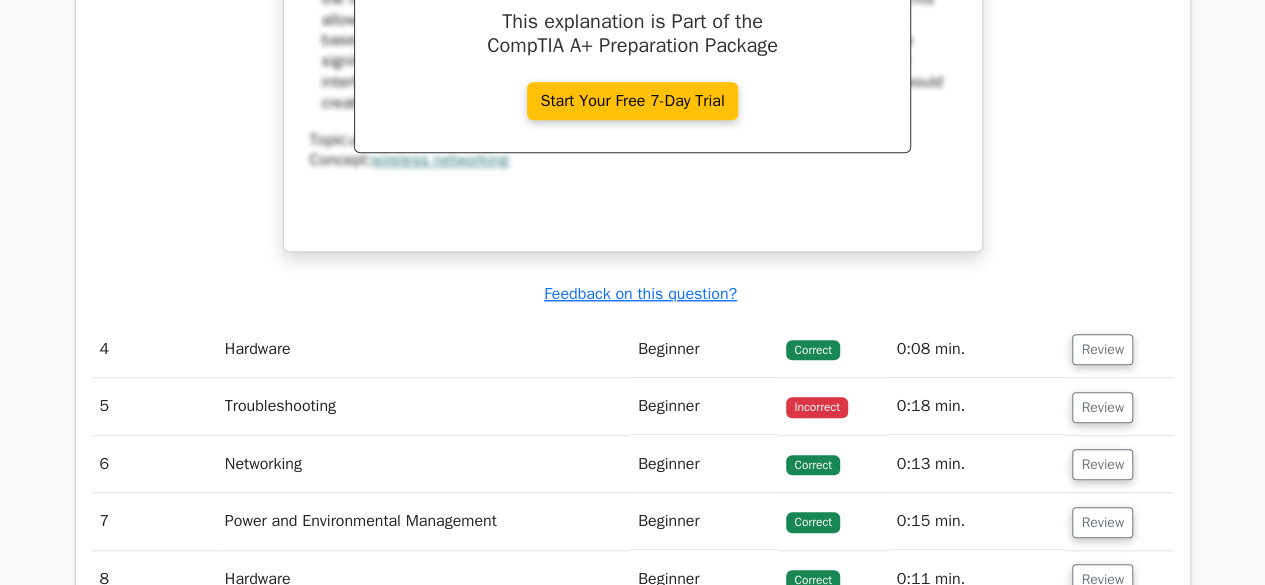 scroll, scrollTop: 4473, scrollLeft: 0, axis: vertical 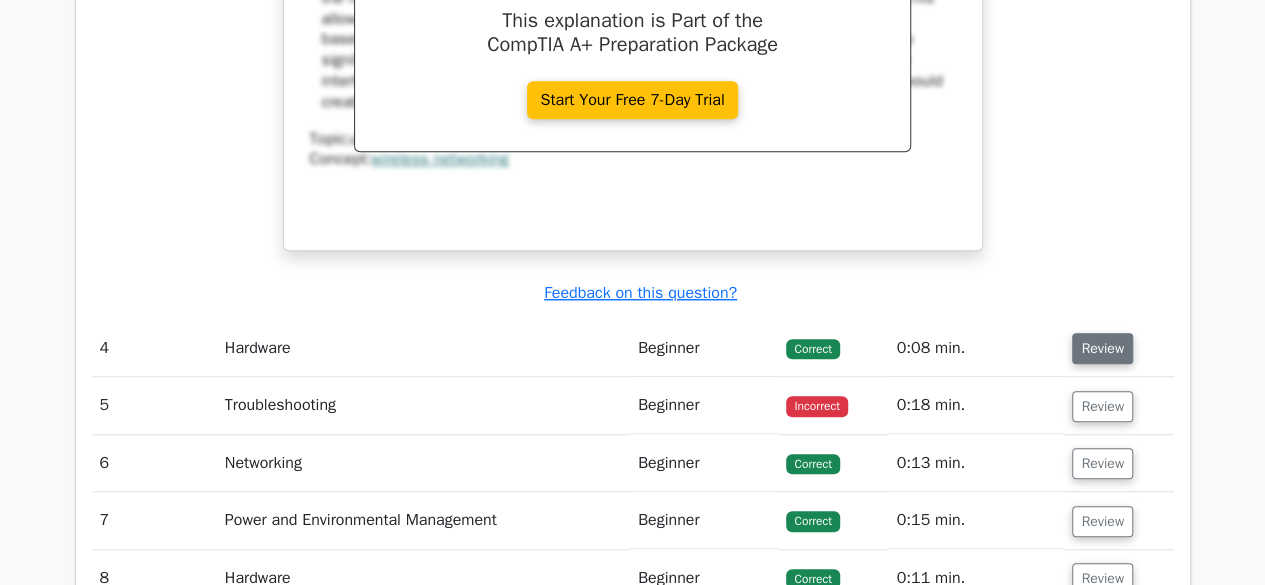 click on "Review" at bounding box center [1102, 348] 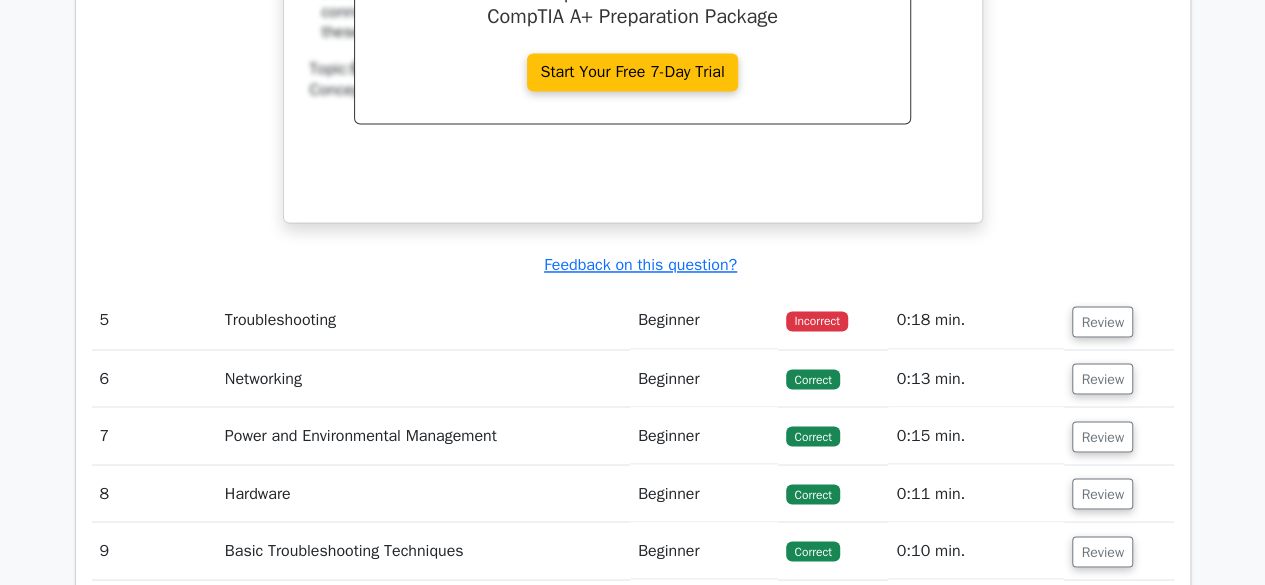 scroll, scrollTop: 5367, scrollLeft: 0, axis: vertical 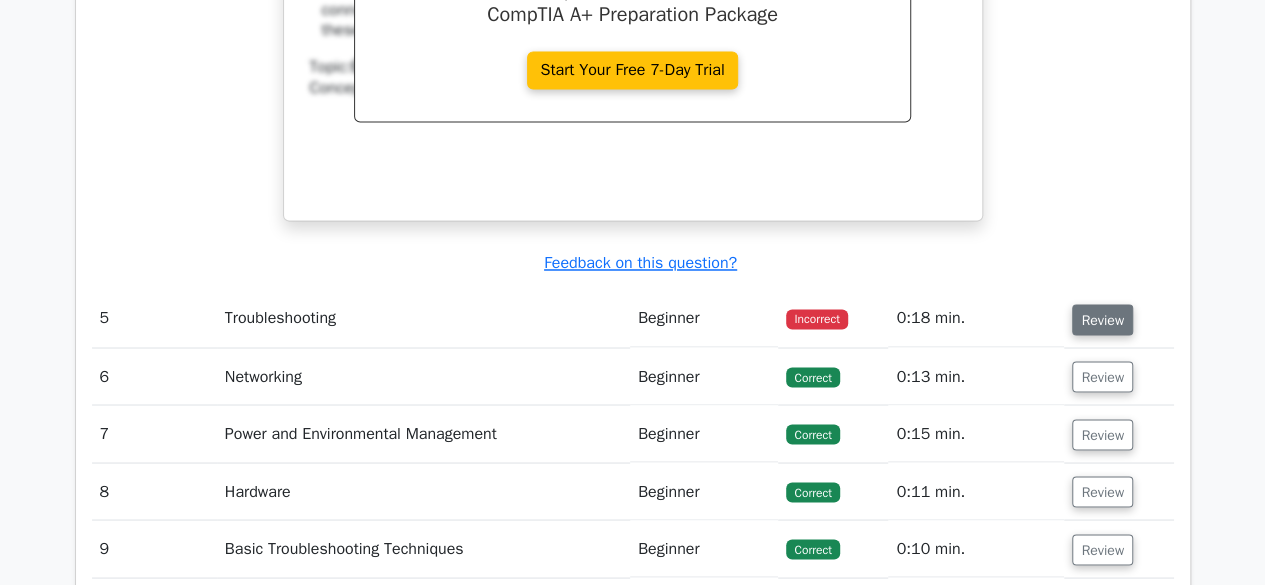 click on "Review" at bounding box center (1102, 319) 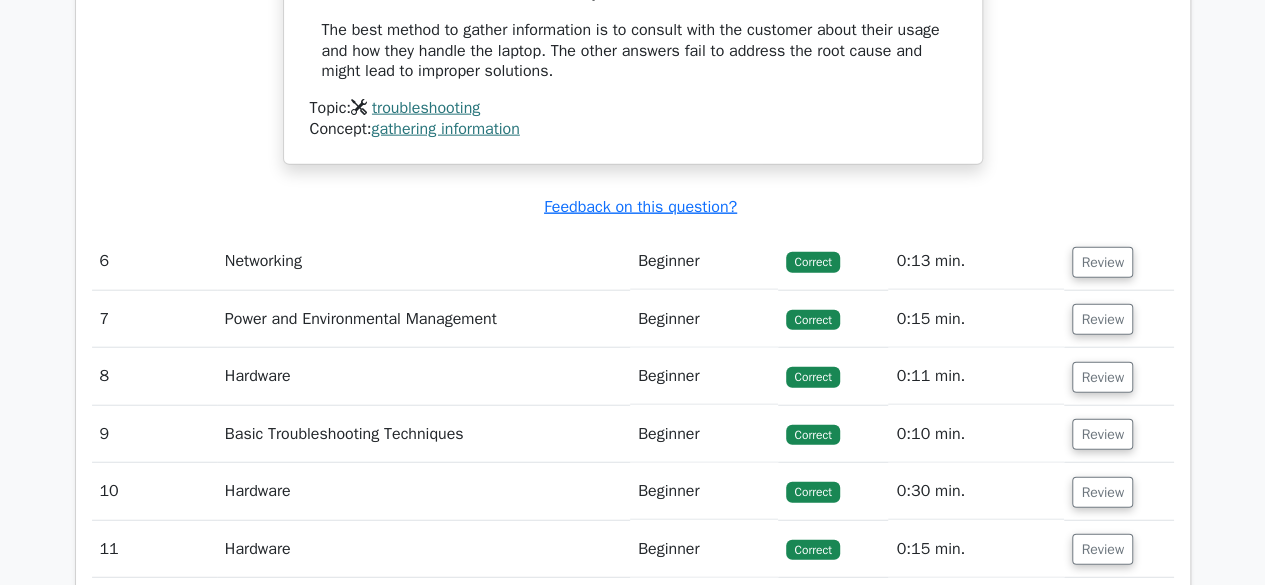 scroll, scrollTop: 6132, scrollLeft: 0, axis: vertical 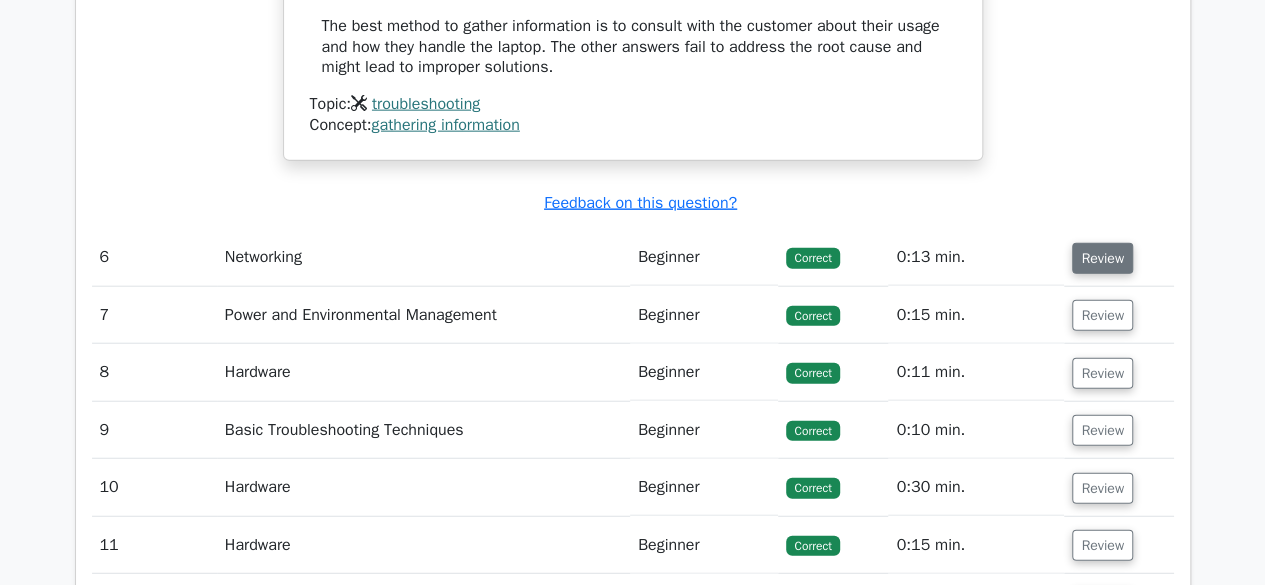 click on "Review" at bounding box center (1102, 258) 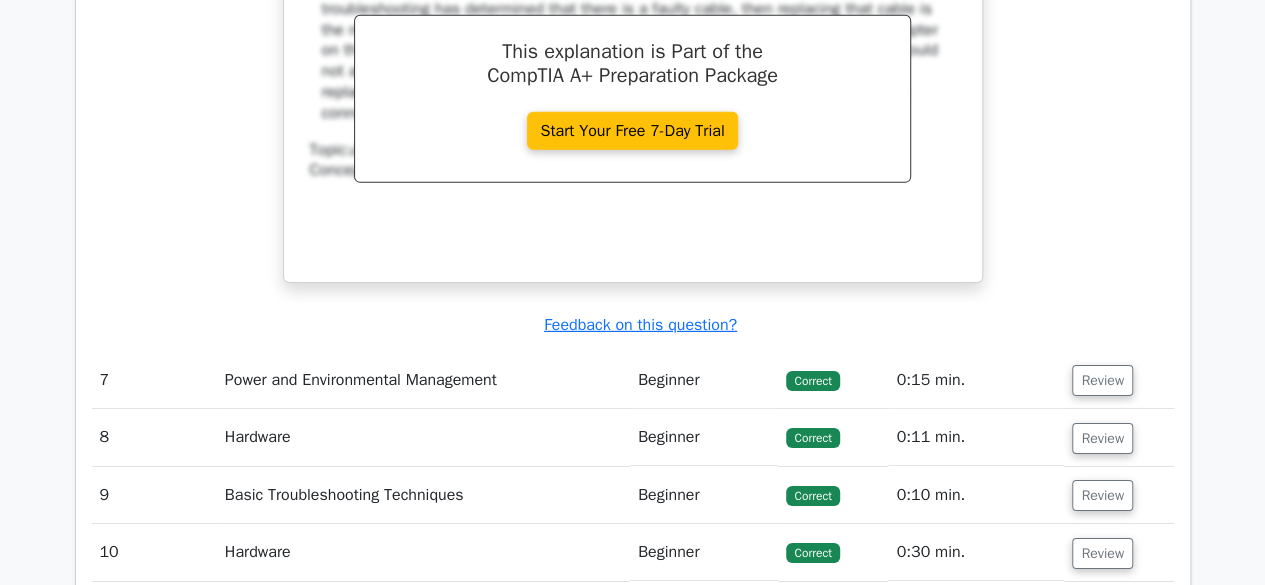scroll, scrollTop: 7046, scrollLeft: 0, axis: vertical 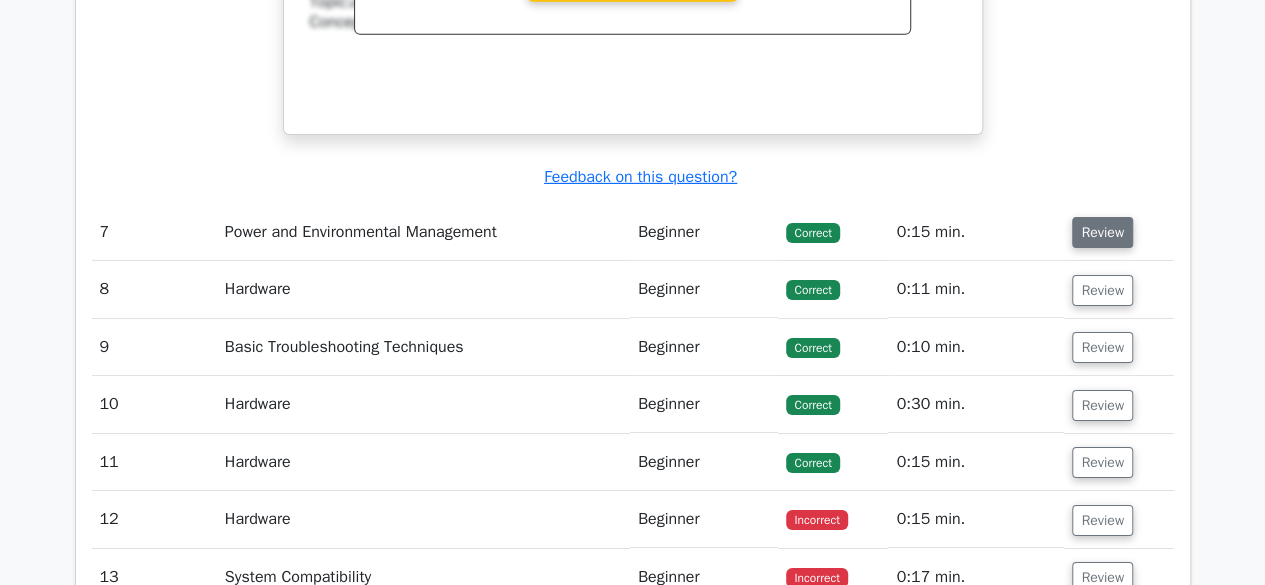 click on "Review" at bounding box center (1102, 232) 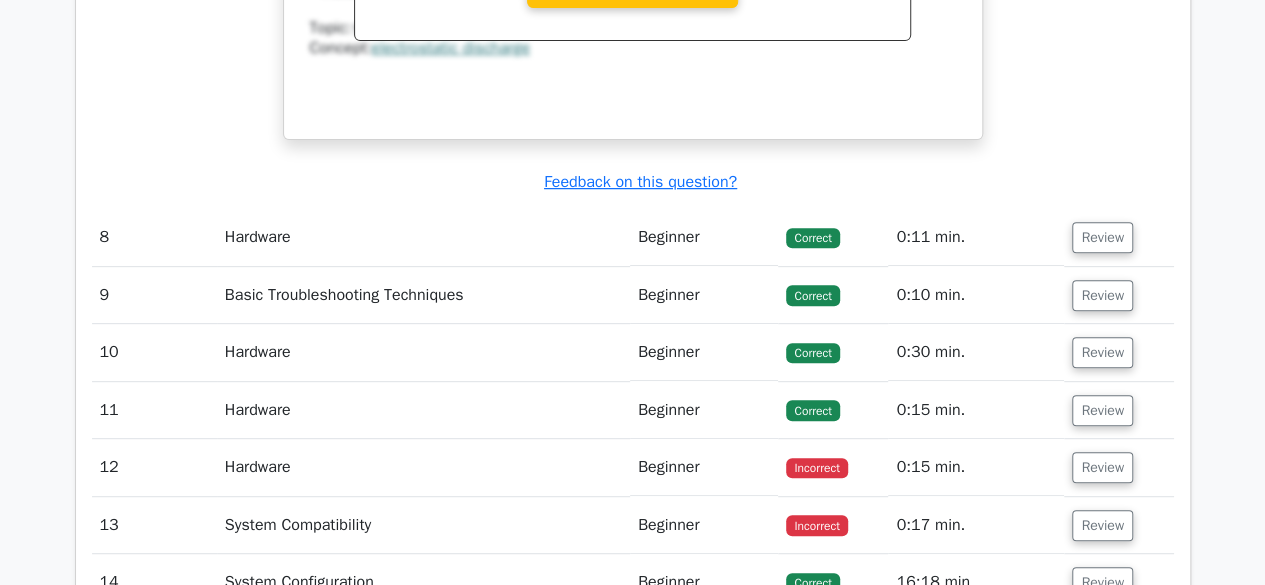 scroll, scrollTop: 7913, scrollLeft: 0, axis: vertical 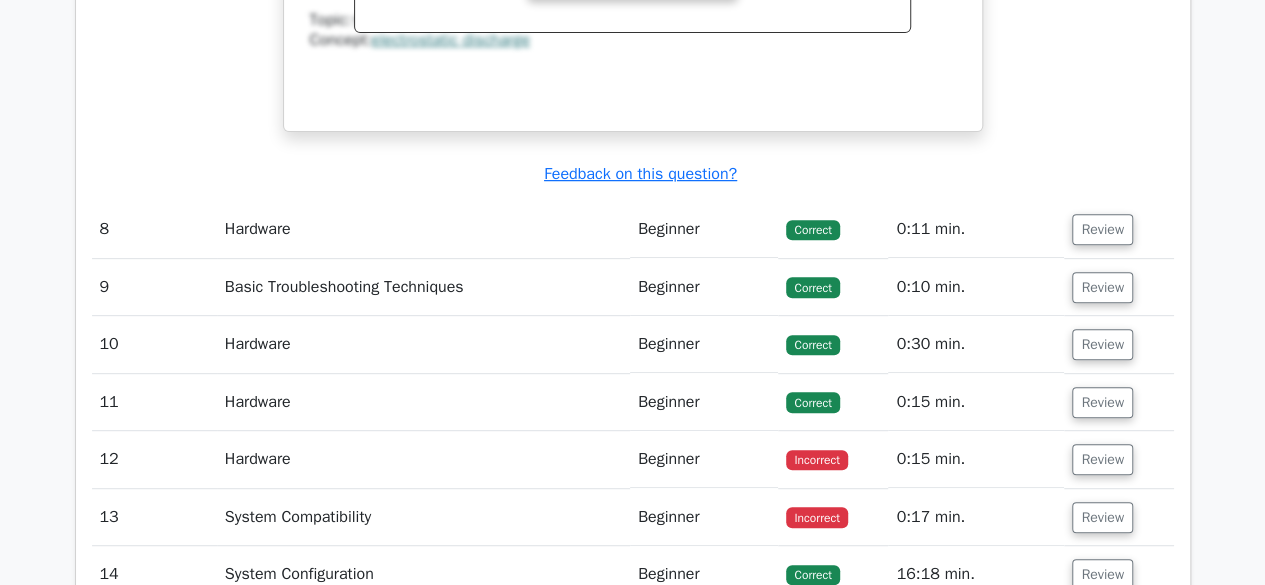 click on "Review" at bounding box center (1102, 229) 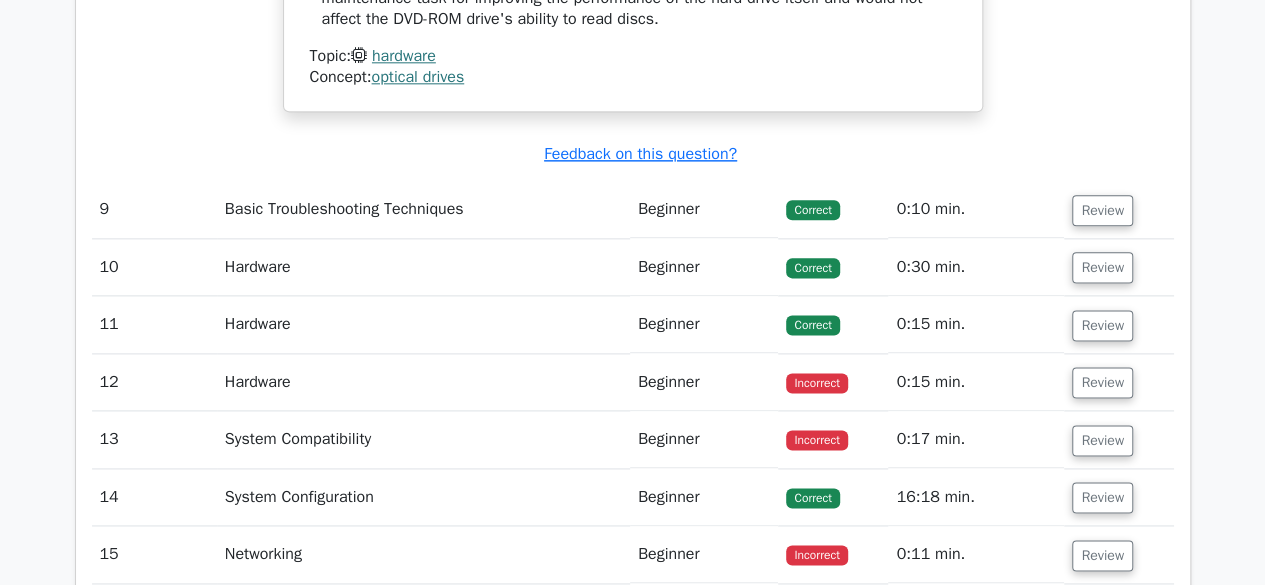 scroll, scrollTop: 8749, scrollLeft: 0, axis: vertical 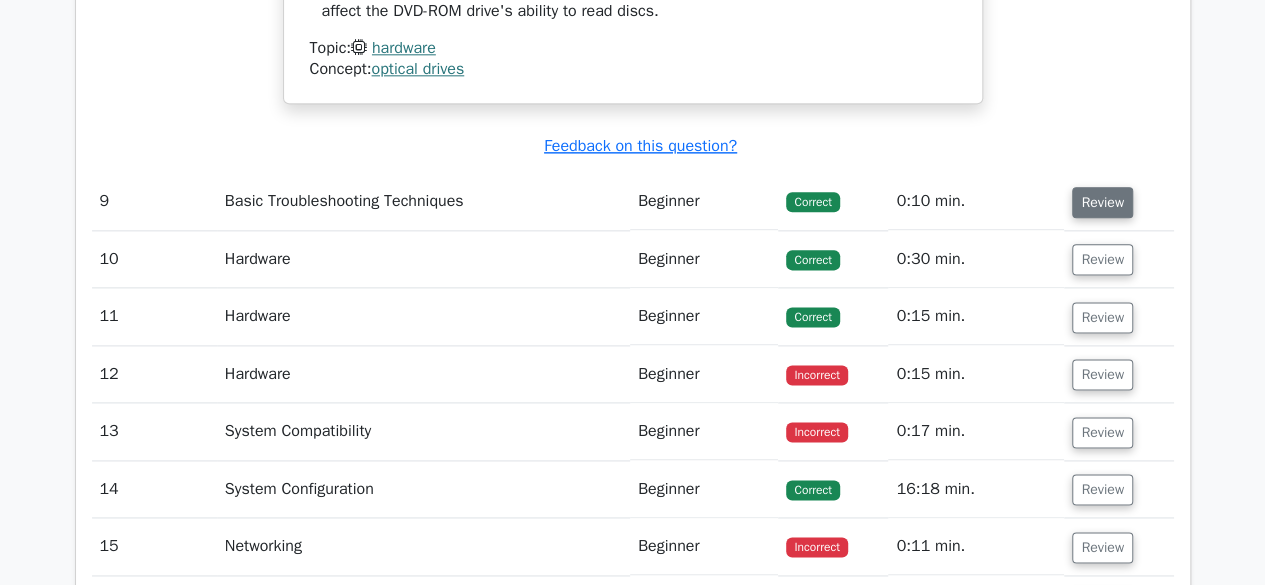 click on "Review" at bounding box center [1102, 202] 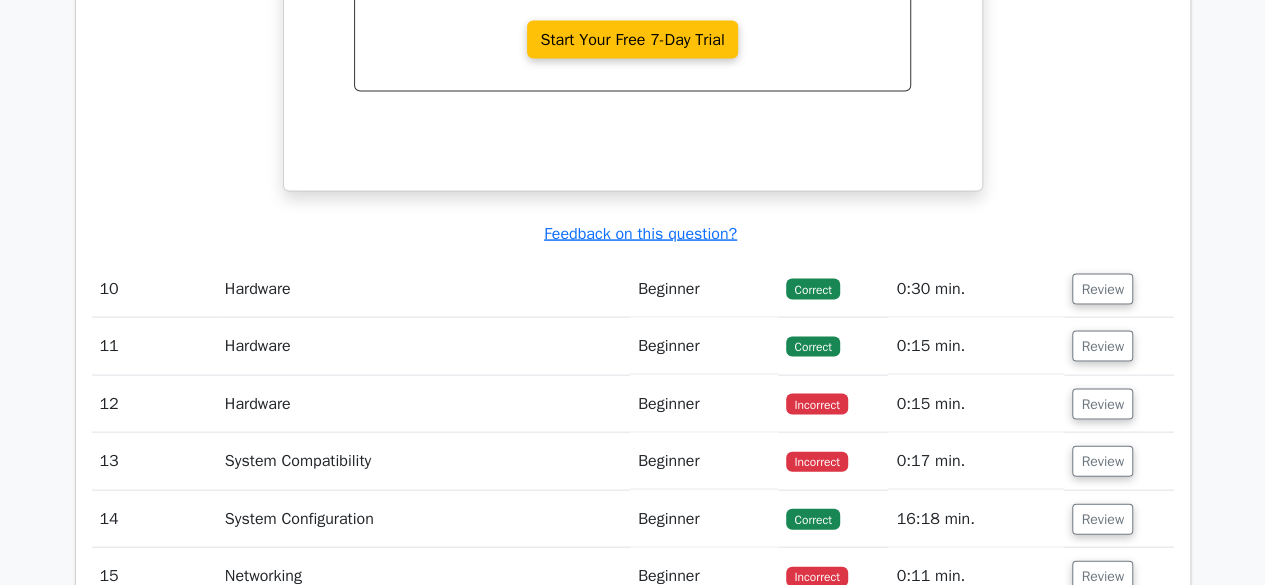 scroll, scrollTop: 9527, scrollLeft: 0, axis: vertical 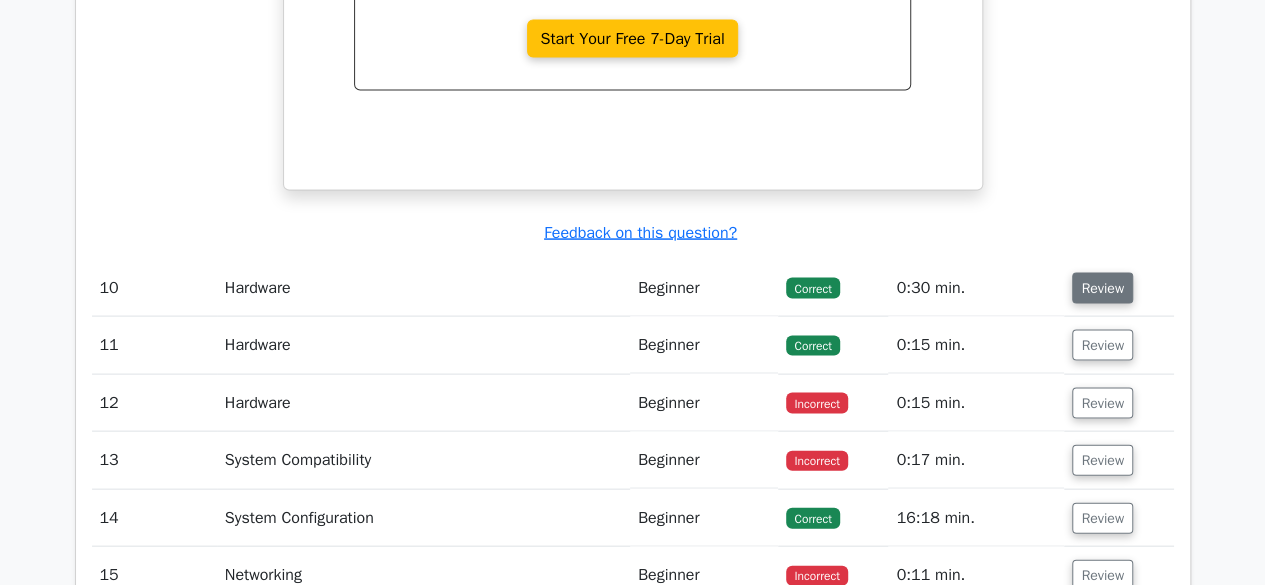 click on "Review" at bounding box center (1102, 288) 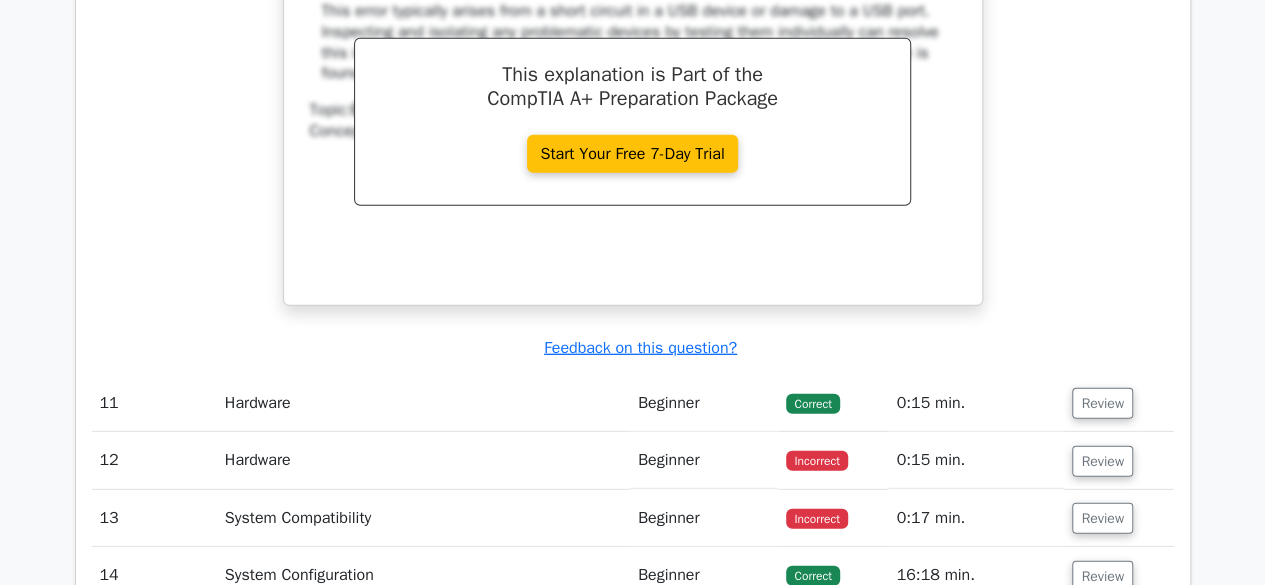 scroll, scrollTop: 10278, scrollLeft: 0, axis: vertical 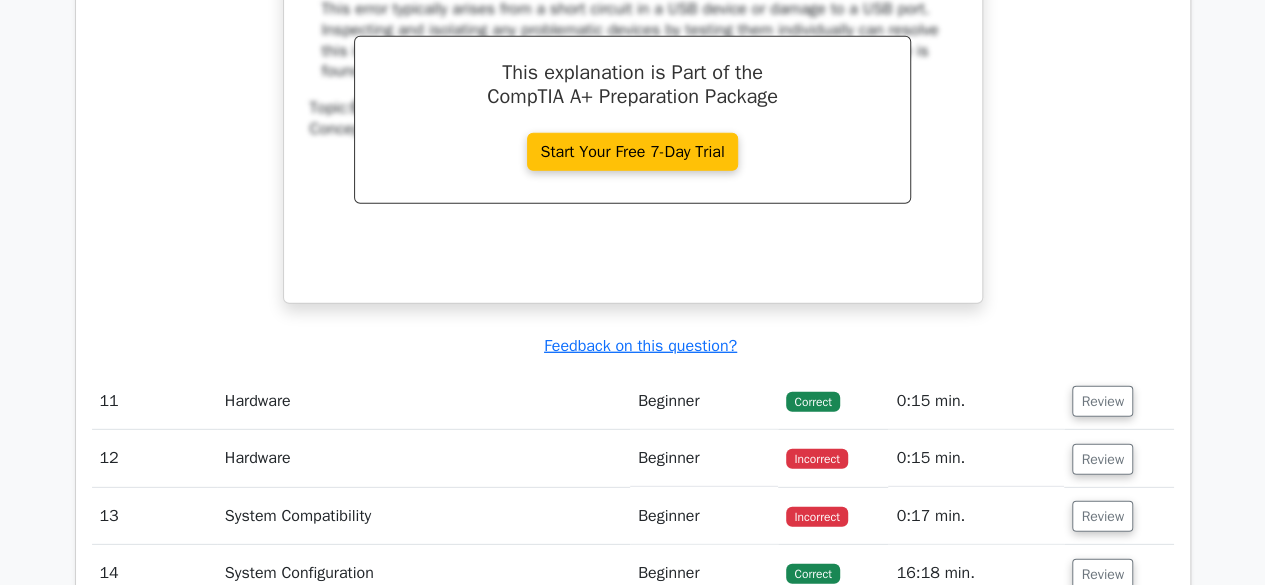 click on "Review" at bounding box center (1102, 401) 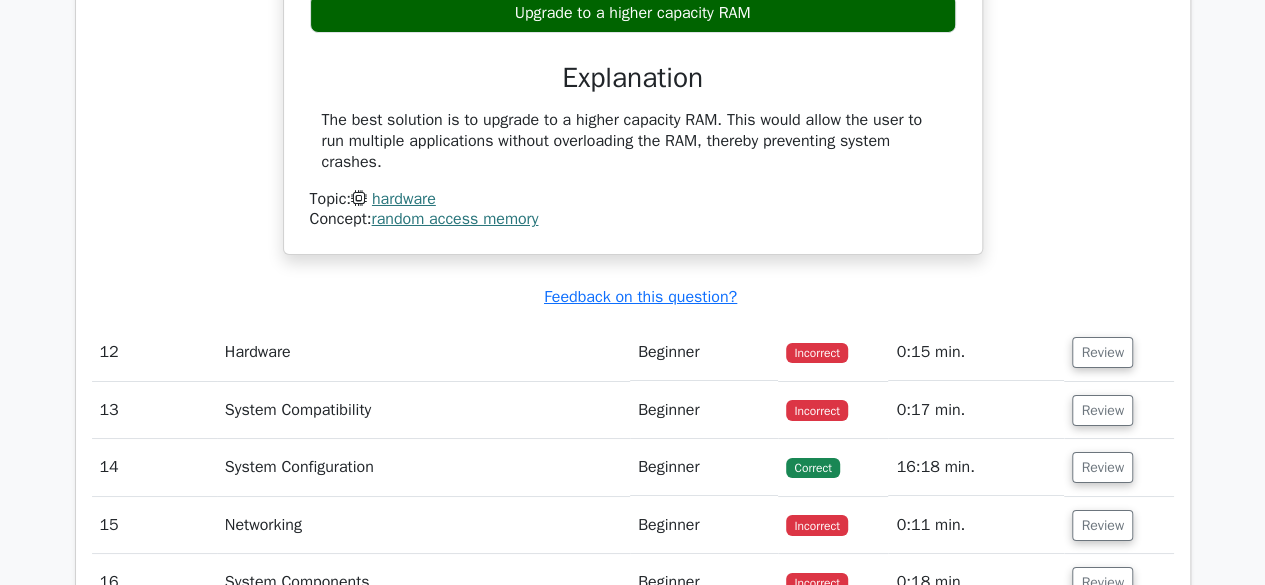 scroll, scrollTop: 11084, scrollLeft: 0, axis: vertical 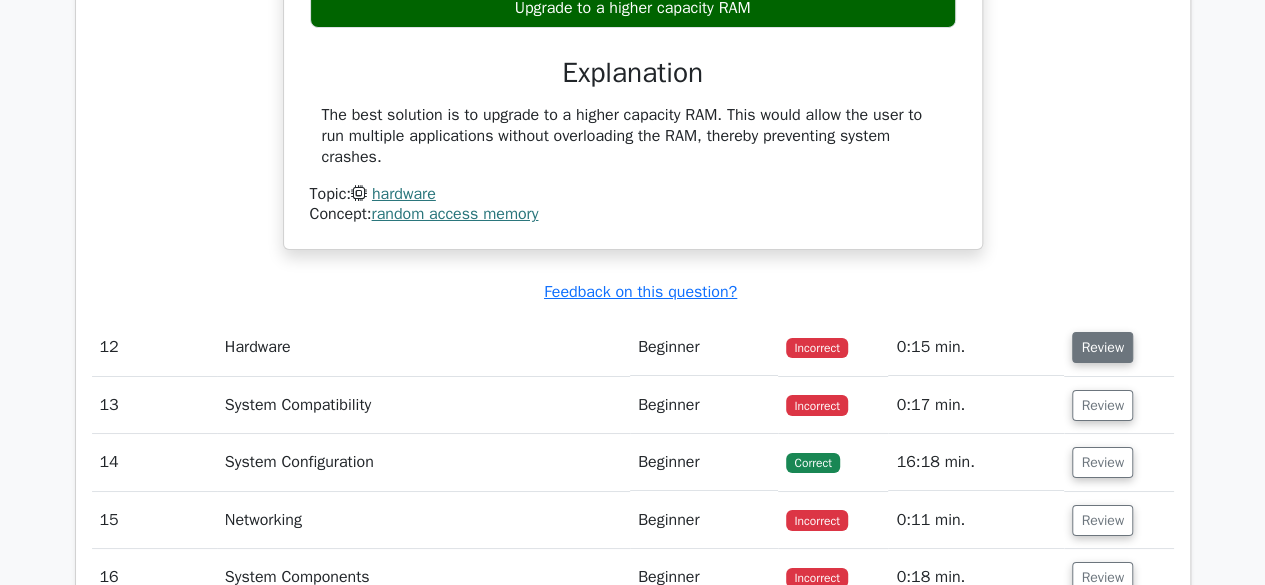 click on "Review" at bounding box center [1102, 347] 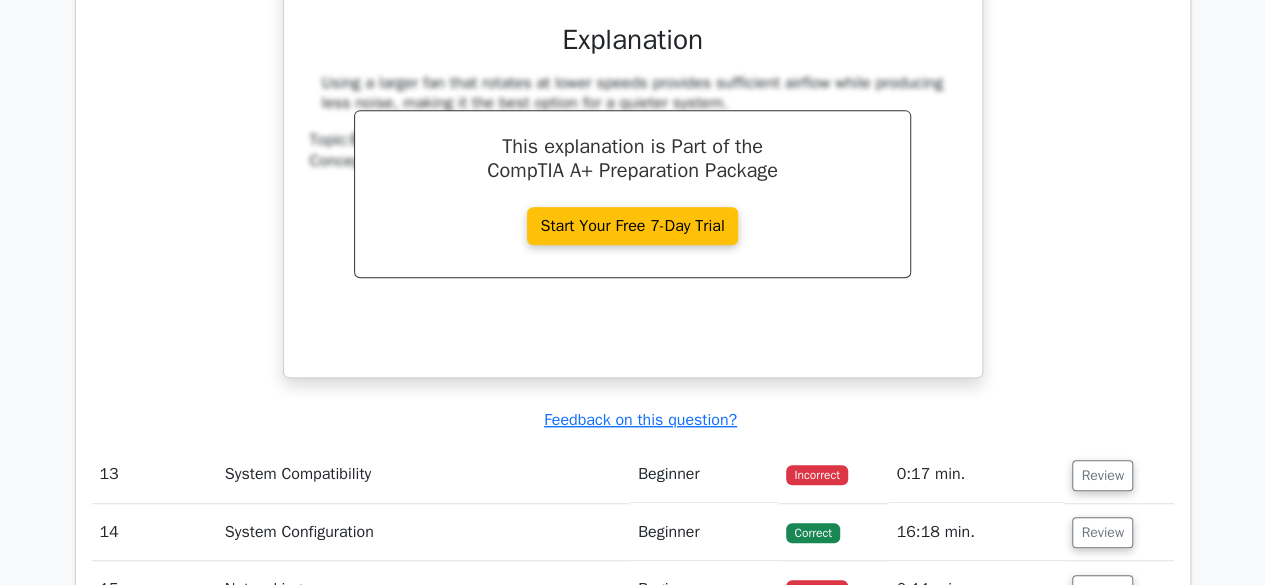scroll, scrollTop: 11836, scrollLeft: 0, axis: vertical 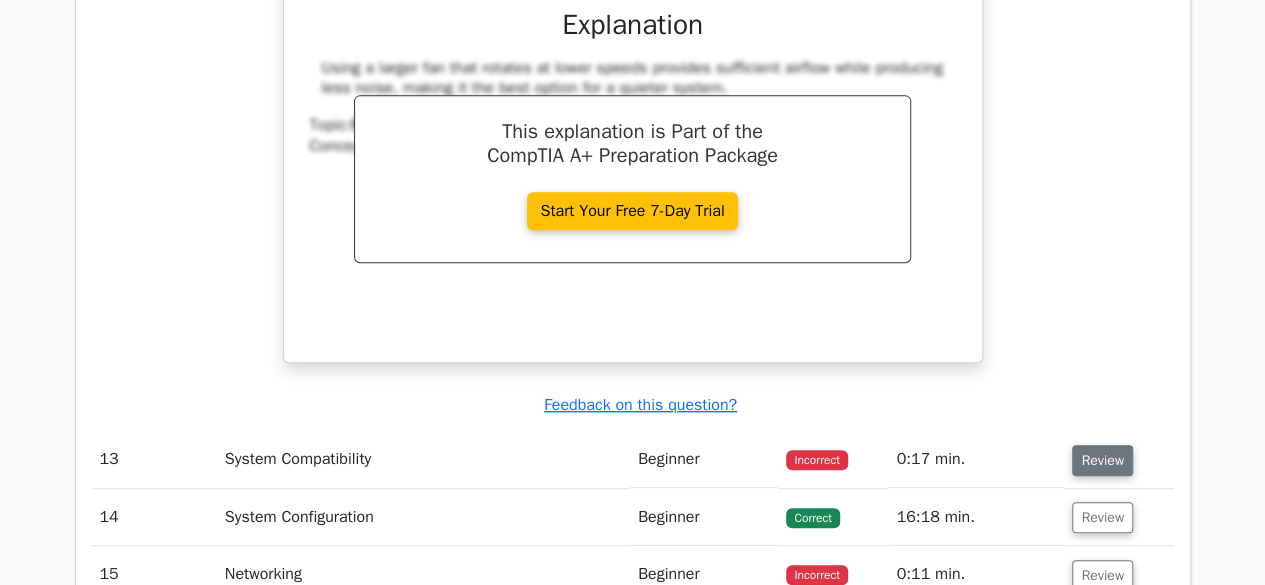 click on "Review" at bounding box center (1102, 460) 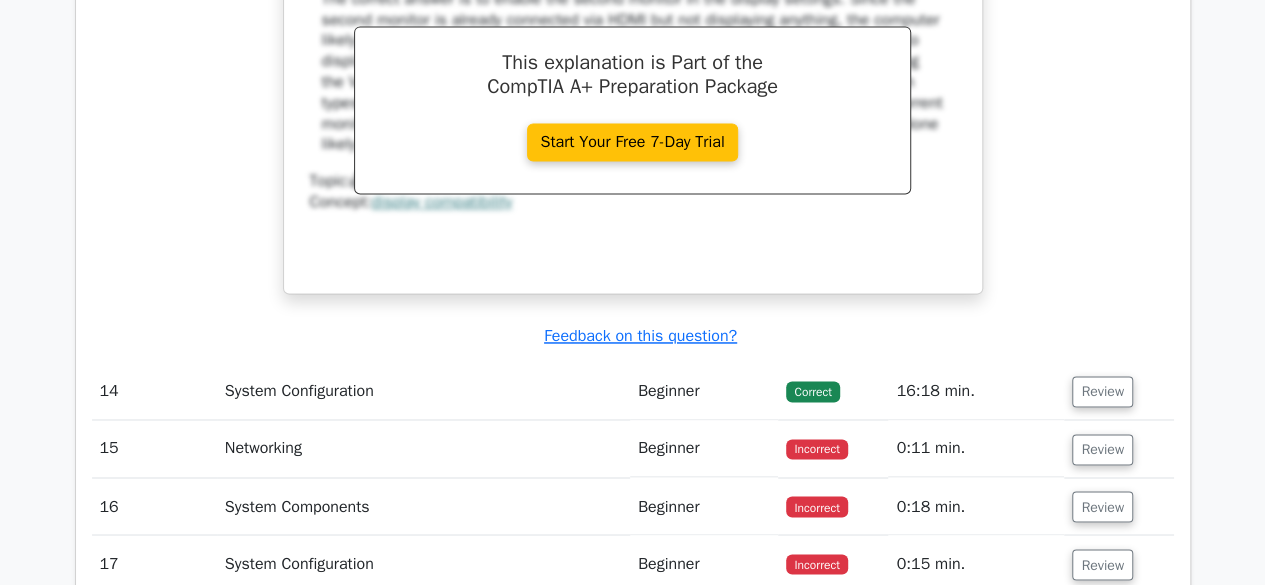scroll, scrollTop: 12802, scrollLeft: 0, axis: vertical 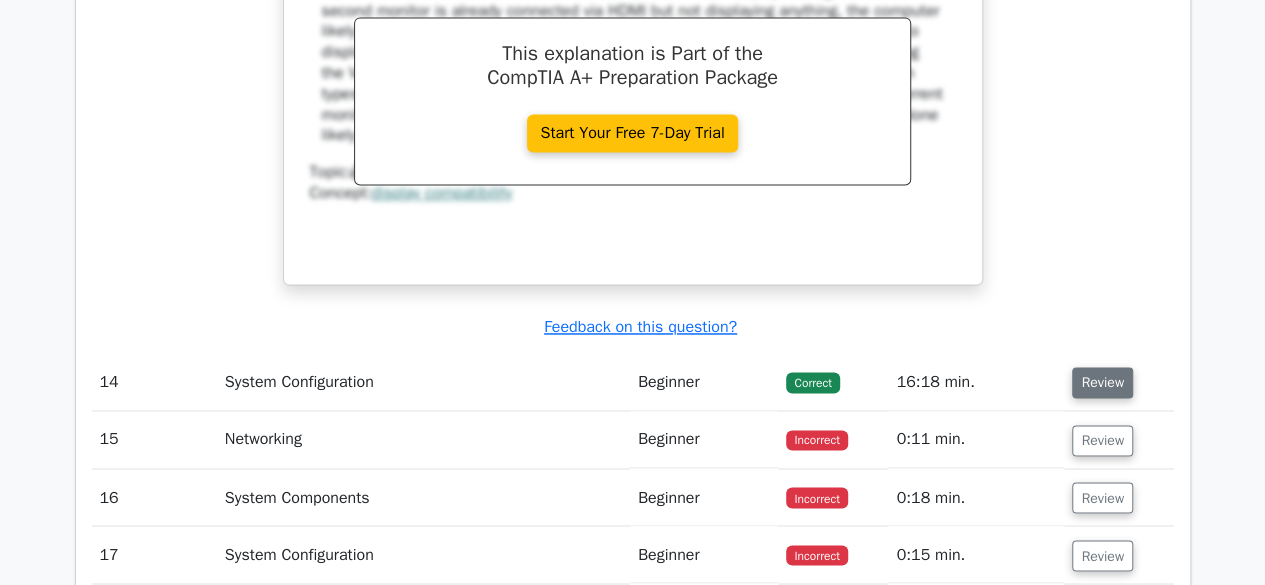click on "Review" at bounding box center (1102, 382) 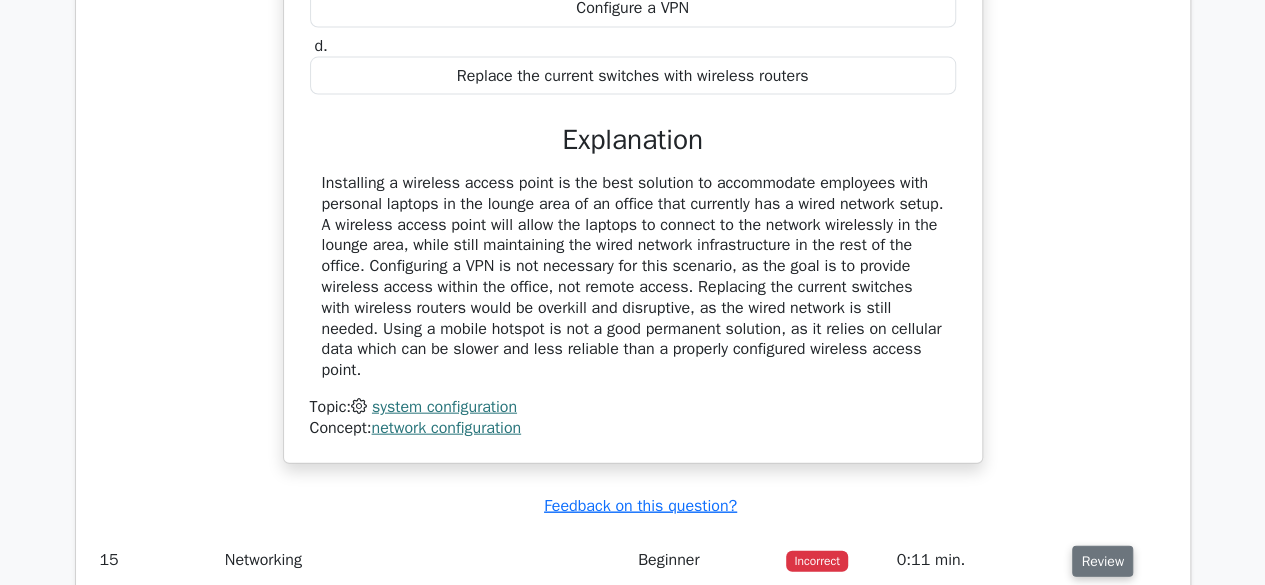 click on "Review" at bounding box center (1102, 561) 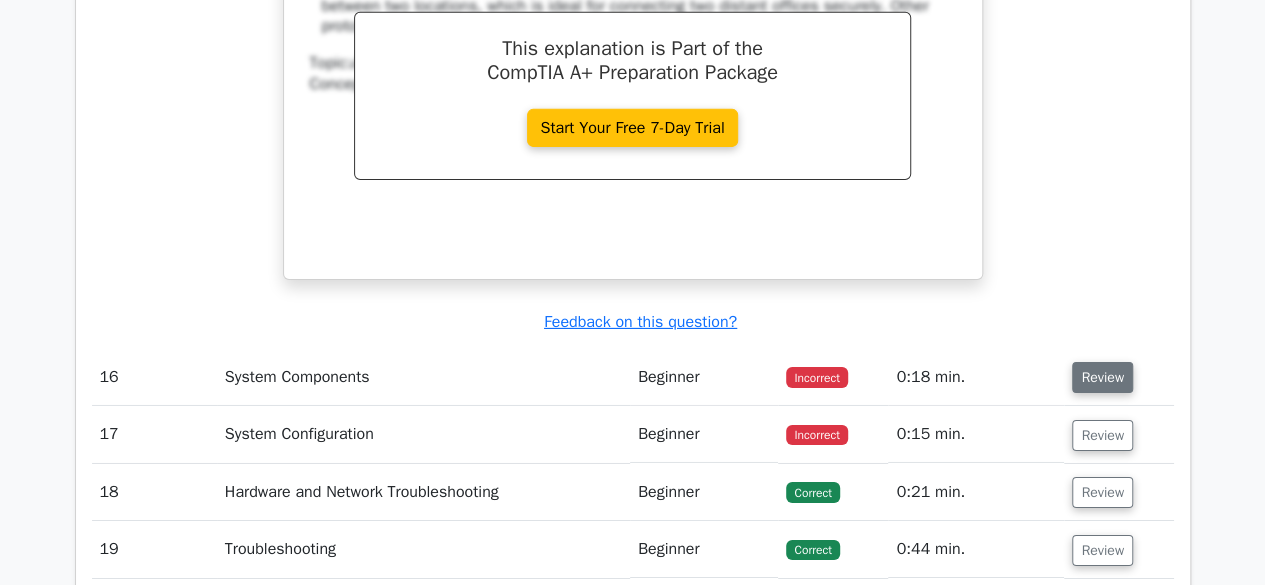scroll, scrollTop: 14572, scrollLeft: 0, axis: vertical 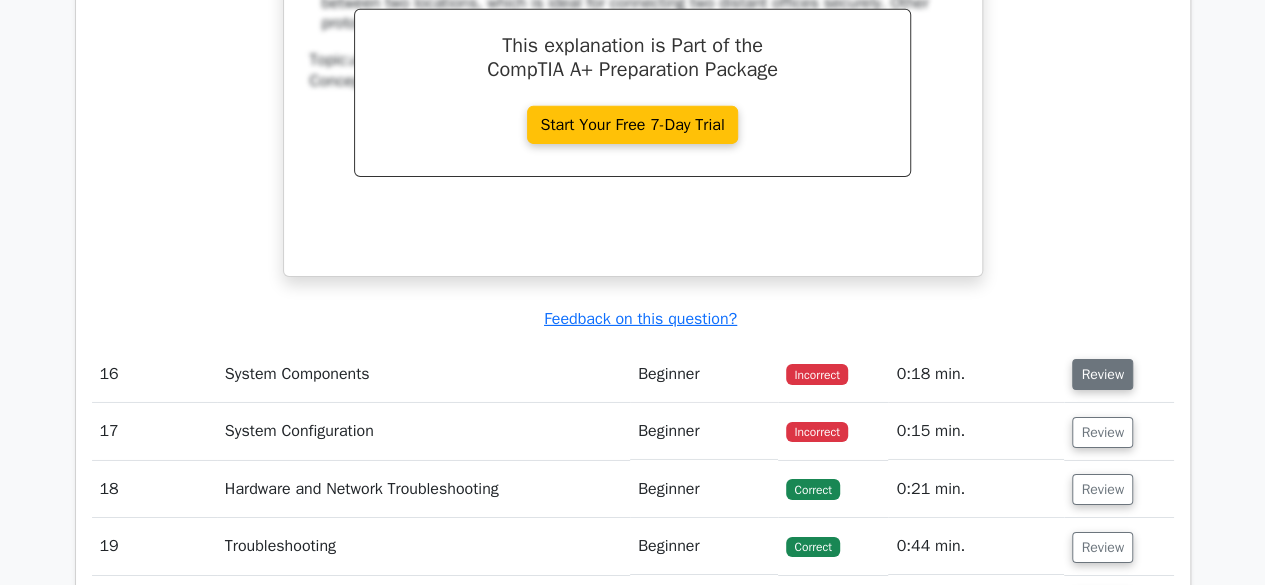 click on "Review" at bounding box center (1102, 374) 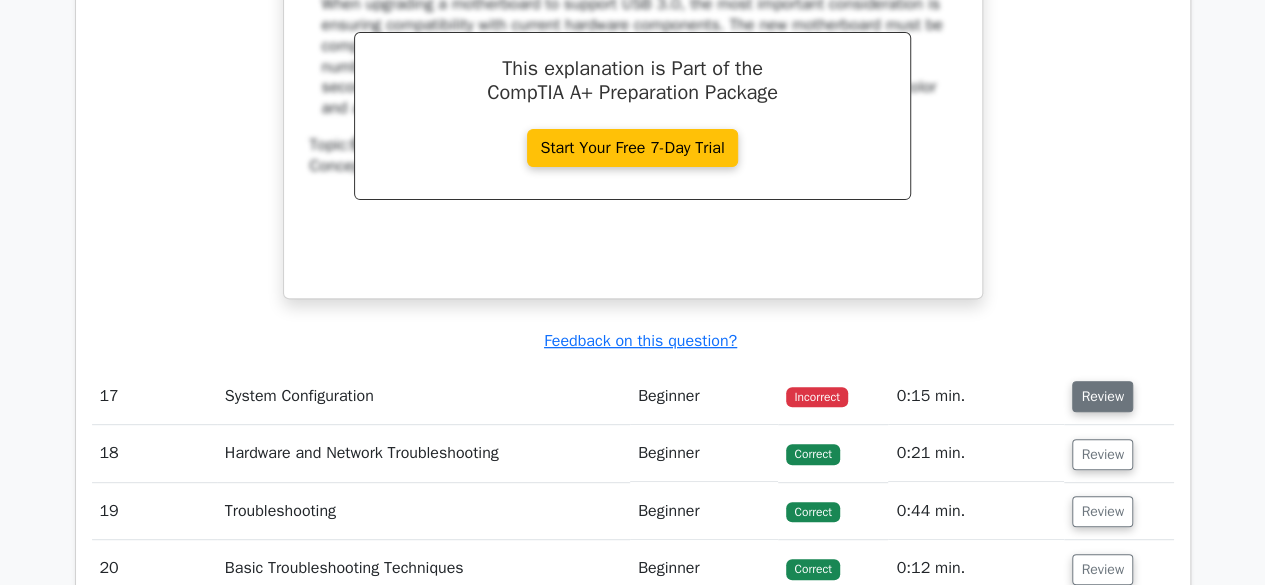 click on "Review" at bounding box center (1102, 396) 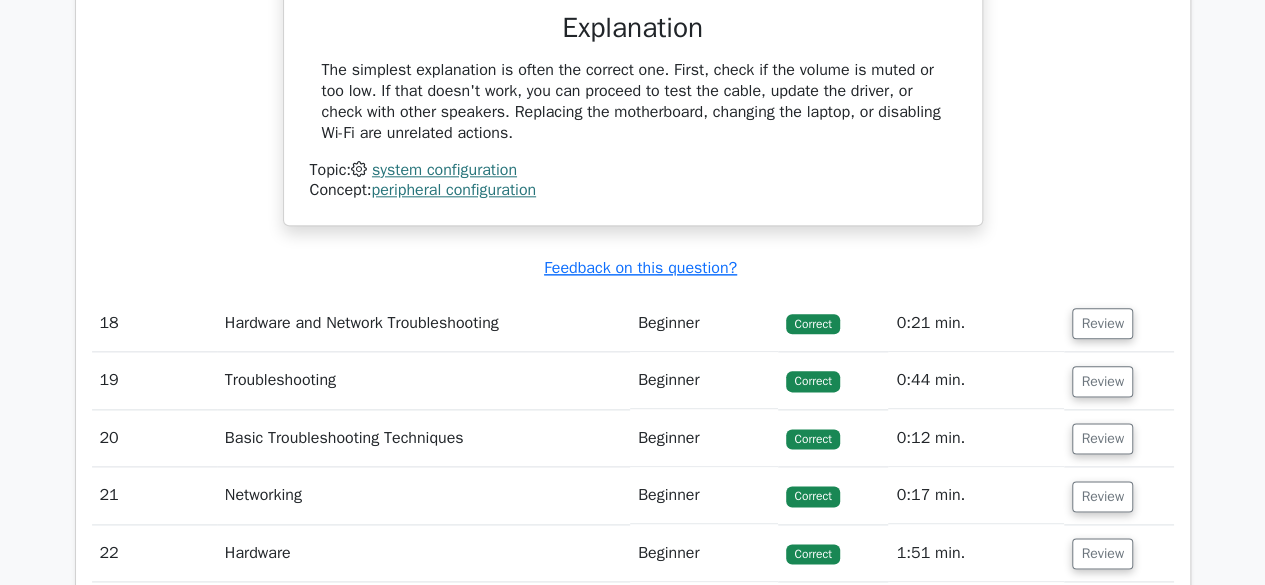 scroll, scrollTop: 16223, scrollLeft: 0, axis: vertical 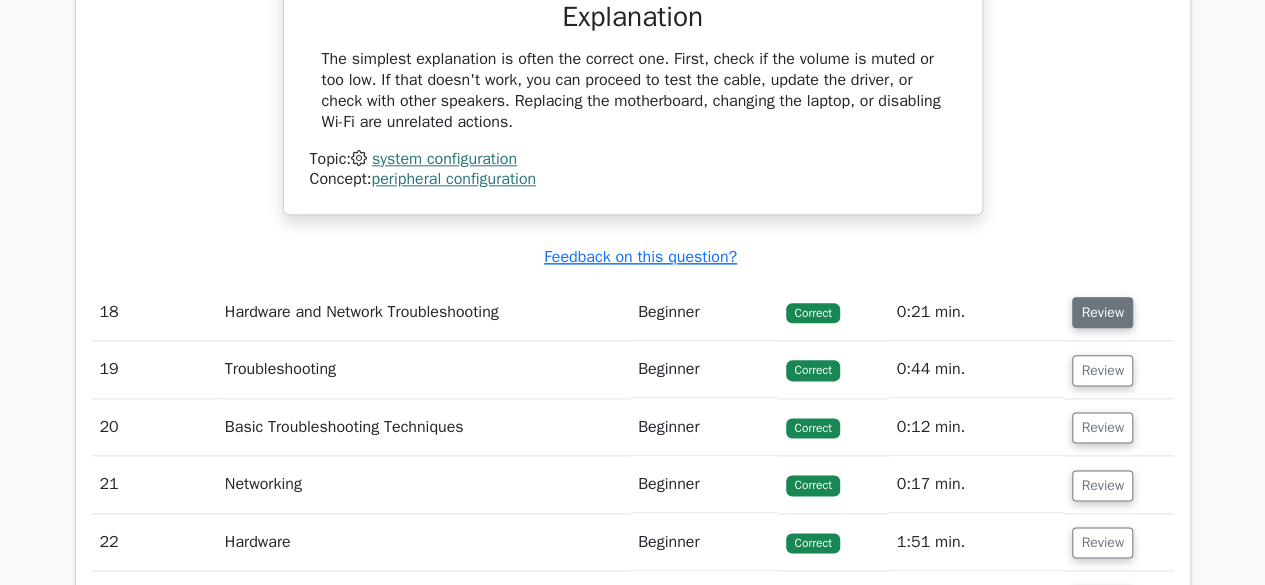 click on "Review" at bounding box center (1102, 312) 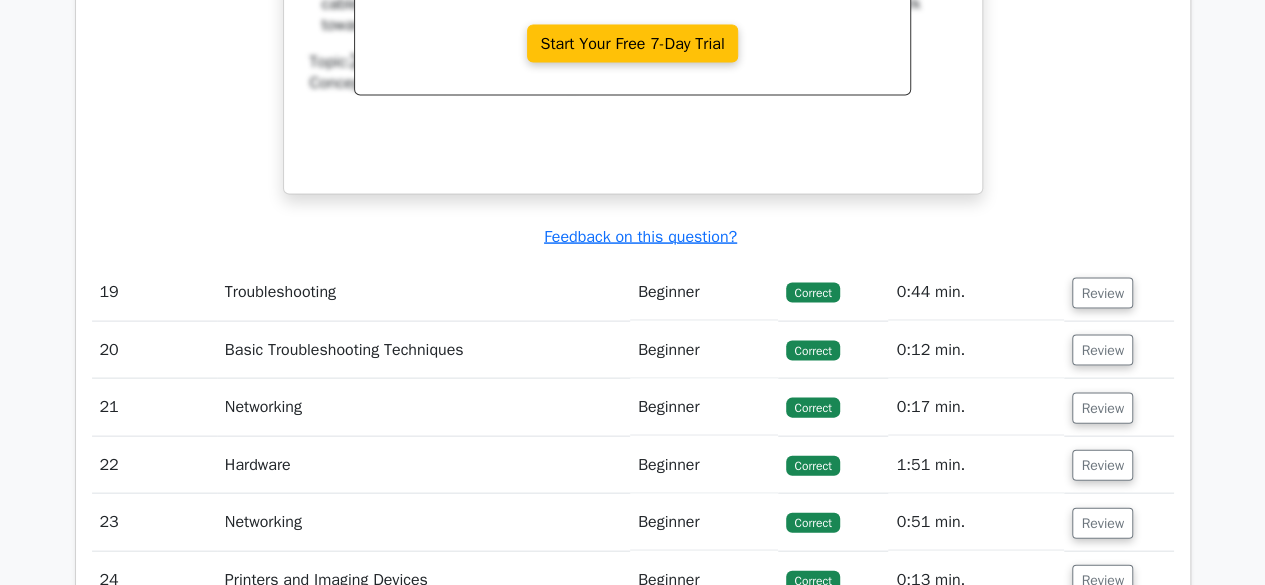 scroll, scrollTop: 17153, scrollLeft: 0, axis: vertical 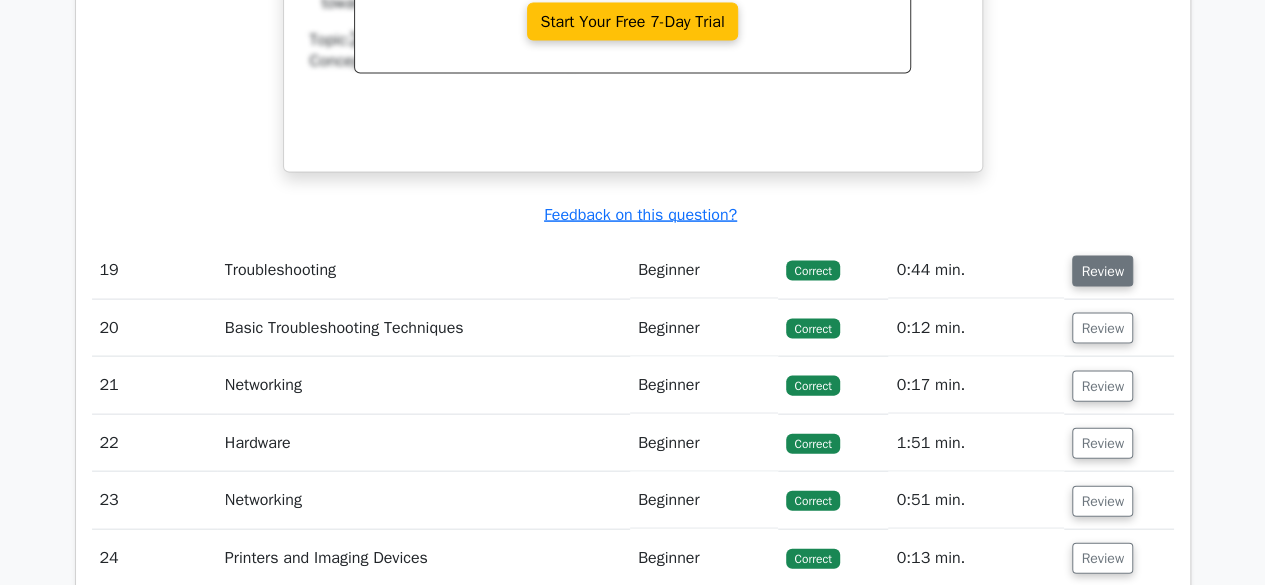 click on "Review" at bounding box center [1102, 271] 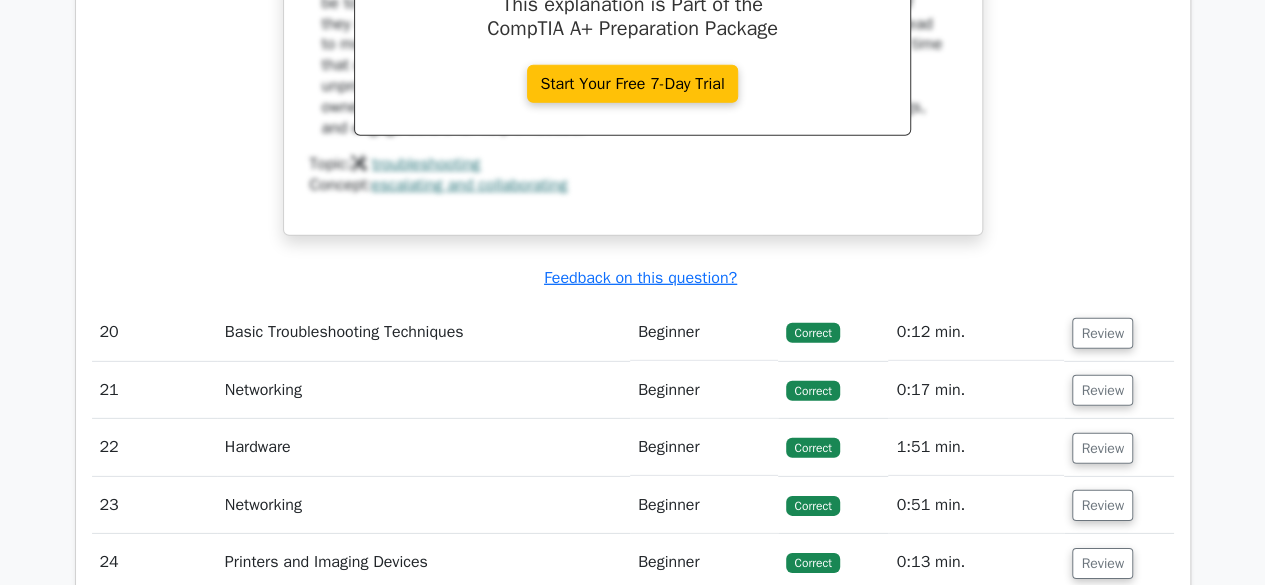 scroll, scrollTop: 18012, scrollLeft: 0, axis: vertical 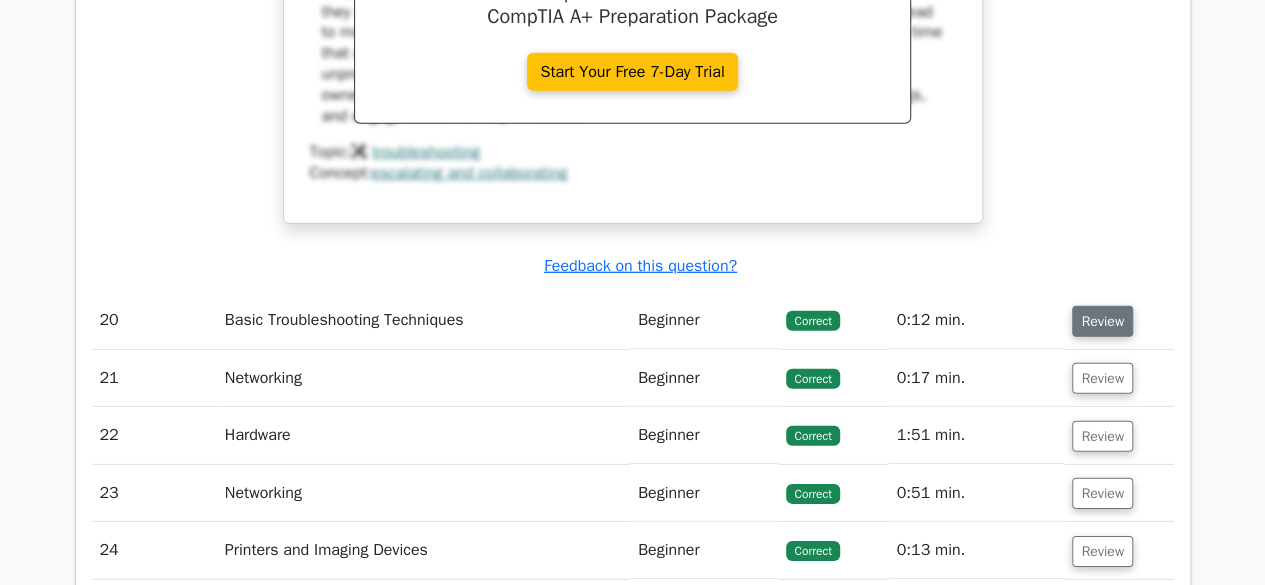 click on "Review" at bounding box center [1102, 321] 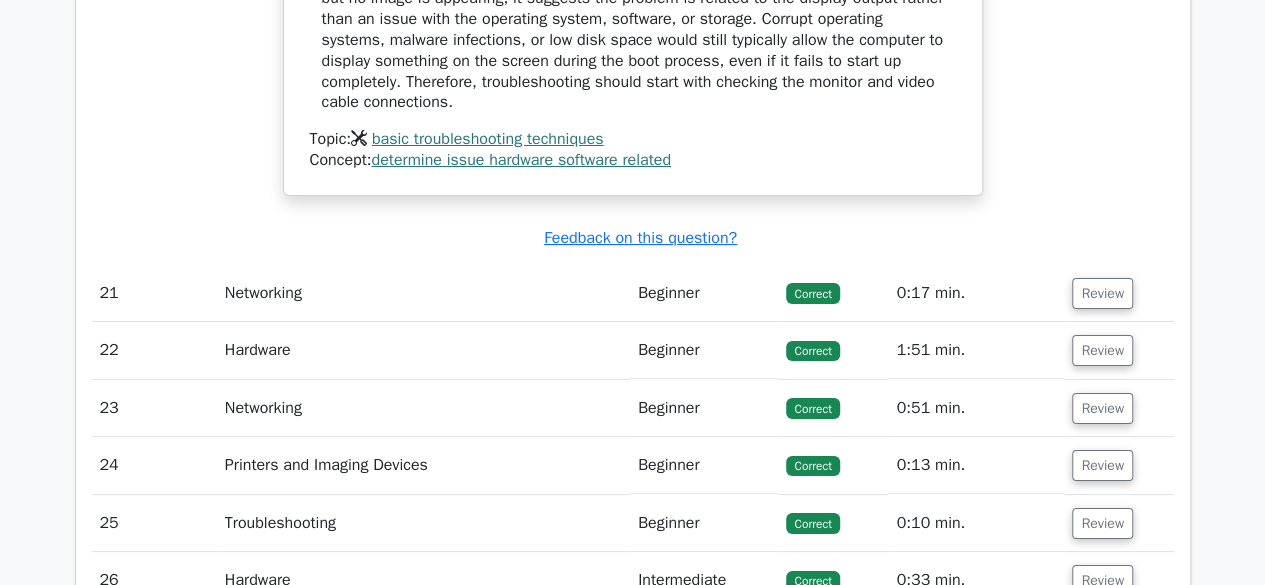 scroll, scrollTop: 18875, scrollLeft: 0, axis: vertical 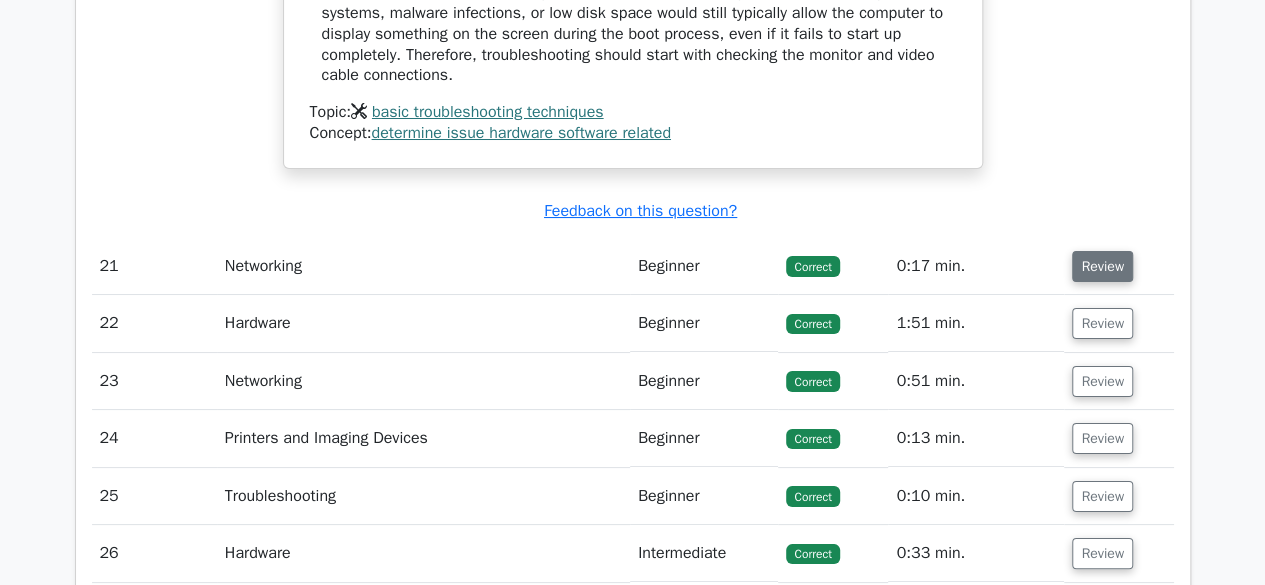 click on "Review" at bounding box center [1102, 266] 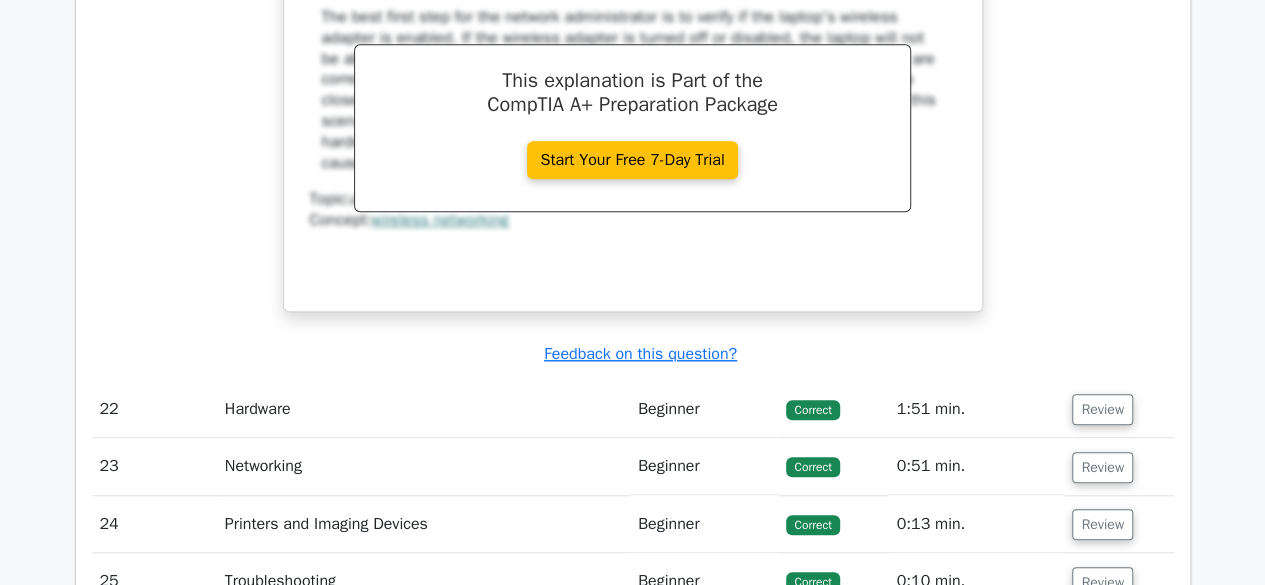 scroll, scrollTop: 19619, scrollLeft: 0, axis: vertical 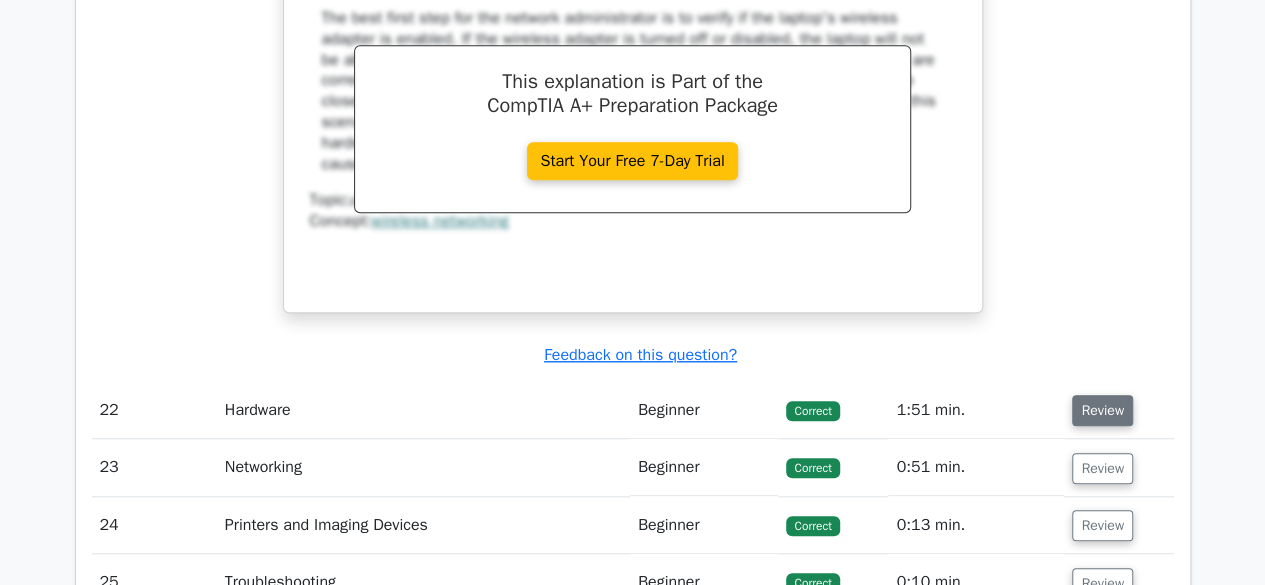 click on "Review" at bounding box center (1102, 410) 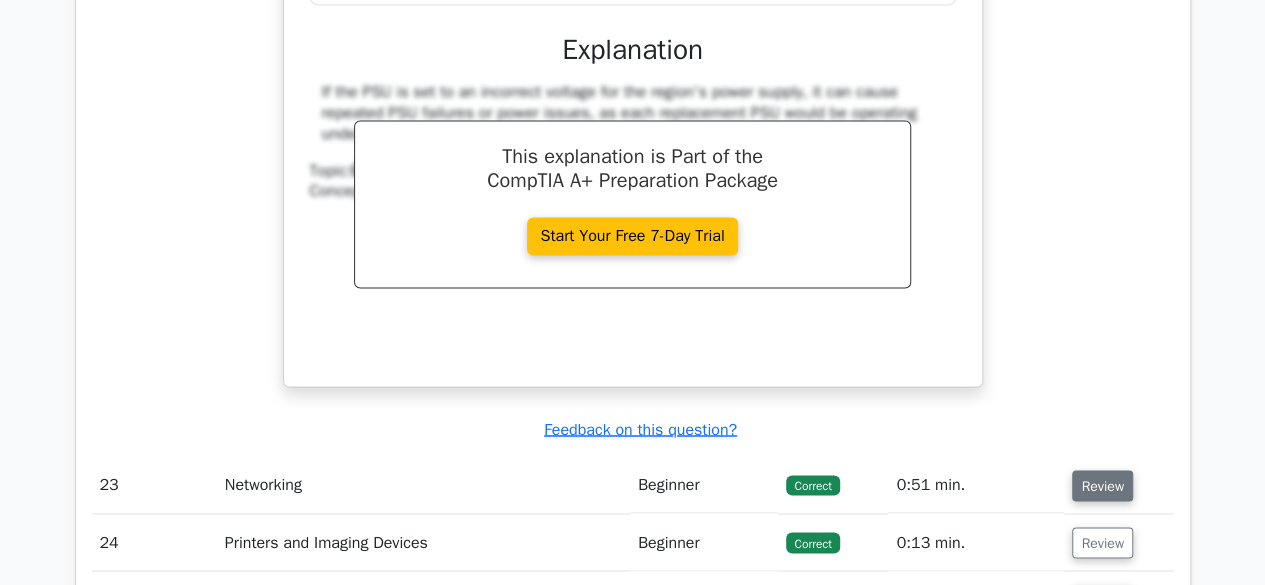 click on "Review" at bounding box center (1102, 485) 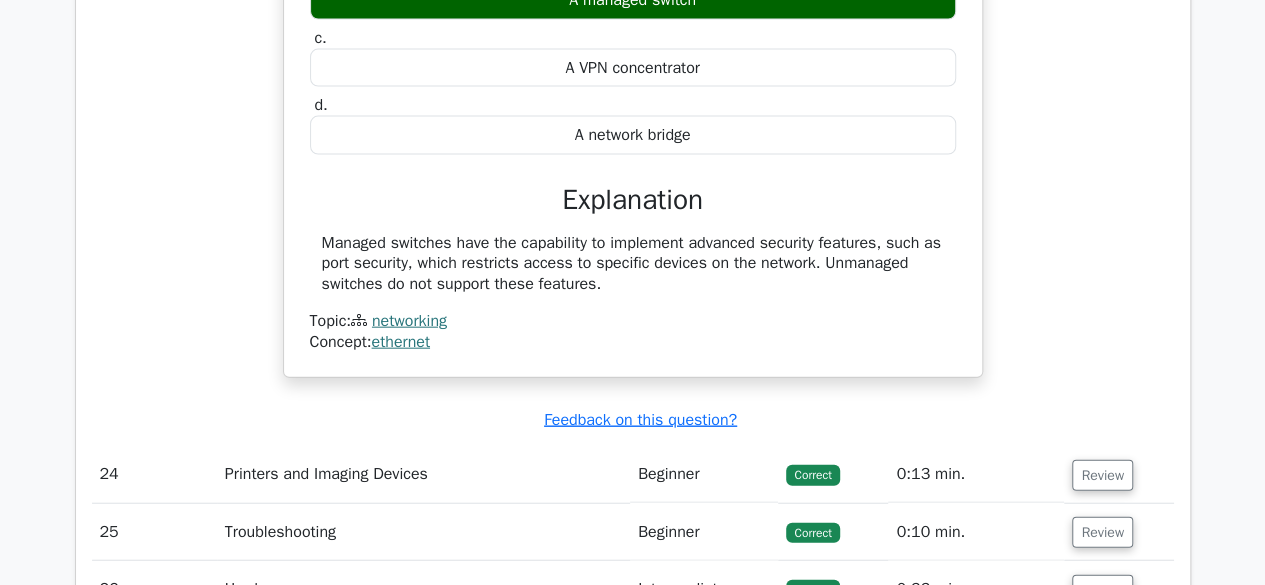 scroll, scrollTop: 21182, scrollLeft: 0, axis: vertical 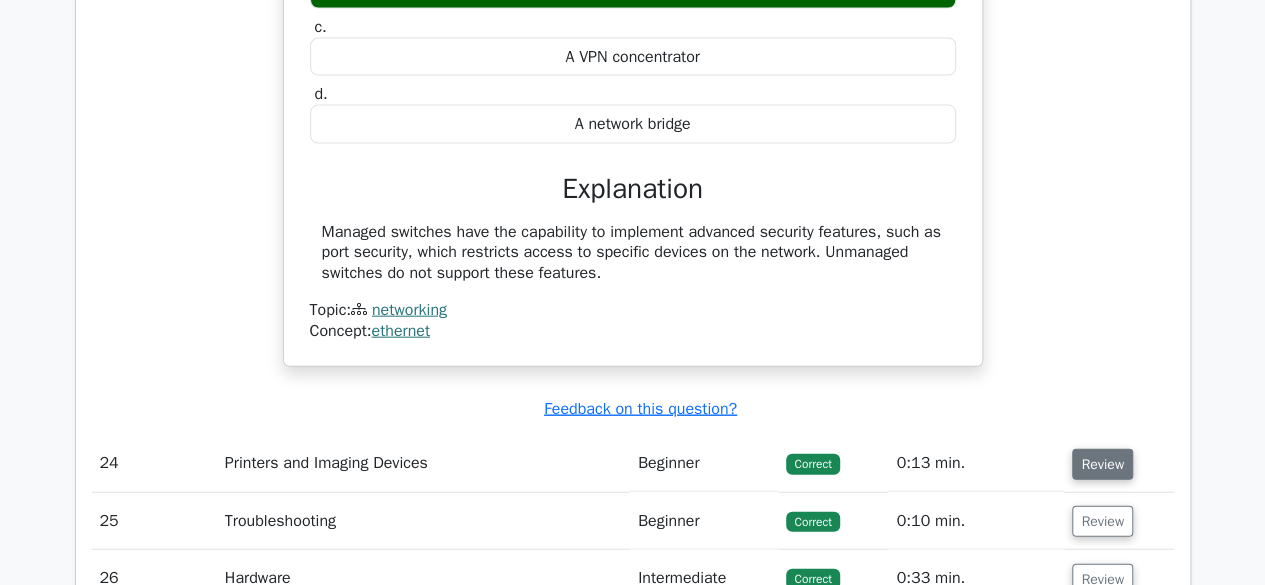 click on "Review" at bounding box center (1102, 464) 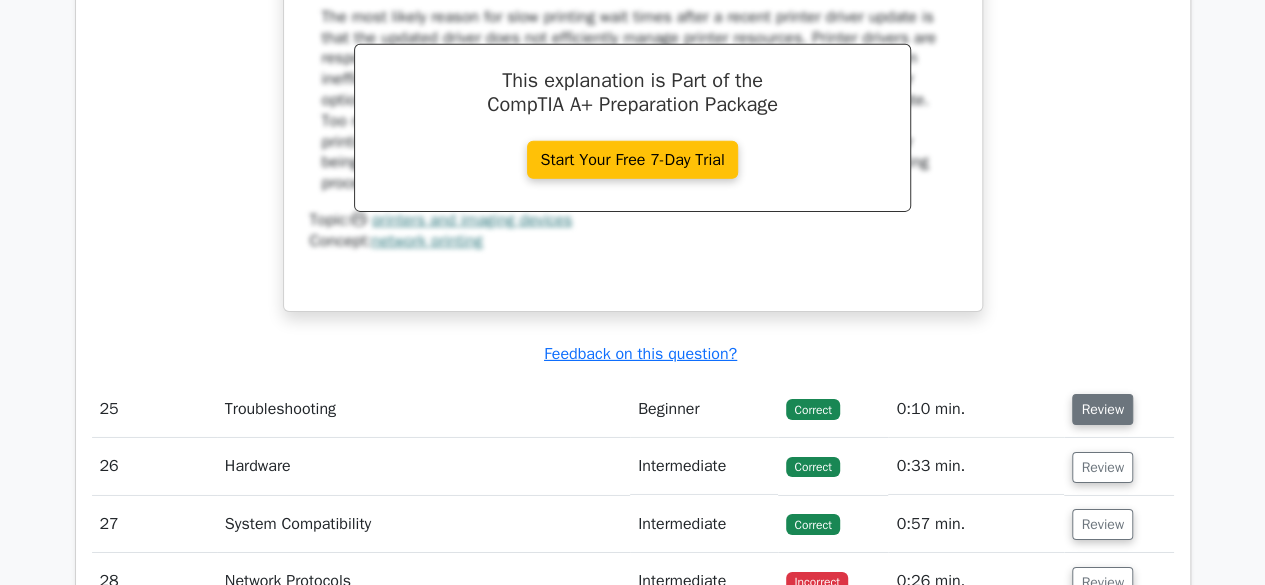scroll, scrollTop: 22102, scrollLeft: 0, axis: vertical 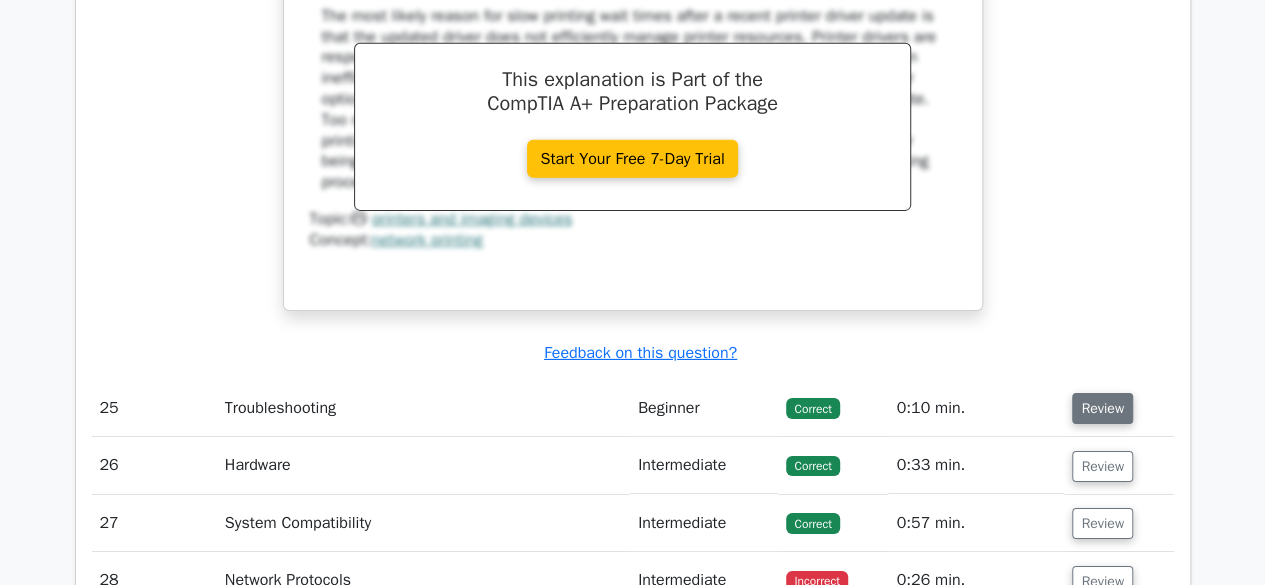 click on "Review" at bounding box center [1102, 408] 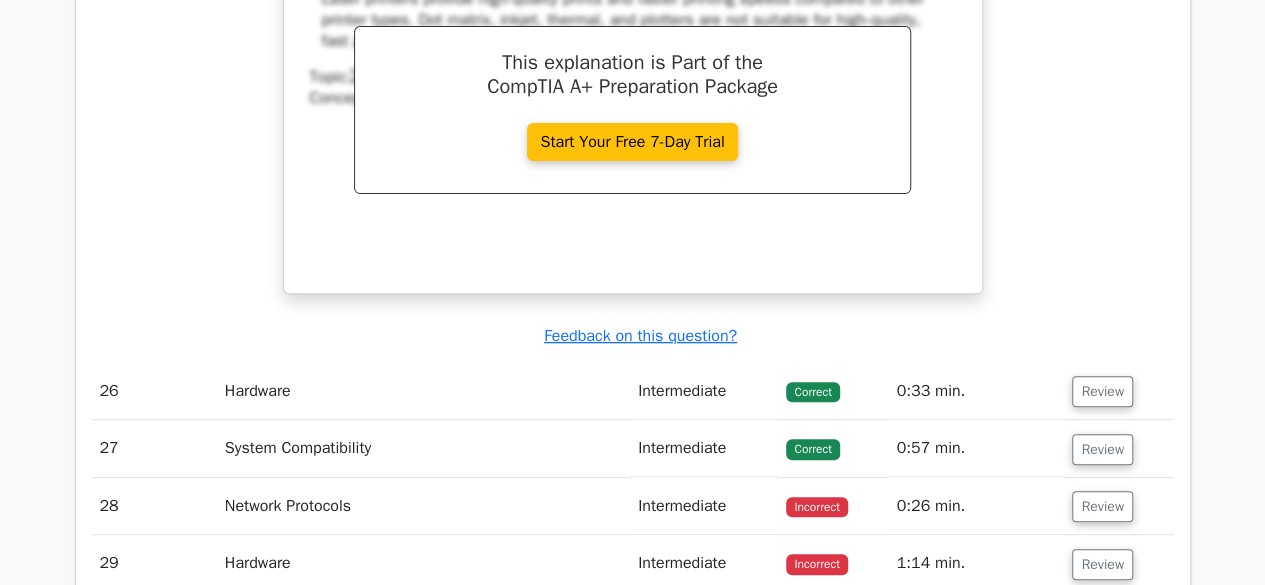 scroll, scrollTop: 23008, scrollLeft: 0, axis: vertical 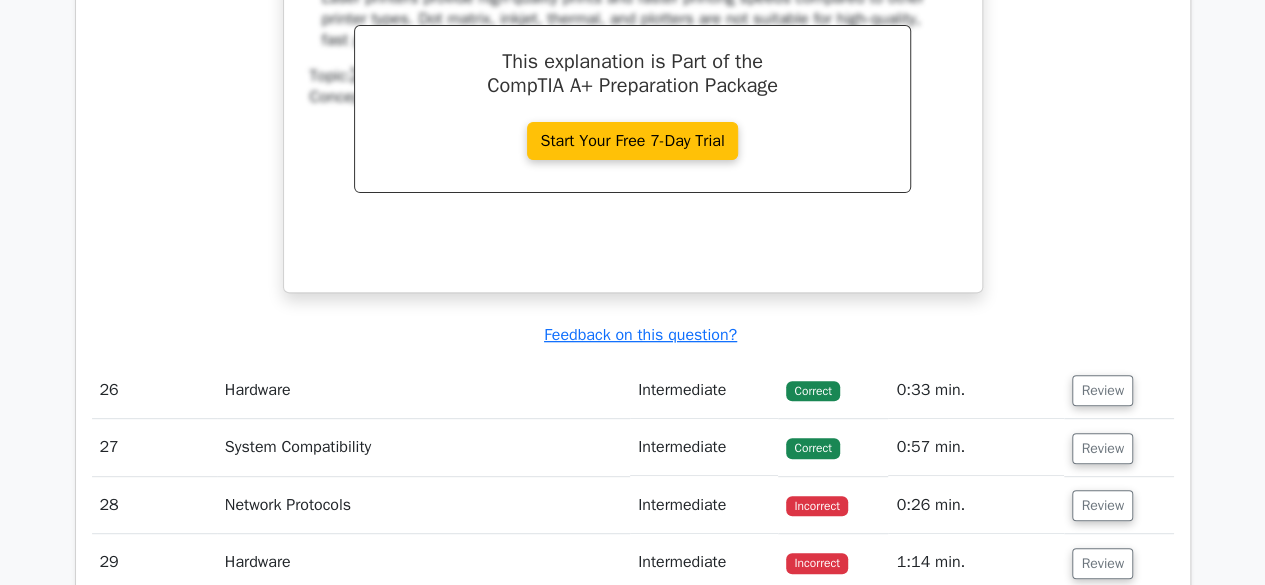 click on "Review" at bounding box center [1102, 390] 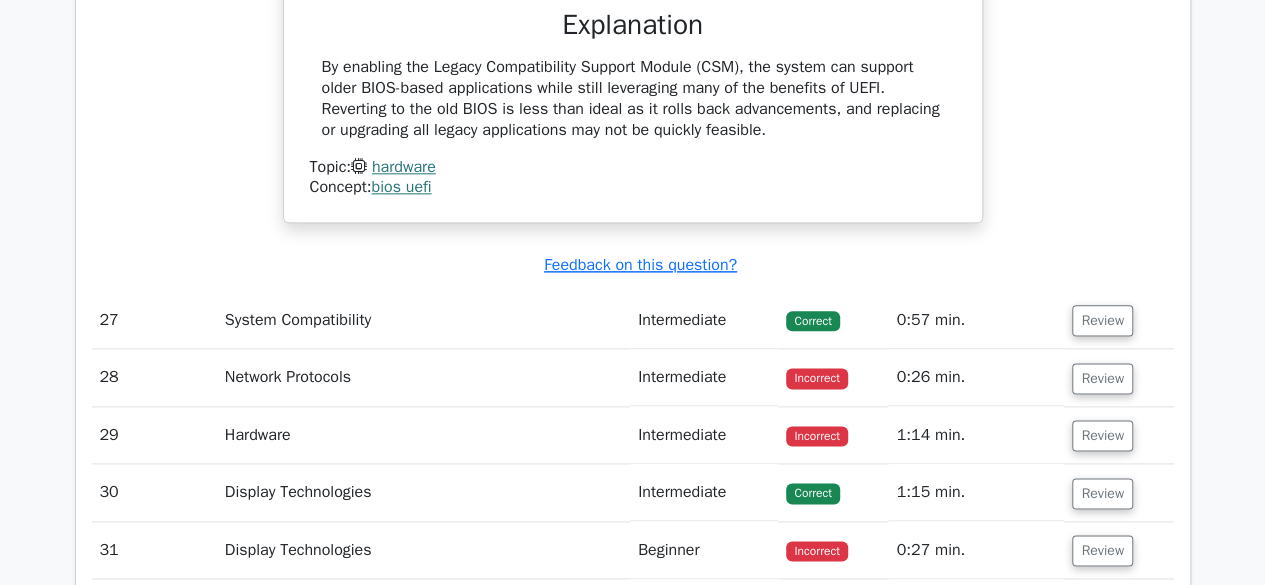 scroll, scrollTop: 23853, scrollLeft: 0, axis: vertical 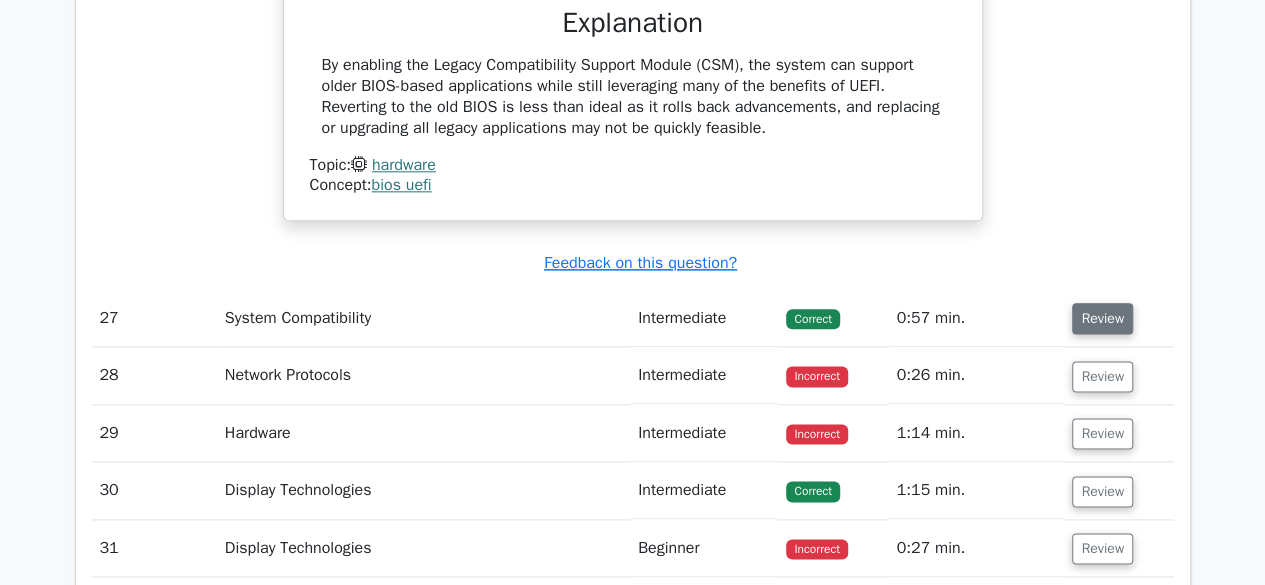 click on "Review" at bounding box center (1102, 318) 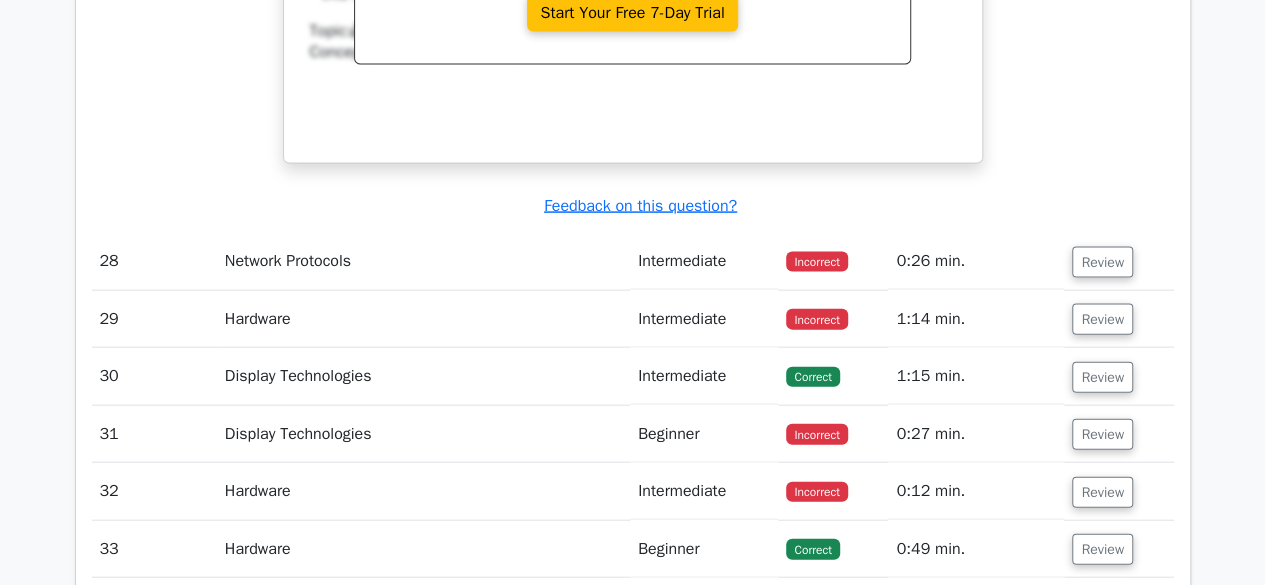 scroll, scrollTop: 24827, scrollLeft: 0, axis: vertical 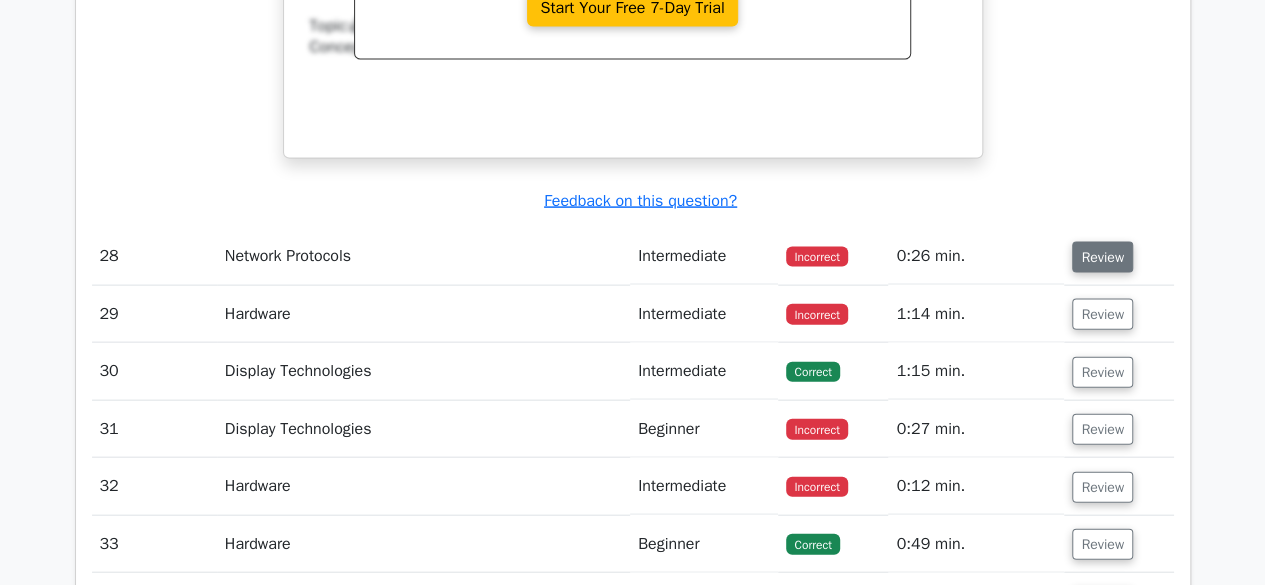 click on "Review" at bounding box center (1102, 257) 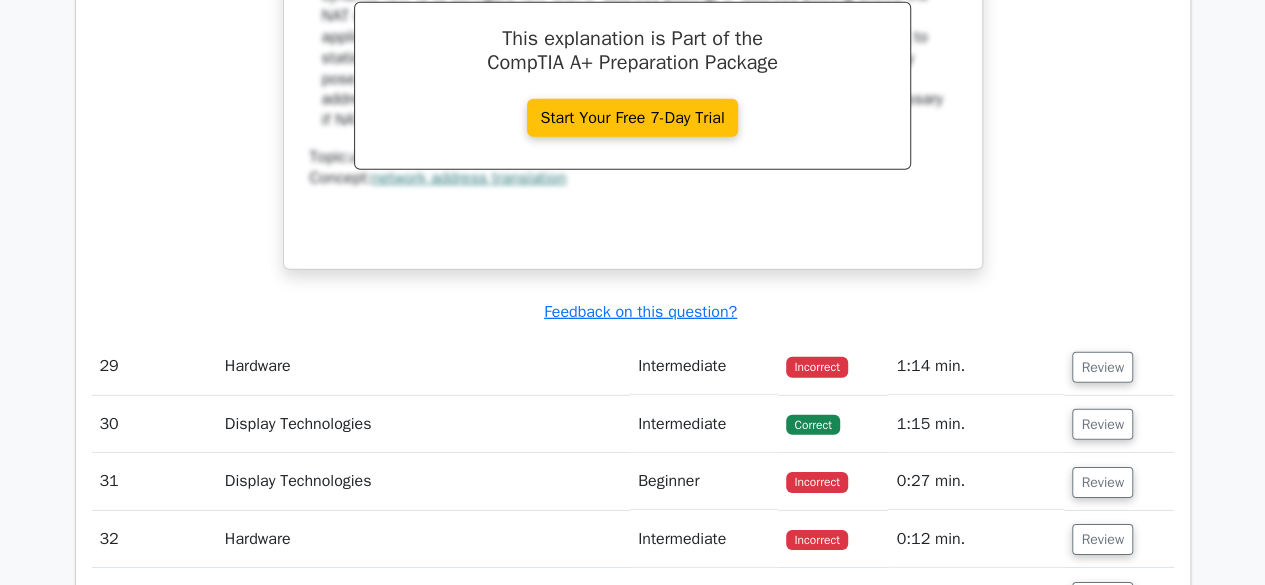 scroll, scrollTop: 25650, scrollLeft: 0, axis: vertical 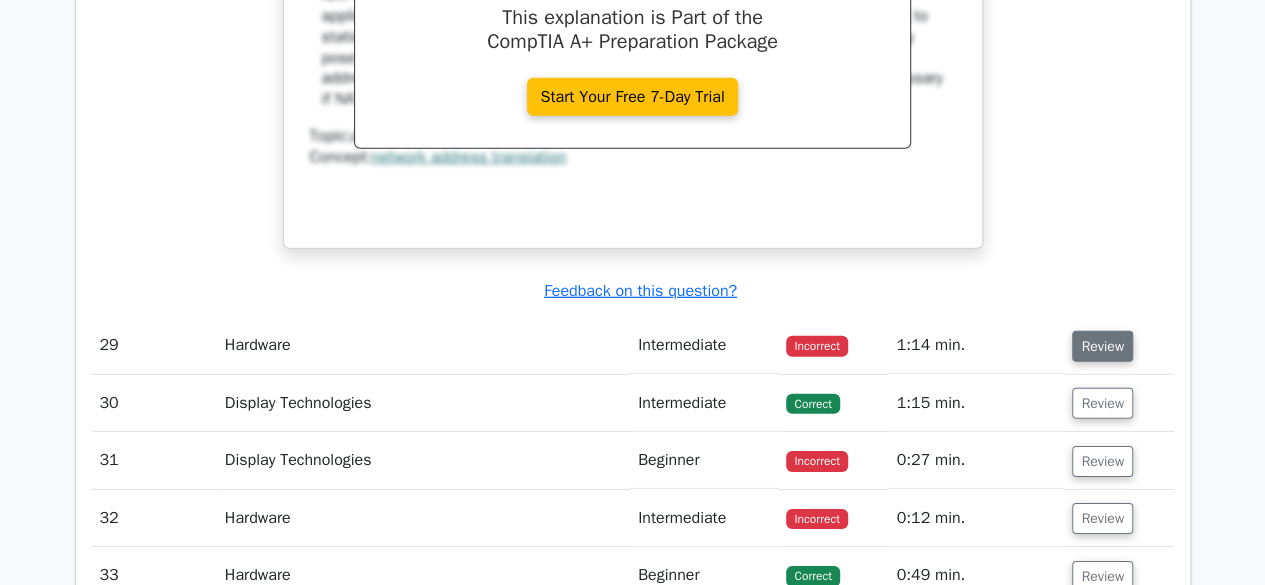 click on "Review" at bounding box center (1102, 346) 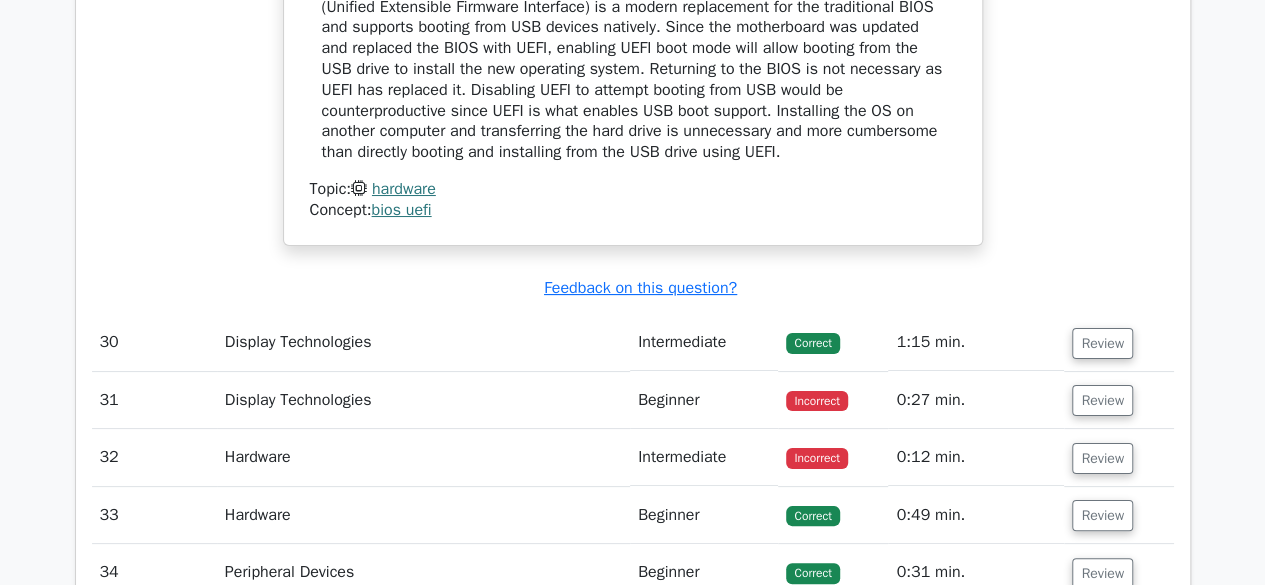 scroll, scrollTop: 26517, scrollLeft: 0, axis: vertical 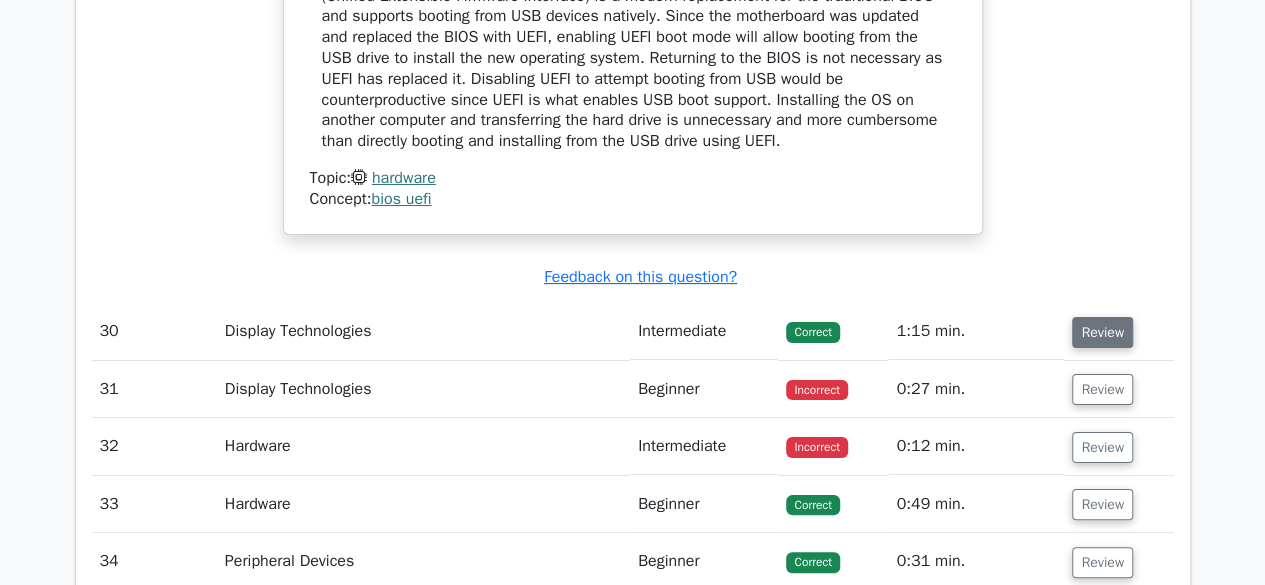 click on "Review" at bounding box center (1102, 332) 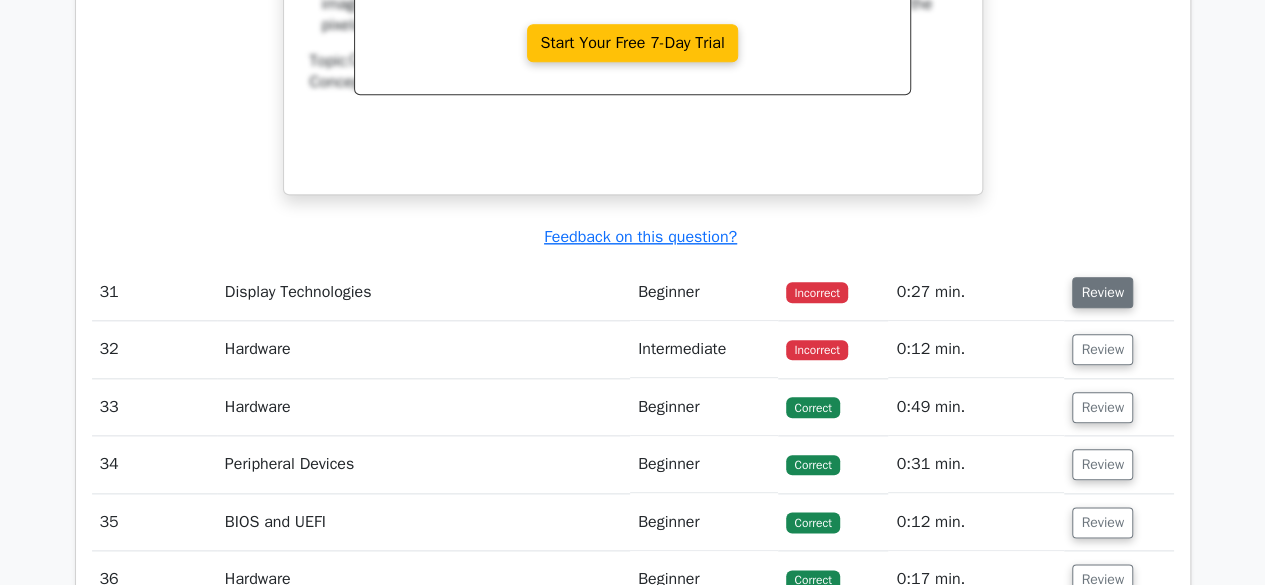 click on "Review" at bounding box center [1102, 292] 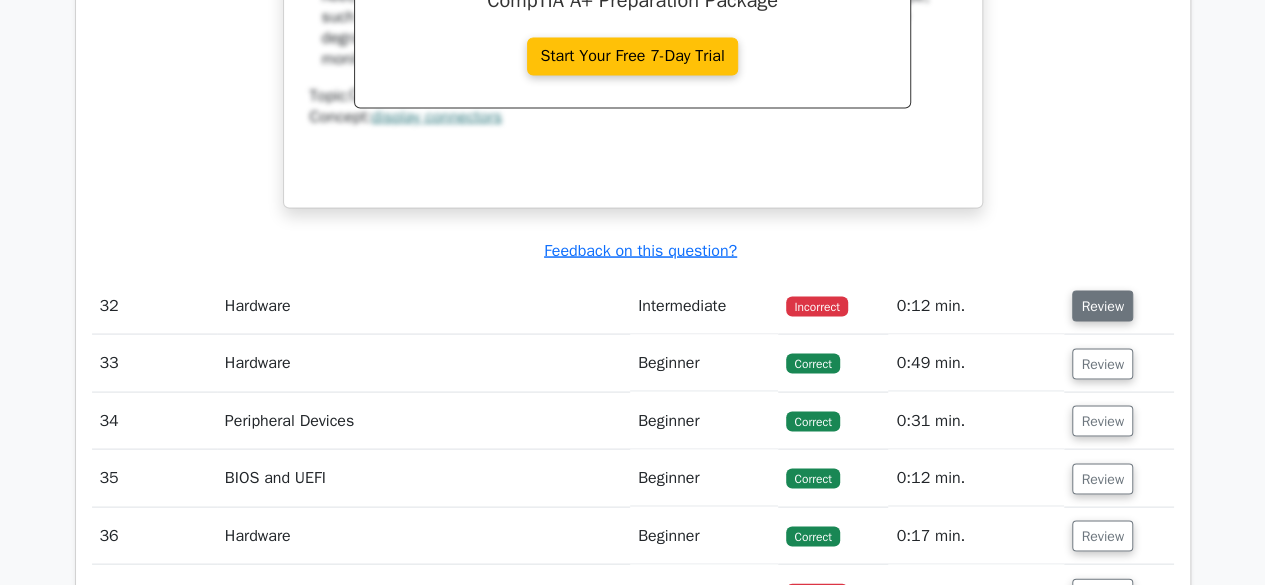 click on "Review" at bounding box center [1102, 305] 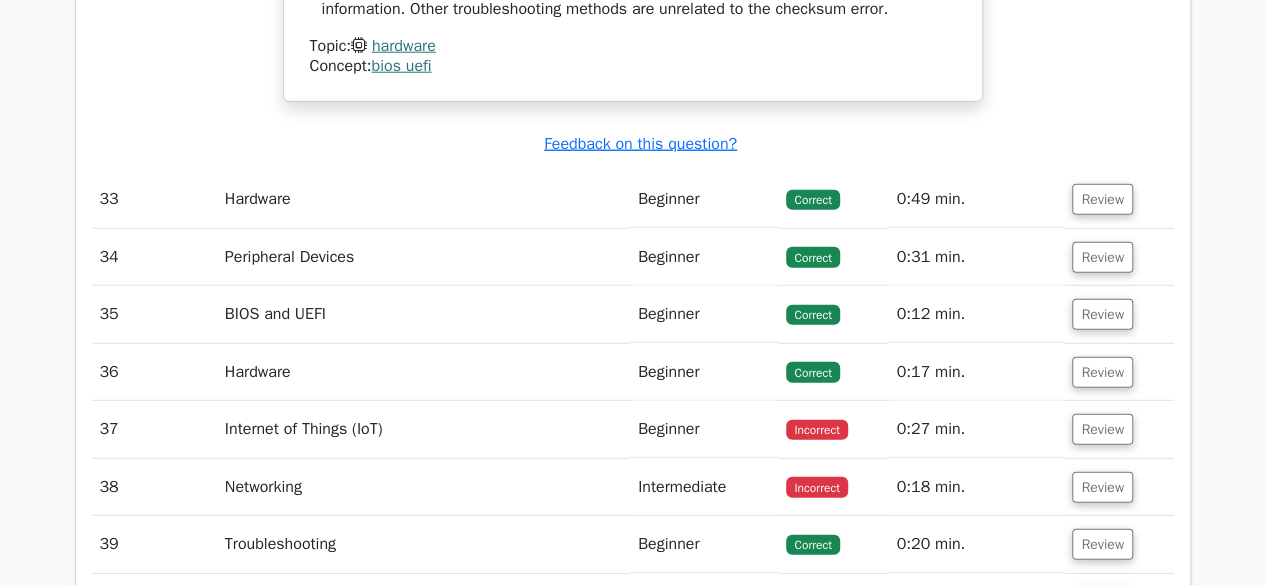 scroll, scrollTop: 29206, scrollLeft: 0, axis: vertical 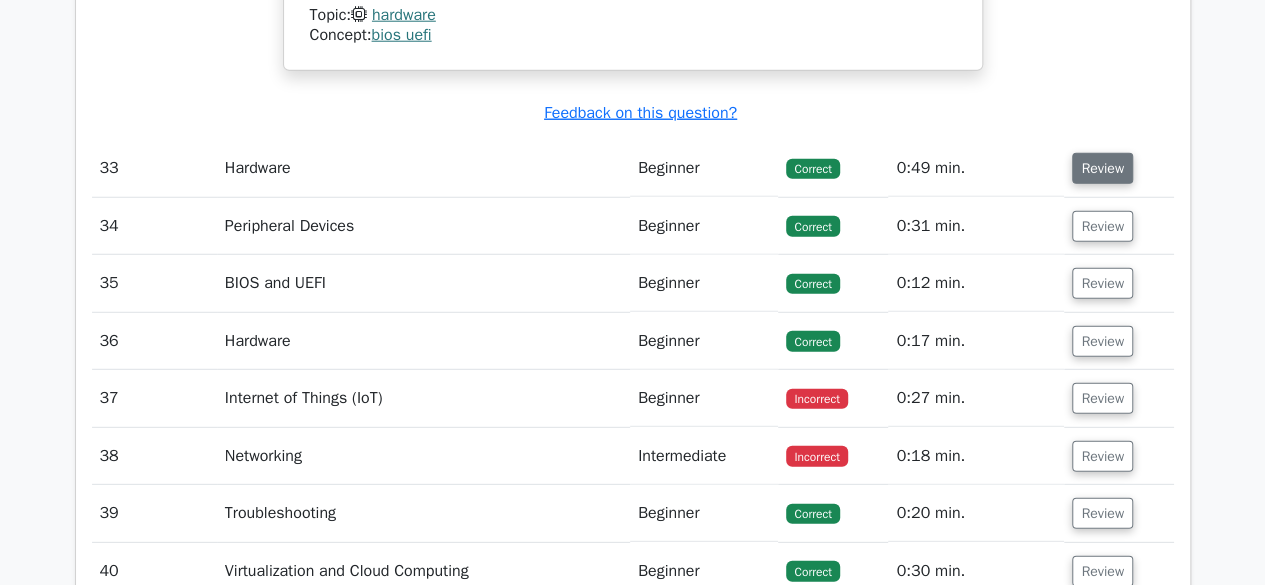 click on "Review" at bounding box center [1102, 168] 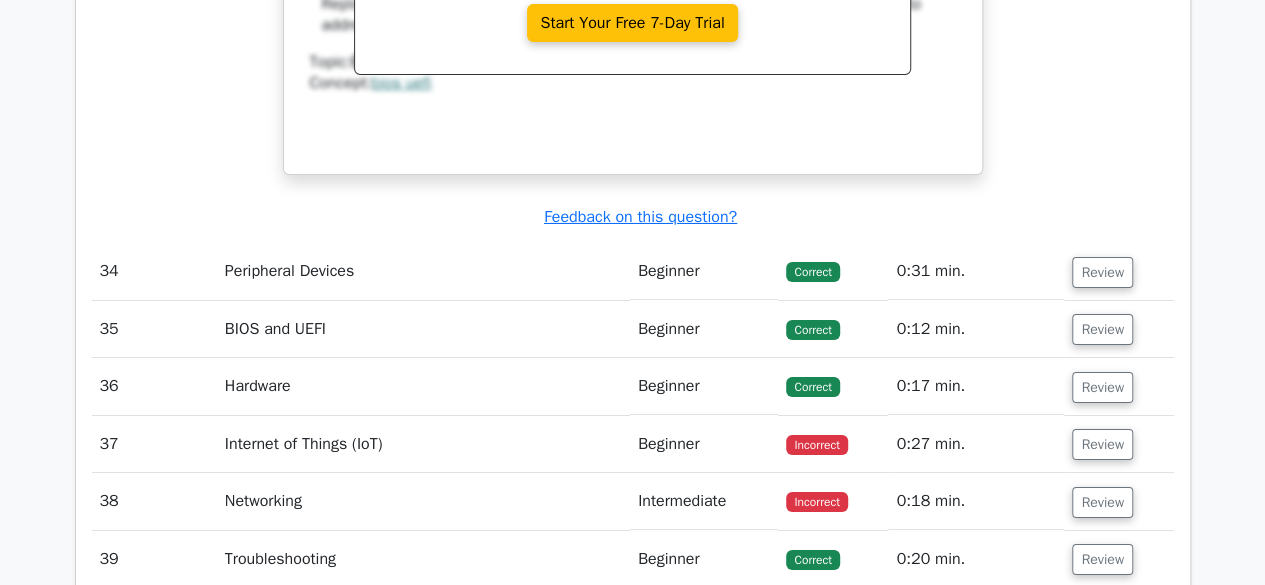 scroll, scrollTop: 29986, scrollLeft: 0, axis: vertical 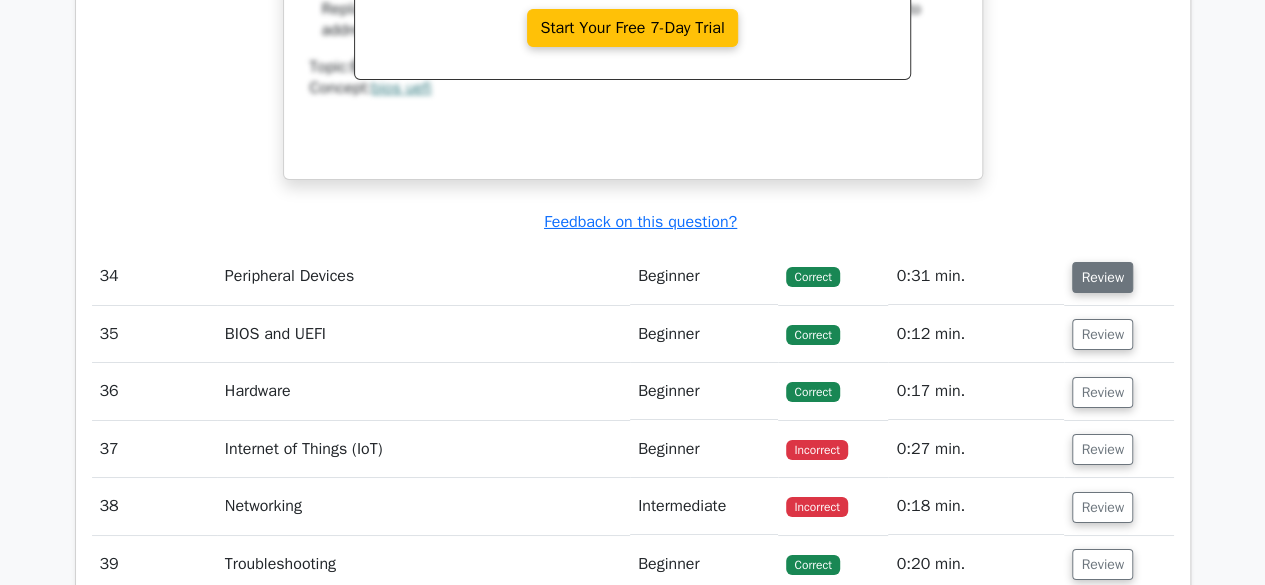click on "Review" at bounding box center (1102, 277) 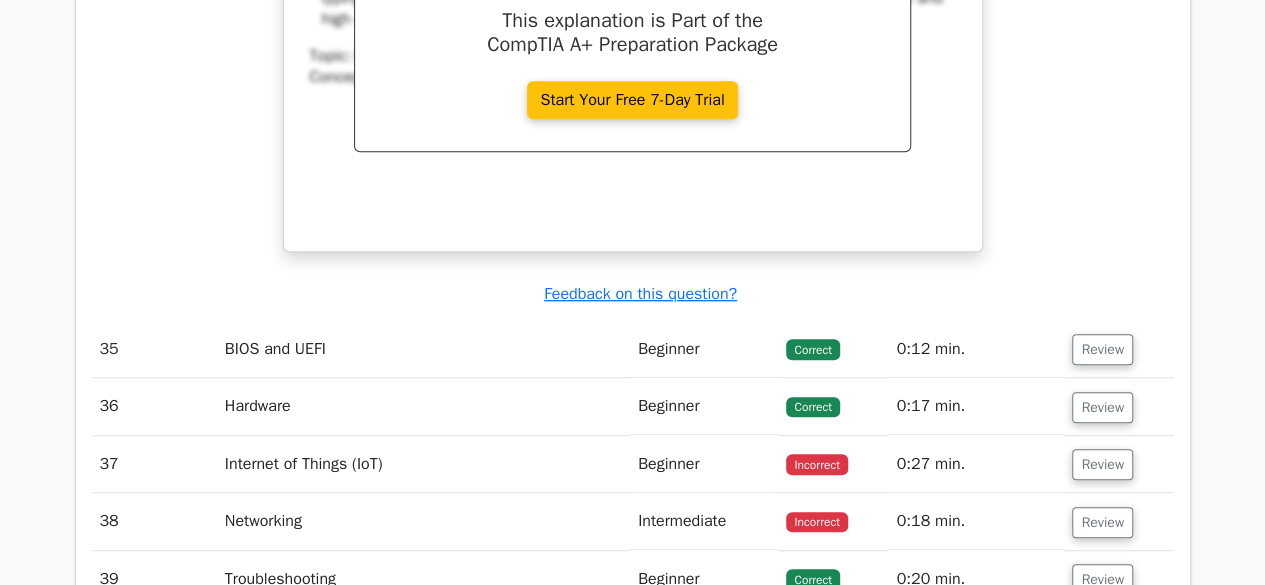 scroll, scrollTop: 30777, scrollLeft: 0, axis: vertical 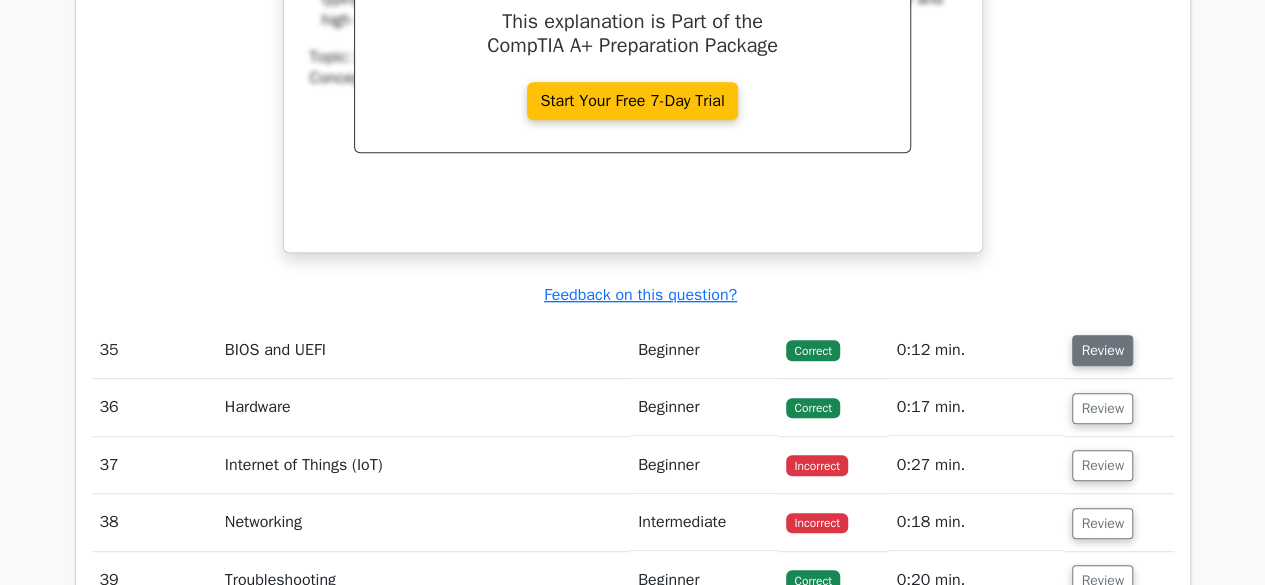 click on "Review" at bounding box center (1102, 350) 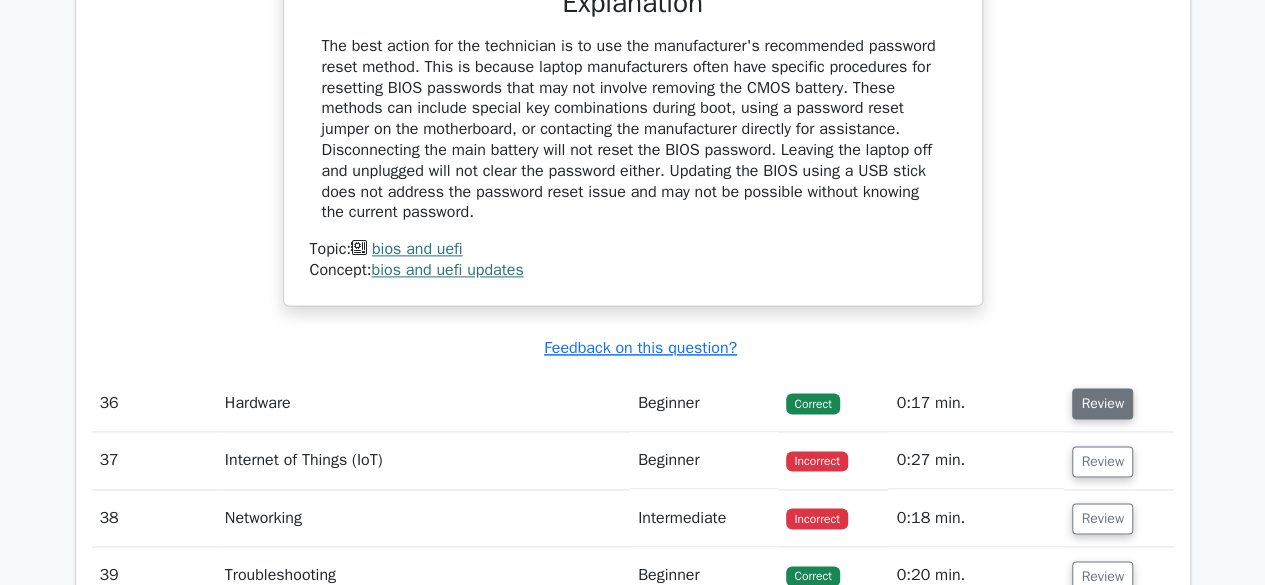 click on "Review" at bounding box center [1102, 403] 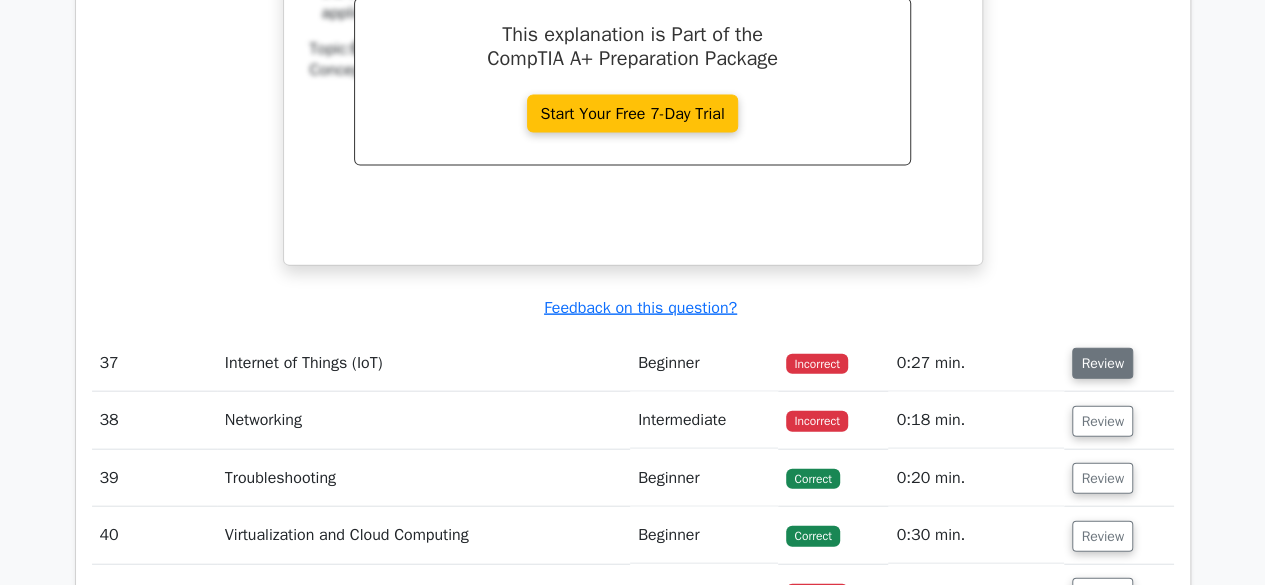 click on "Review" at bounding box center [1102, 363] 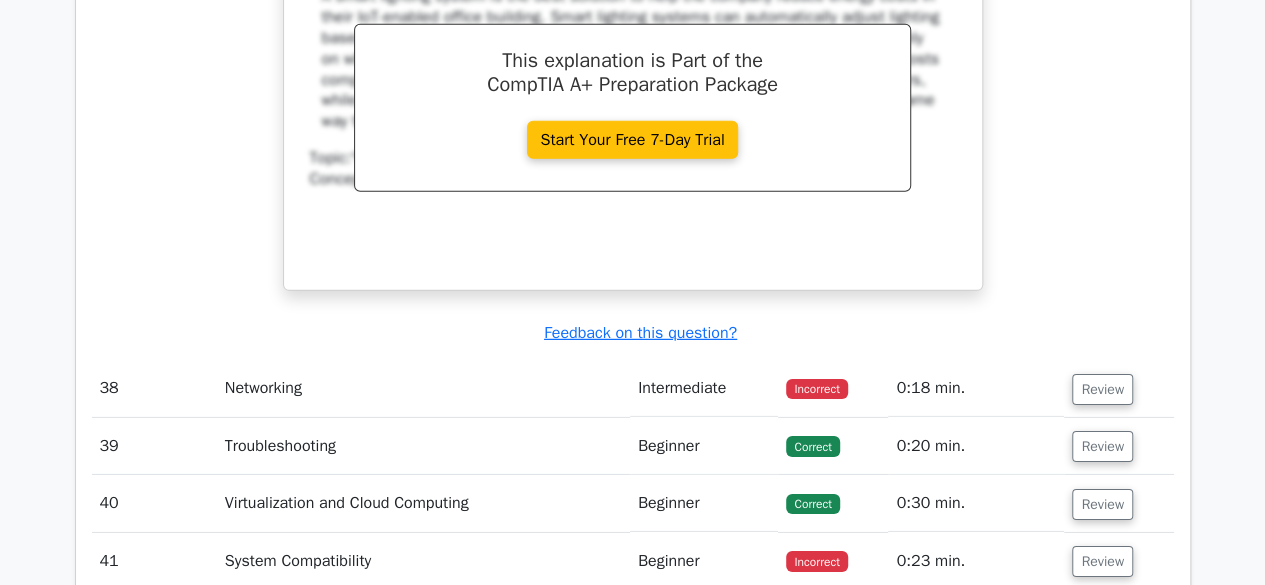 scroll, scrollTop: 33325, scrollLeft: 0, axis: vertical 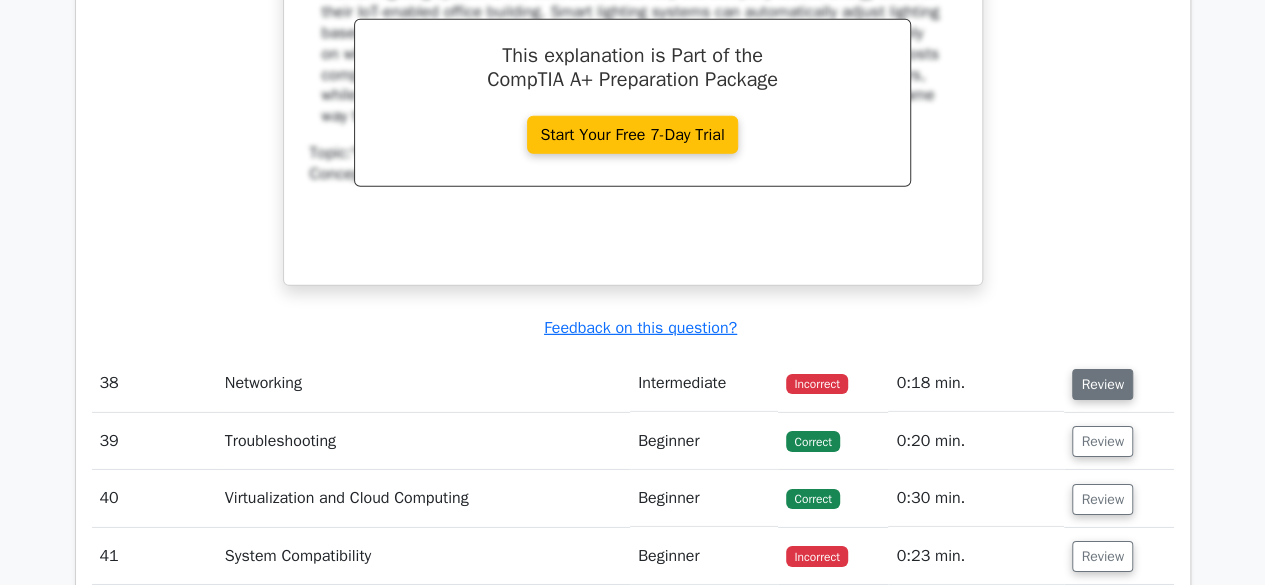 click on "Review" at bounding box center [1102, 384] 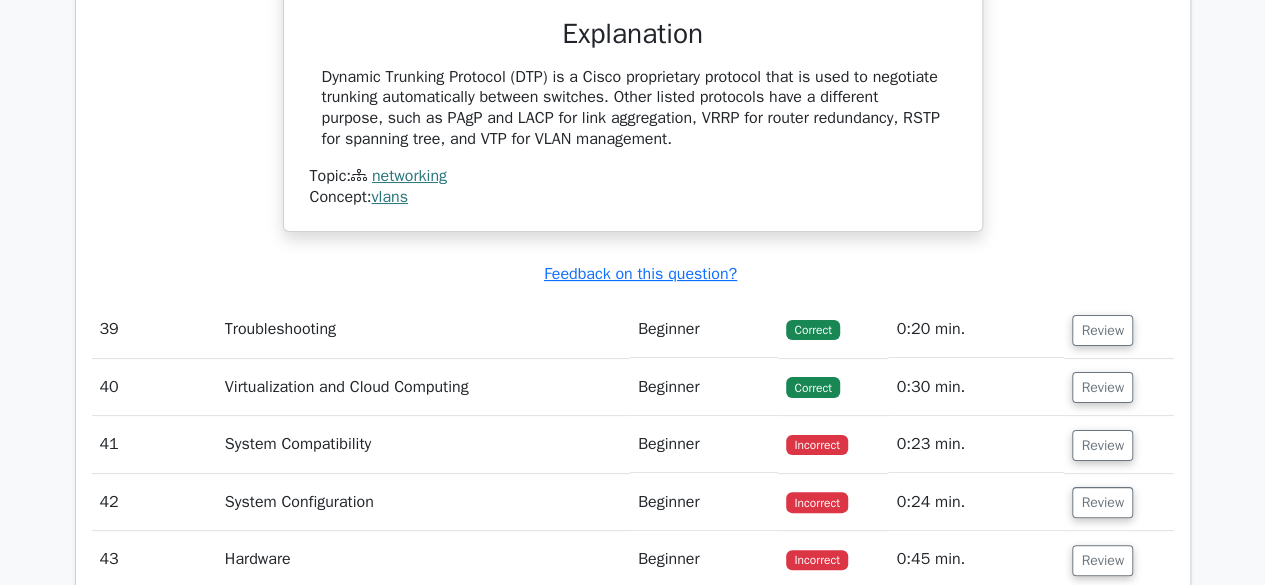 scroll, scrollTop: 34131, scrollLeft: 0, axis: vertical 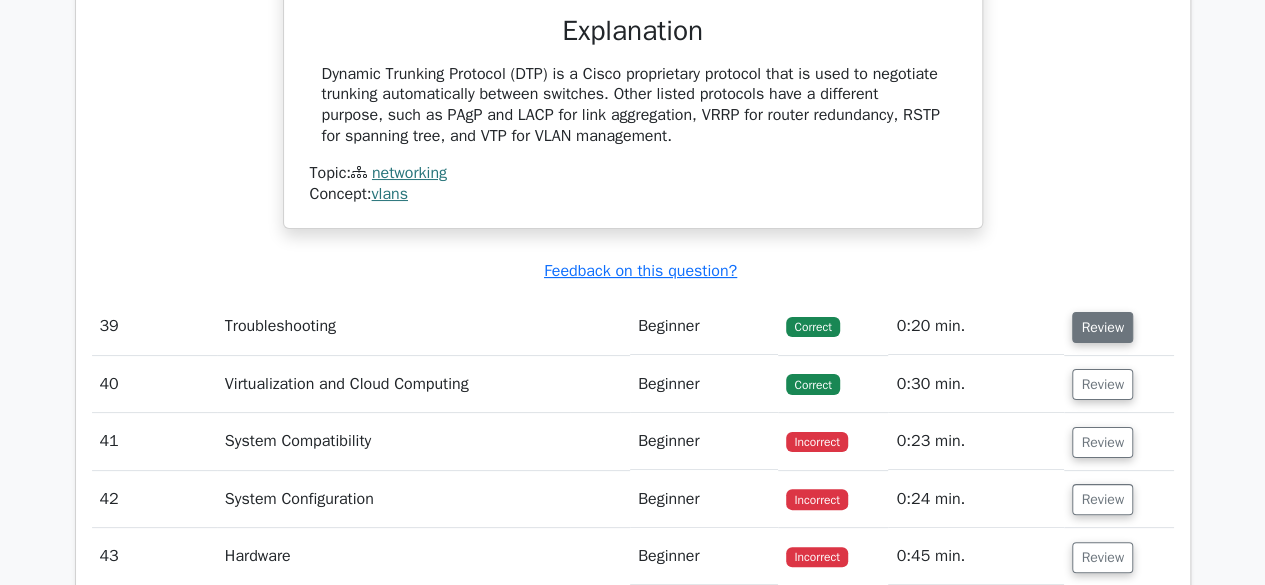 click on "Review" at bounding box center [1102, 327] 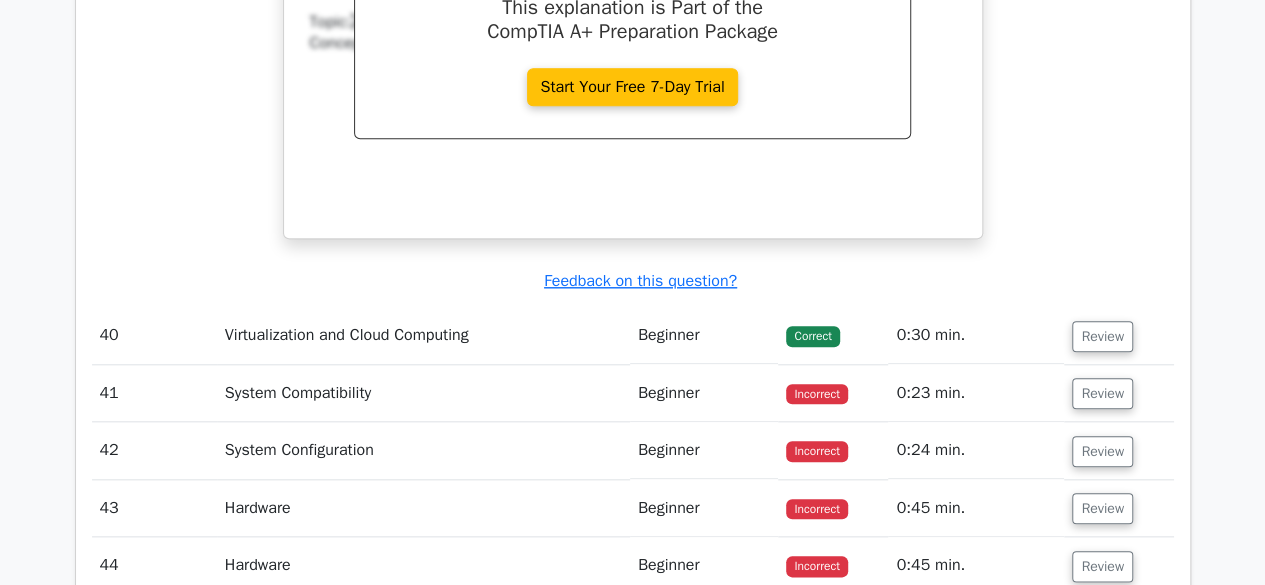 scroll, scrollTop: 34985, scrollLeft: 0, axis: vertical 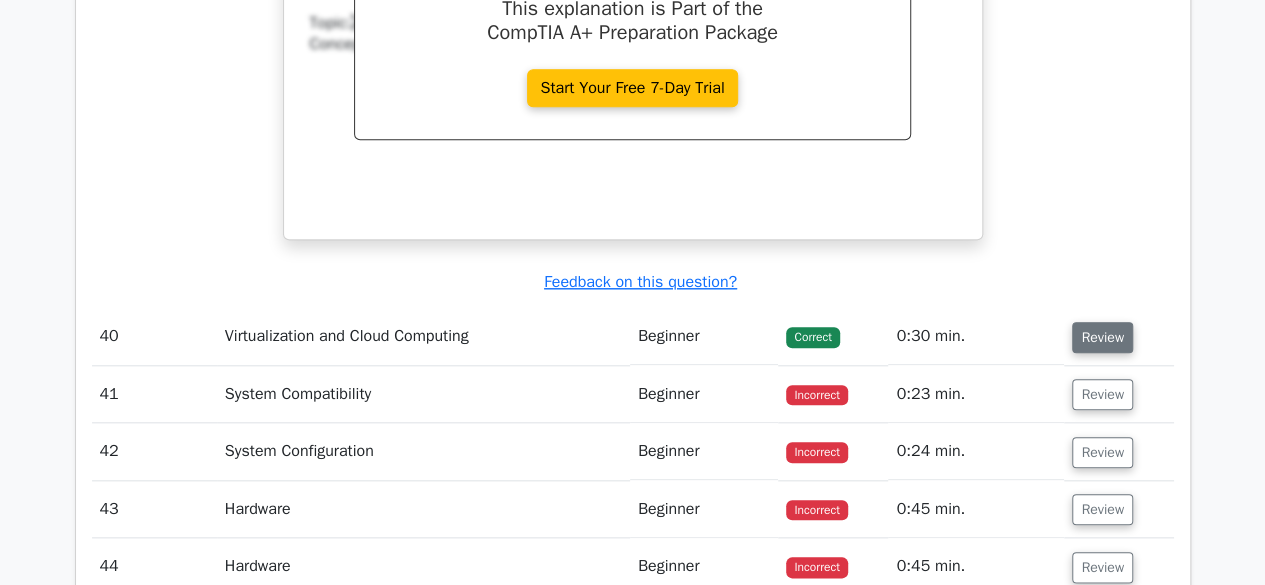 click on "Review" at bounding box center [1102, 337] 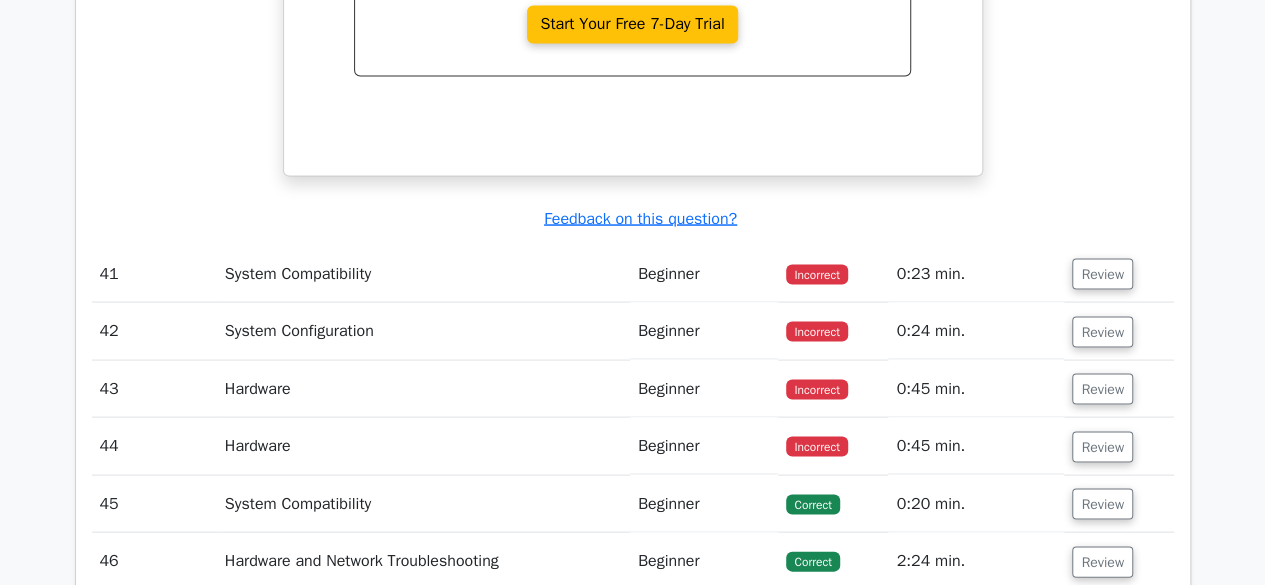 scroll, scrollTop: 35967, scrollLeft: 0, axis: vertical 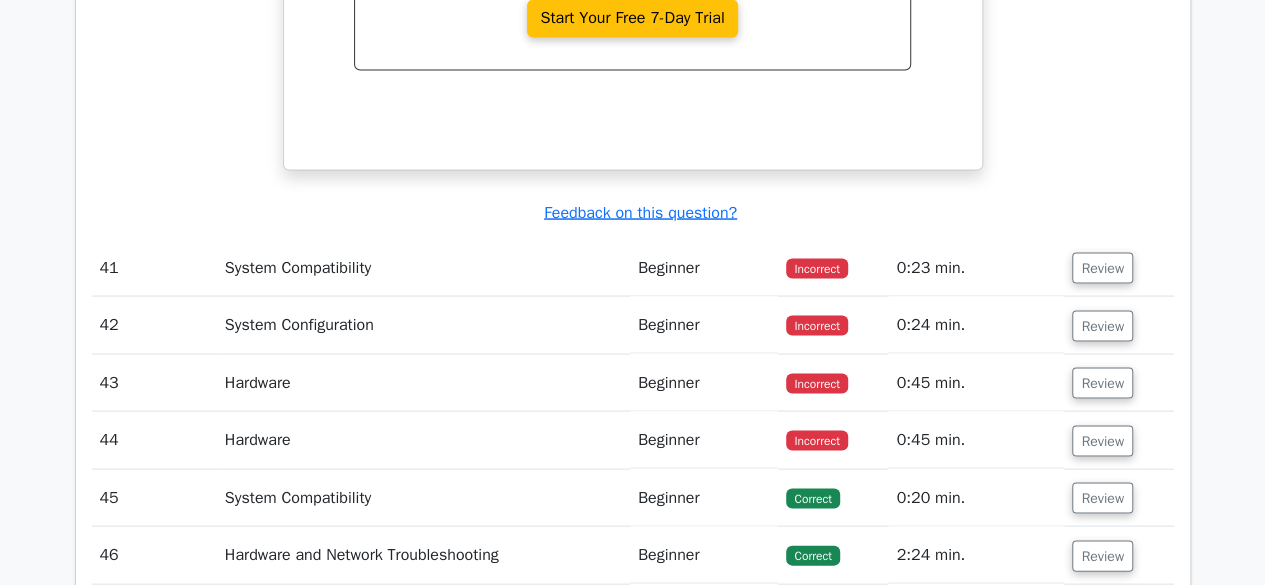 click on "Review" at bounding box center [1118, 267] 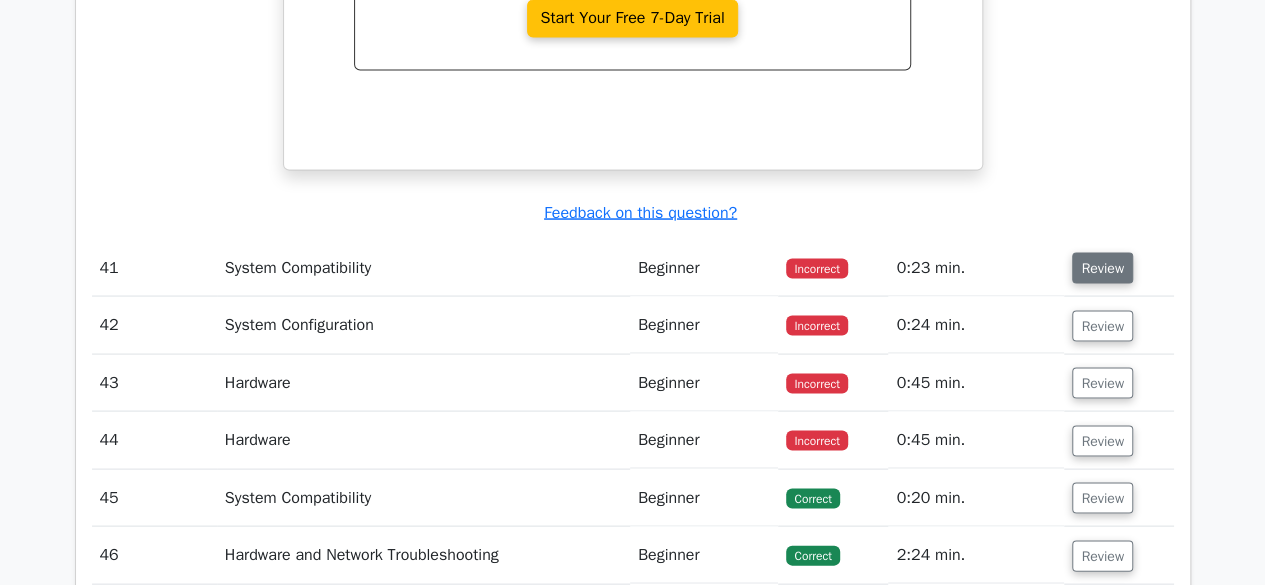 click on "Review" at bounding box center [1102, 267] 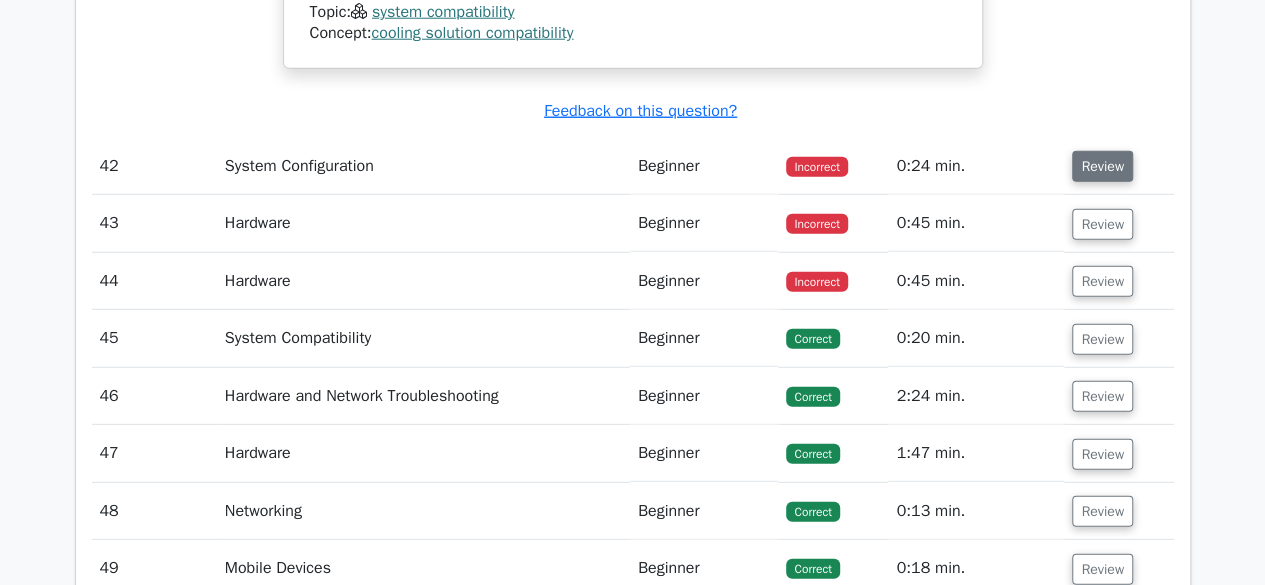scroll, scrollTop: 36796, scrollLeft: 0, axis: vertical 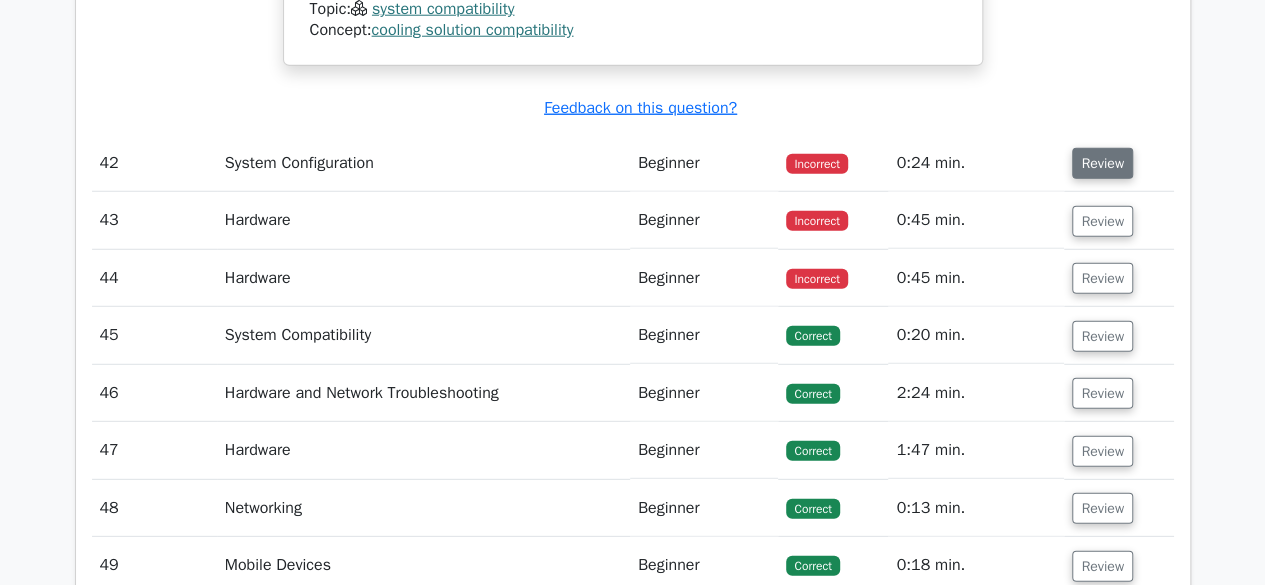 click on "Review" at bounding box center (1102, 163) 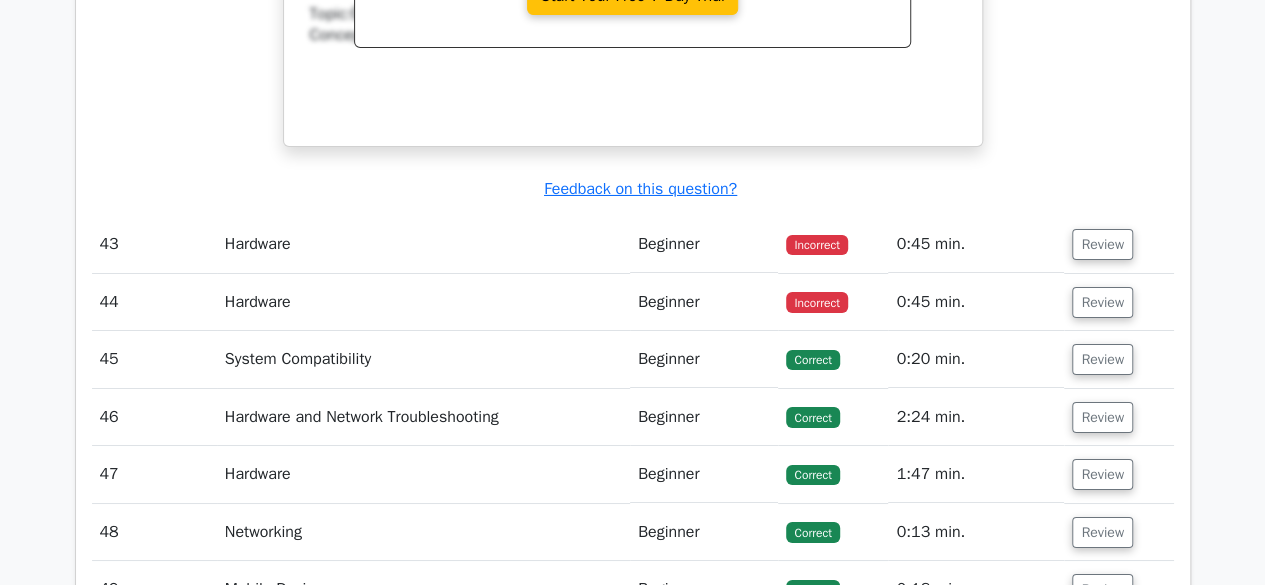 scroll, scrollTop: 37609, scrollLeft: 0, axis: vertical 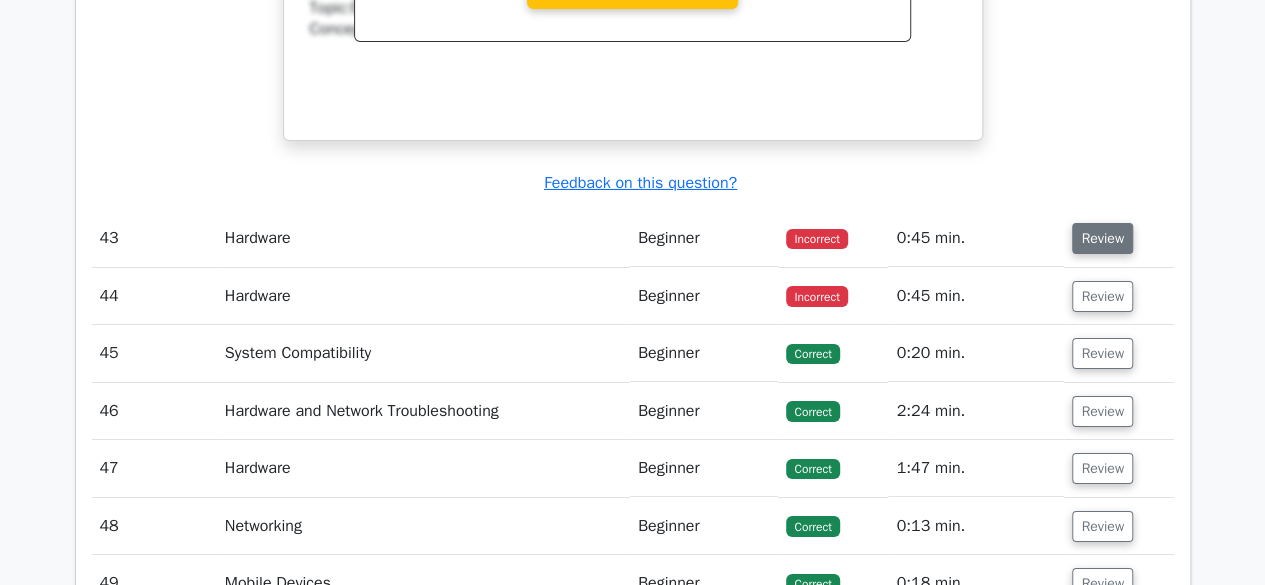 click on "Review" at bounding box center [1102, 238] 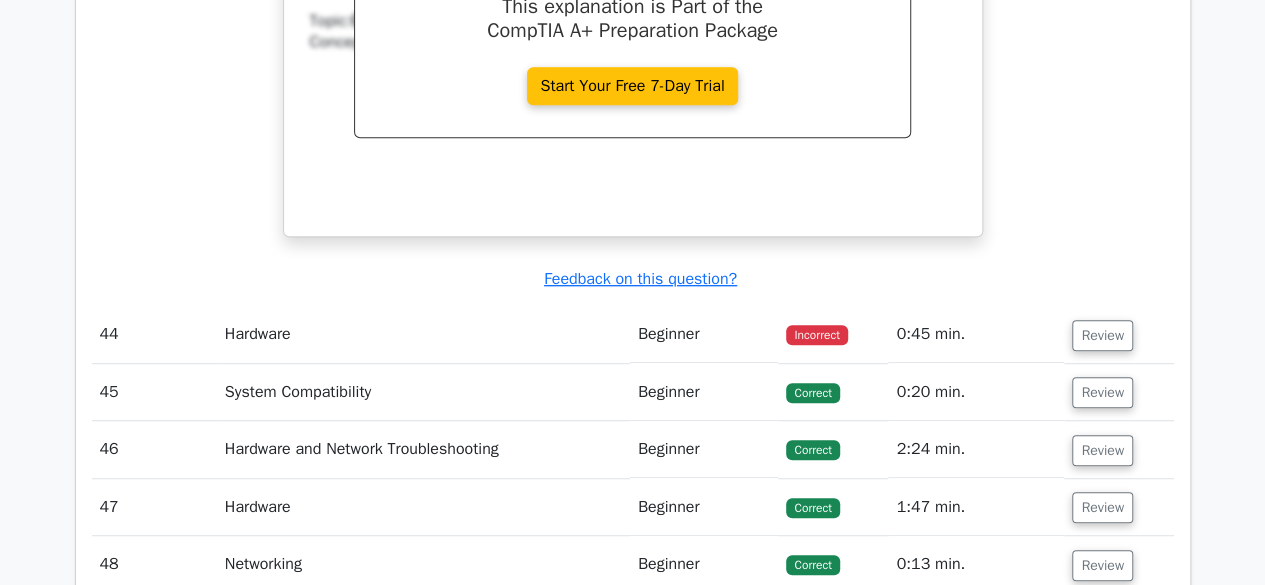 scroll, scrollTop: 38431, scrollLeft: 0, axis: vertical 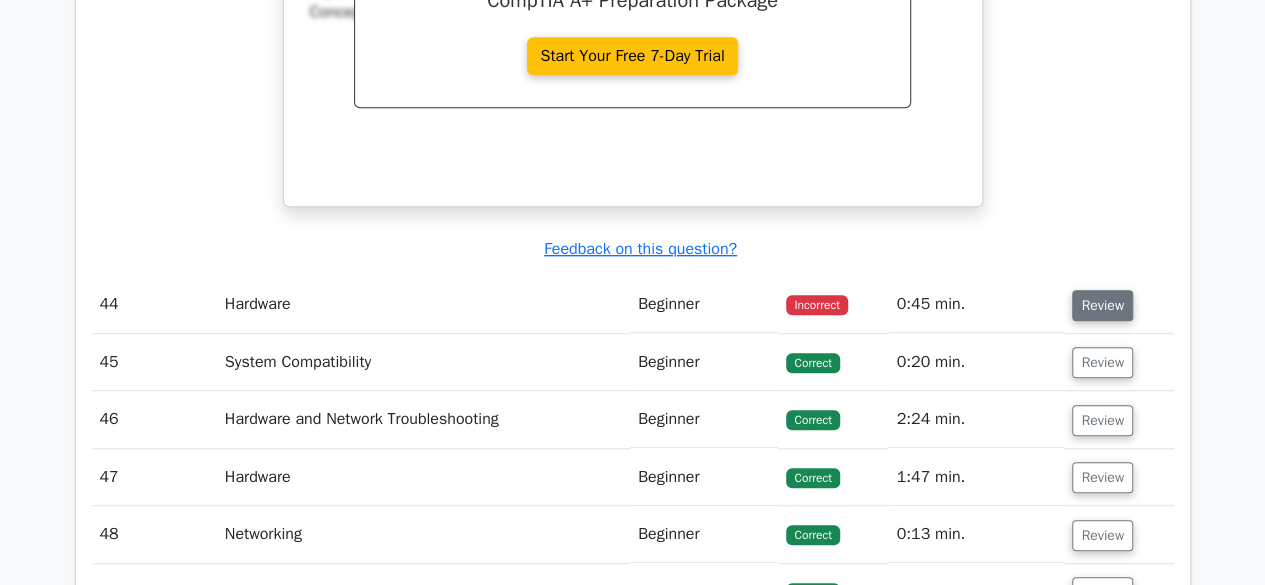click on "Review" at bounding box center [1102, 305] 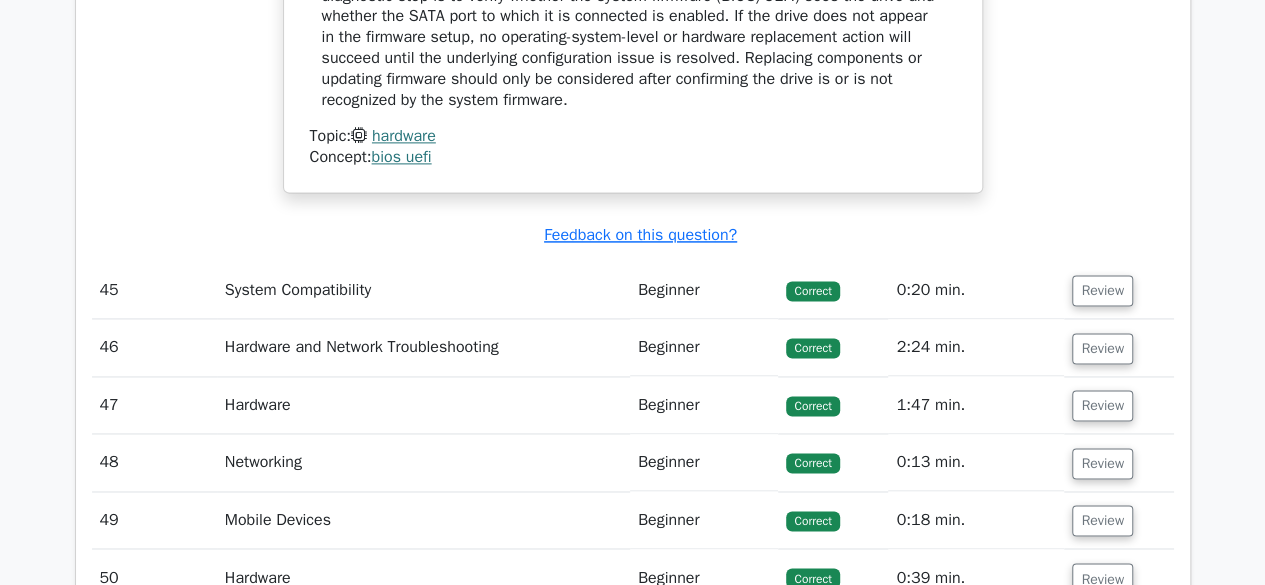 scroll, scrollTop: 39271, scrollLeft: 0, axis: vertical 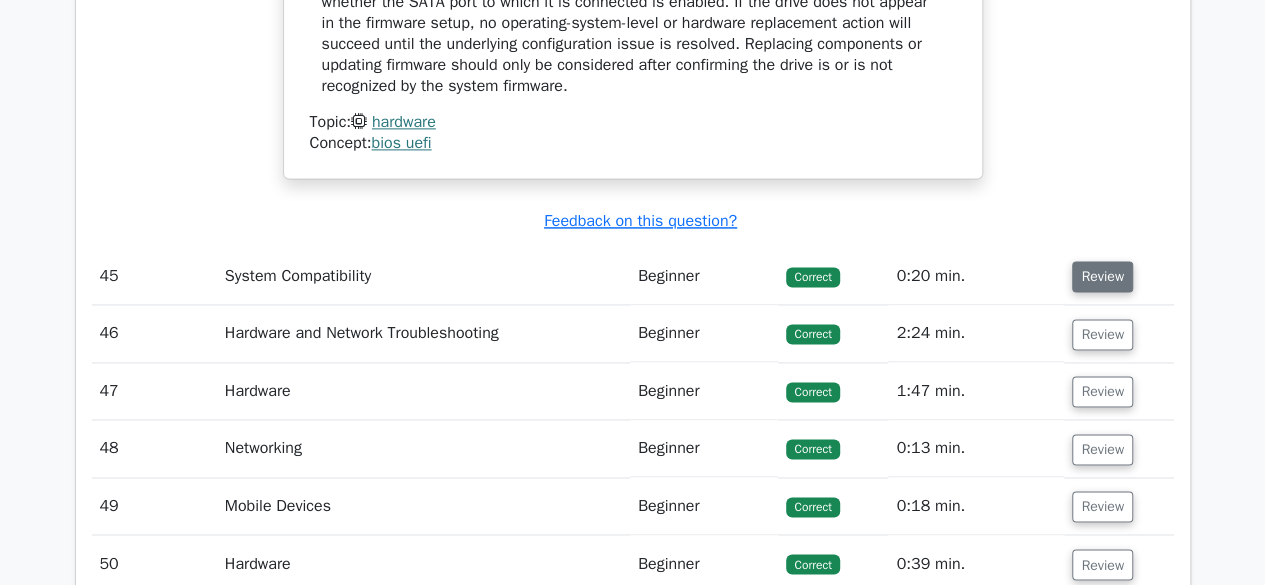 click on "Review" at bounding box center (1102, 276) 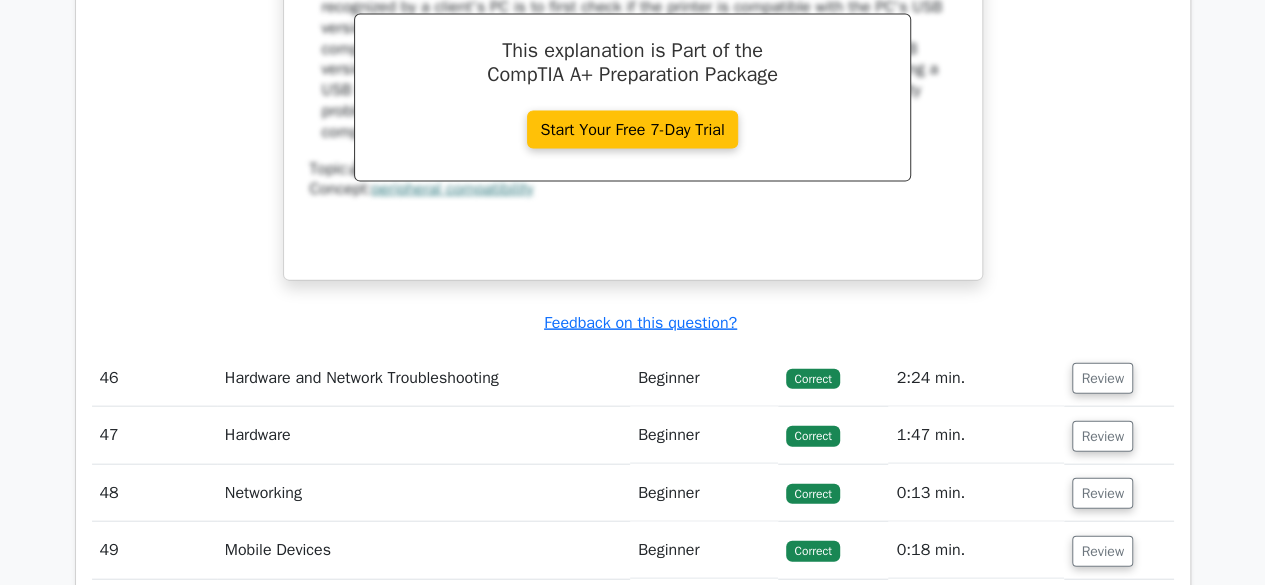 scroll, scrollTop: 40041, scrollLeft: 0, axis: vertical 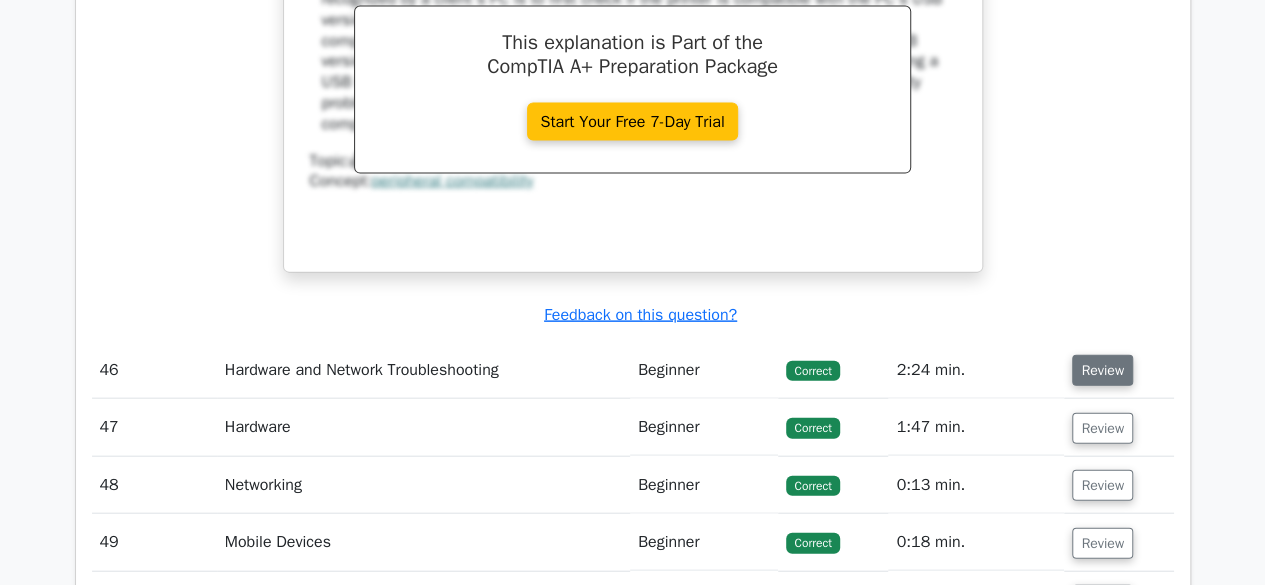 click on "Review" at bounding box center (1102, 370) 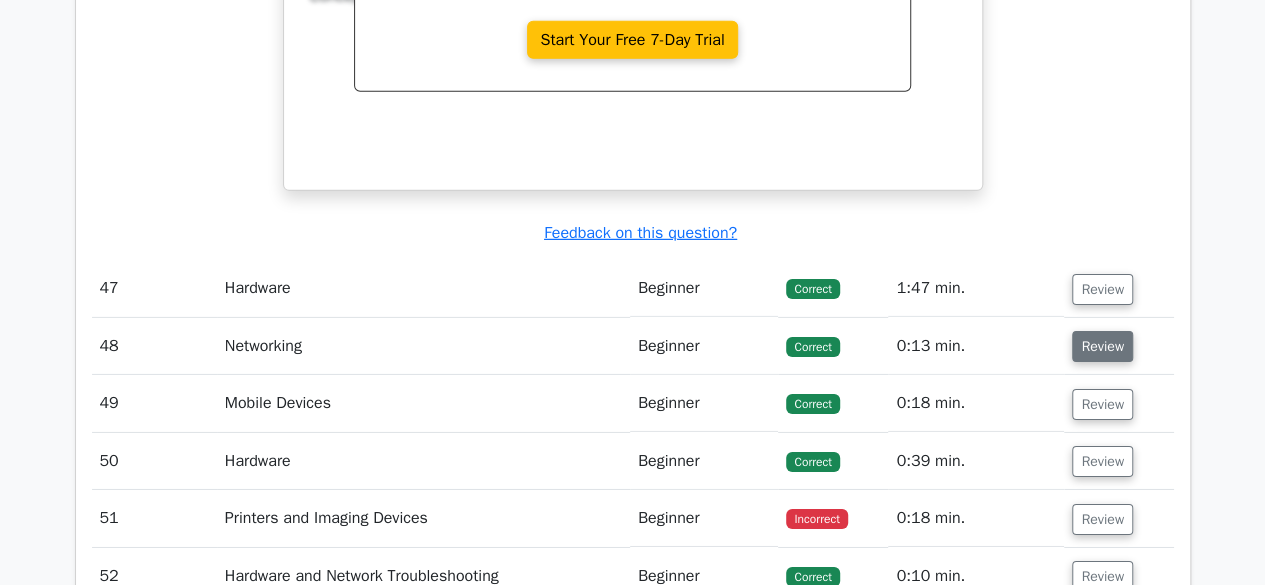 scroll, scrollTop: 41019, scrollLeft: 0, axis: vertical 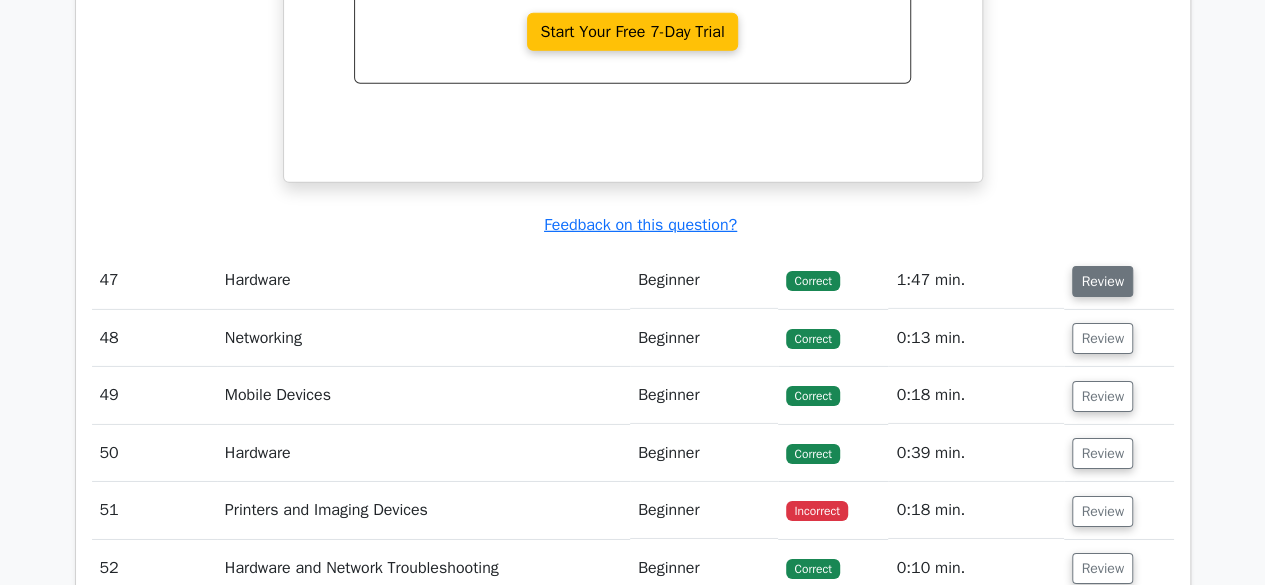 click on "Review" at bounding box center [1102, 281] 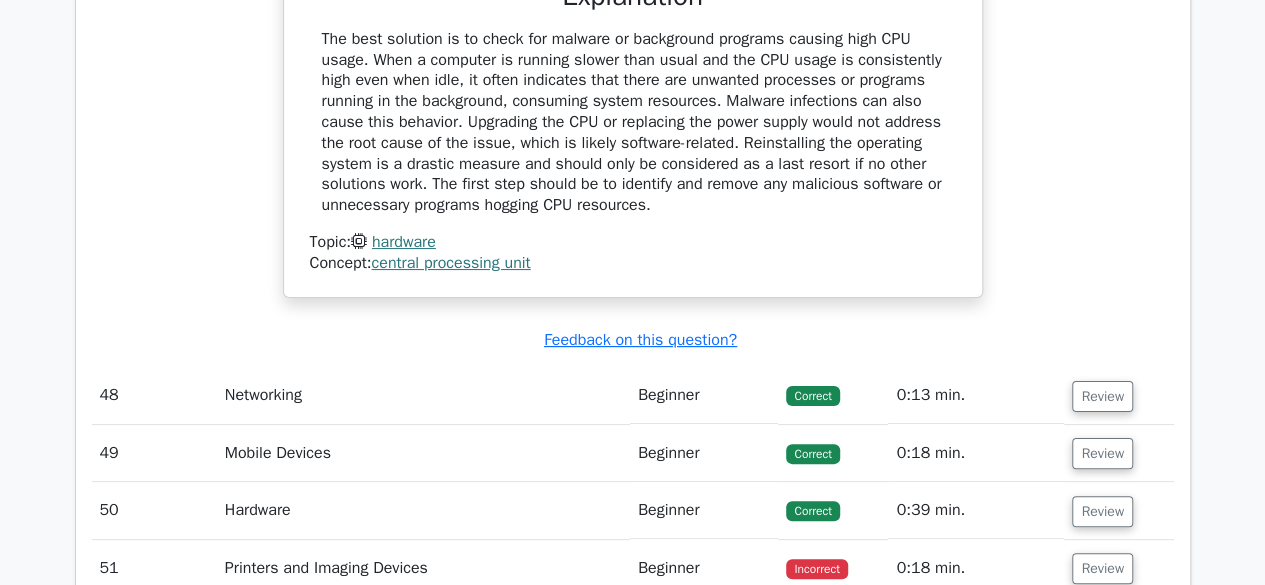 scroll, scrollTop: 41760, scrollLeft: 0, axis: vertical 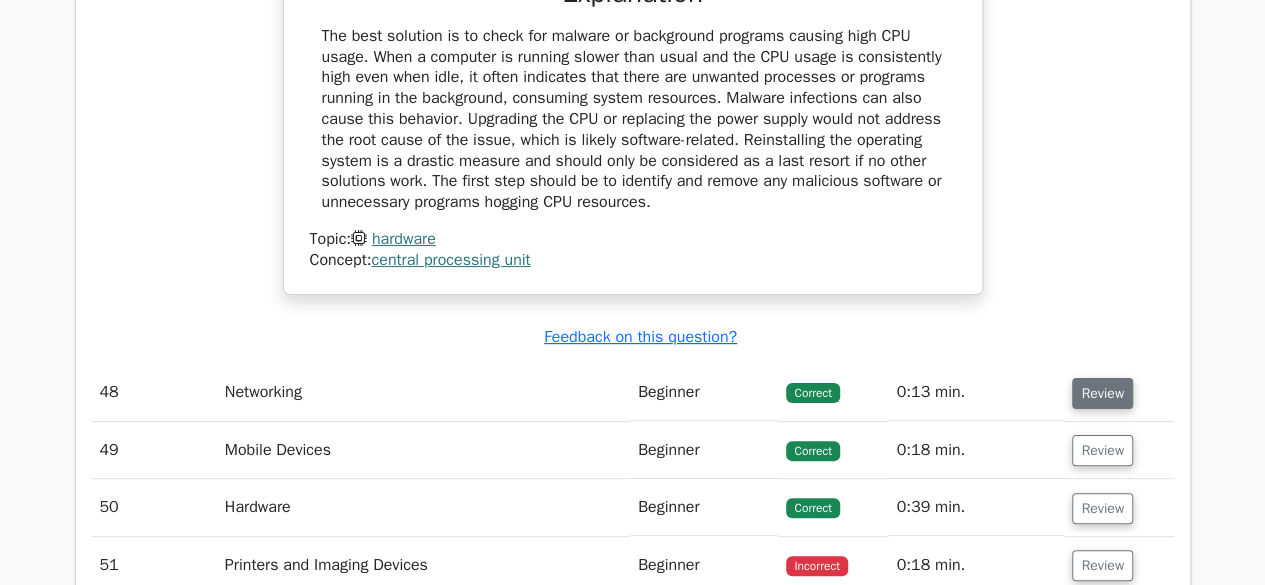 click on "Review" at bounding box center [1102, 393] 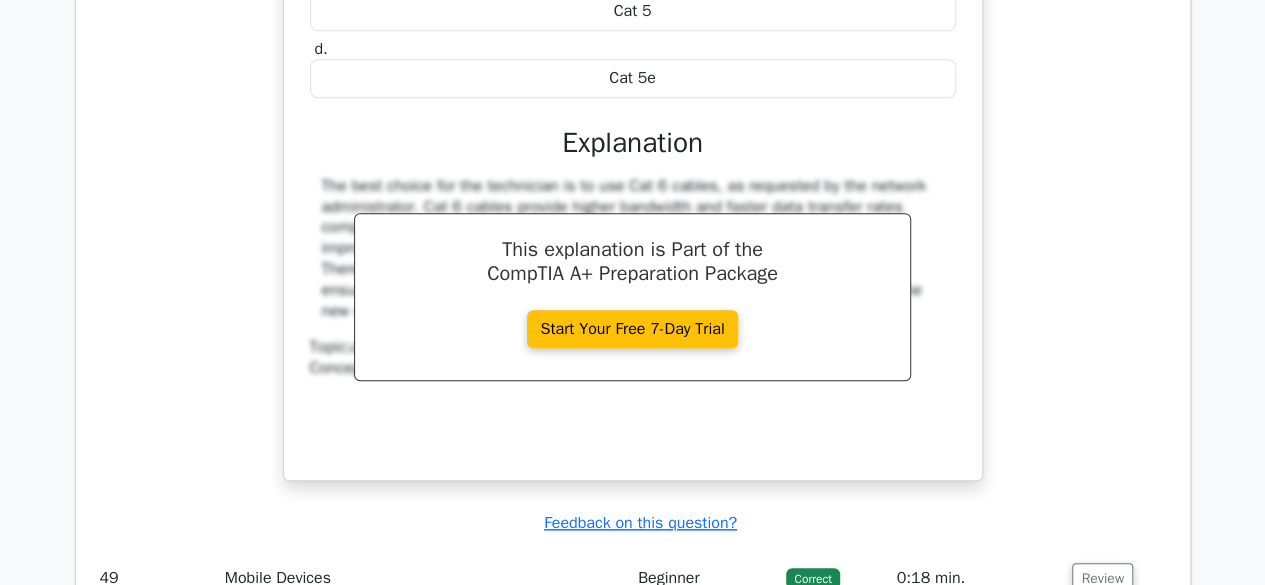 scroll, scrollTop: 42464, scrollLeft: 0, axis: vertical 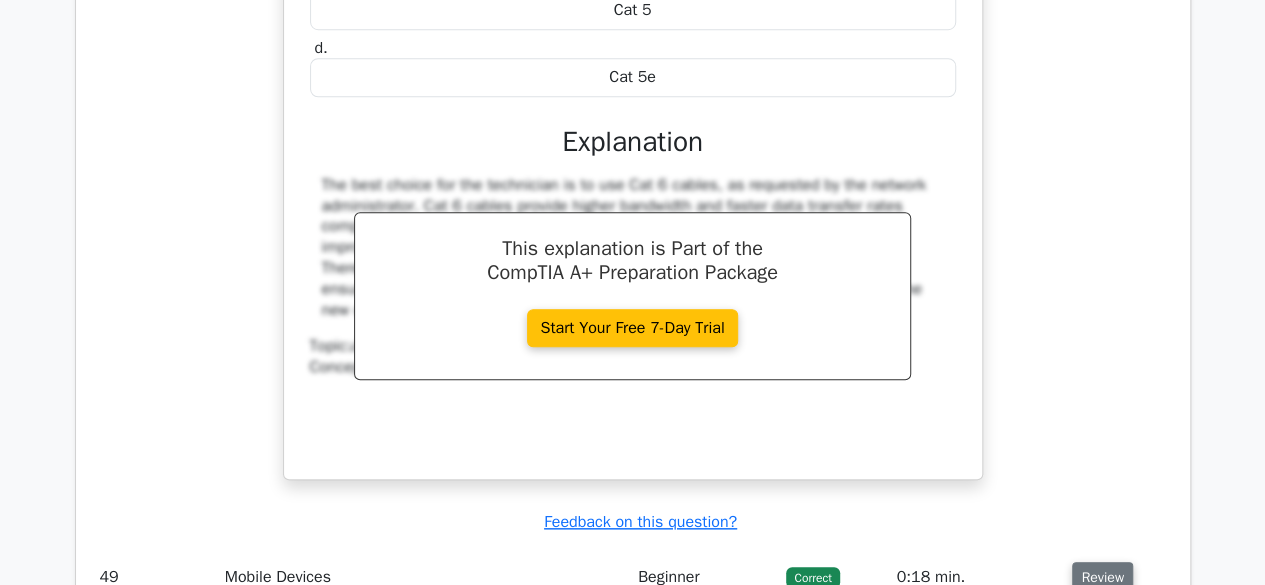 click on "Review" at bounding box center (1102, 577) 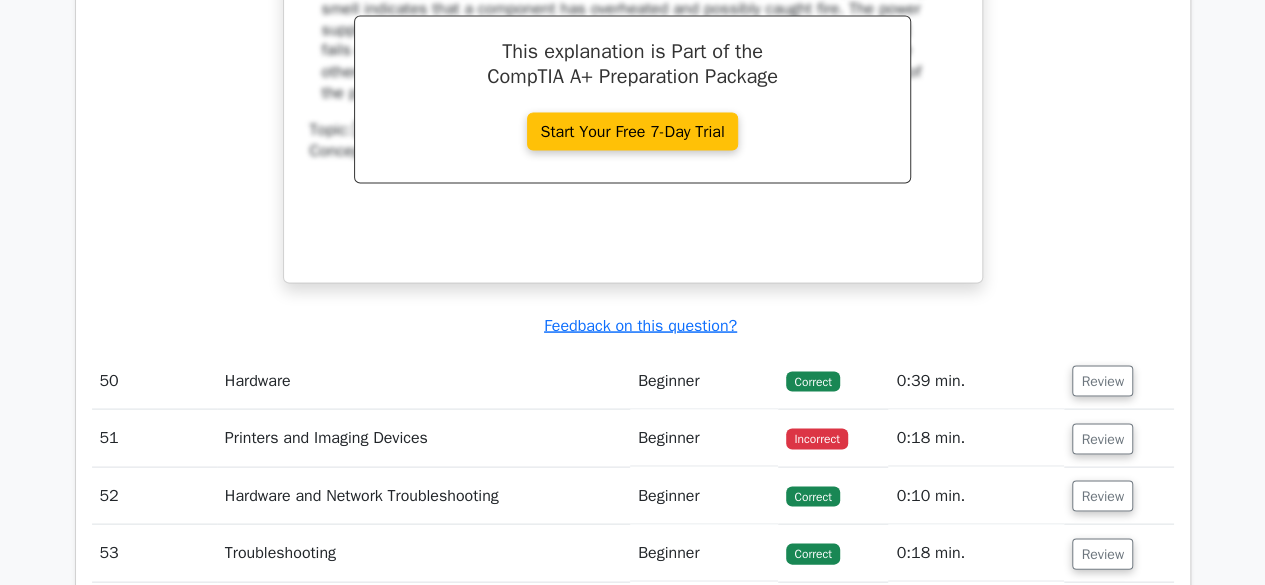 scroll, scrollTop: 43553, scrollLeft: 0, axis: vertical 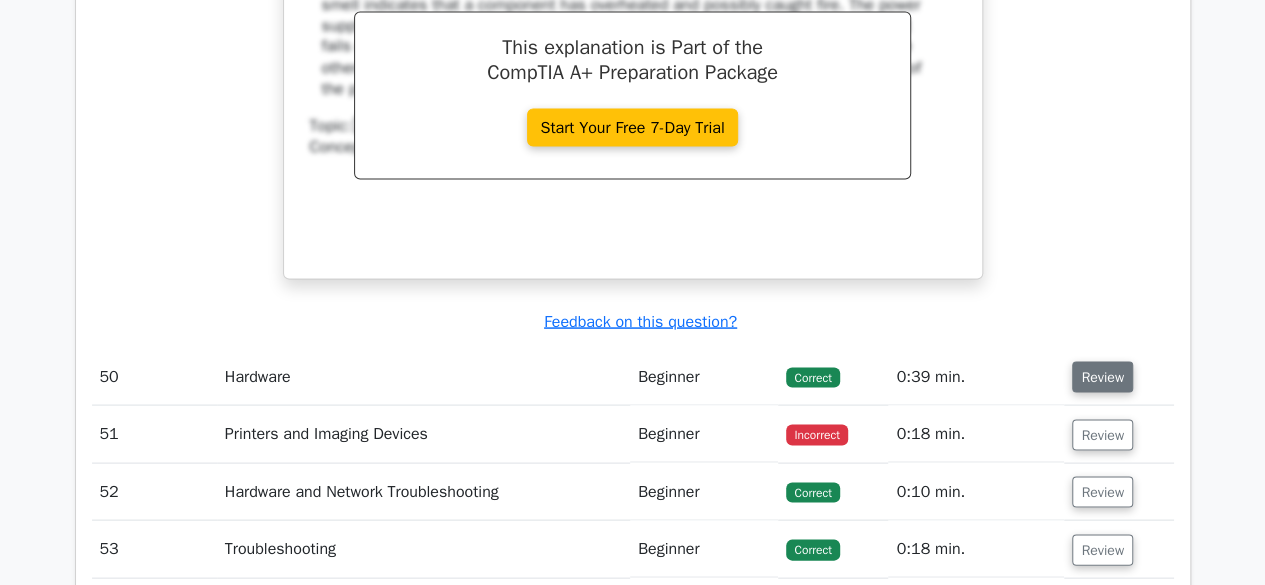 click on "Review" at bounding box center [1102, 376] 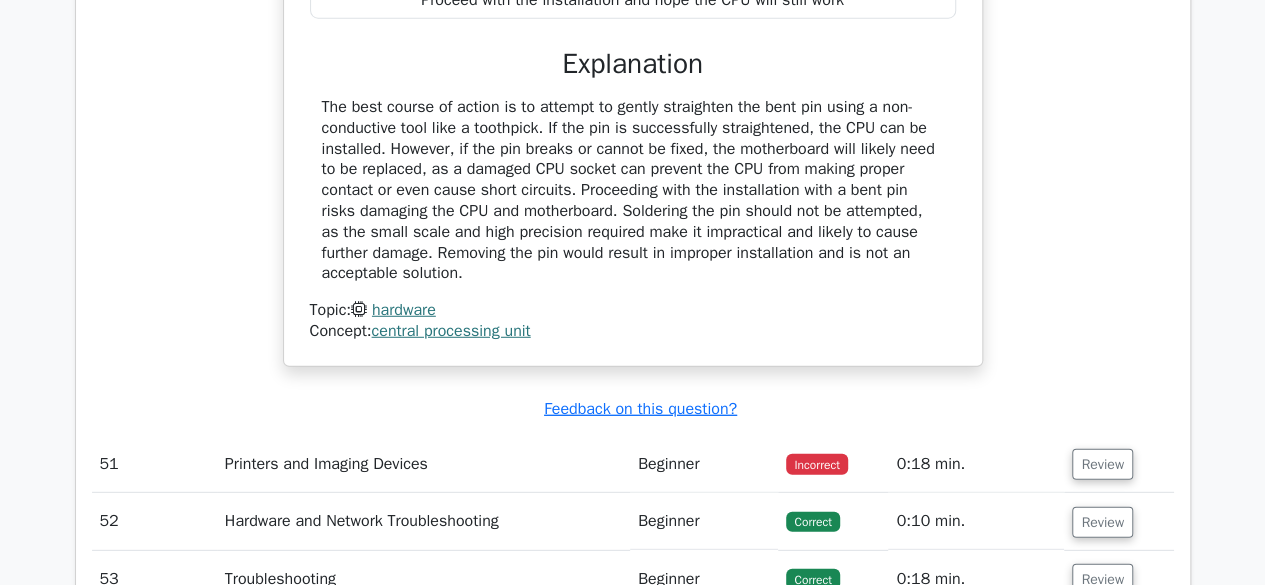 scroll, scrollTop: 44459, scrollLeft: 0, axis: vertical 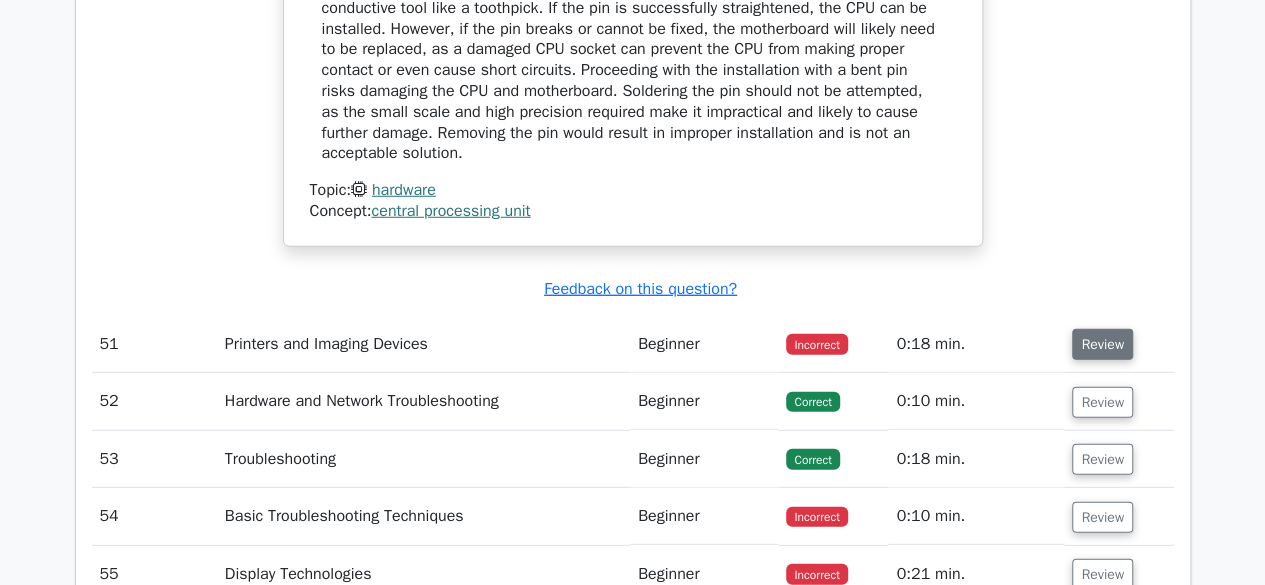 click on "Review" at bounding box center (1102, 344) 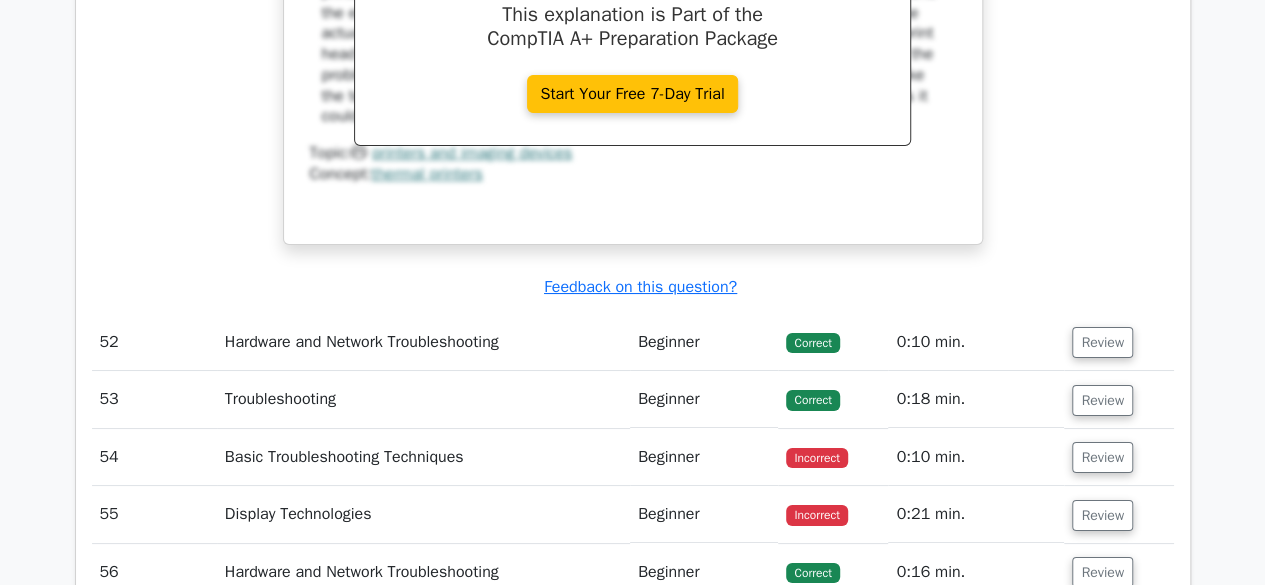 scroll, scrollTop: 45350, scrollLeft: 0, axis: vertical 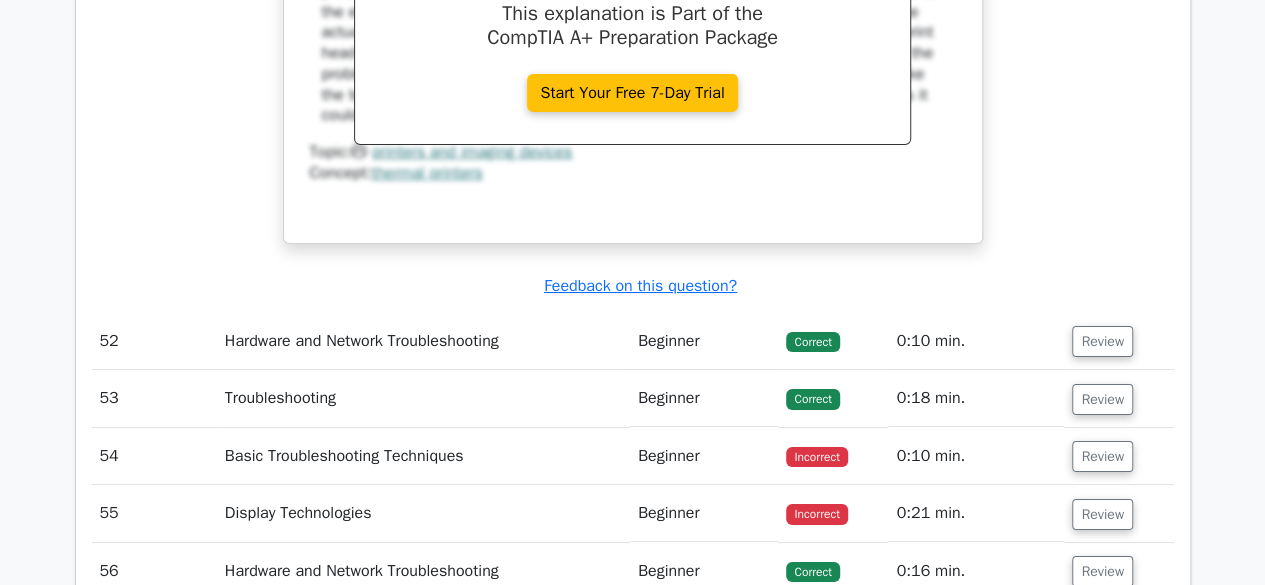 click on "Review" at bounding box center (1102, 341) 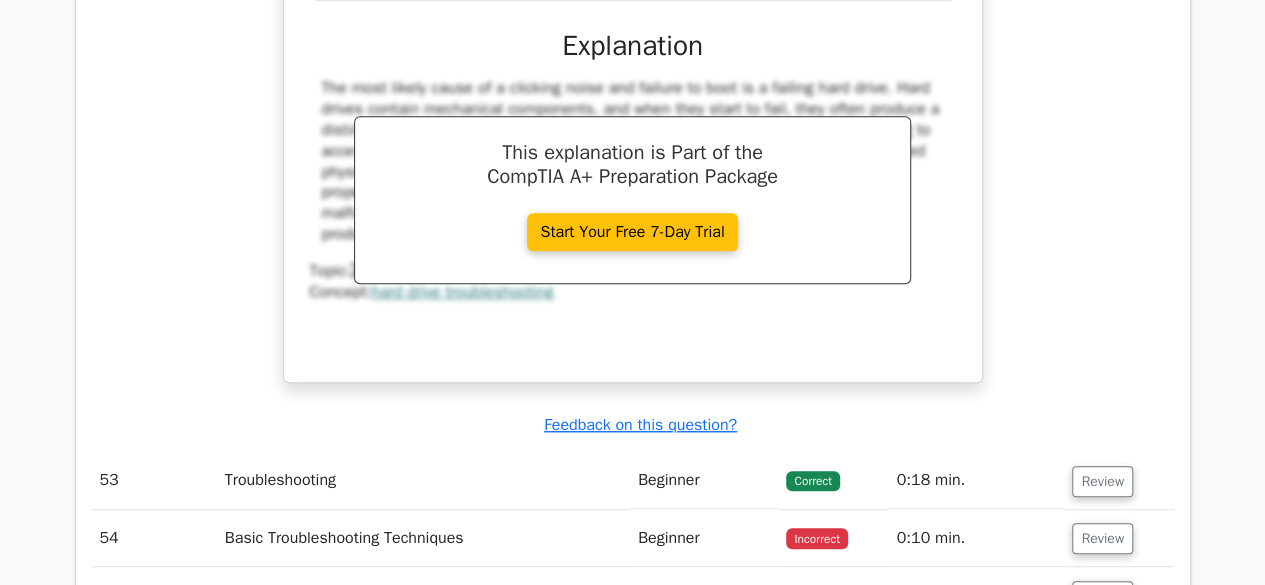 scroll, scrollTop: 46076, scrollLeft: 0, axis: vertical 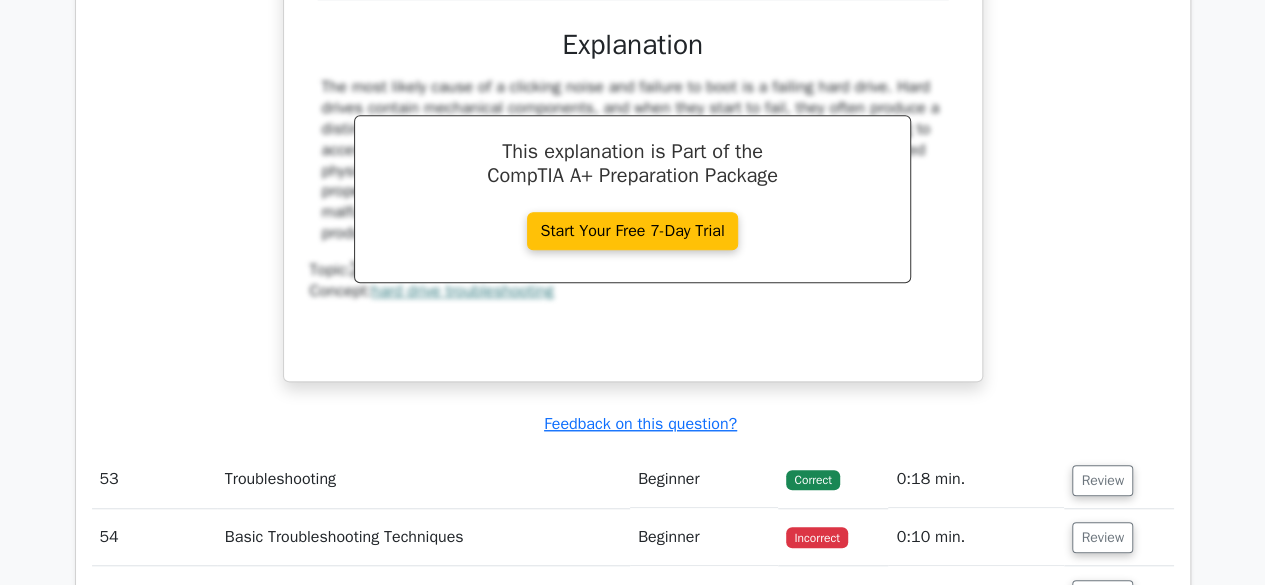 click on "Review" at bounding box center (1118, 479) 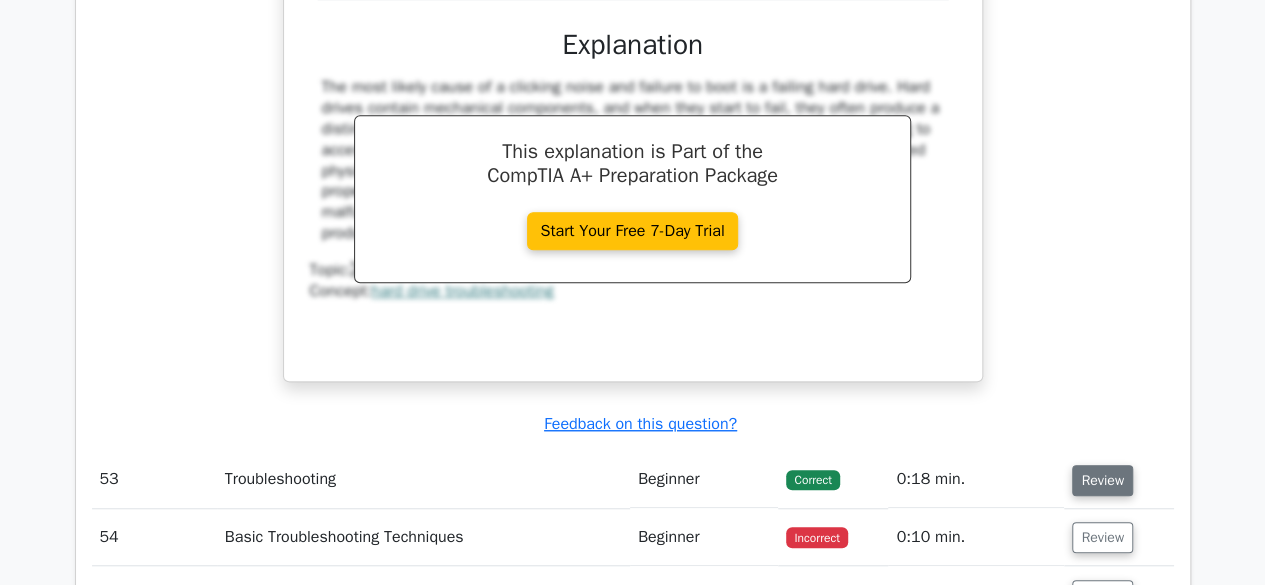 click on "Review" at bounding box center (1102, 480) 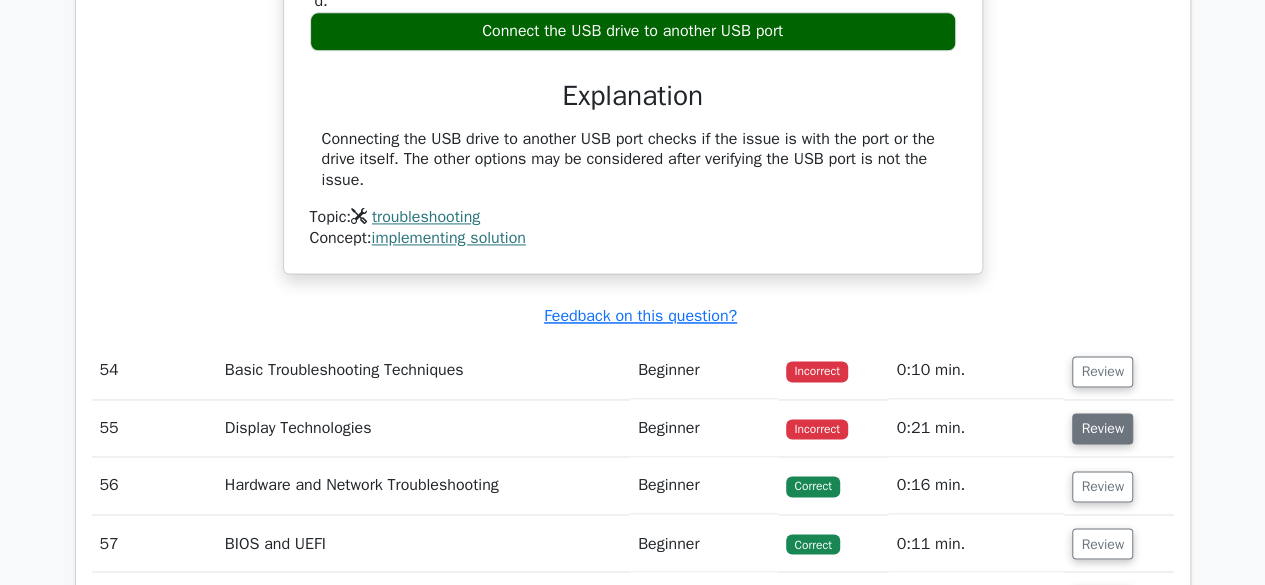 scroll, scrollTop: 46894, scrollLeft: 0, axis: vertical 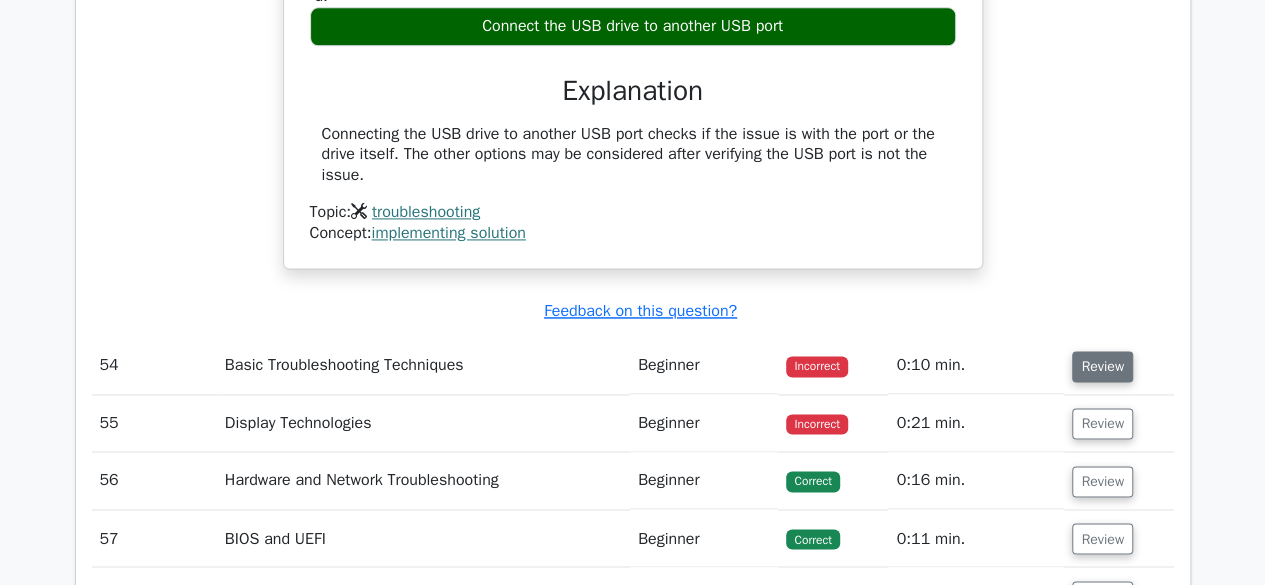click on "Review" at bounding box center (1102, 366) 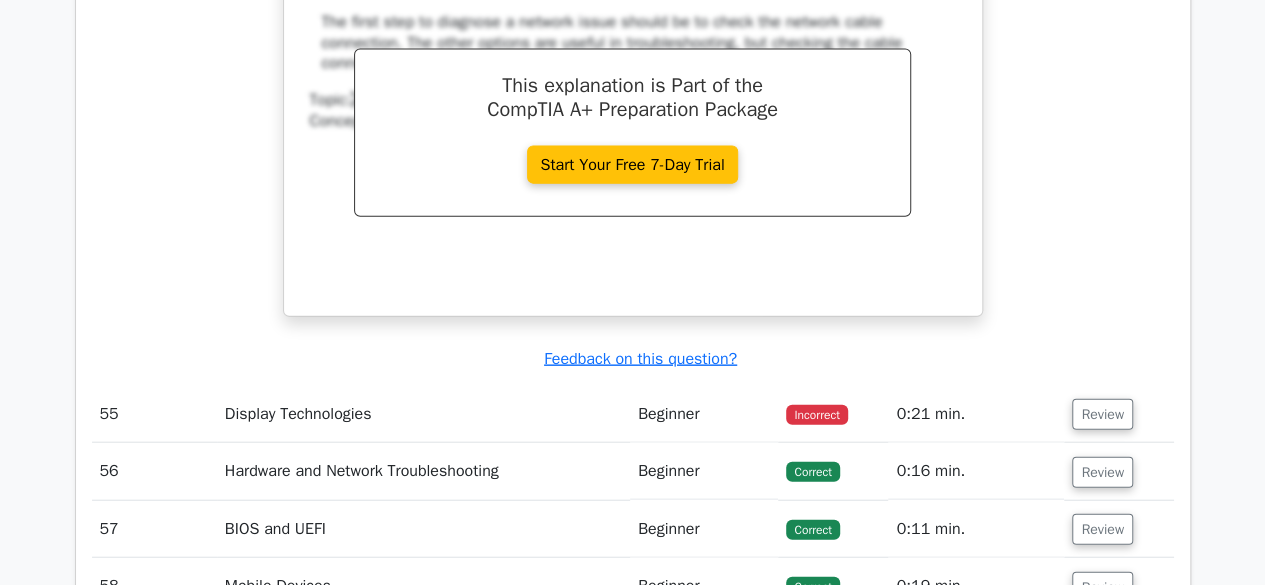 scroll, scrollTop: 47714, scrollLeft: 0, axis: vertical 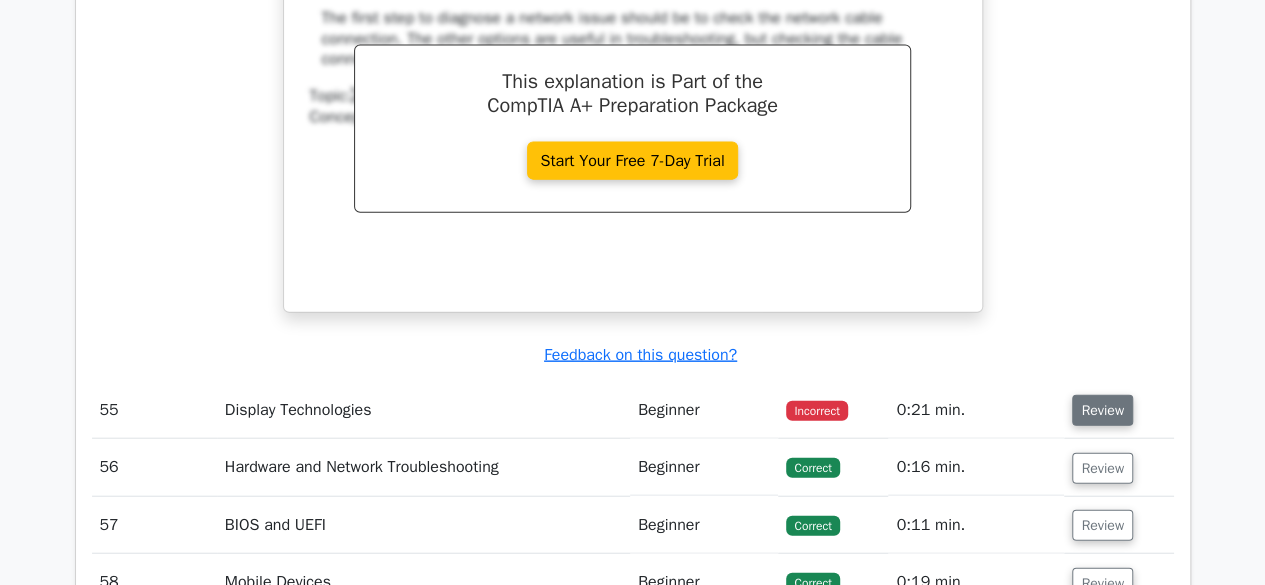 click on "Review" at bounding box center [1102, 410] 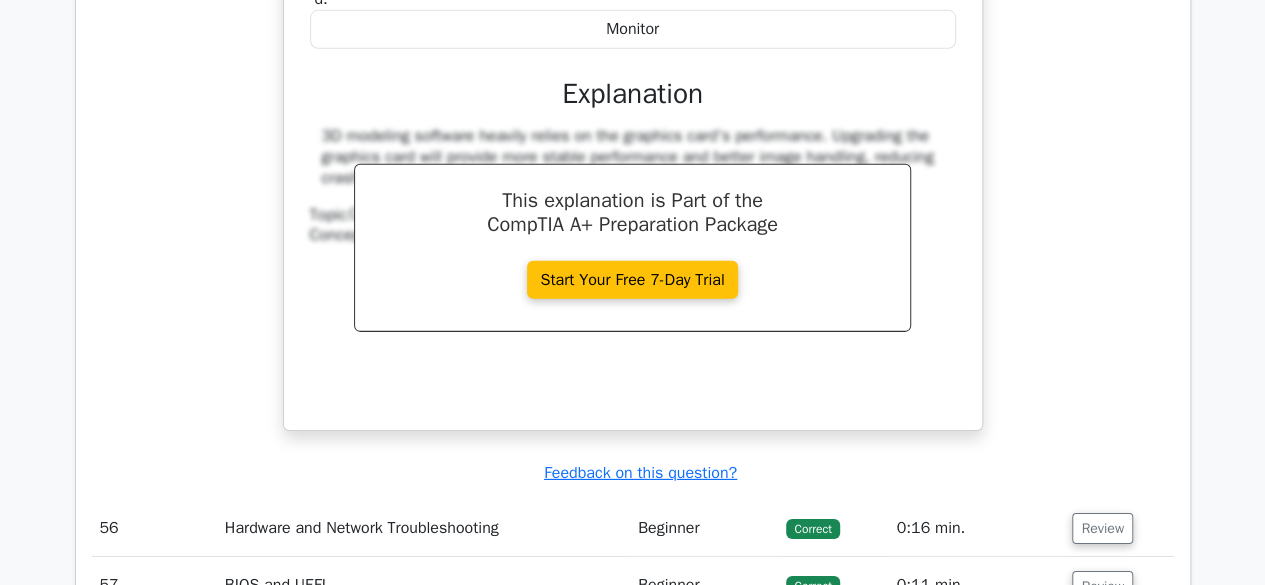 scroll, scrollTop: 48516, scrollLeft: 0, axis: vertical 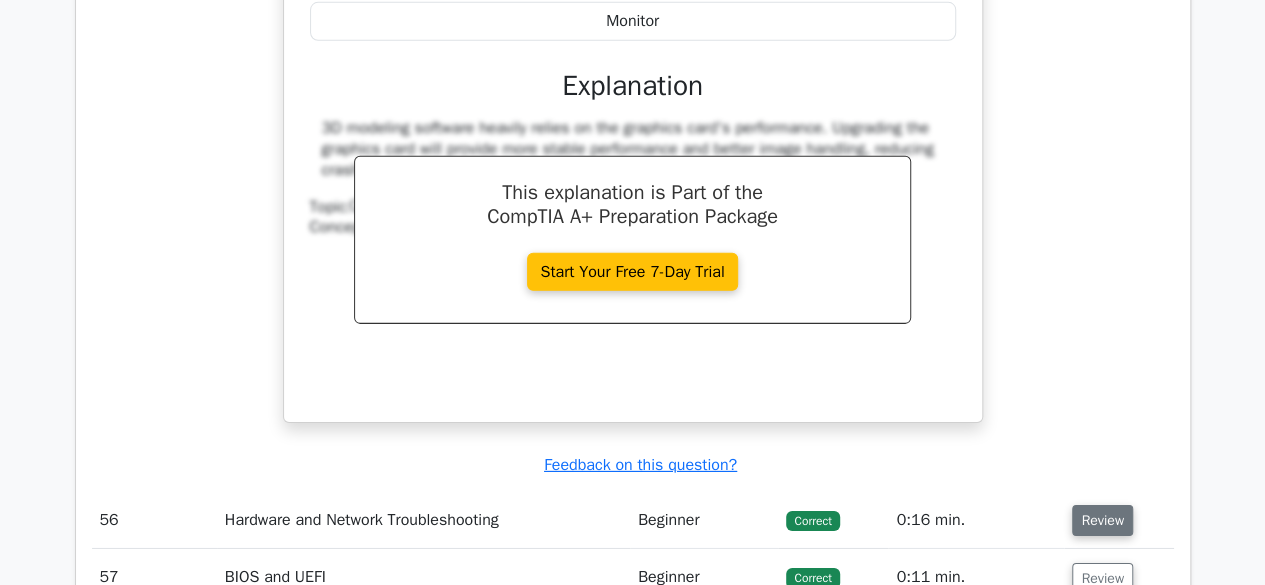 click on "Review" at bounding box center (1102, 520) 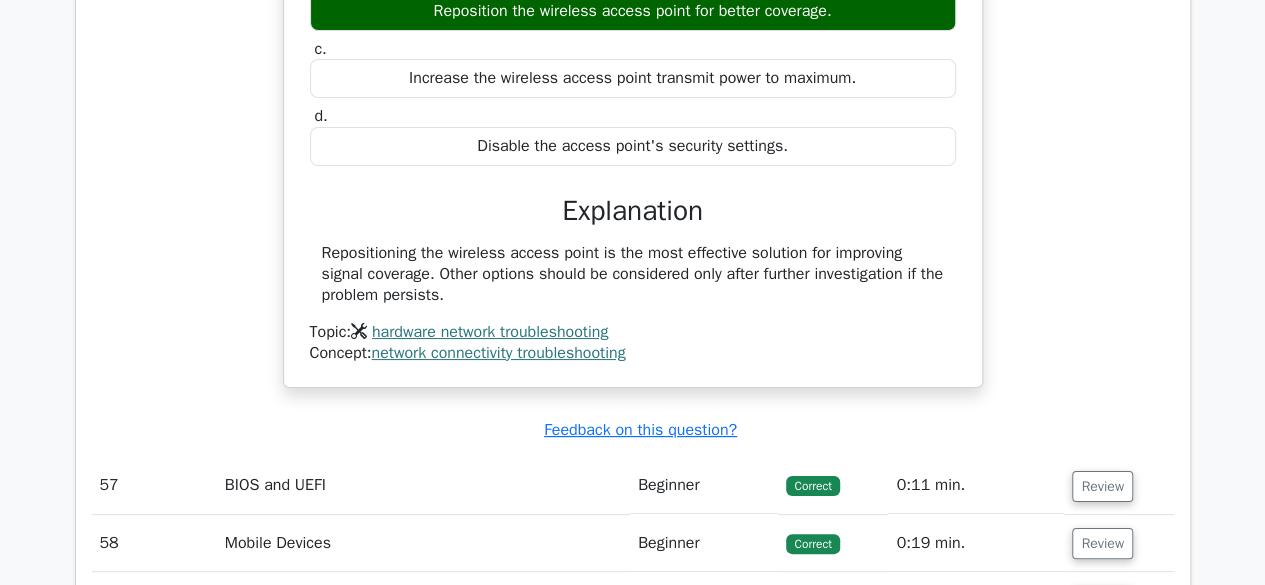 scroll, scrollTop: 49256, scrollLeft: 0, axis: vertical 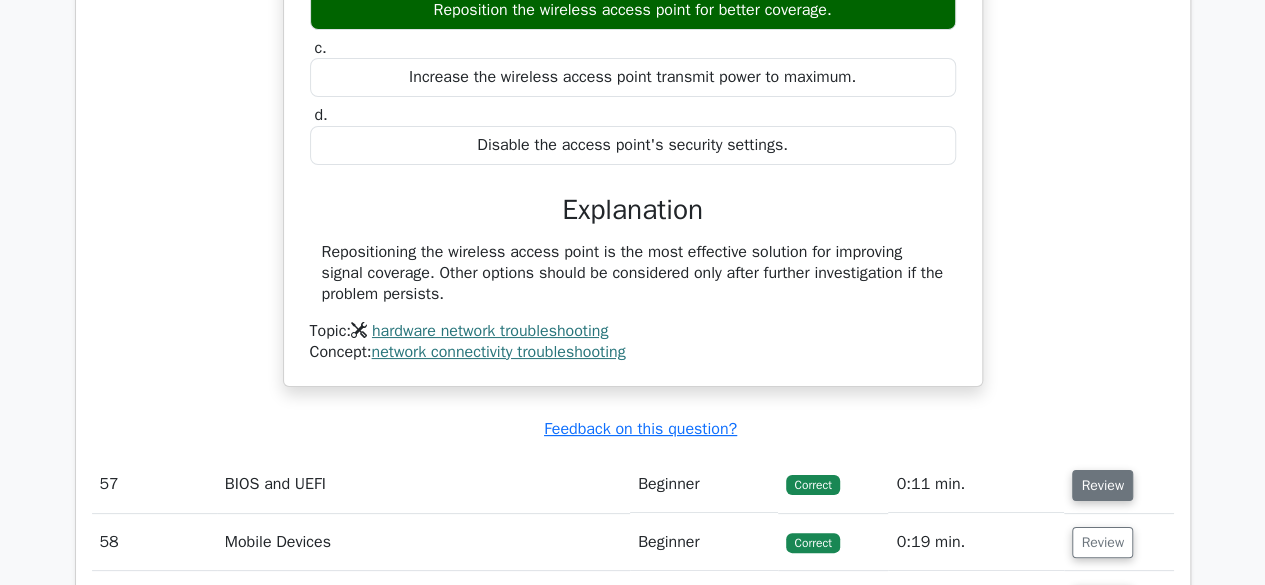 click on "Review" at bounding box center (1102, 485) 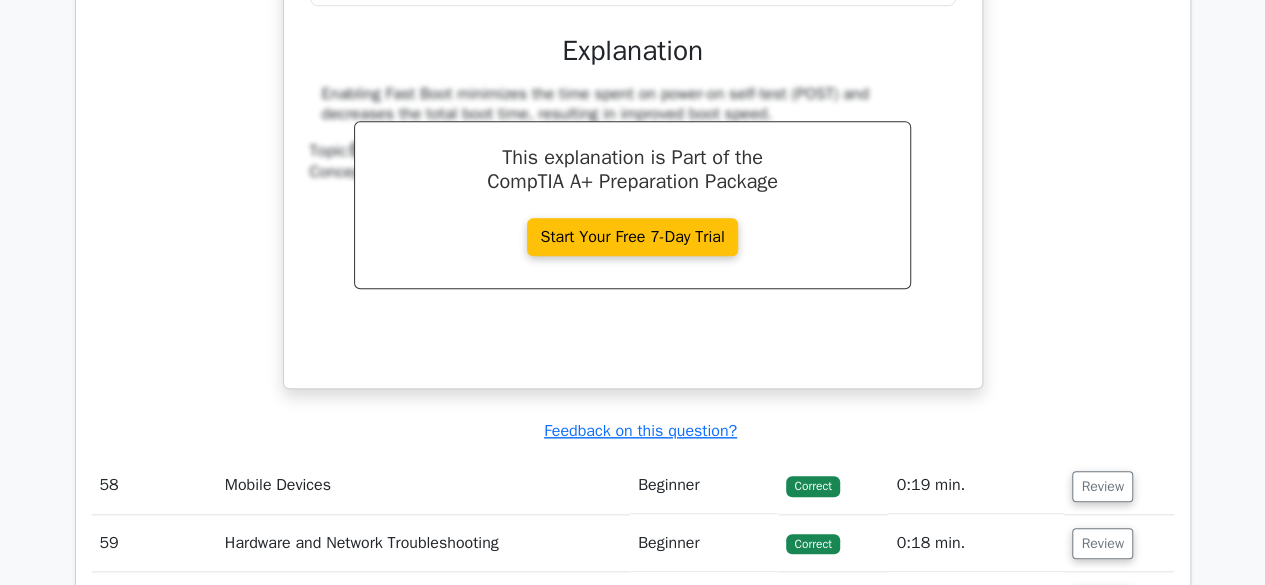 scroll, scrollTop: 50124, scrollLeft: 0, axis: vertical 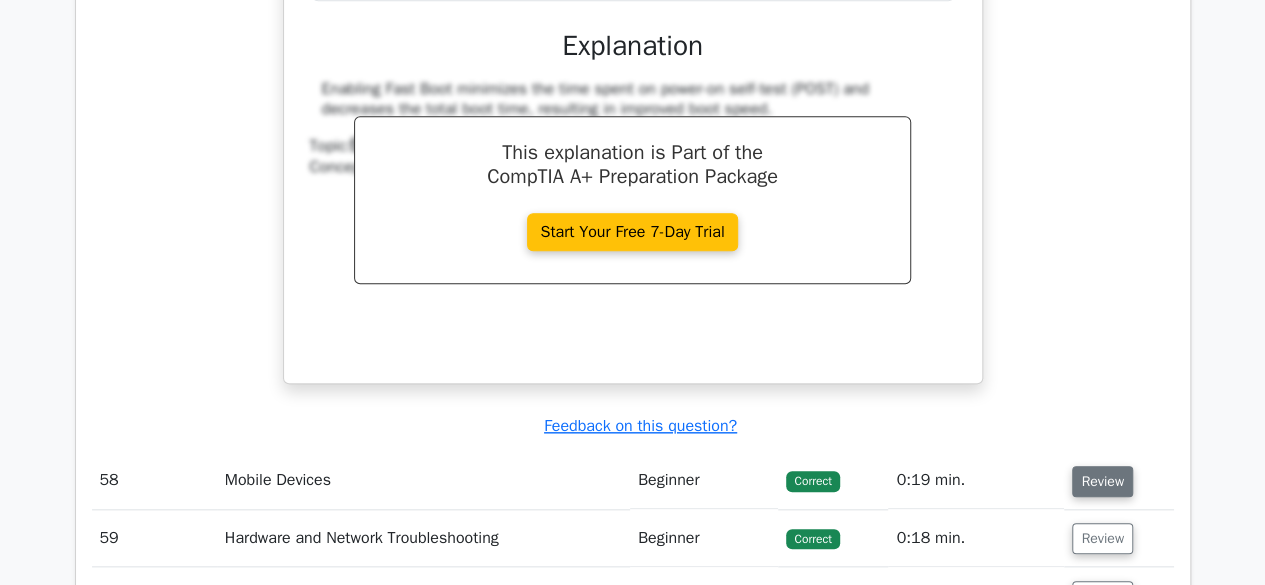 click on "Review" at bounding box center [1102, 481] 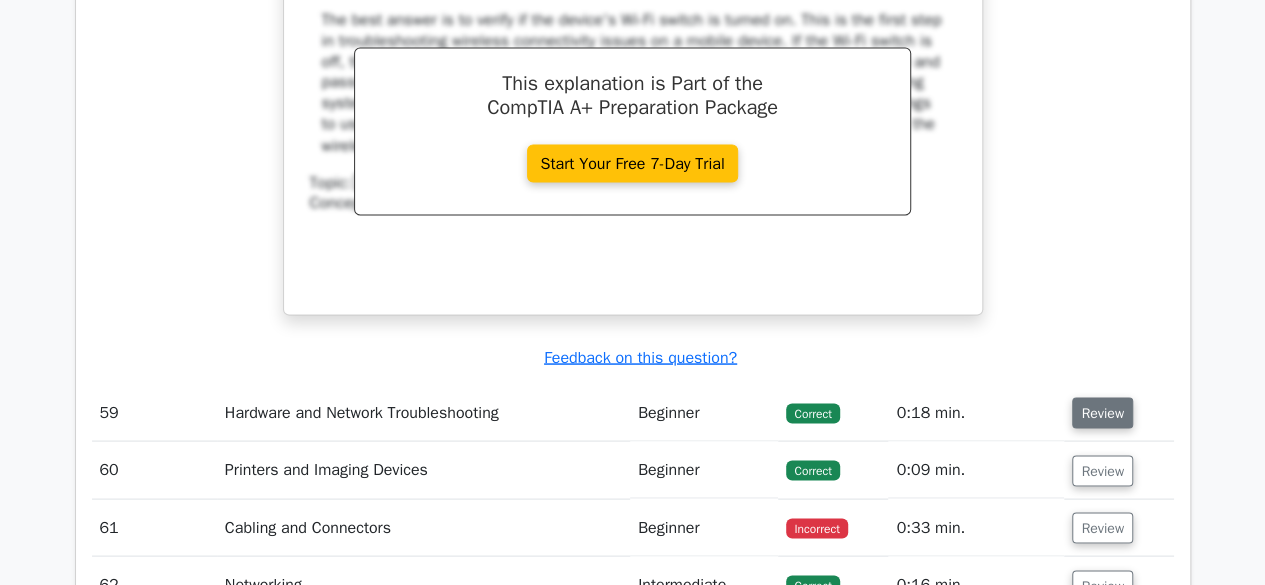 scroll, scrollTop: 51083, scrollLeft: 0, axis: vertical 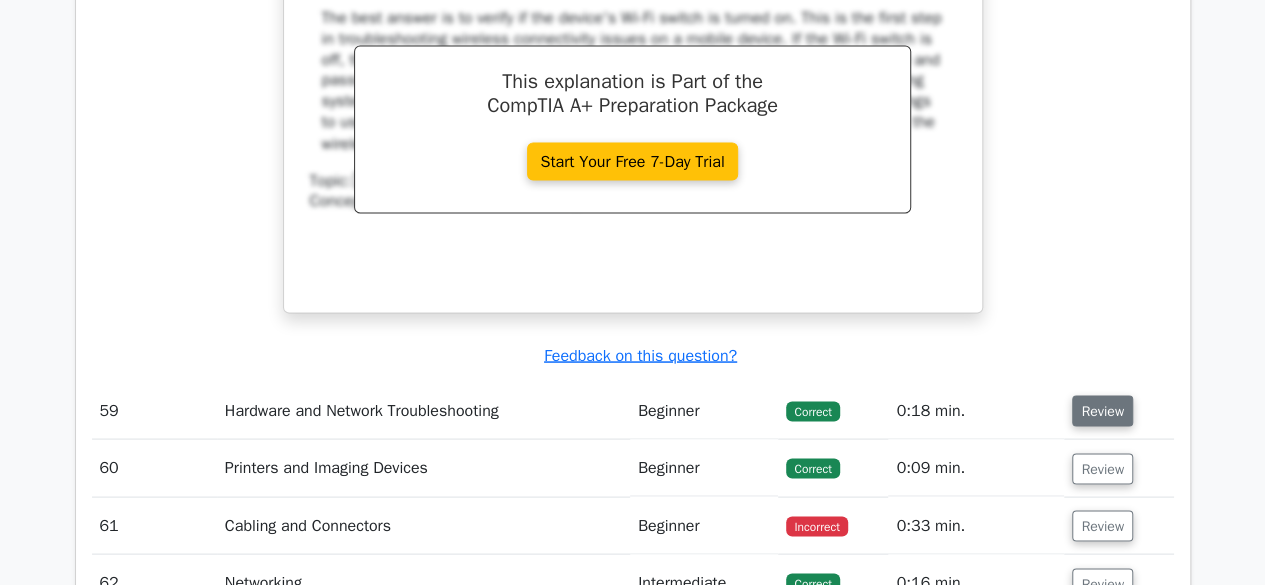 click on "Review" at bounding box center [1102, 410] 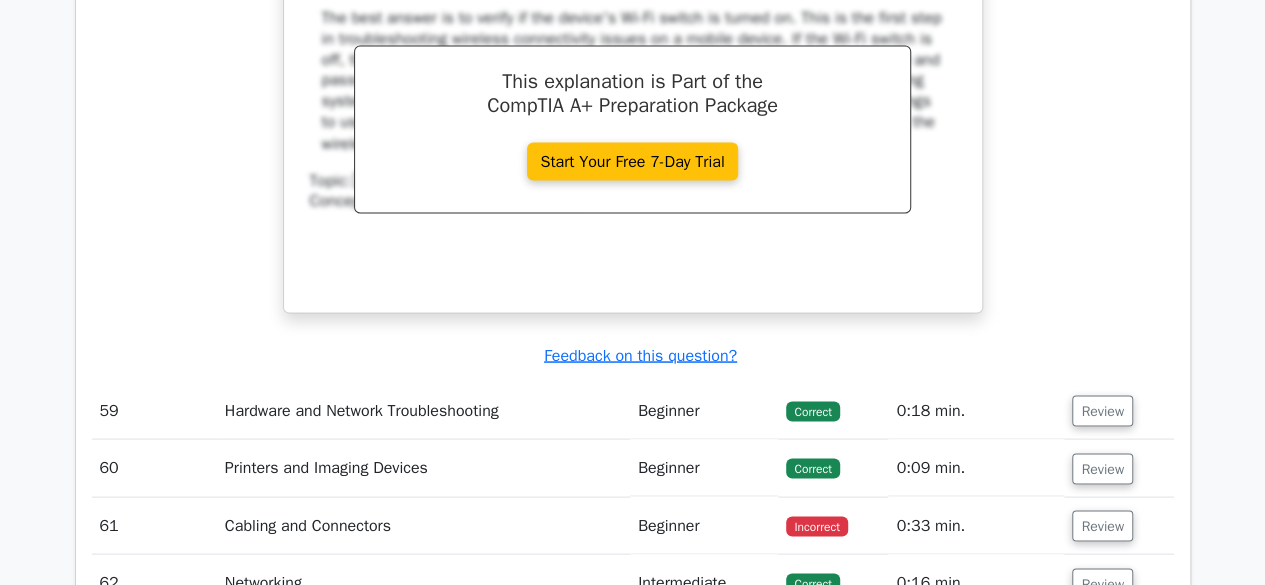 scroll, scrollTop: 51227, scrollLeft: 0, axis: vertical 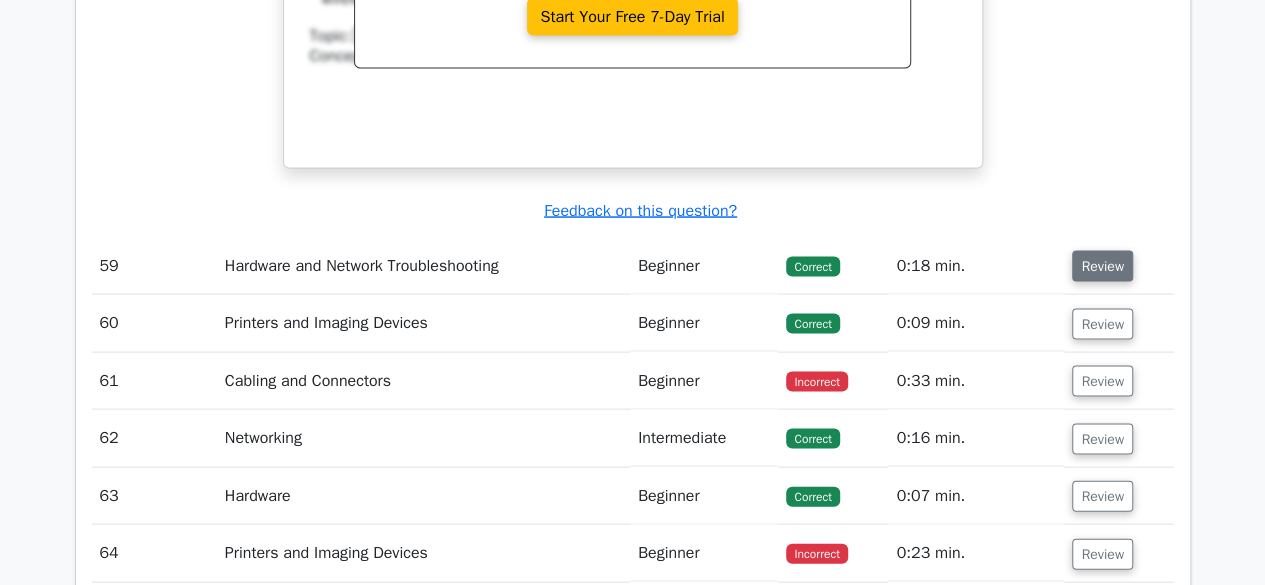 click on "Review" at bounding box center (1102, 266) 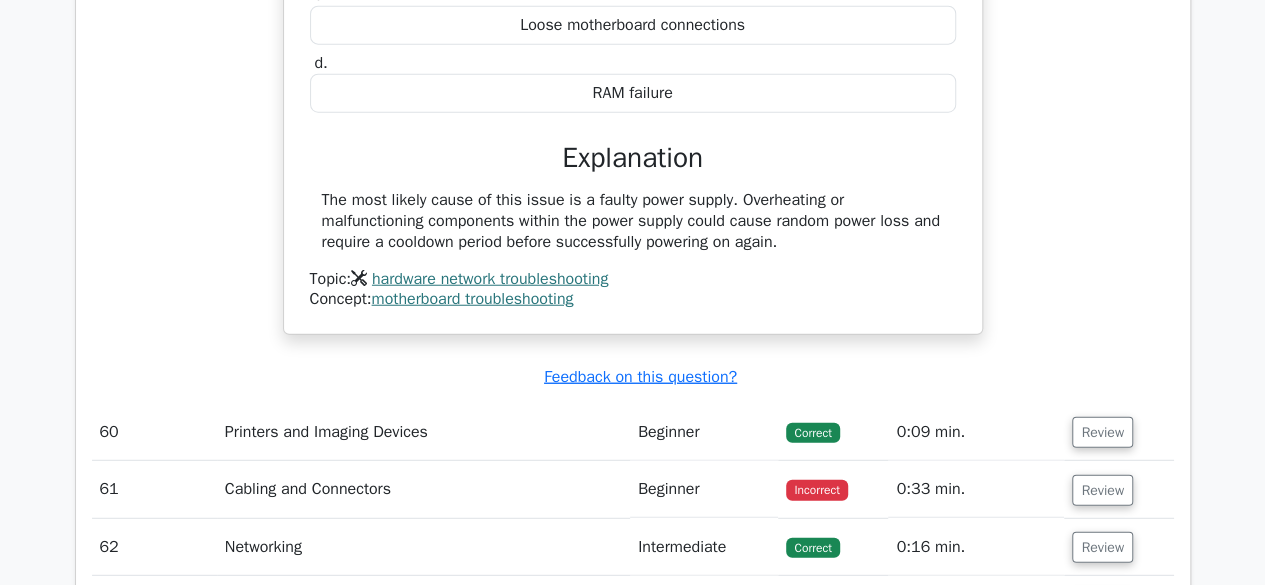 scroll, scrollTop: 51792, scrollLeft: 0, axis: vertical 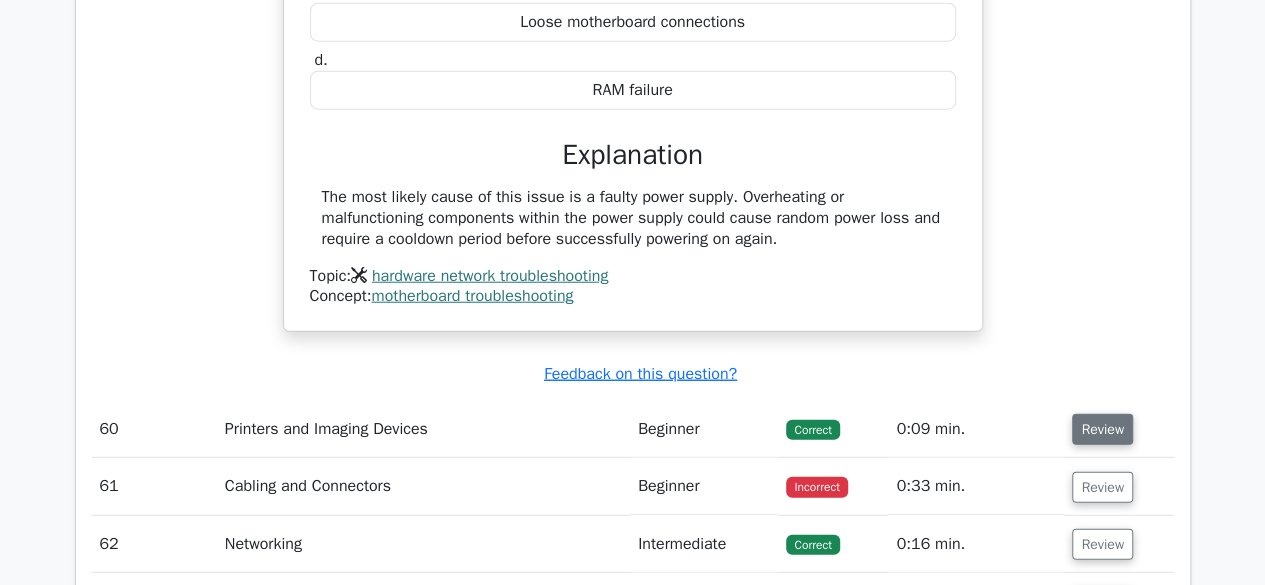 click on "Review" at bounding box center (1102, 429) 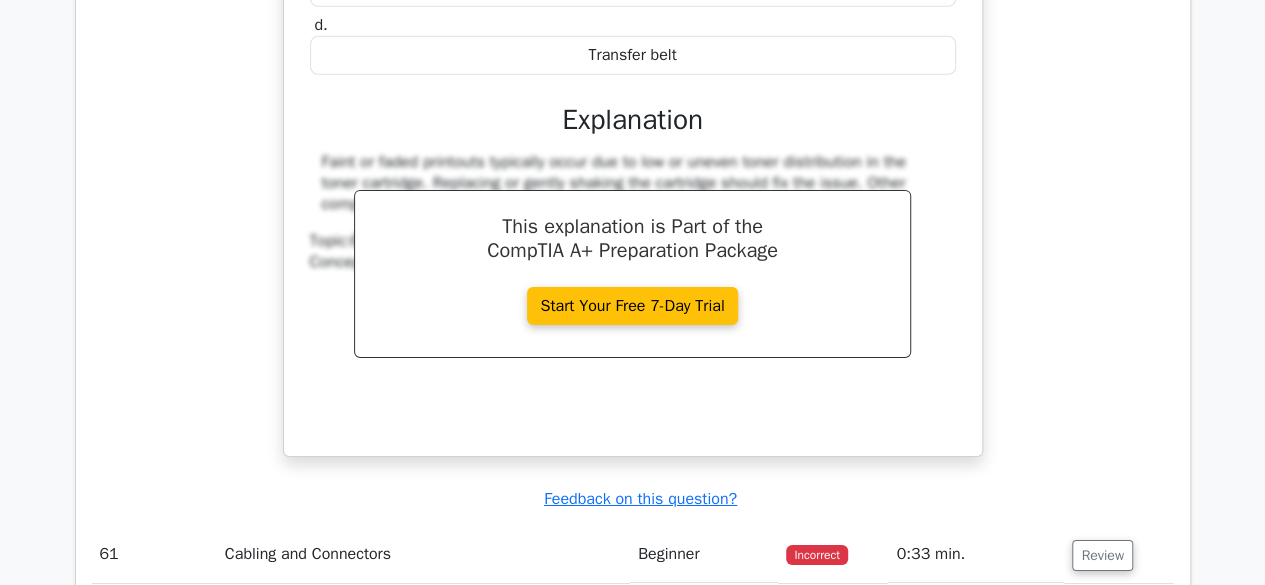 scroll, scrollTop: 52562, scrollLeft: 0, axis: vertical 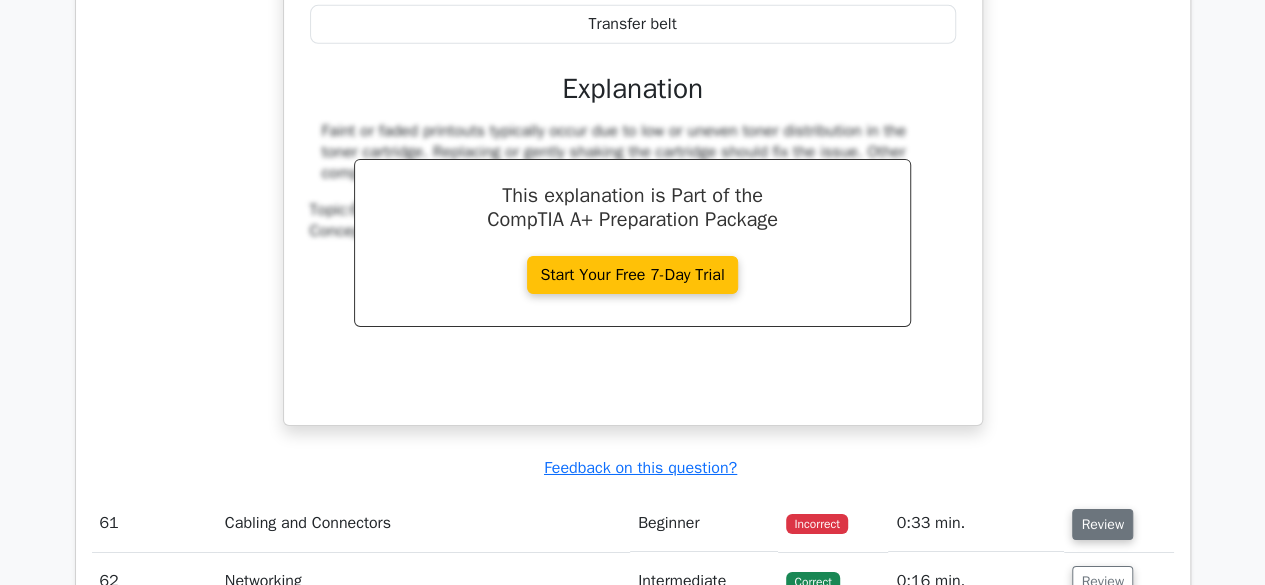 click on "Review" at bounding box center [1102, 524] 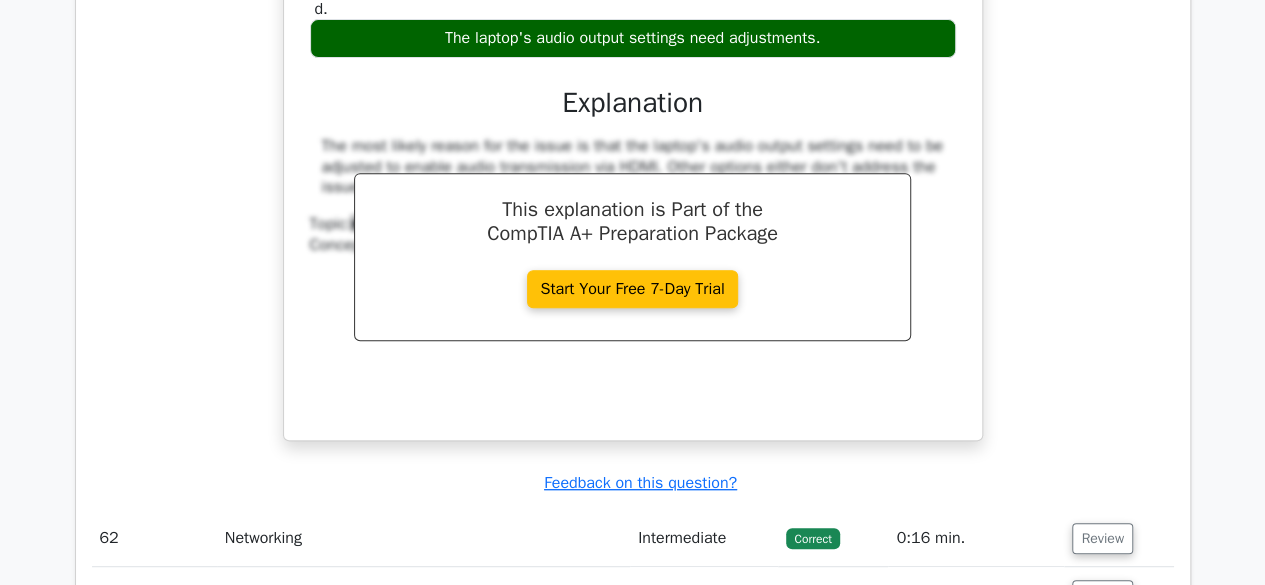 scroll, scrollTop: 53413, scrollLeft: 0, axis: vertical 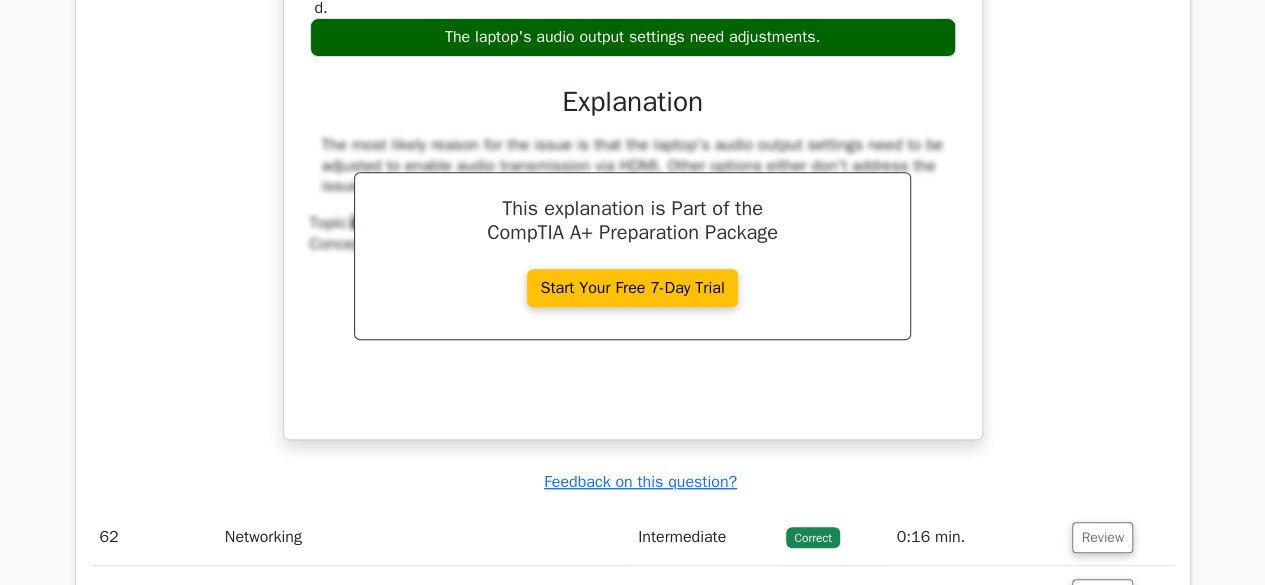 click on "Review" at bounding box center [1102, 537] 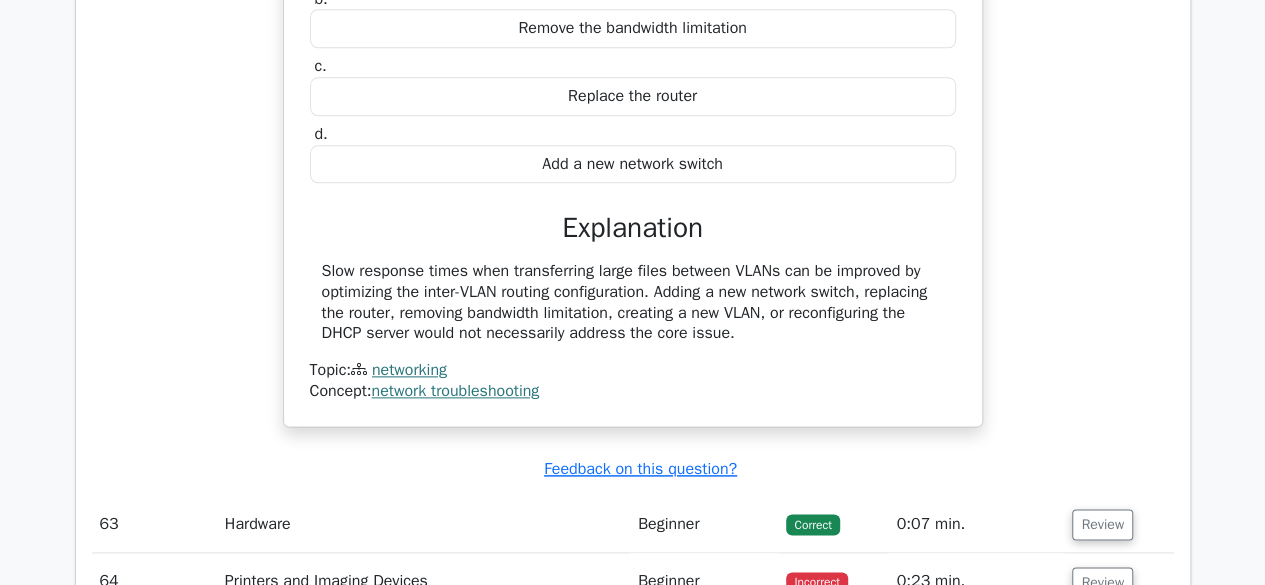 scroll, scrollTop: 54177, scrollLeft: 0, axis: vertical 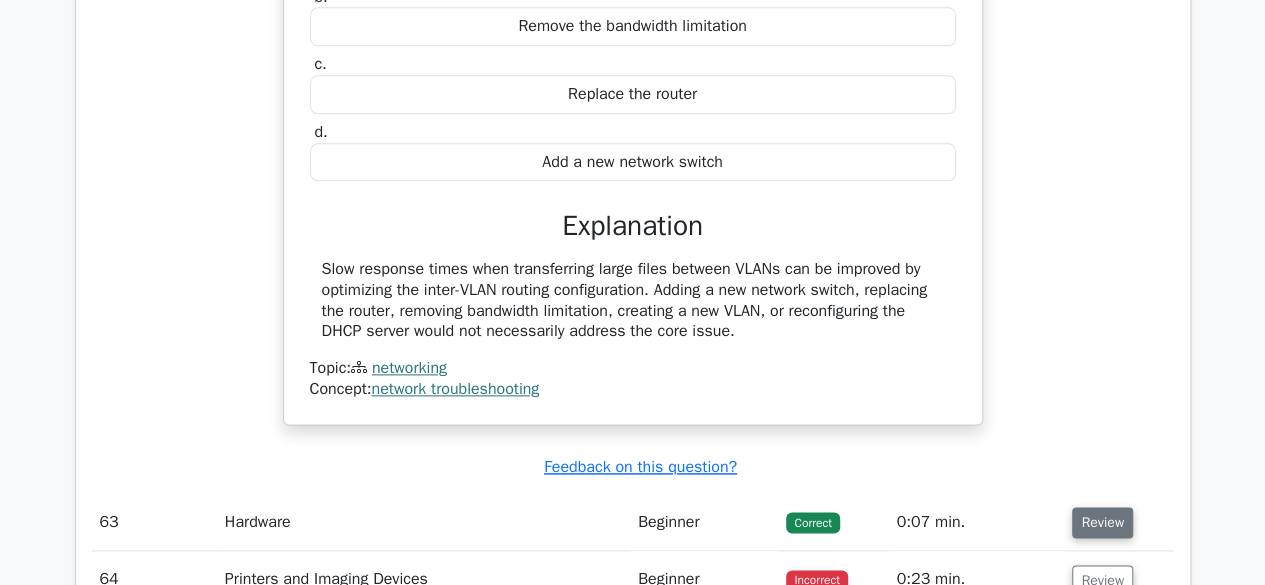 click on "Review" at bounding box center [1102, 522] 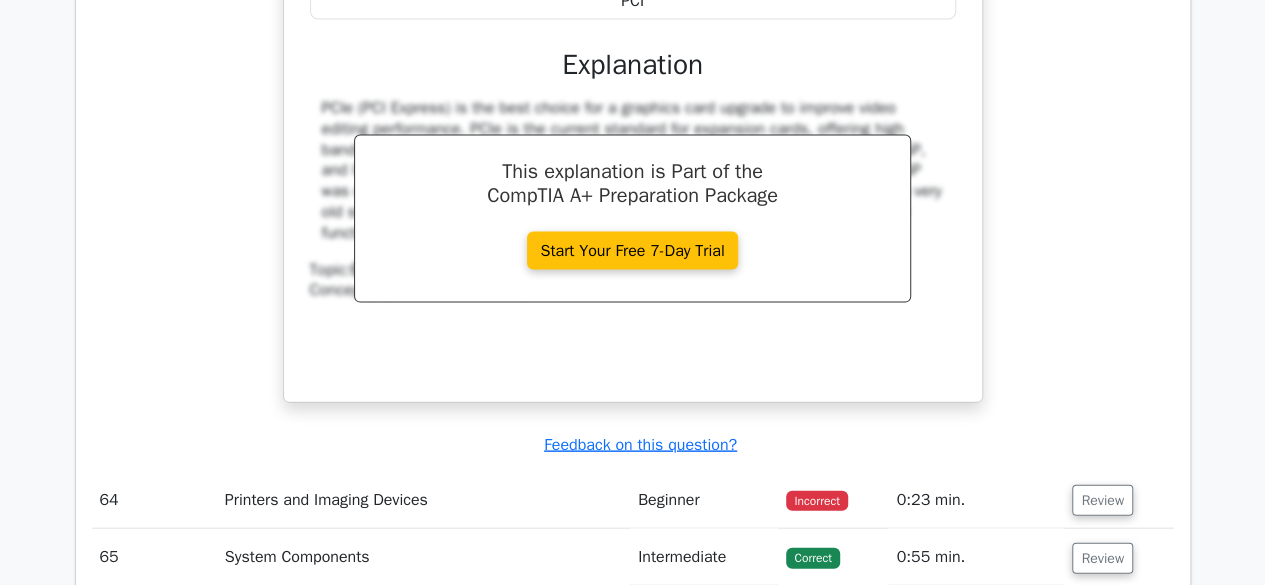 scroll, scrollTop: 55090, scrollLeft: 0, axis: vertical 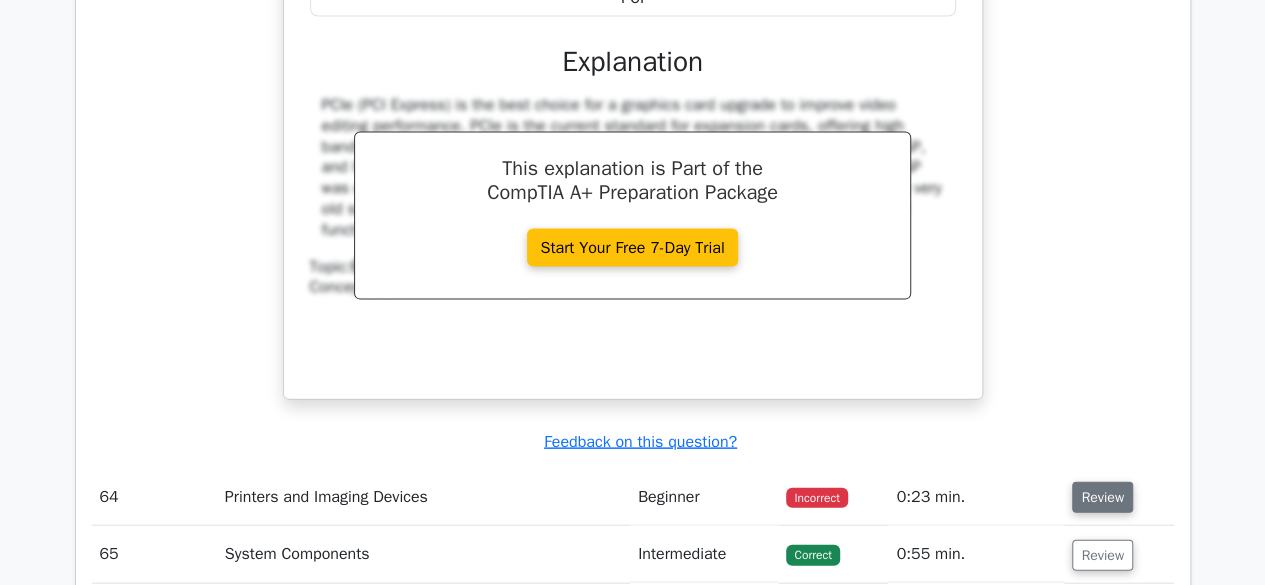 click on "Review" at bounding box center (1102, 497) 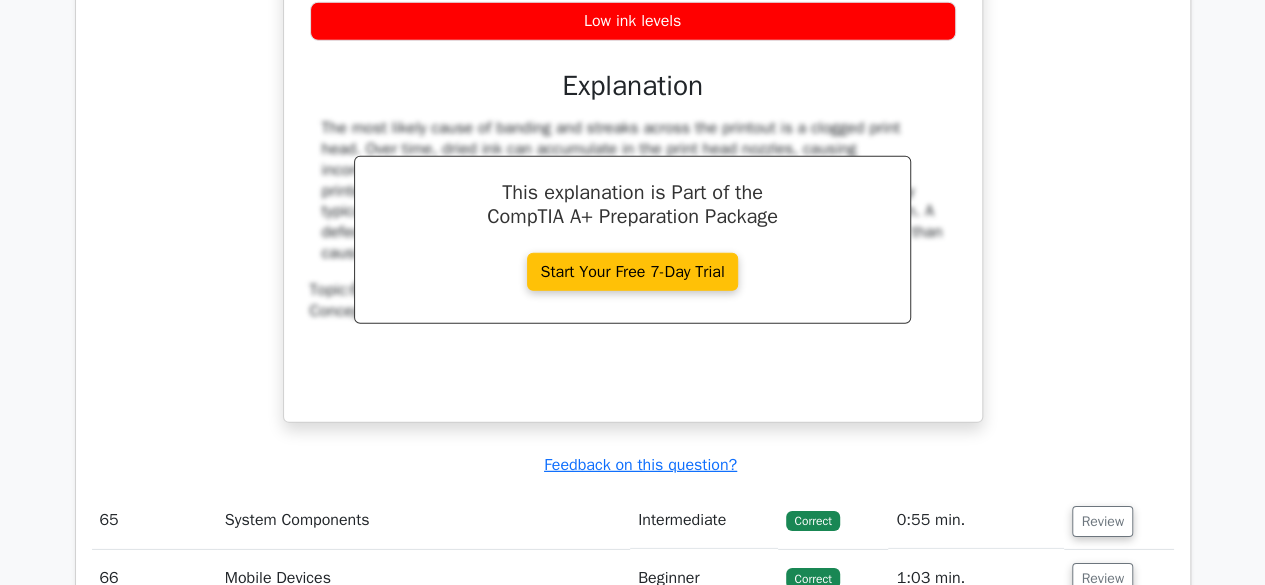 scroll, scrollTop: 55956, scrollLeft: 0, axis: vertical 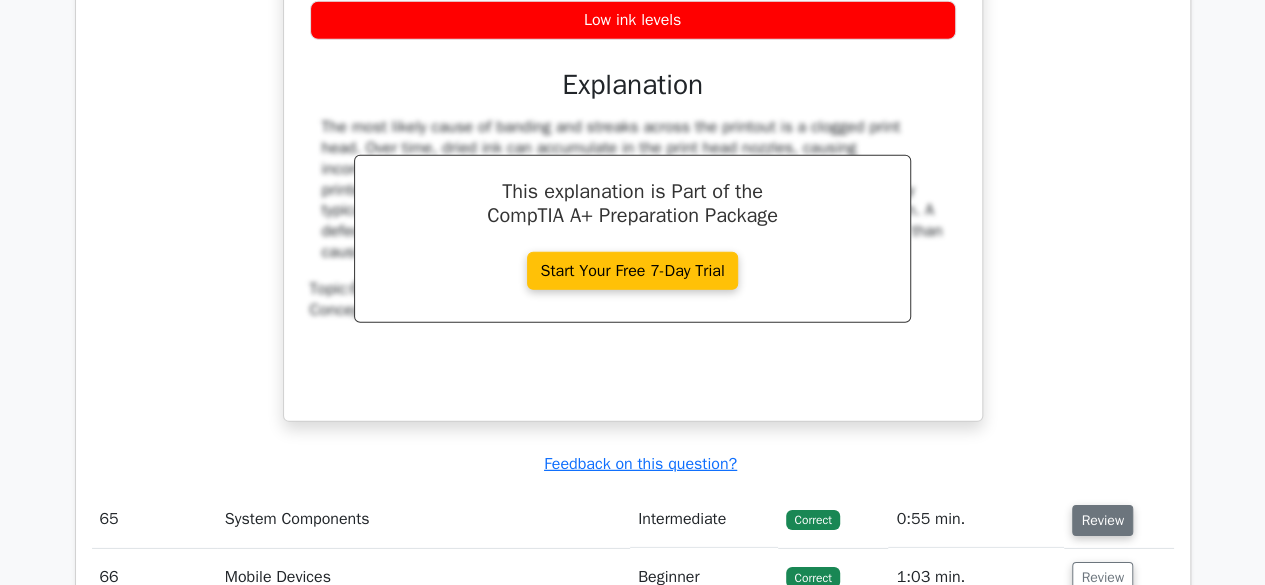click on "Review" at bounding box center [1102, 520] 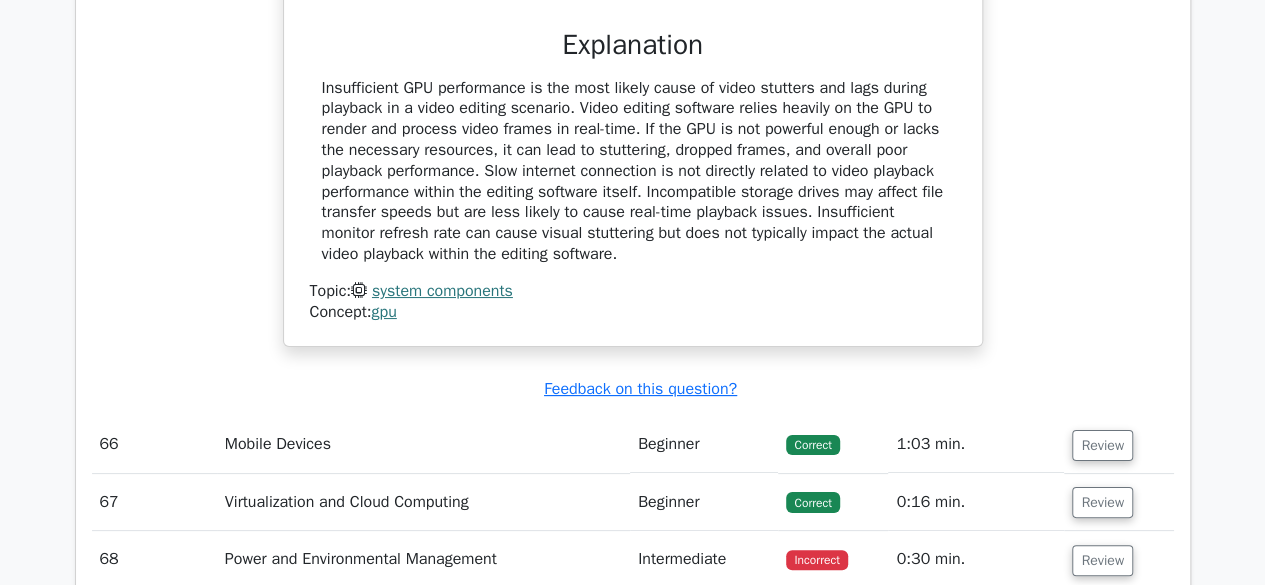 scroll, scrollTop: 56863, scrollLeft: 0, axis: vertical 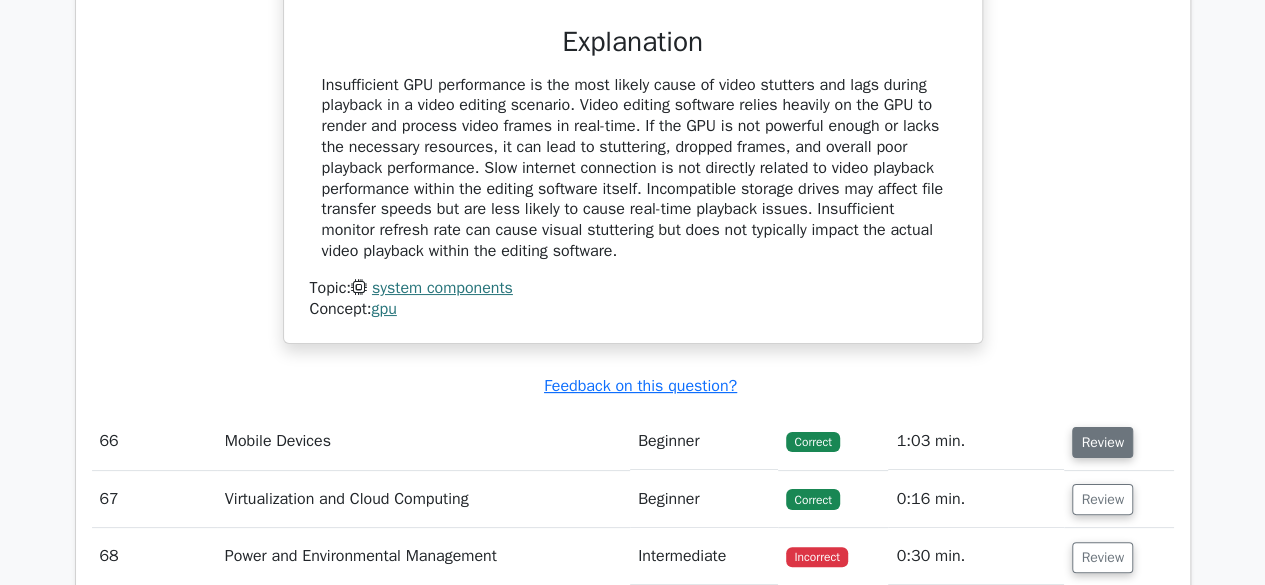 click on "Review" at bounding box center (1102, 442) 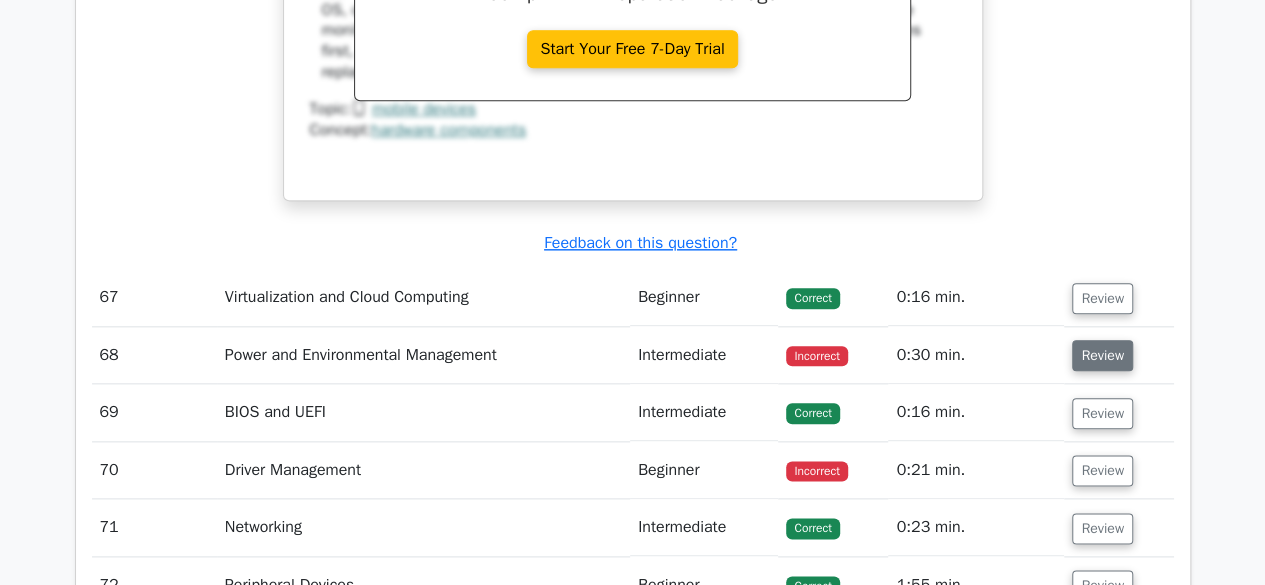 scroll, scrollTop: 57910, scrollLeft: 0, axis: vertical 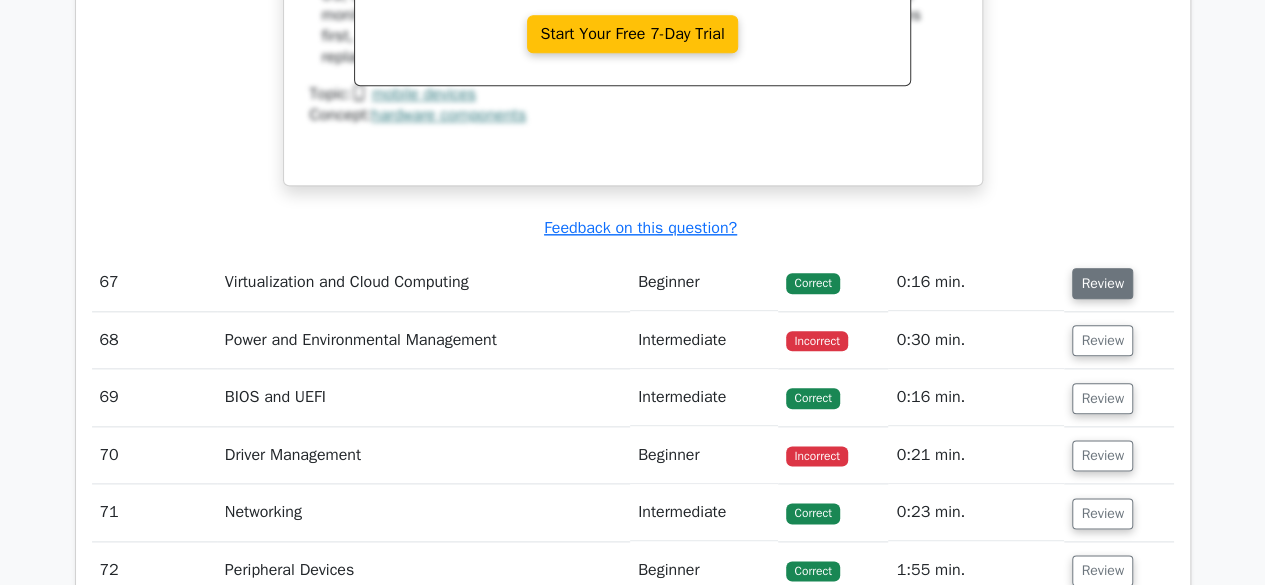 click on "Review" at bounding box center [1102, 283] 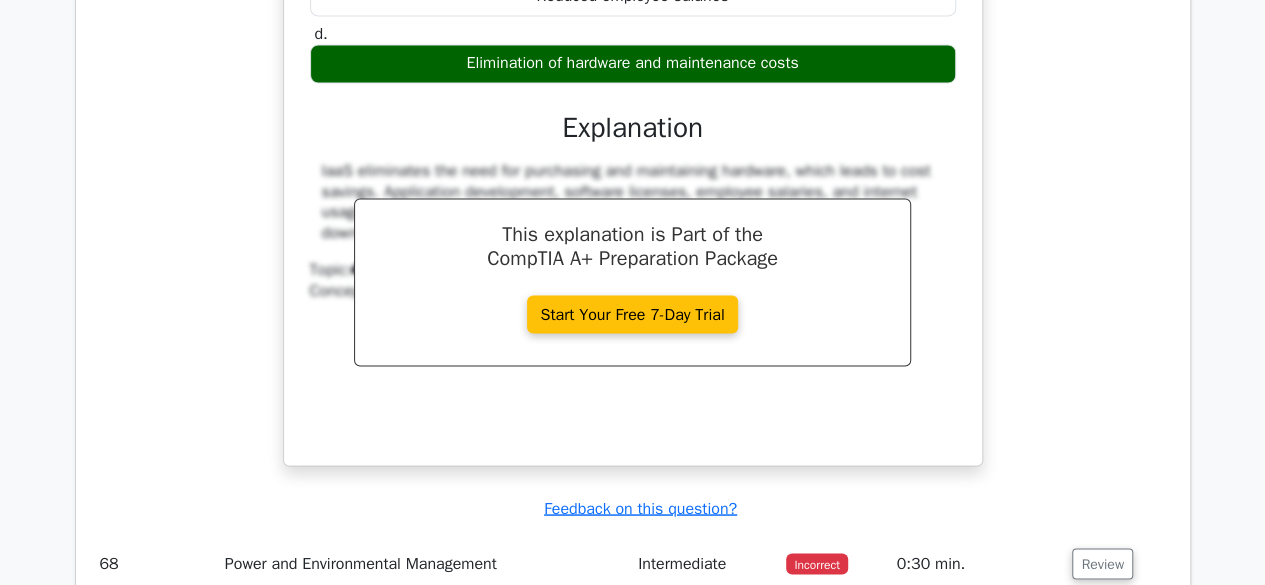 scroll, scrollTop: 58513, scrollLeft: 0, axis: vertical 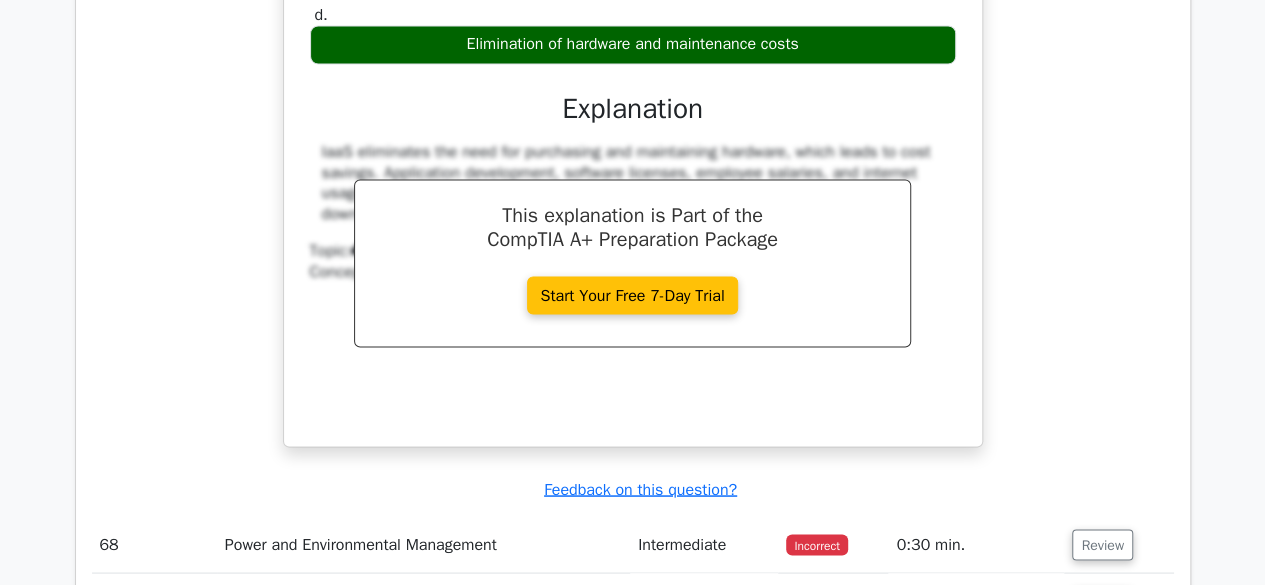 click on "Review" at bounding box center [1118, 544] 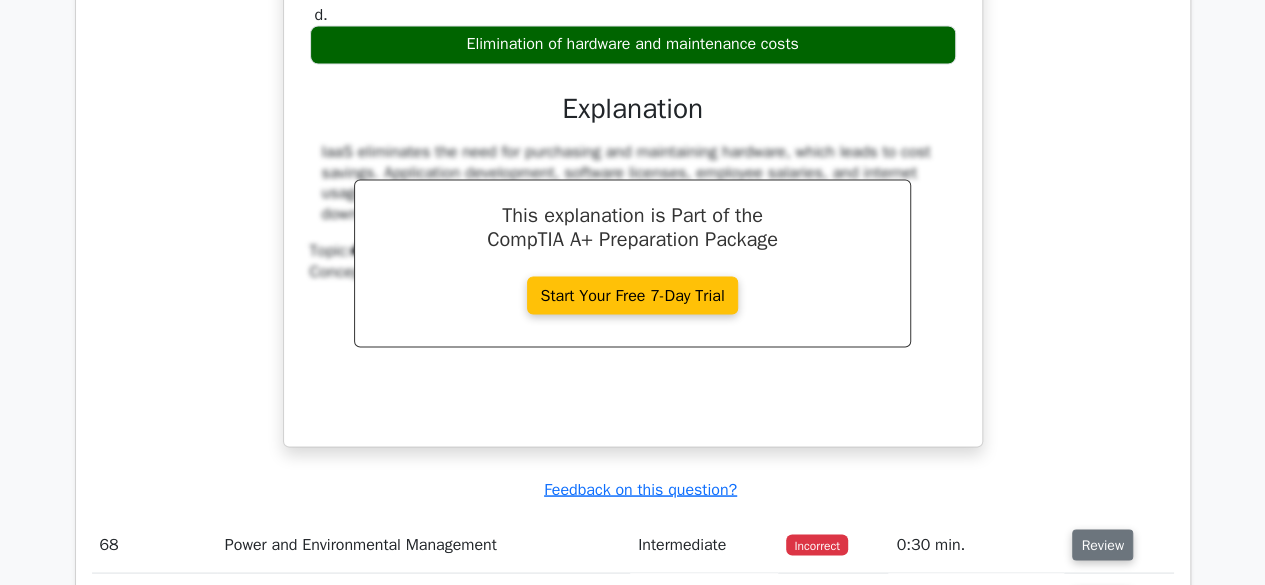 click on "Review" at bounding box center [1102, 544] 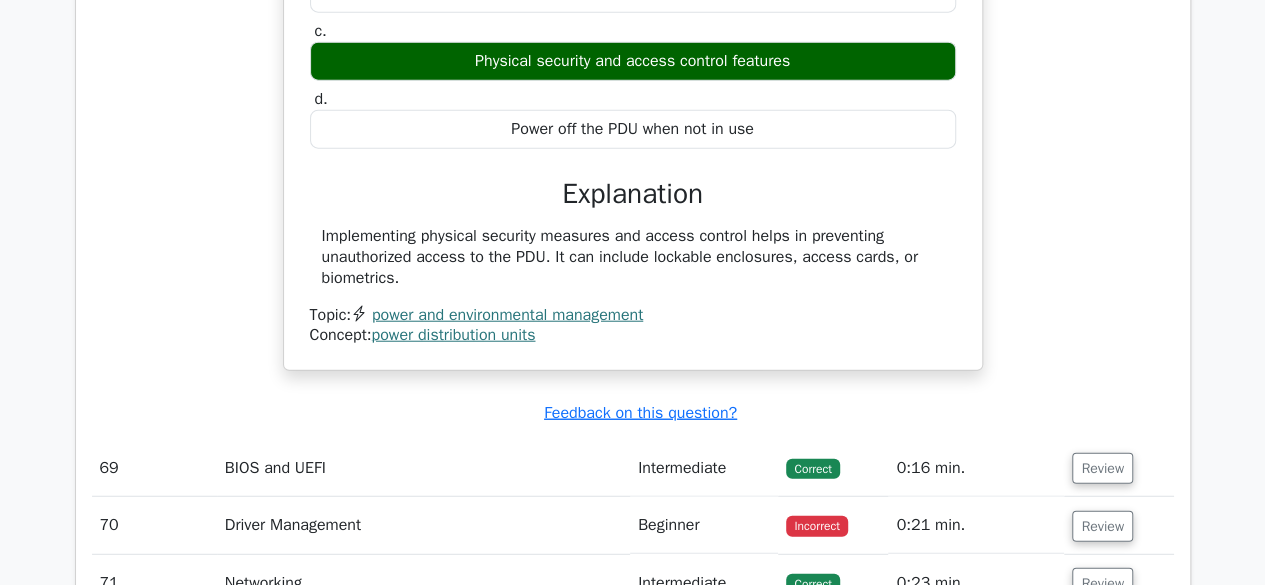 scroll, scrollTop: 59295, scrollLeft: 0, axis: vertical 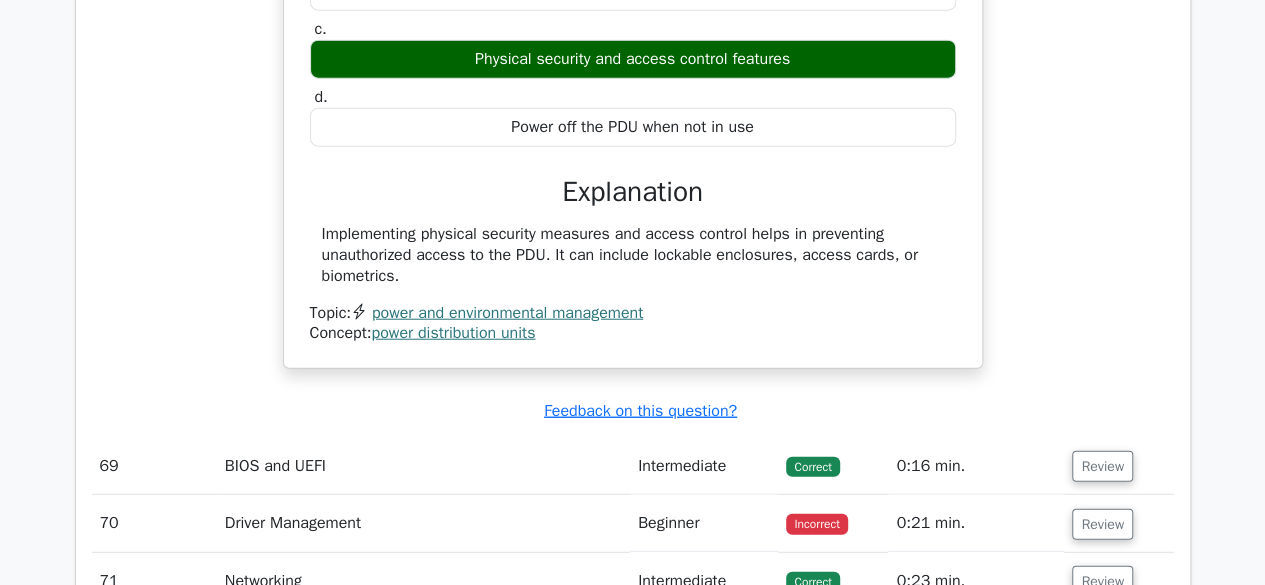 click on "Review" at bounding box center [1118, 466] 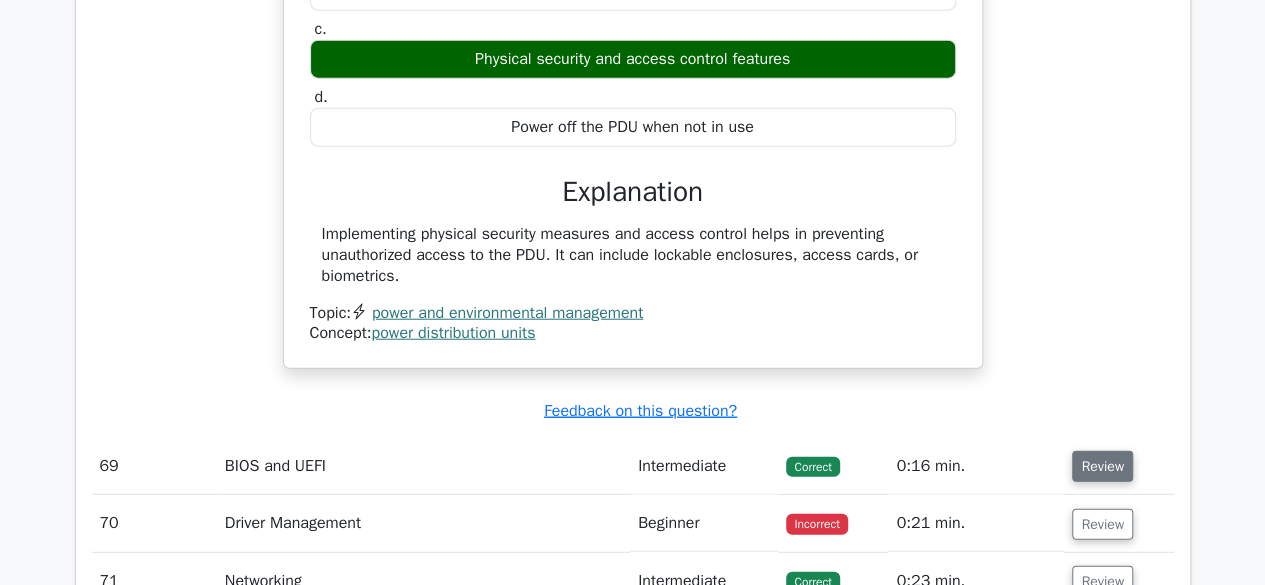 click on "Review" at bounding box center (1102, 466) 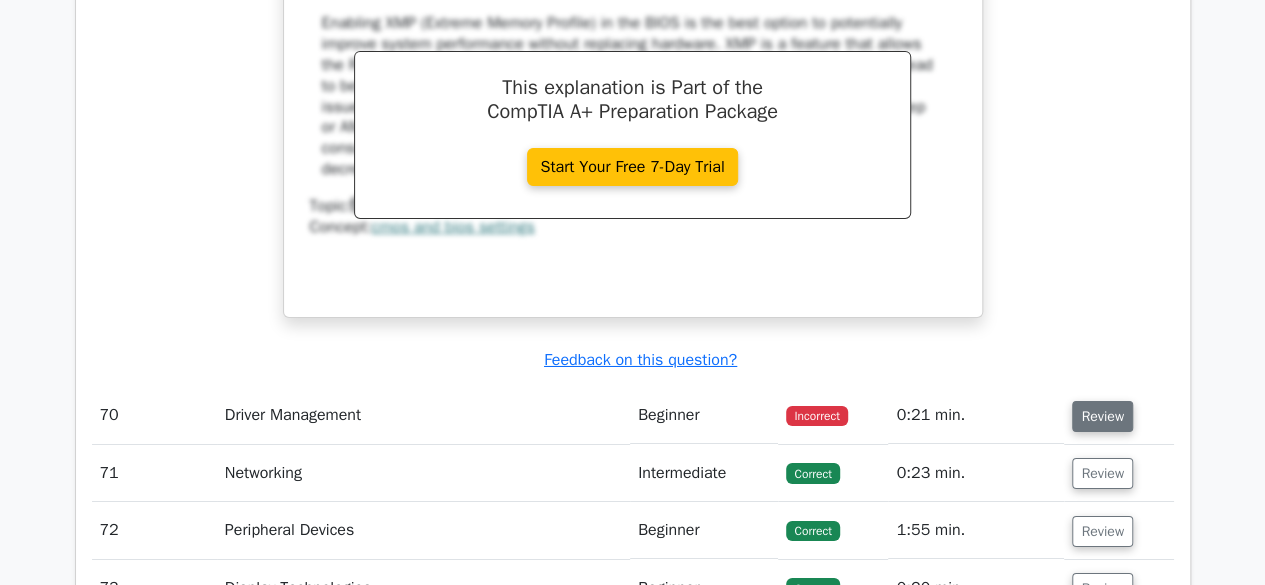scroll, scrollTop: 60237, scrollLeft: 0, axis: vertical 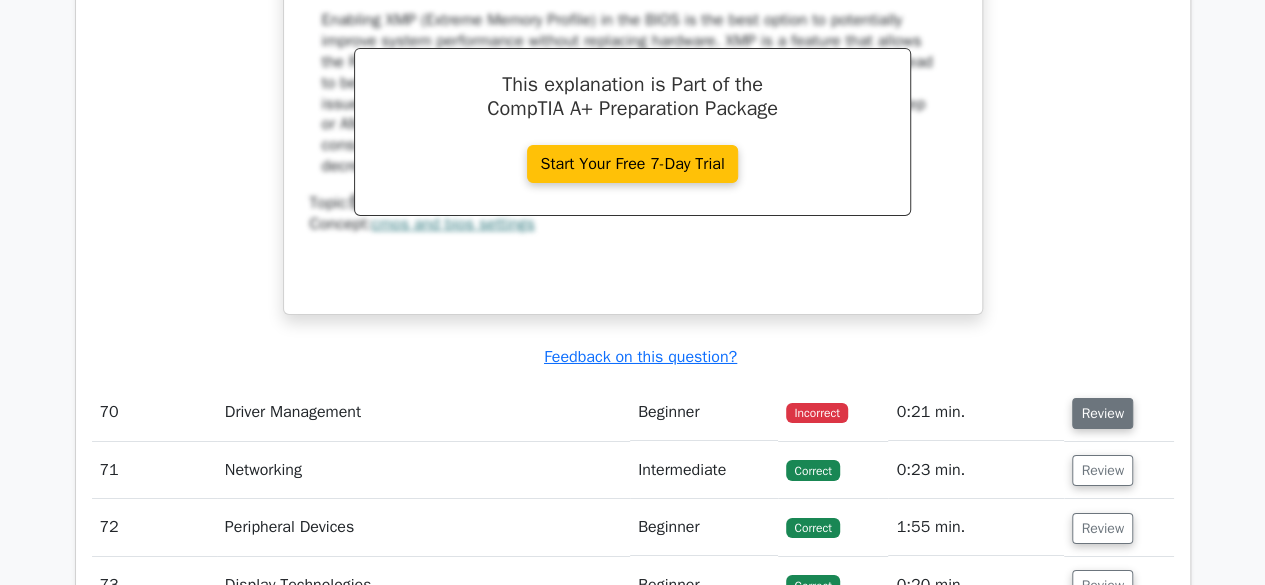 click on "Review" at bounding box center [1102, 413] 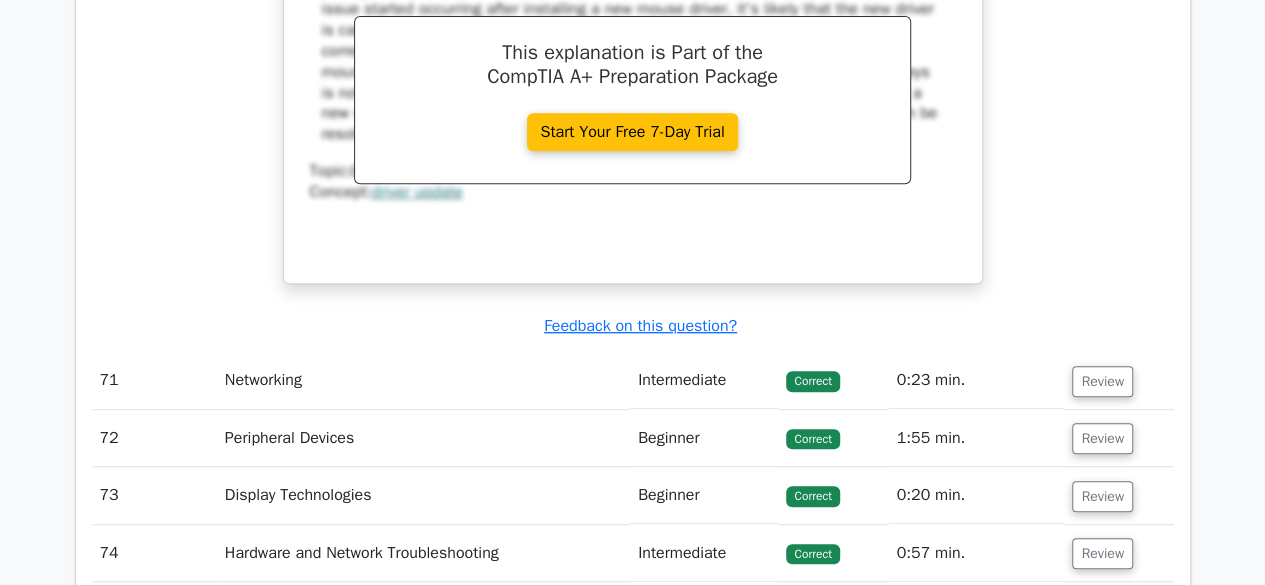 scroll, scrollTop: 61134, scrollLeft: 0, axis: vertical 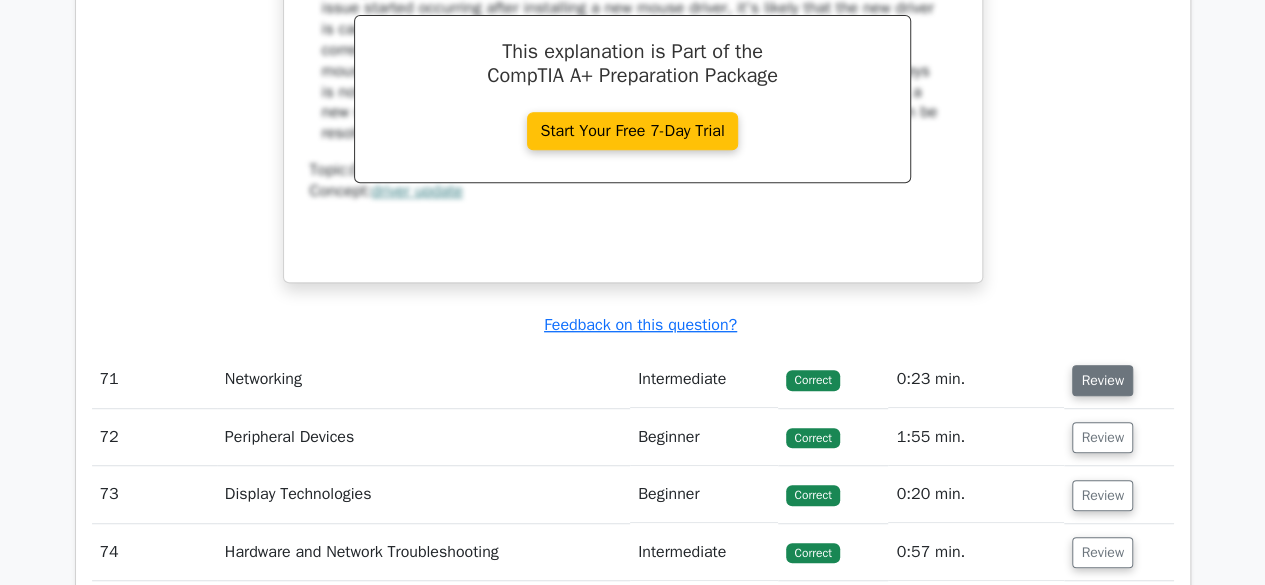 click on "Review" at bounding box center [1102, 380] 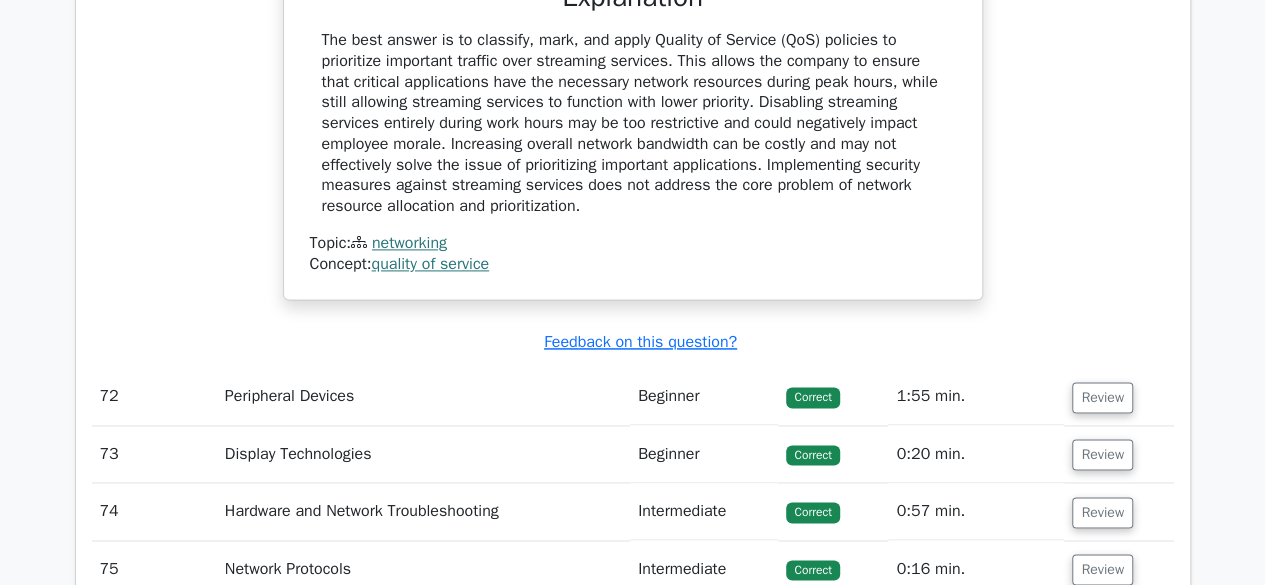 scroll, scrollTop: 61971, scrollLeft: 0, axis: vertical 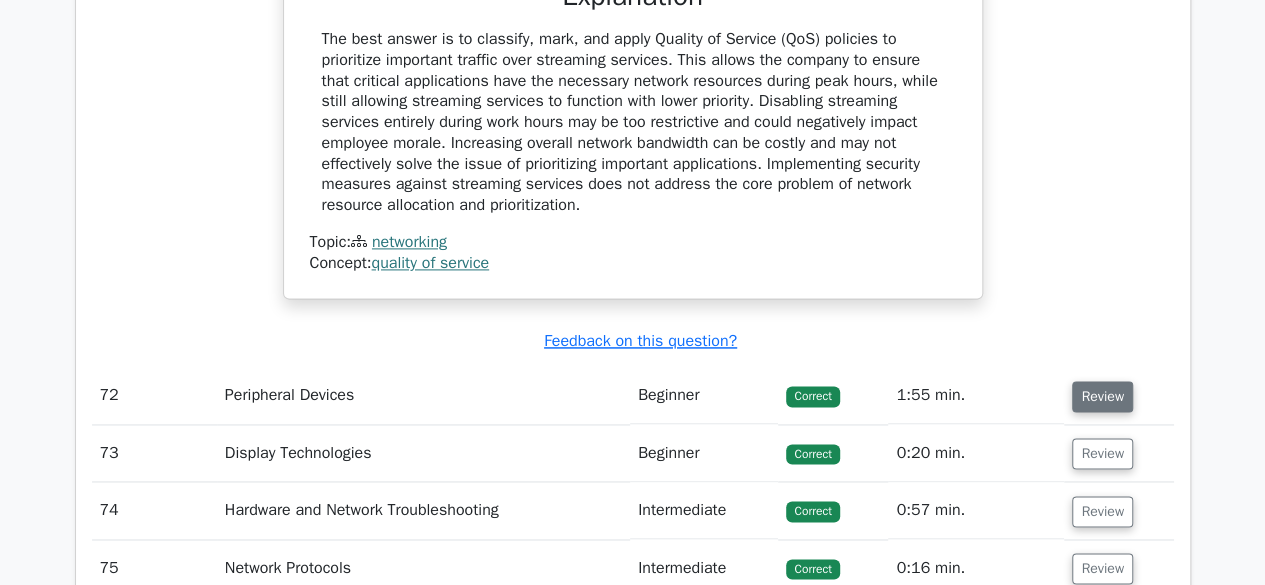 click on "Review" at bounding box center (1102, 396) 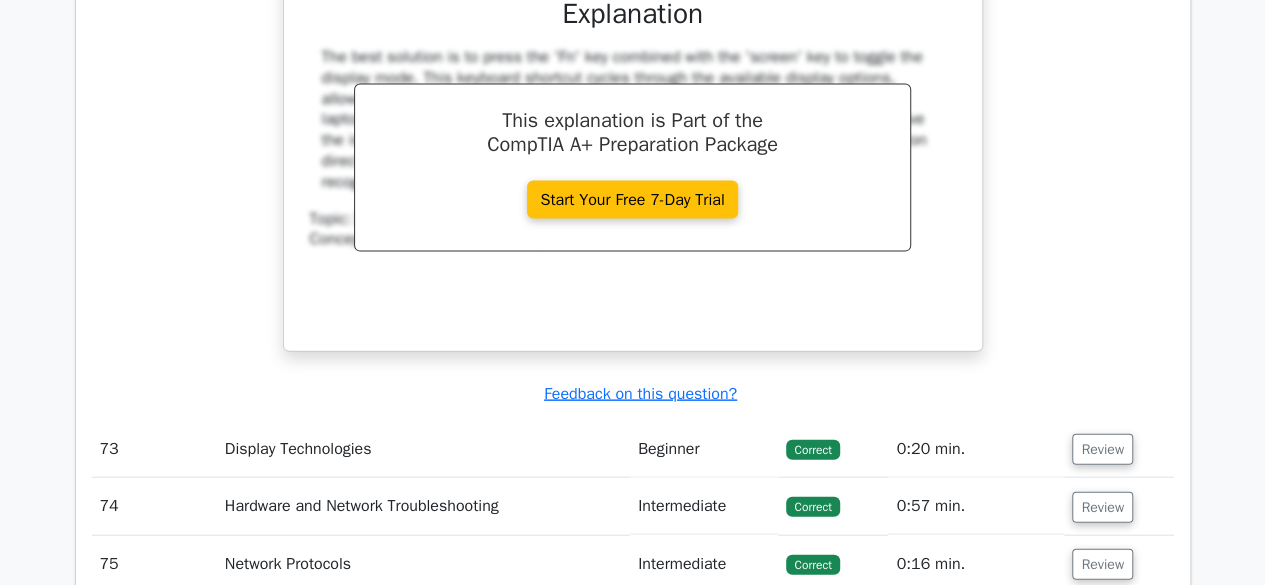 scroll, scrollTop: 62787, scrollLeft: 0, axis: vertical 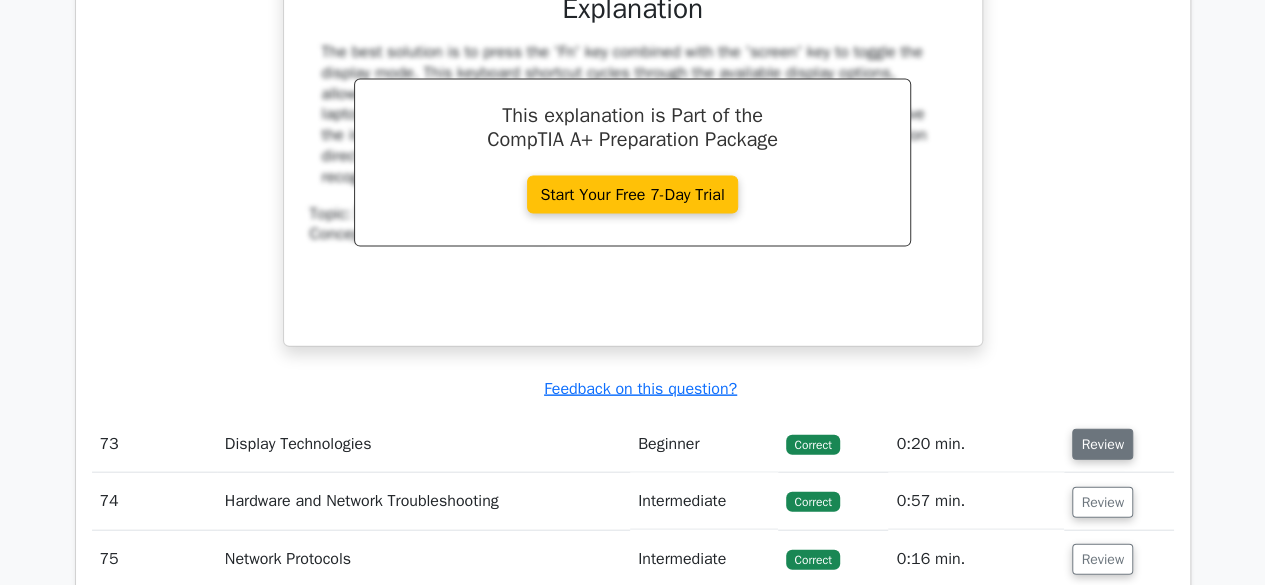 click on "Review" at bounding box center [1102, 444] 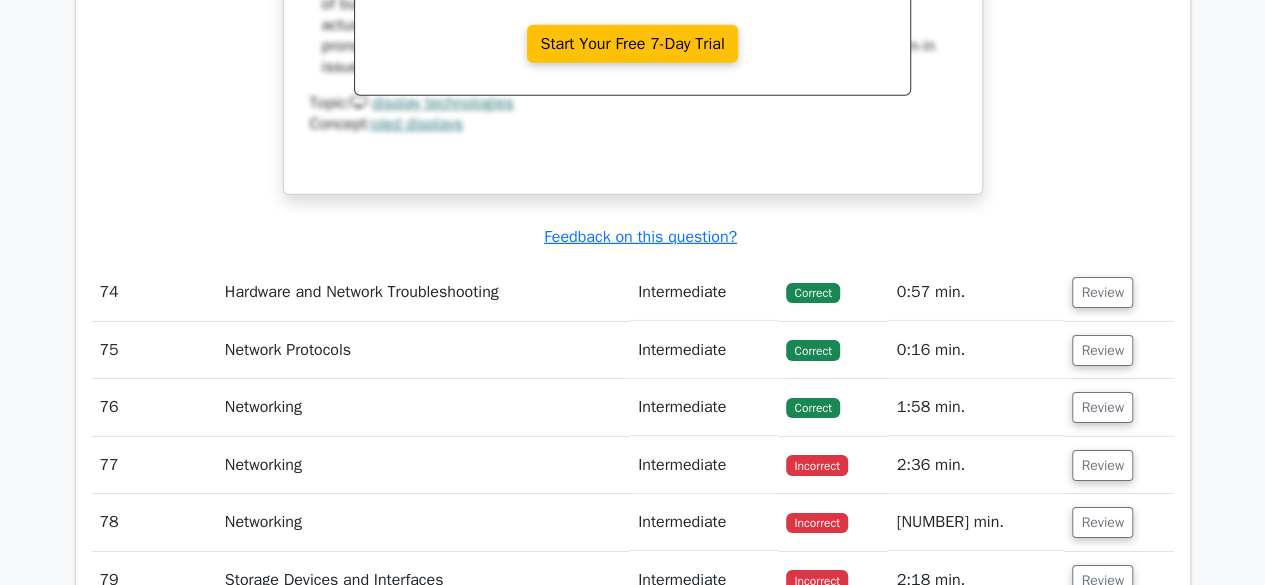 scroll, scrollTop: 63807, scrollLeft: 0, axis: vertical 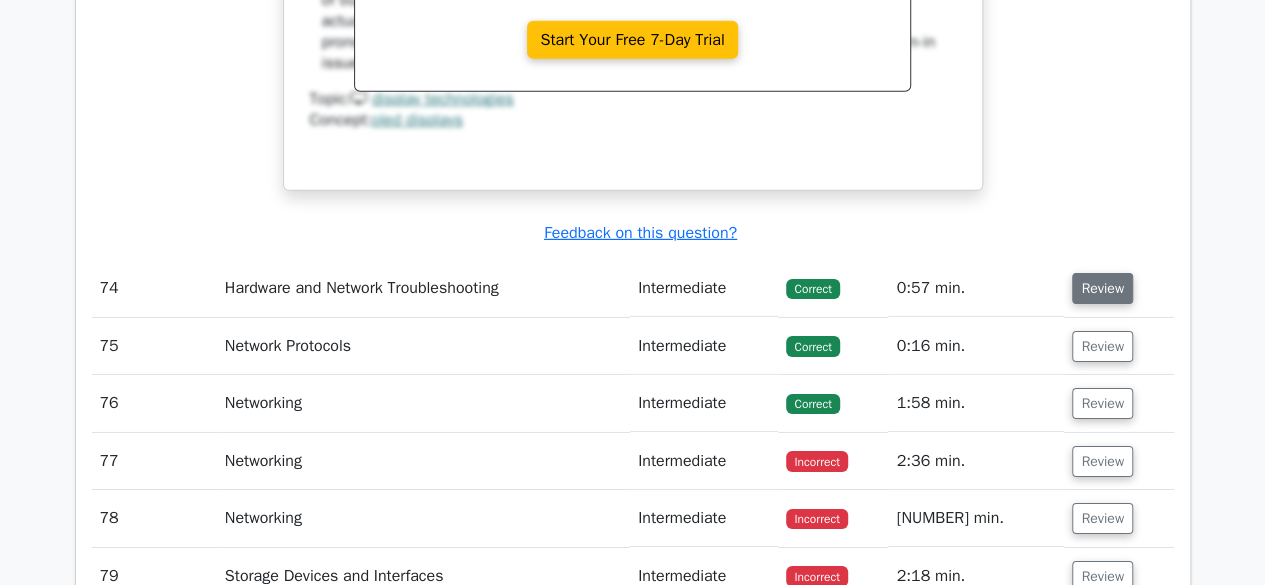 click on "Review" at bounding box center [1102, 288] 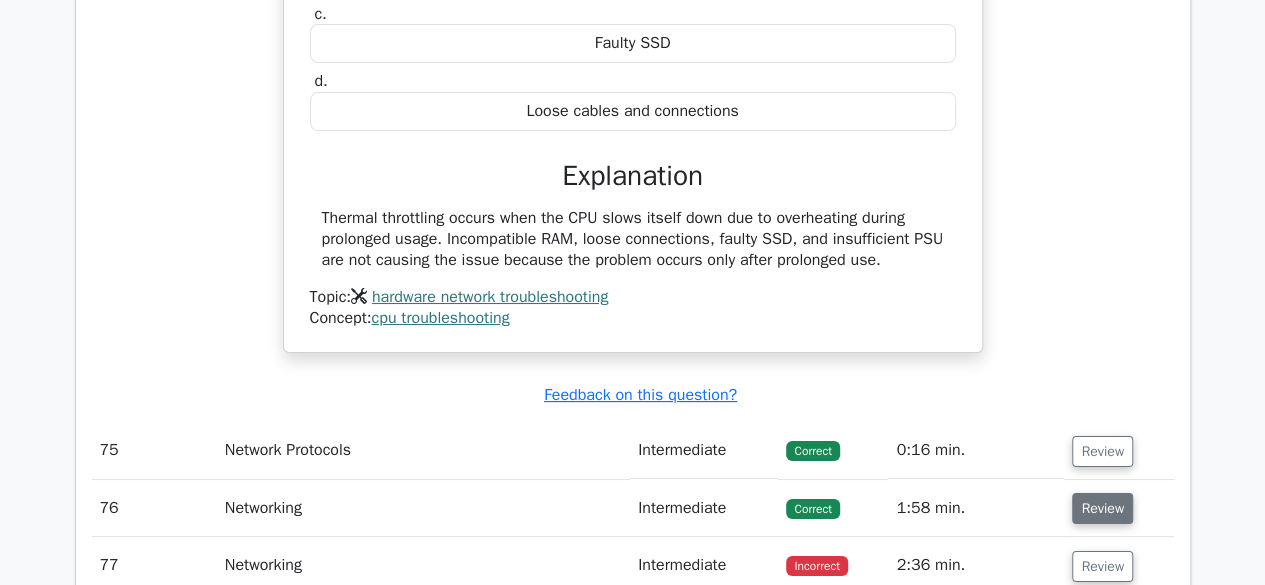 scroll, scrollTop: 64380, scrollLeft: 0, axis: vertical 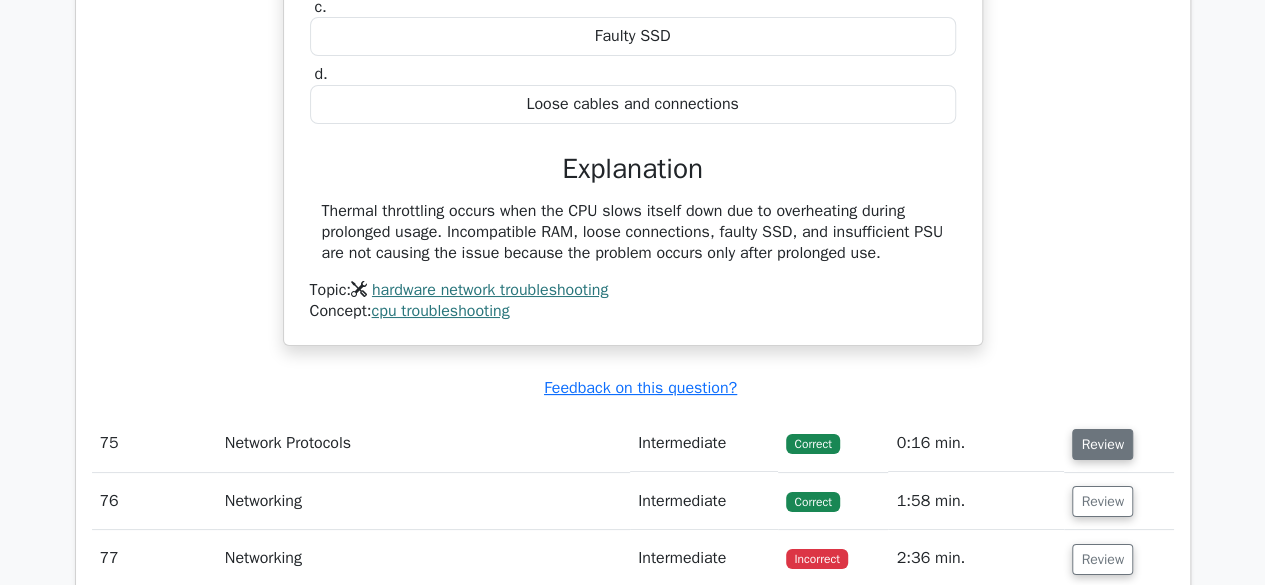 click on "Review" at bounding box center [1102, 444] 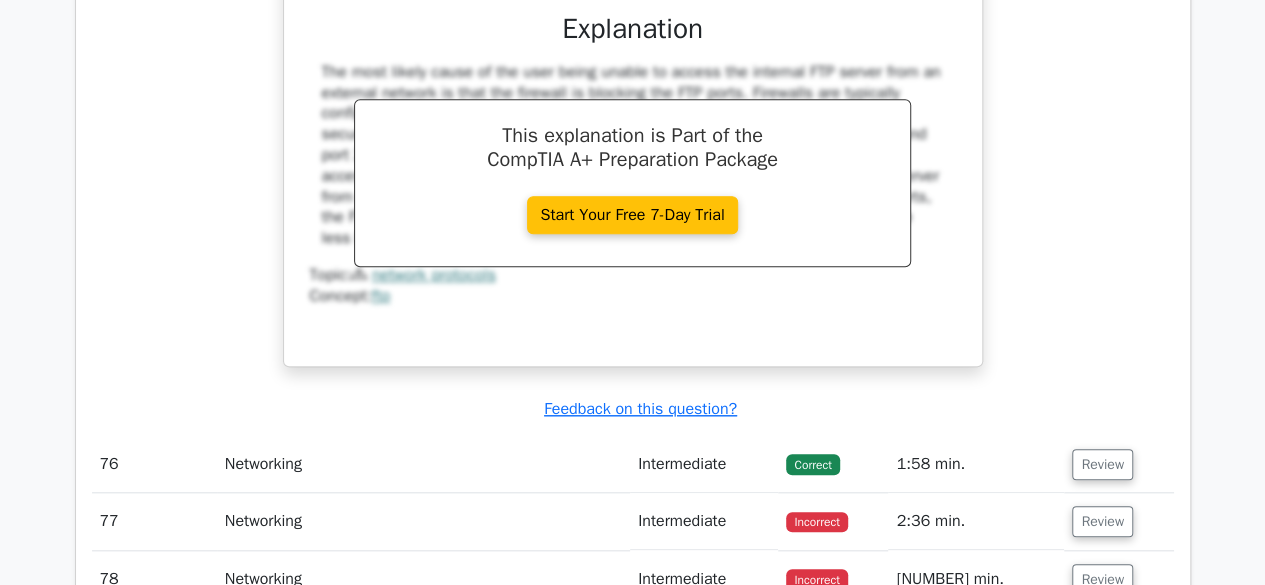 scroll, scrollTop: 65244, scrollLeft: 0, axis: vertical 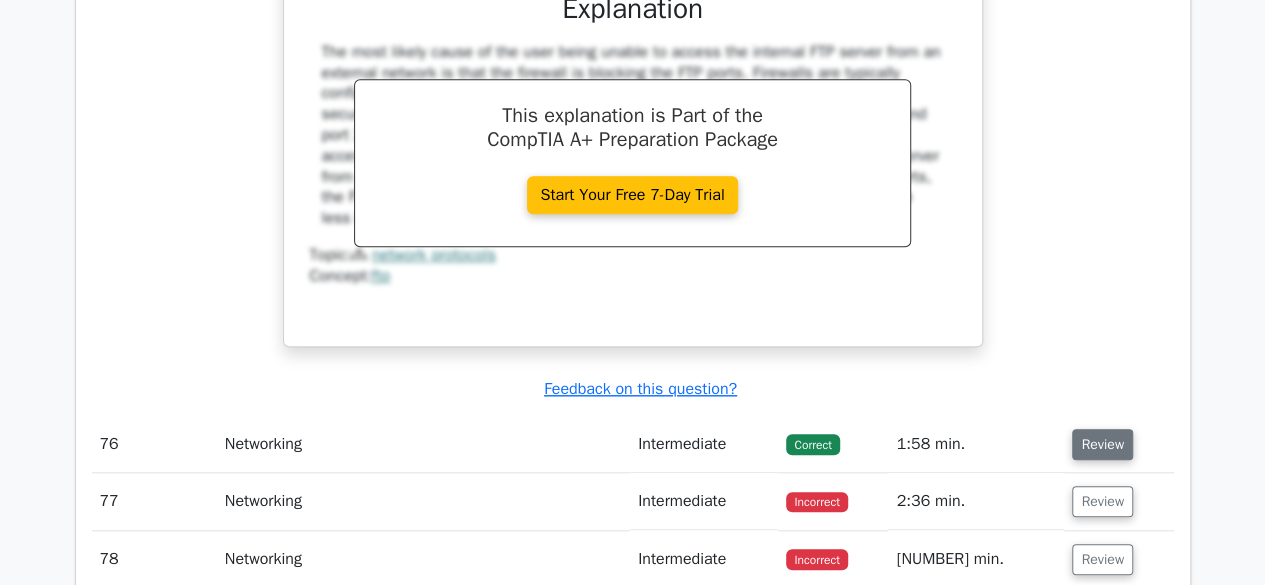 click on "Review" at bounding box center [1102, 444] 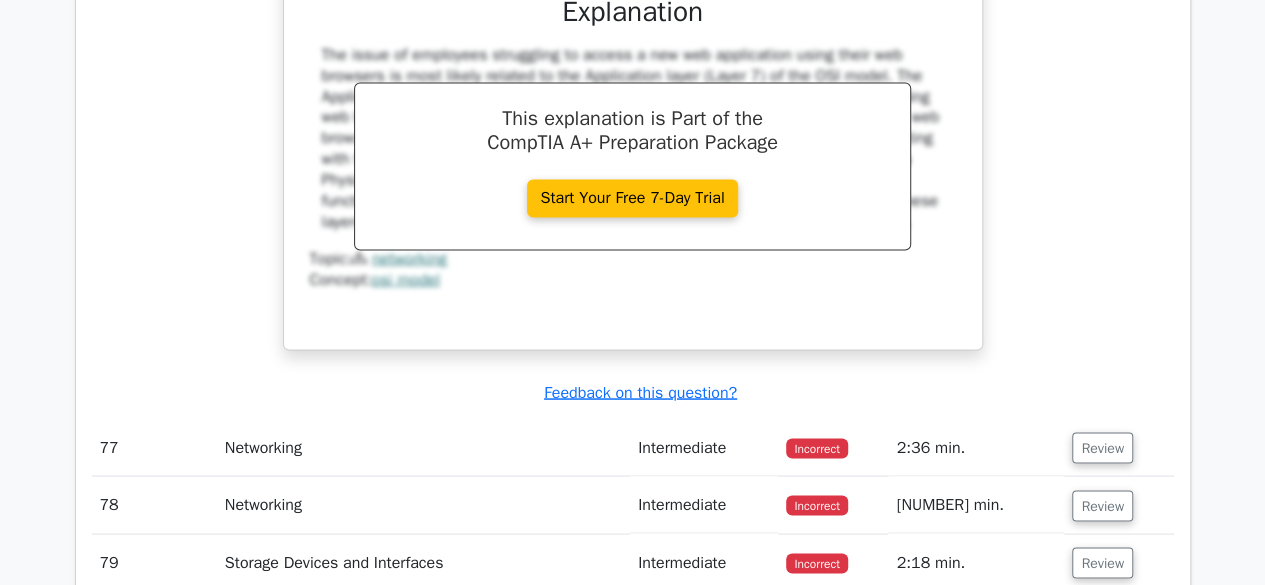 scroll, scrollTop: 66178, scrollLeft: 0, axis: vertical 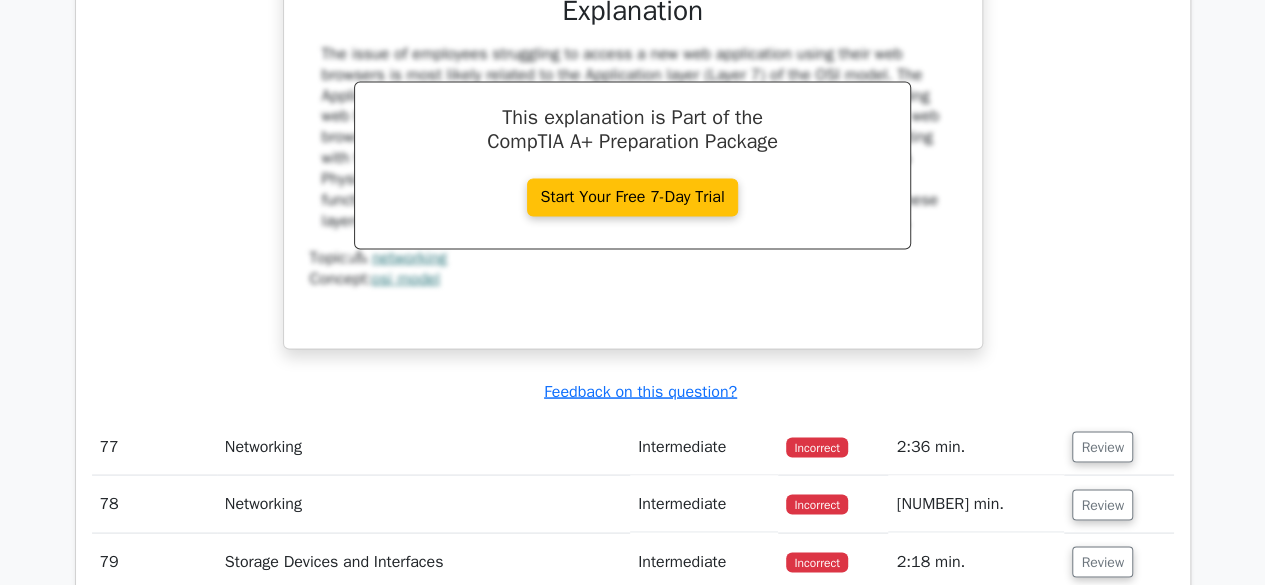 click on "Review" at bounding box center [1102, 446] 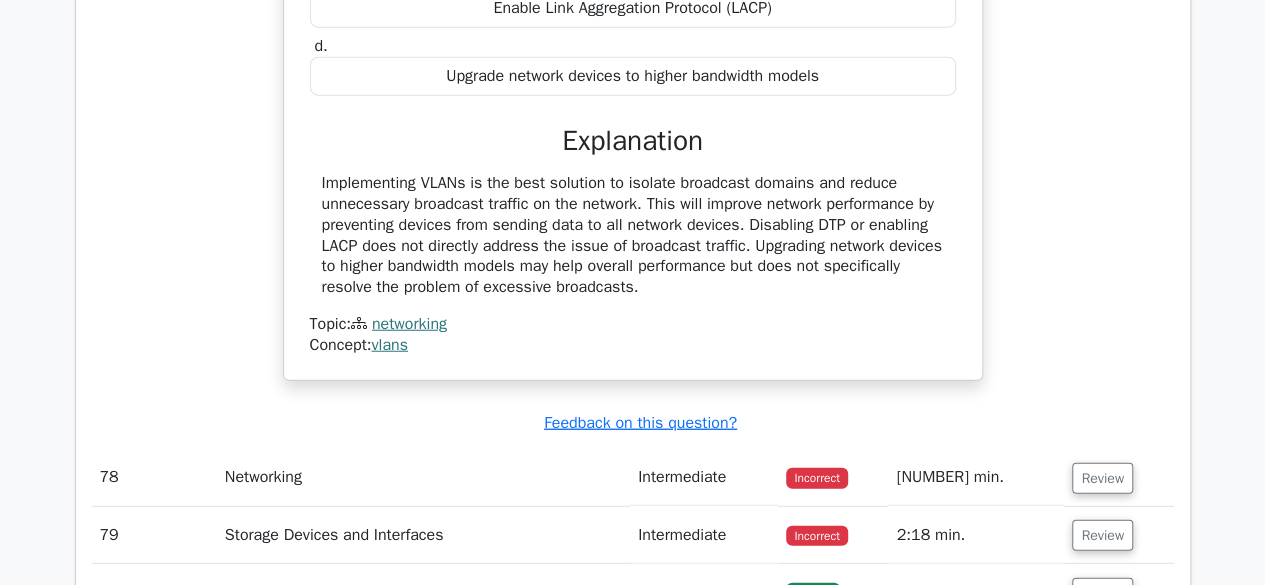 scroll, scrollTop: 66979, scrollLeft: 0, axis: vertical 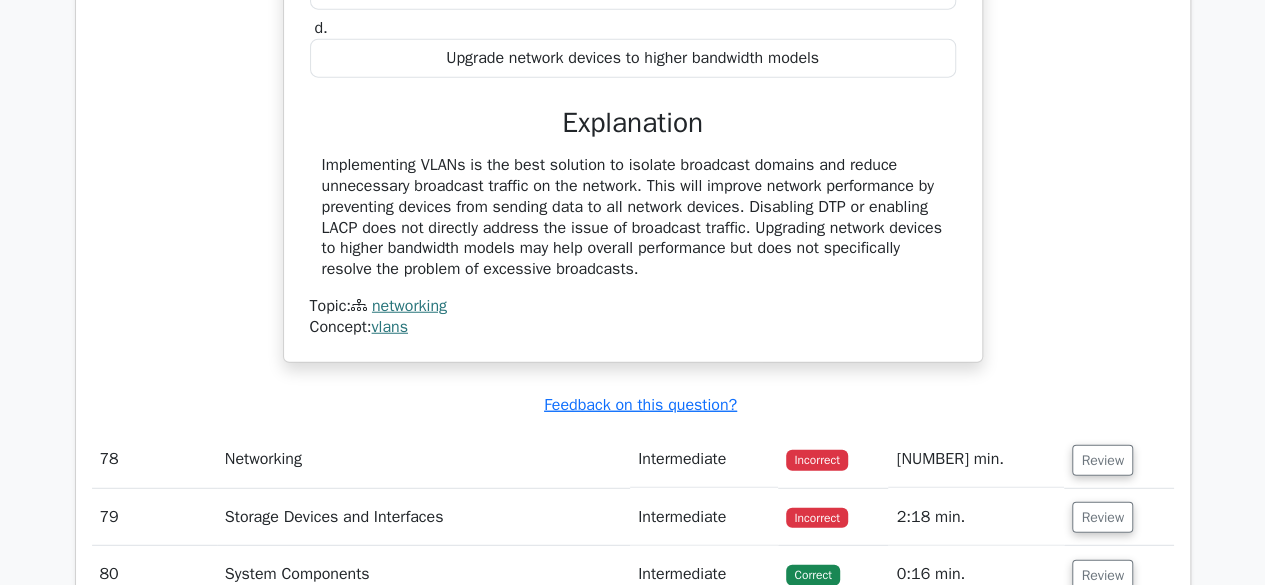 click on "Review" at bounding box center (1102, 460) 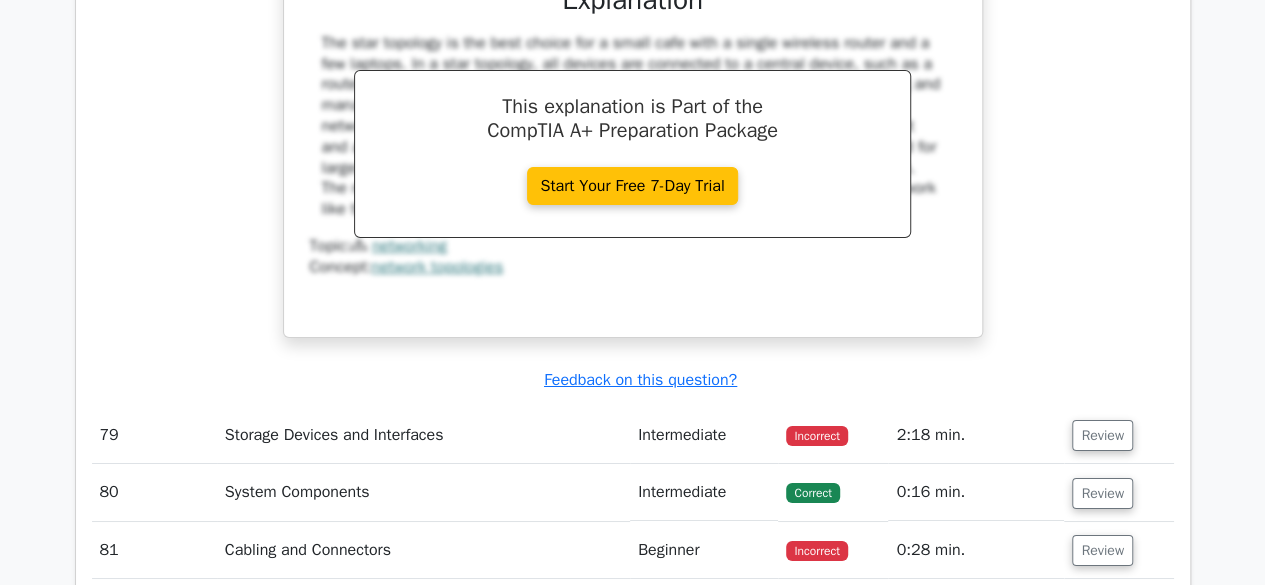 scroll, scrollTop: 67918, scrollLeft: 0, axis: vertical 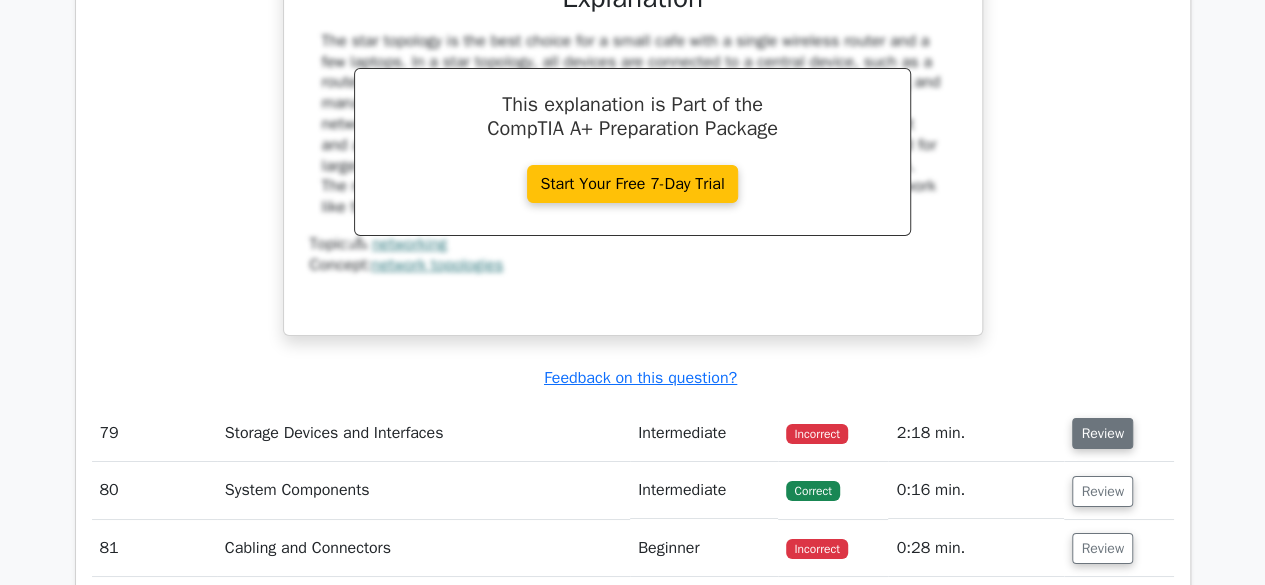 click on "Review" at bounding box center (1102, 433) 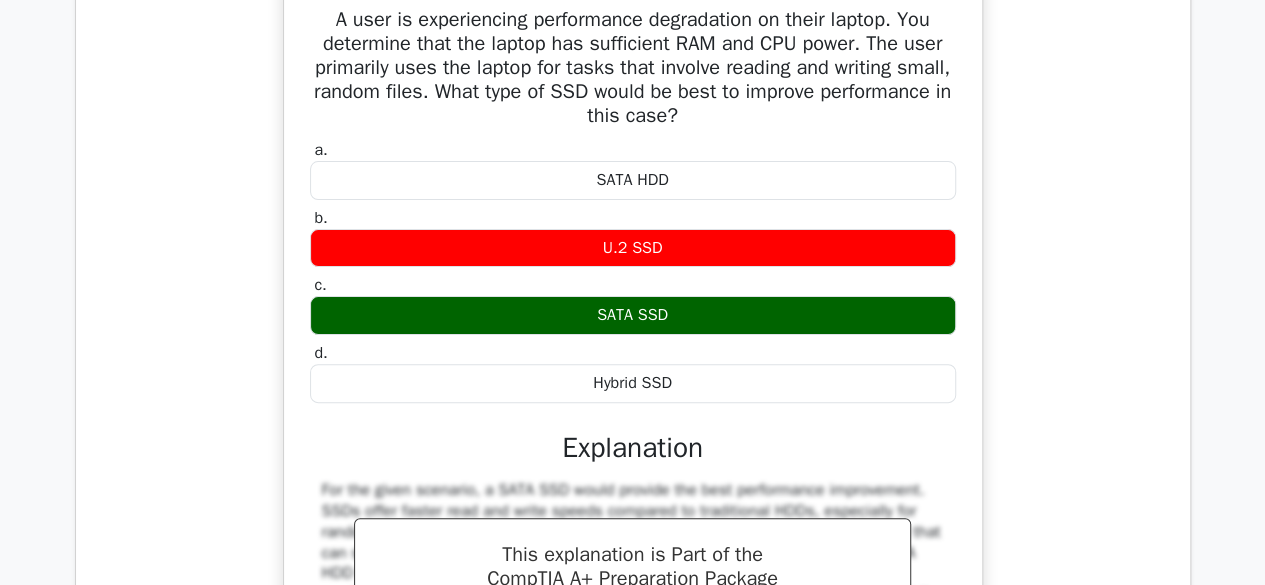 scroll, scrollTop: 68440, scrollLeft: 0, axis: vertical 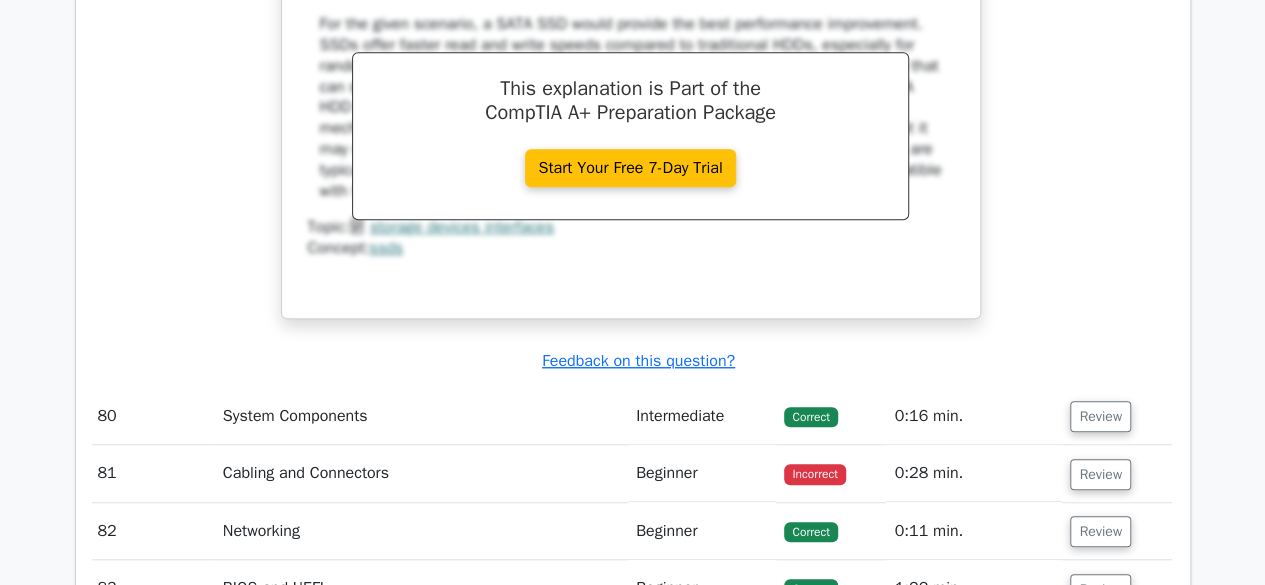 click on "Review" at bounding box center (1100, 416) 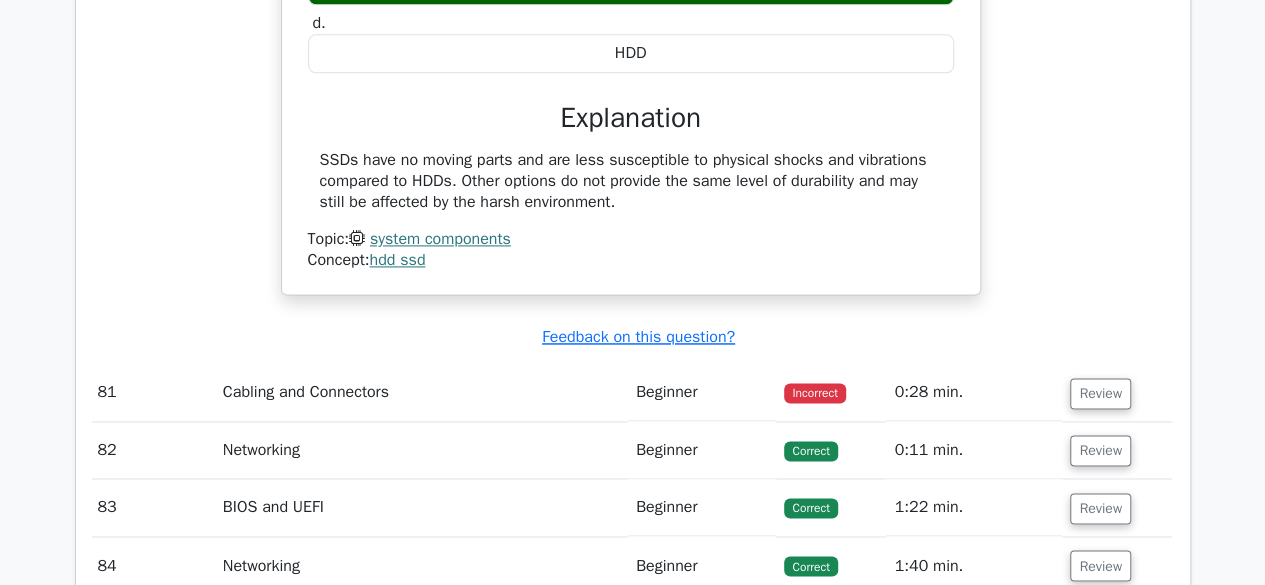 scroll, scrollTop: 69625, scrollLeft: 0, axis: vertical 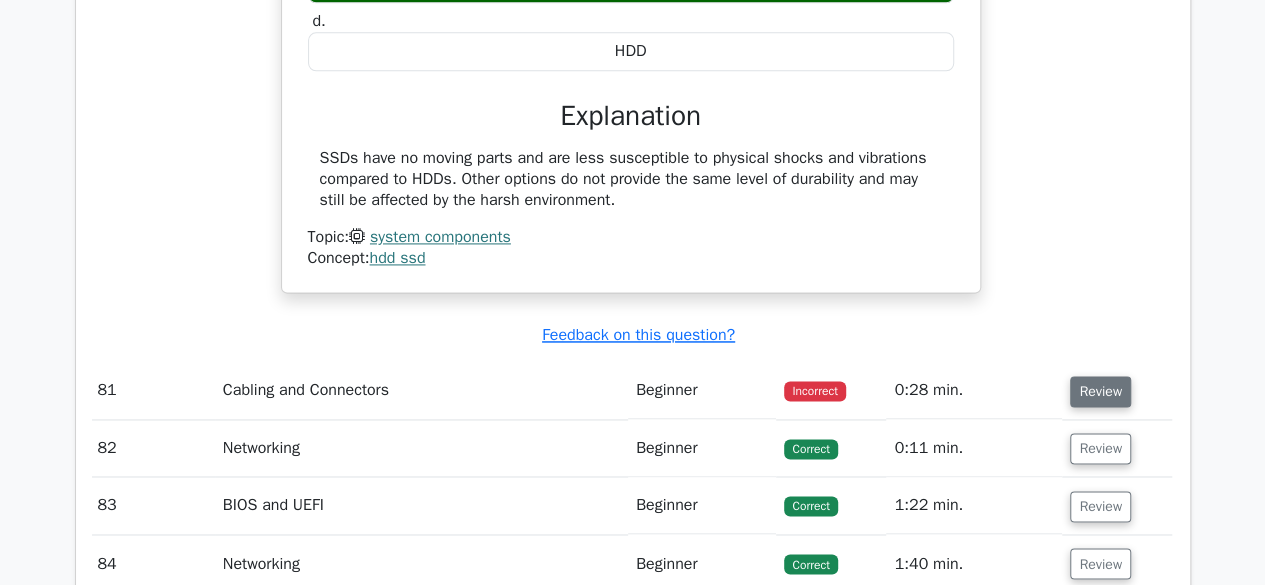 click on "Review" at bounding box center [1100, 391] 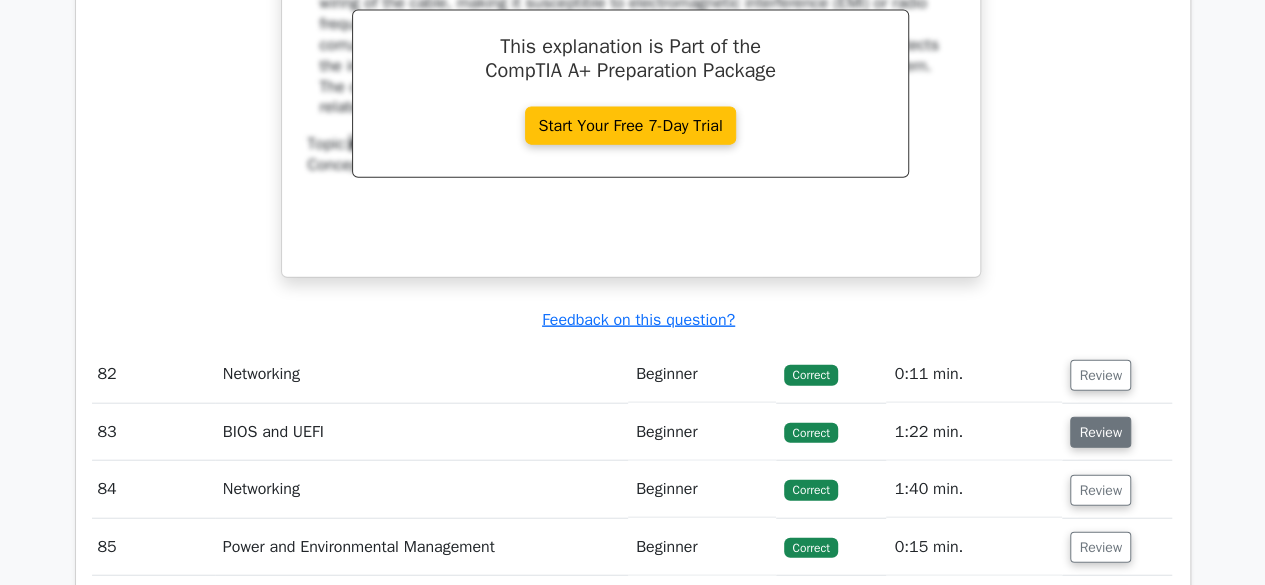 scroll, scrollTop: 70509, scrollLeft: 0, axis: vertical 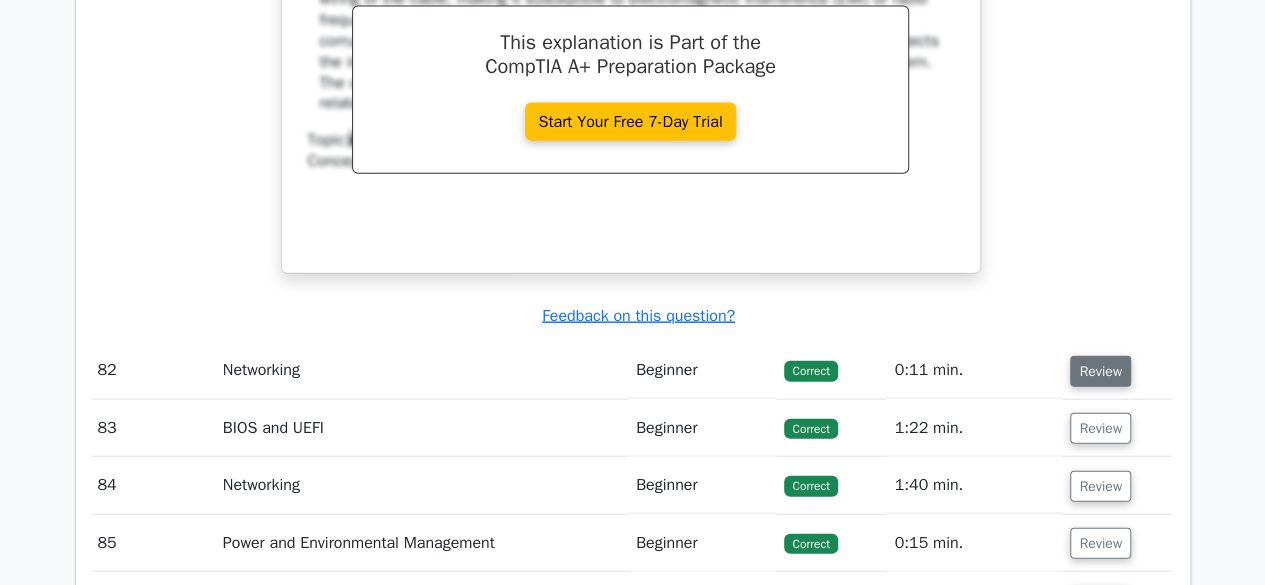 click on "Review" at bounding box center [1100, 371] 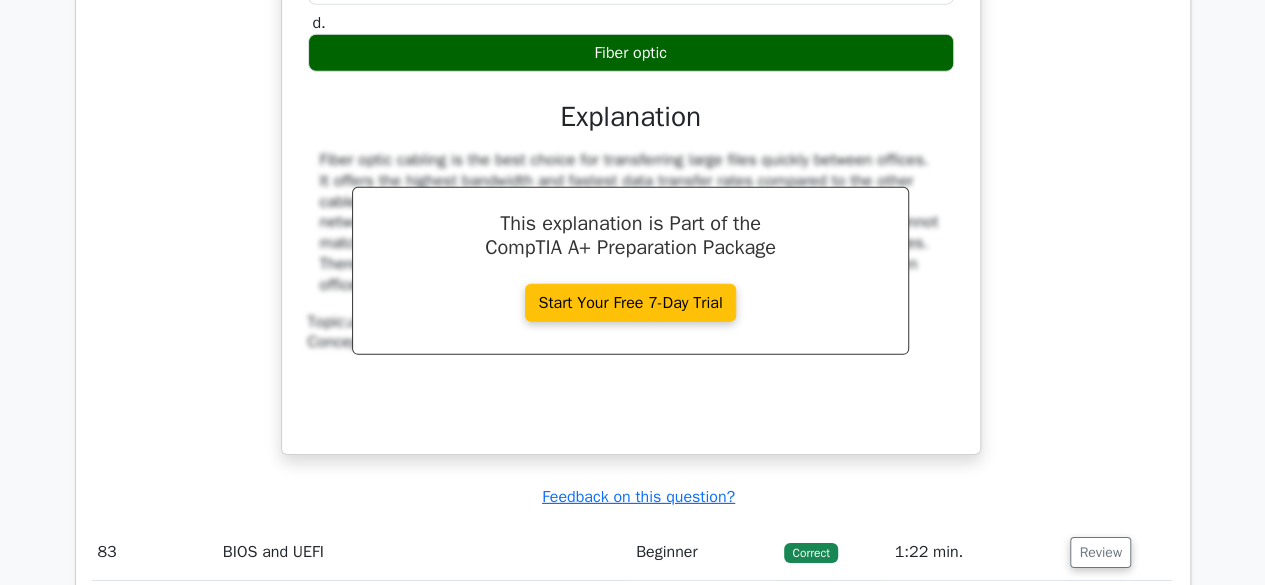 scroll, scrollTop: 71241, scrollLeft: 0, axis: vertical 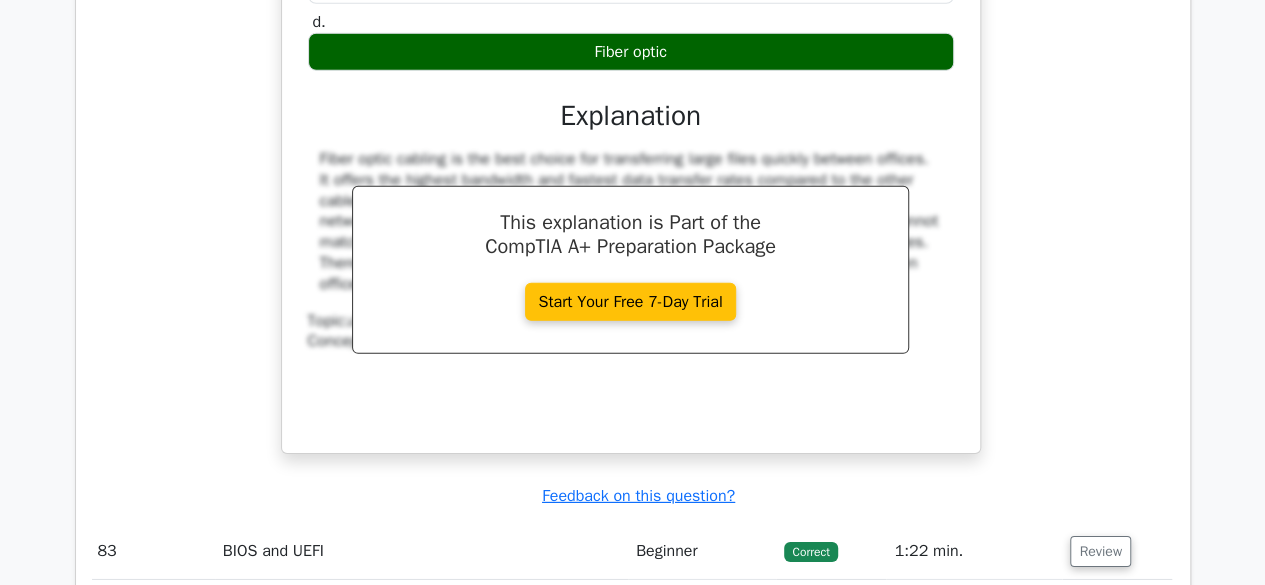 click on "Review" at bounding box center [1100, 551] 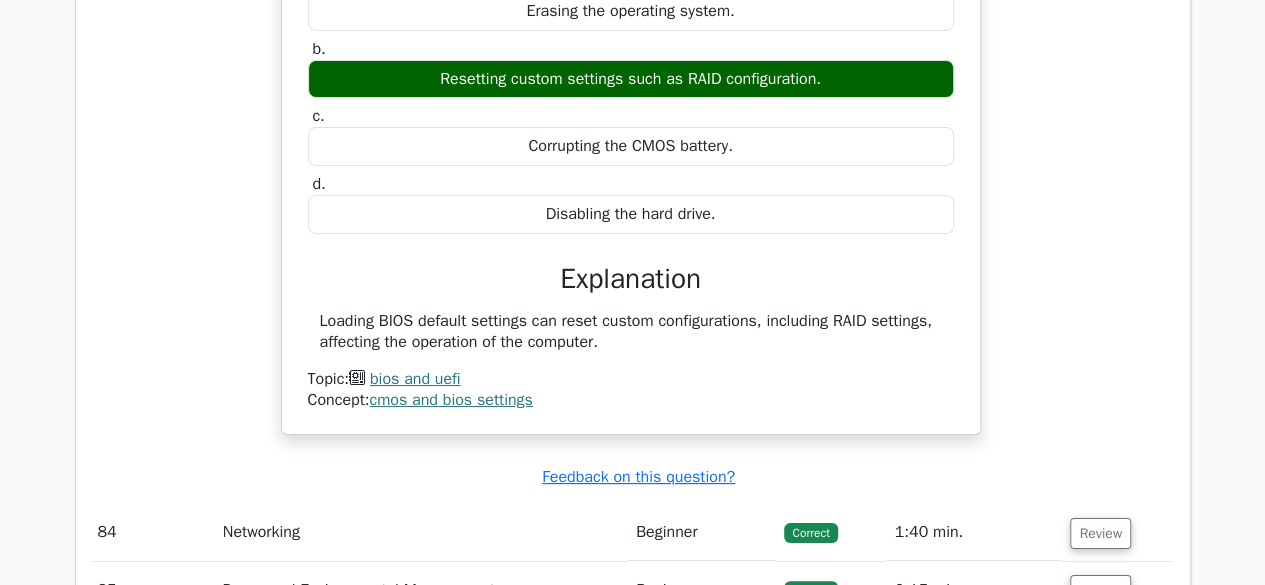 scroll, scrollTop: 71969, scrollLeft: 0, axis: vertical 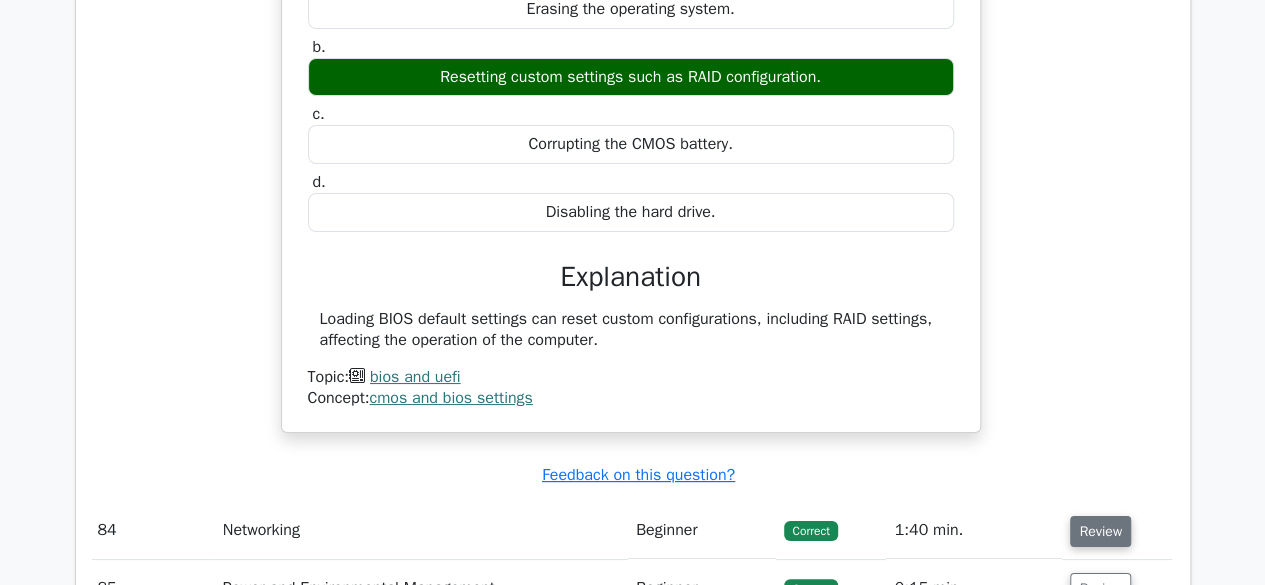click on "Review" at bounding box center [1100, 531] 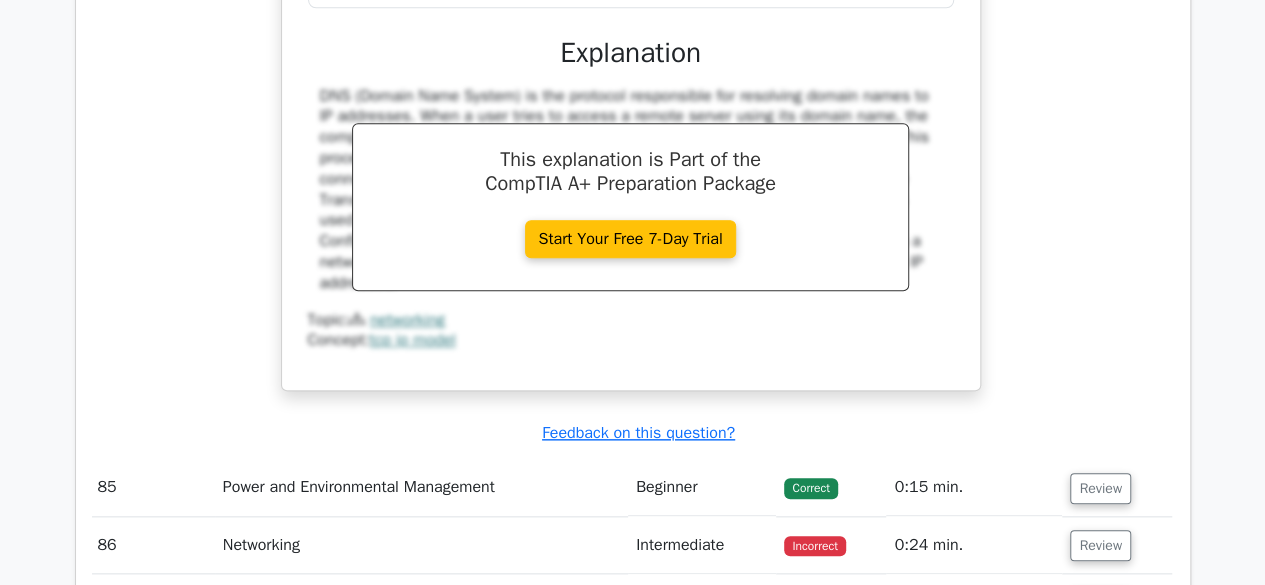 scroll, scrollTop: 72921, scrollLeft: 0, axis: vertical 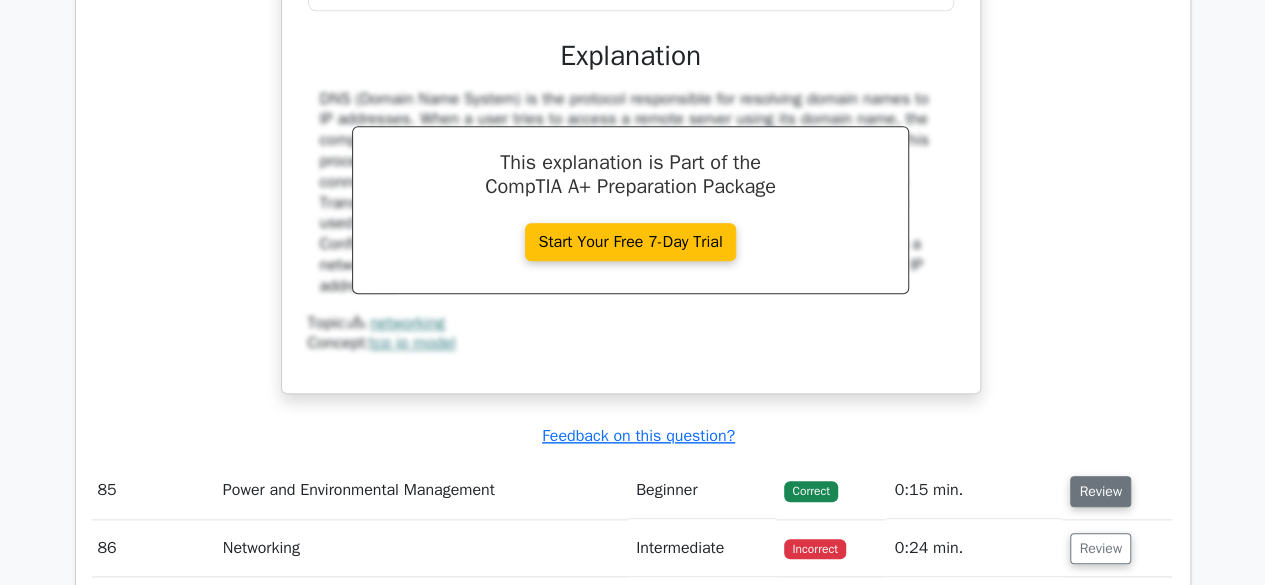 click on "Review" at bounding box center (1100, 491) 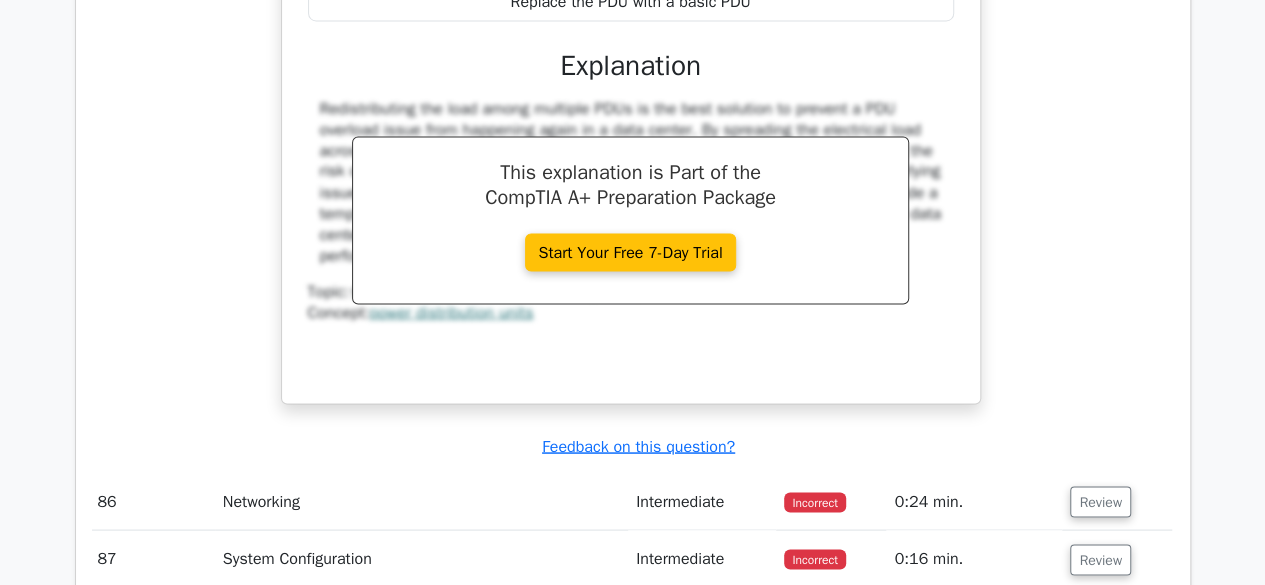 scroll, scrollTop: 73781, scrollLeft: 0, axis: vertical 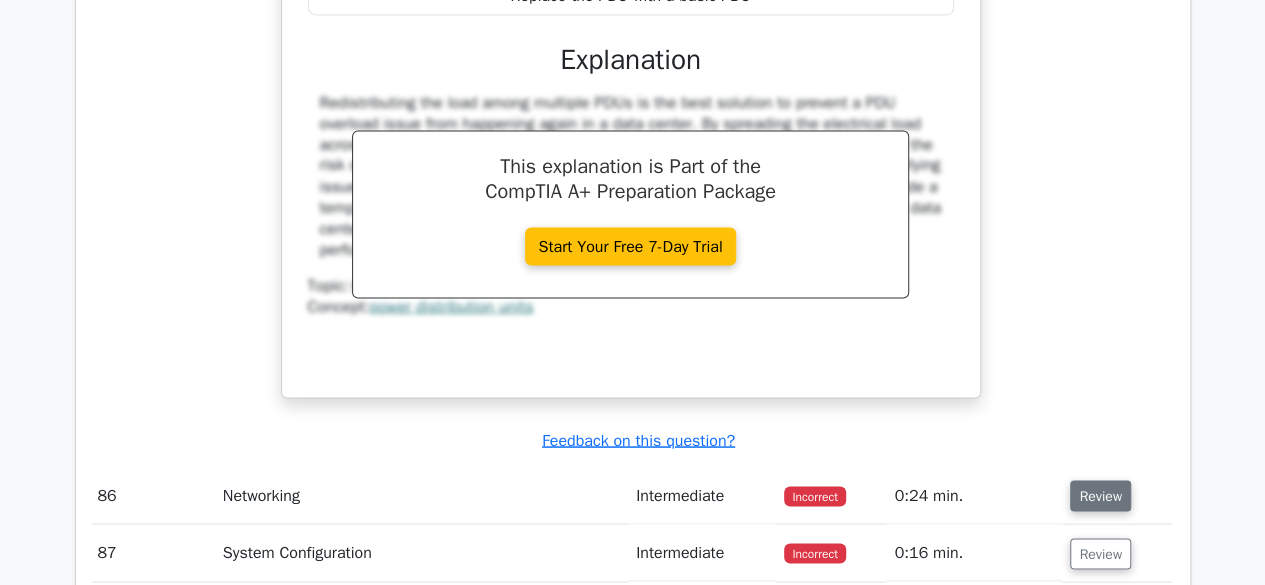 click on "Review" at bounding box center (1100, 495) 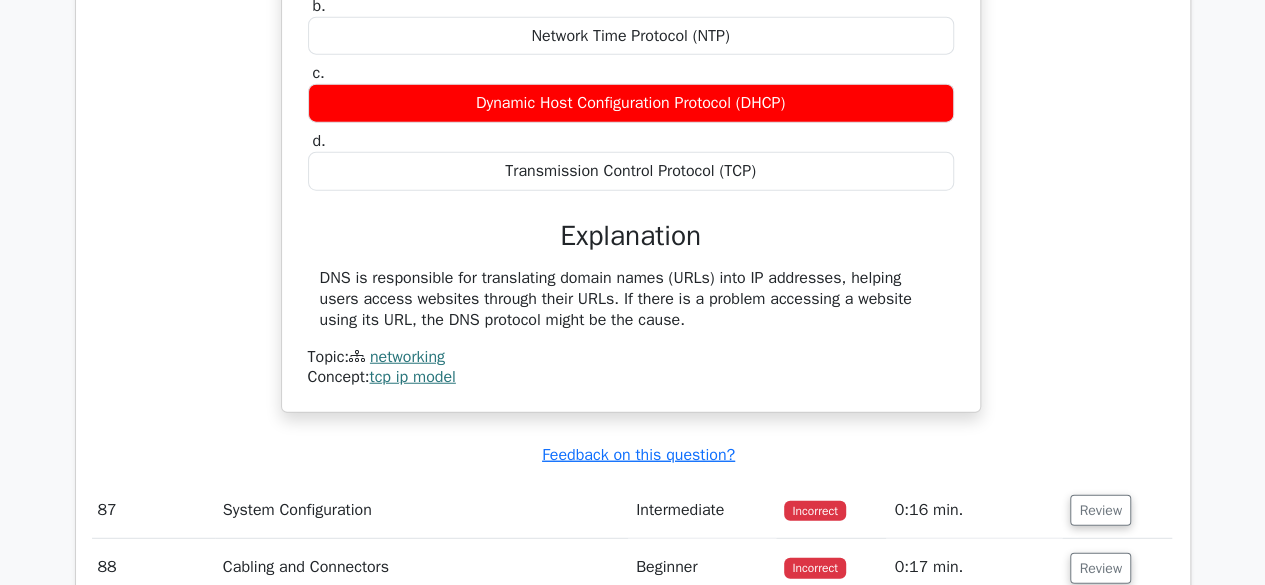 scroll, scrollTop: 74495, scrollLeft: 0, axis: vertical 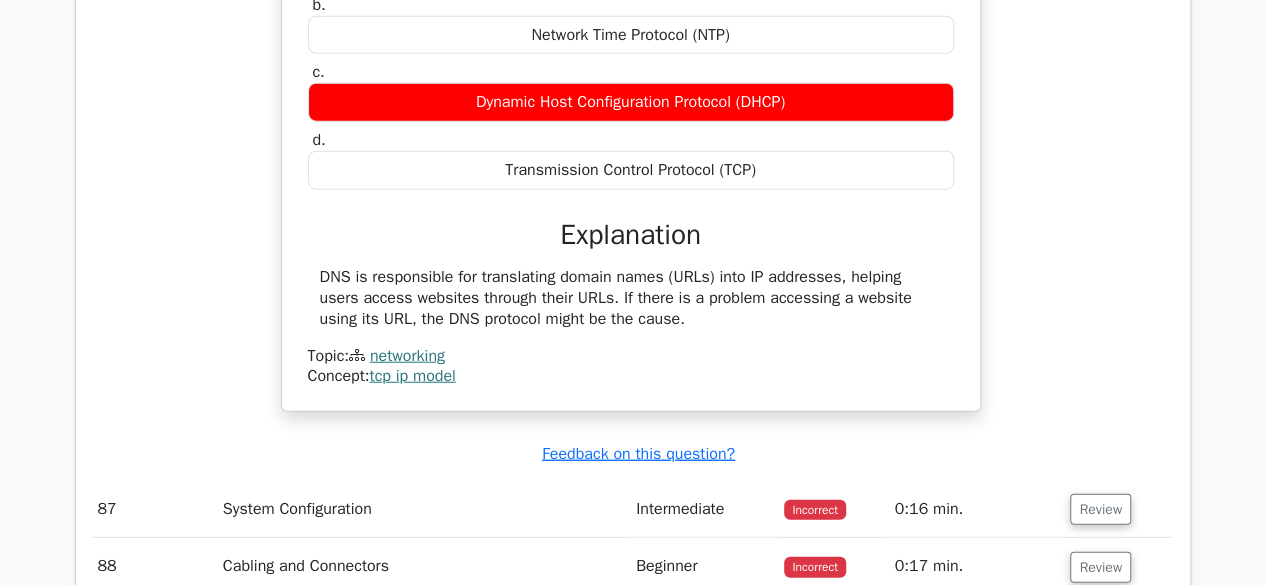 click on "Review" at bounding box center [1100, 509] 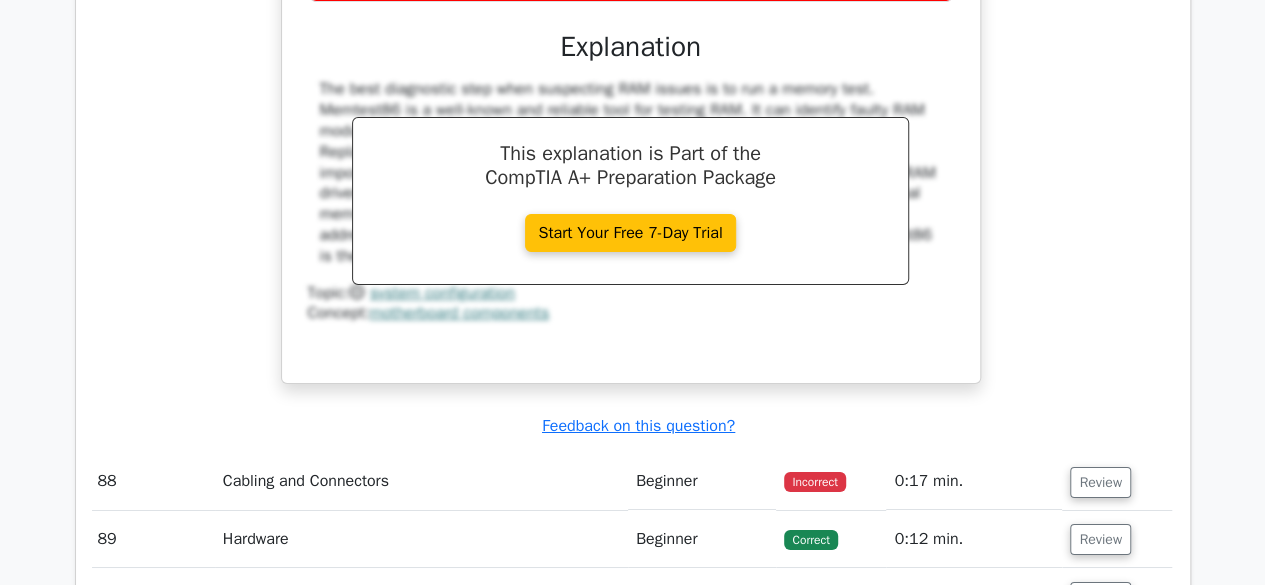 scroll, scrollTop: 75441, scrollLeft: 0, axis: vertical 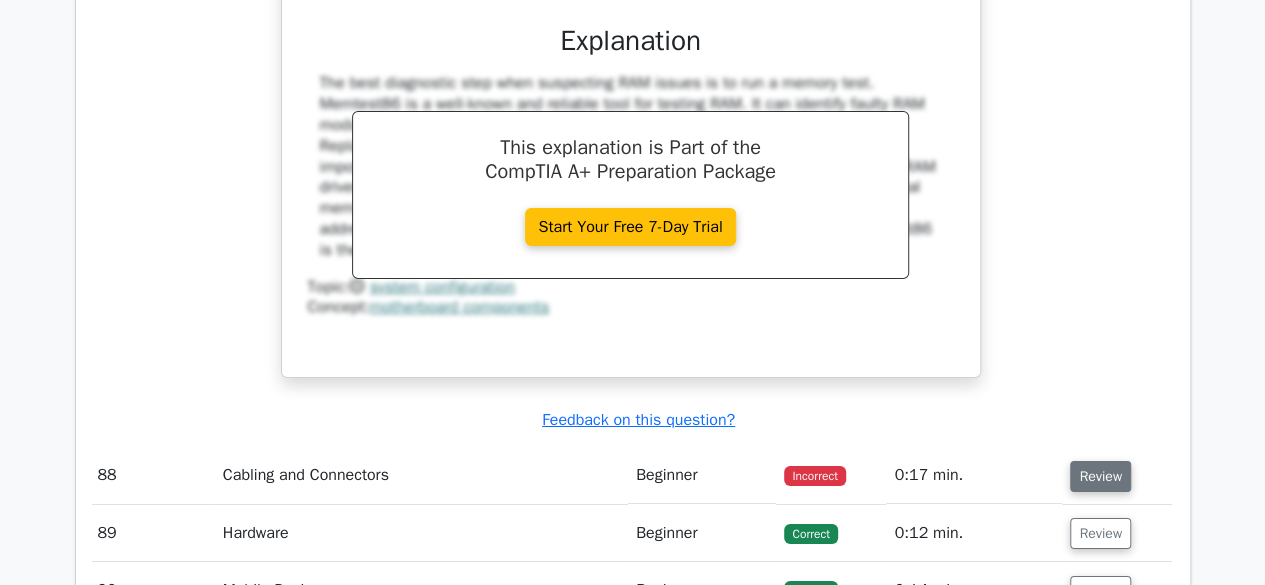 click on "Review" at bounding box center [1100, 476] 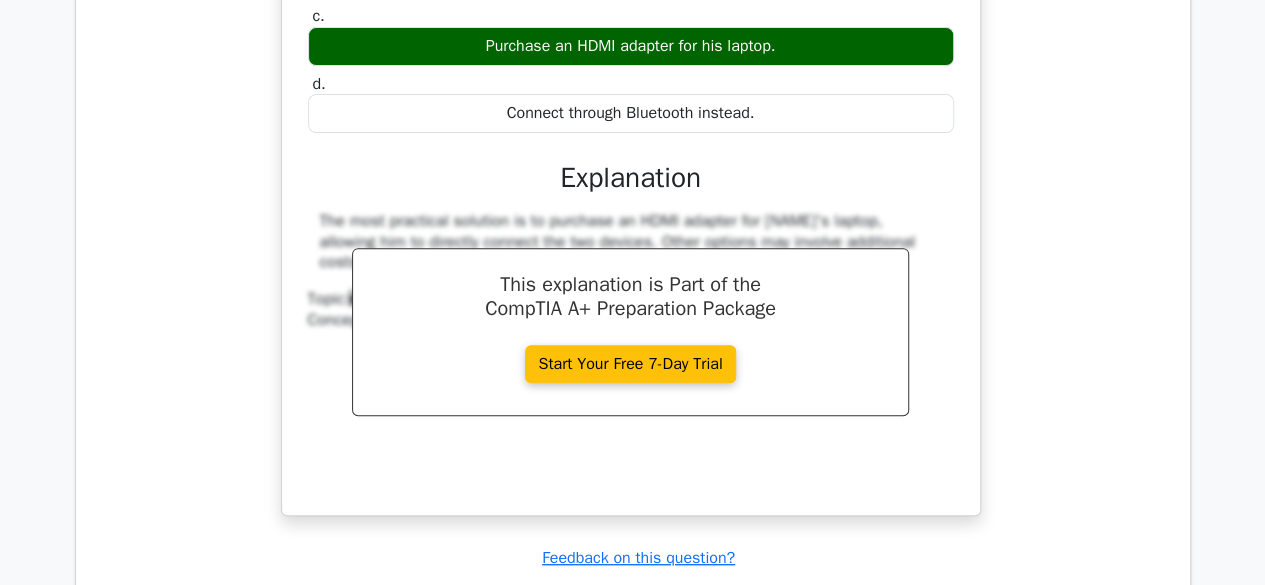 scroll, scrollTop: 76169, scrollLeft: 0, axis: vertical 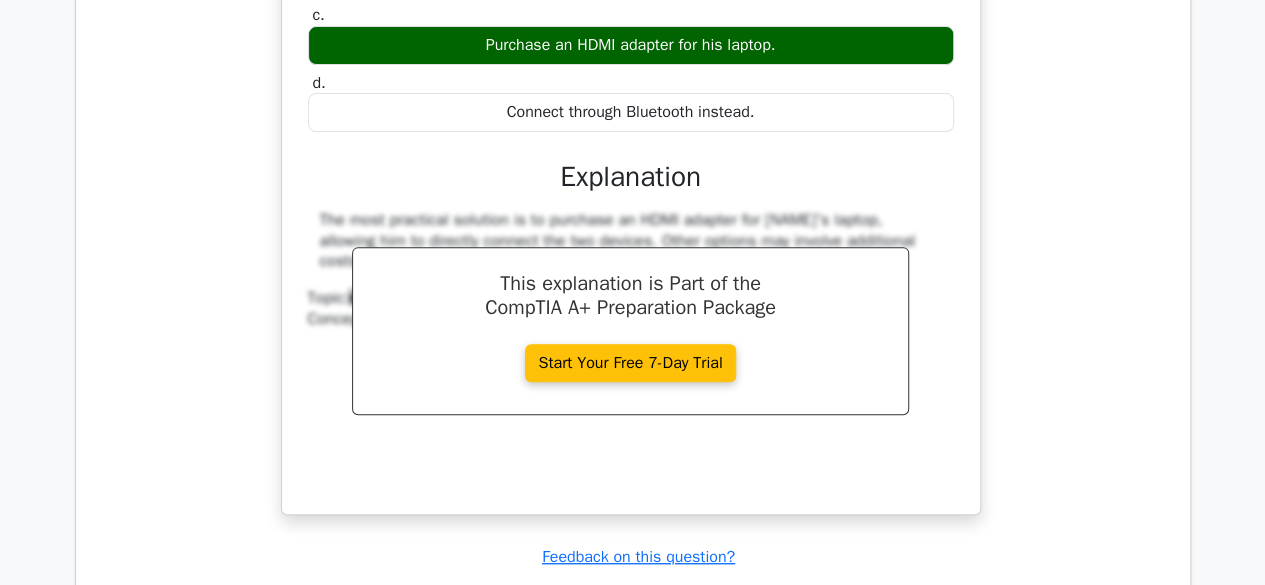 click on "Review" at bounding box center (1100, 612) 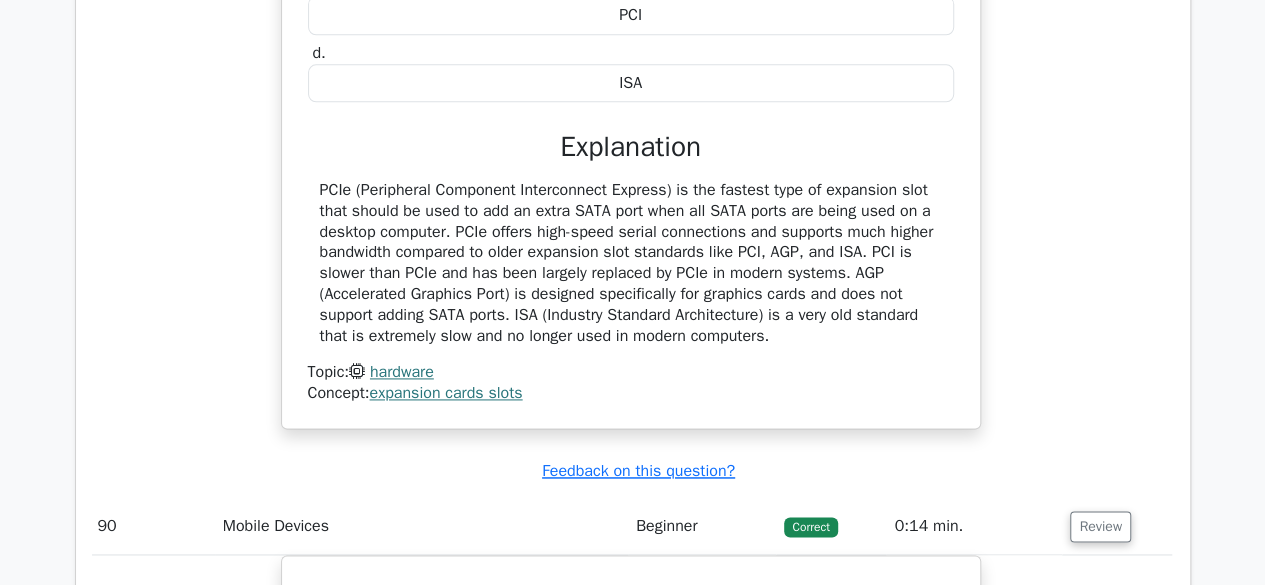 scroll, scrollTop: 77101, scrollLeft: 0, axis: vertical 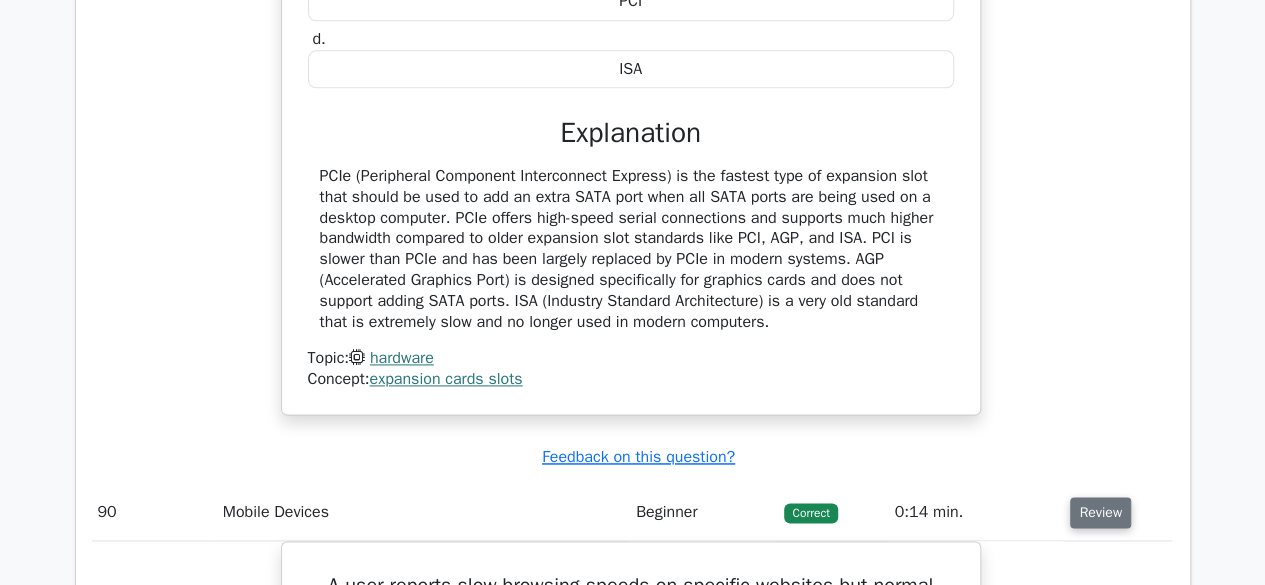 click on "Review" at bounding box center [1100, 512] 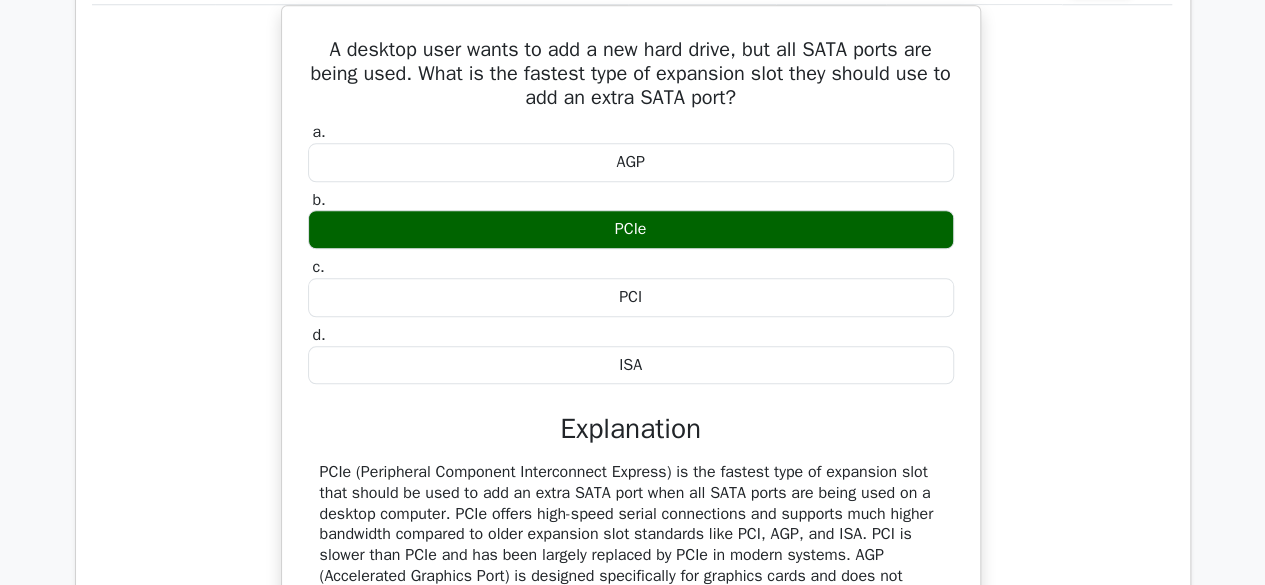 scroll, scrollTop: 76795, scrollLeft: 0, axis: vertical 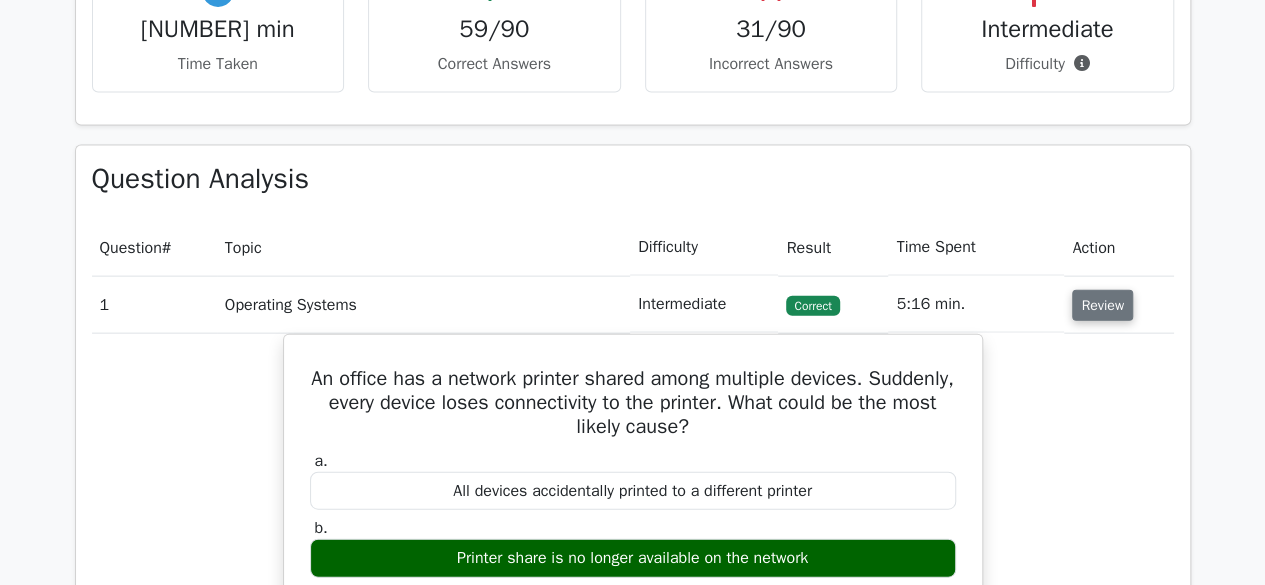 click on "Review" at bounding box center [1102, 305] 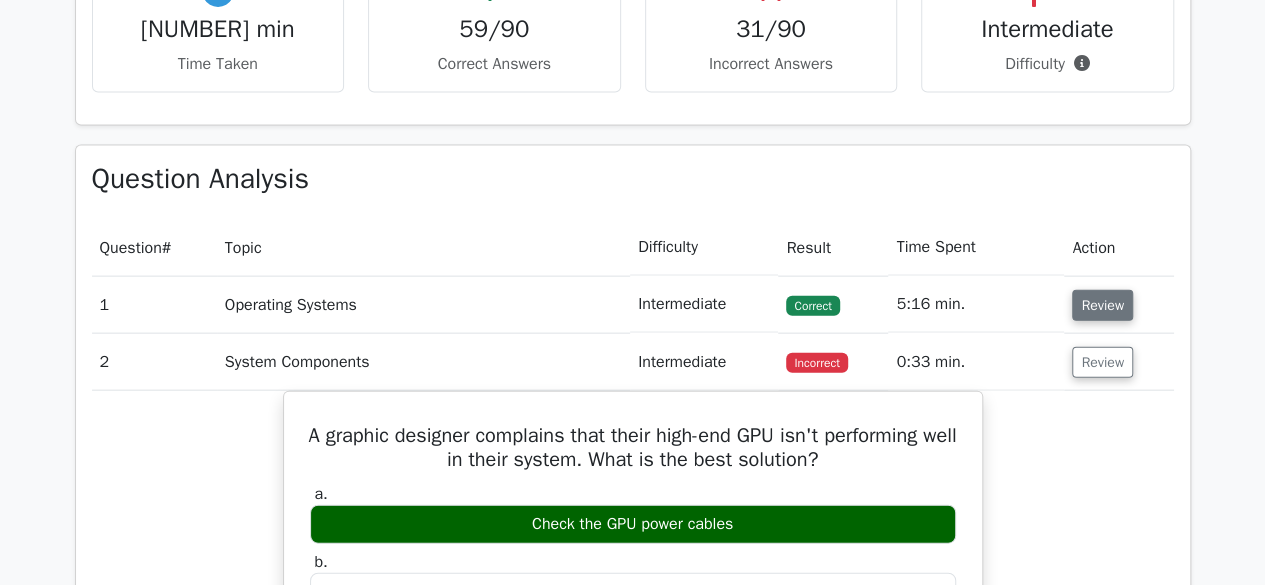 click on "Review" at bounding box center [1102, 305] 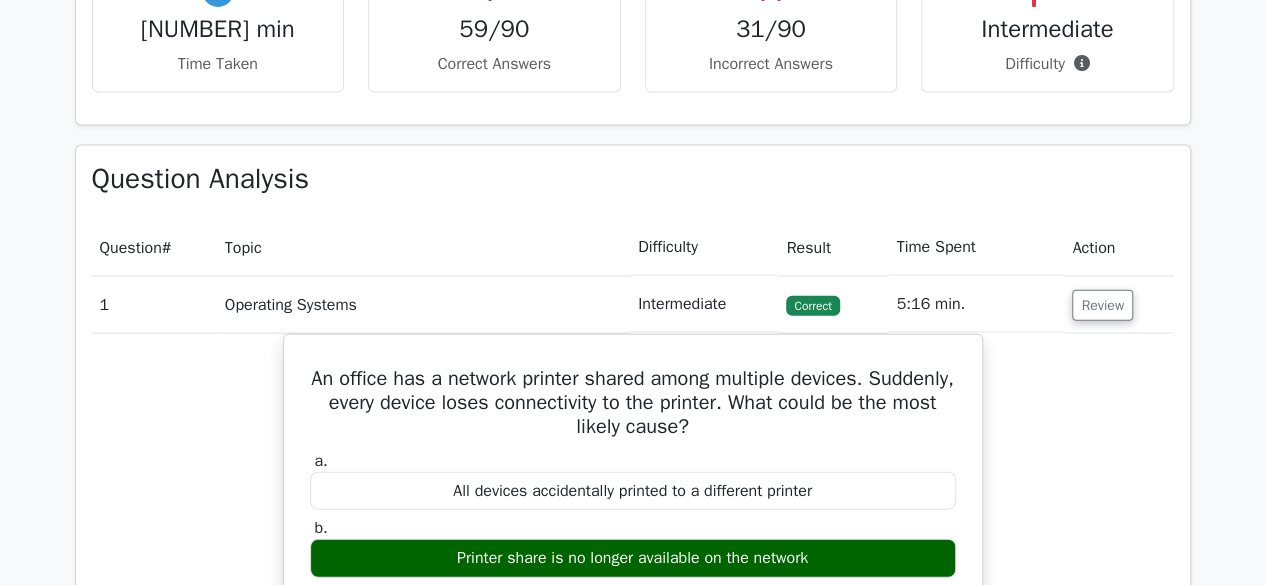 scroll, scrollTop: 2093, scrollLeft: 0, axis: vertical 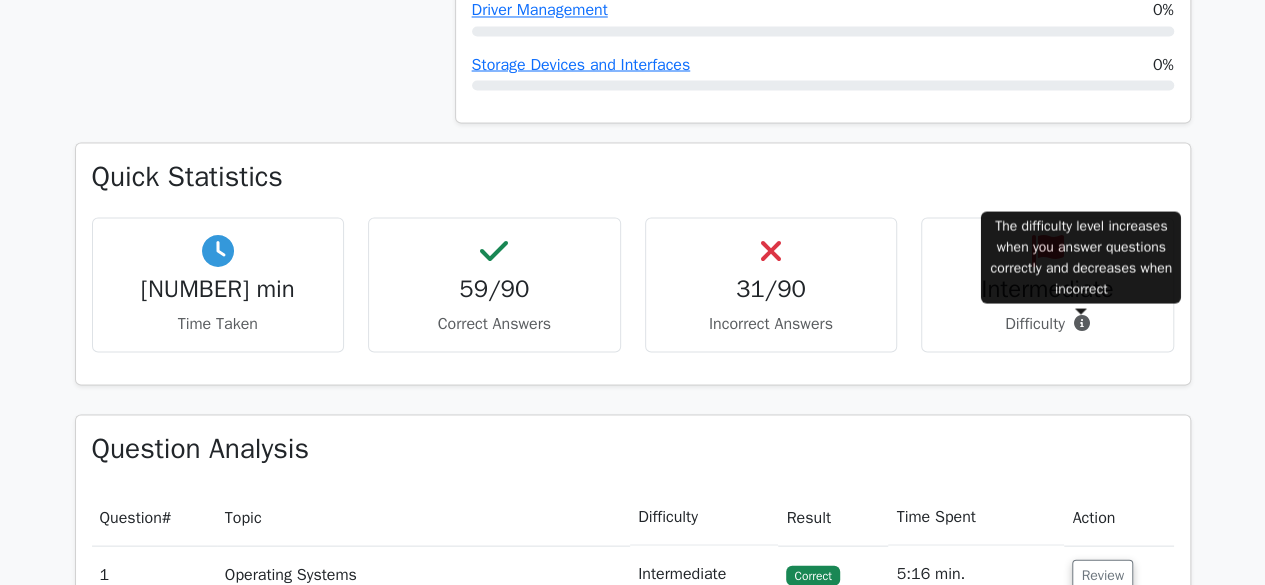 click at bounding box center [1082, 322] 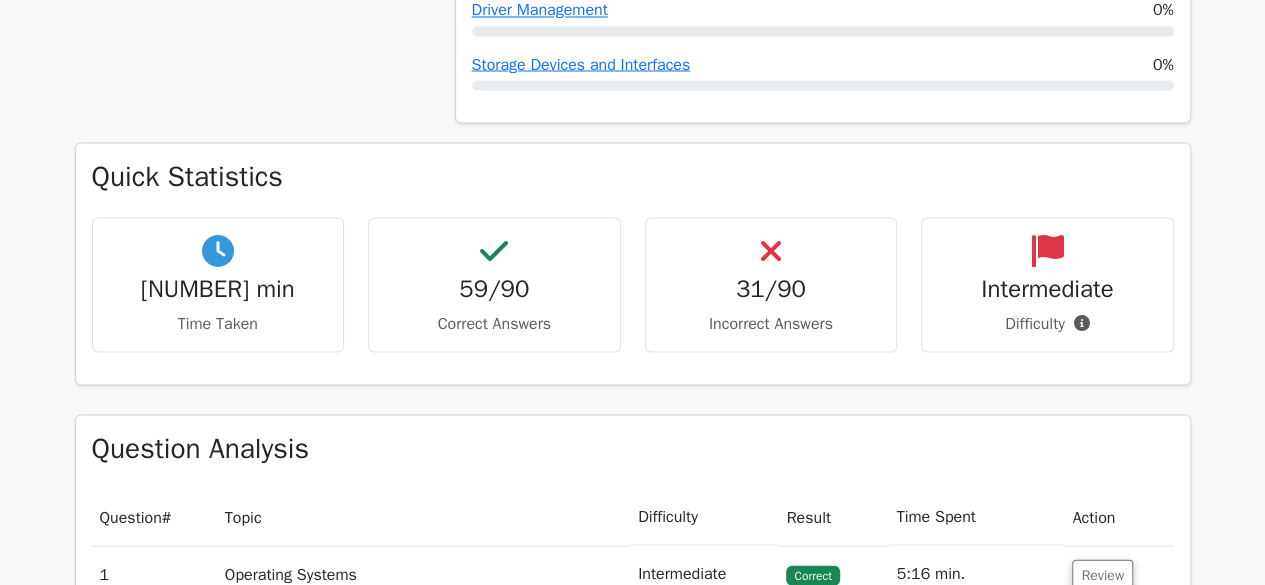 click on "Intermediate
Difficulty" at bounding box center [1047, 284] 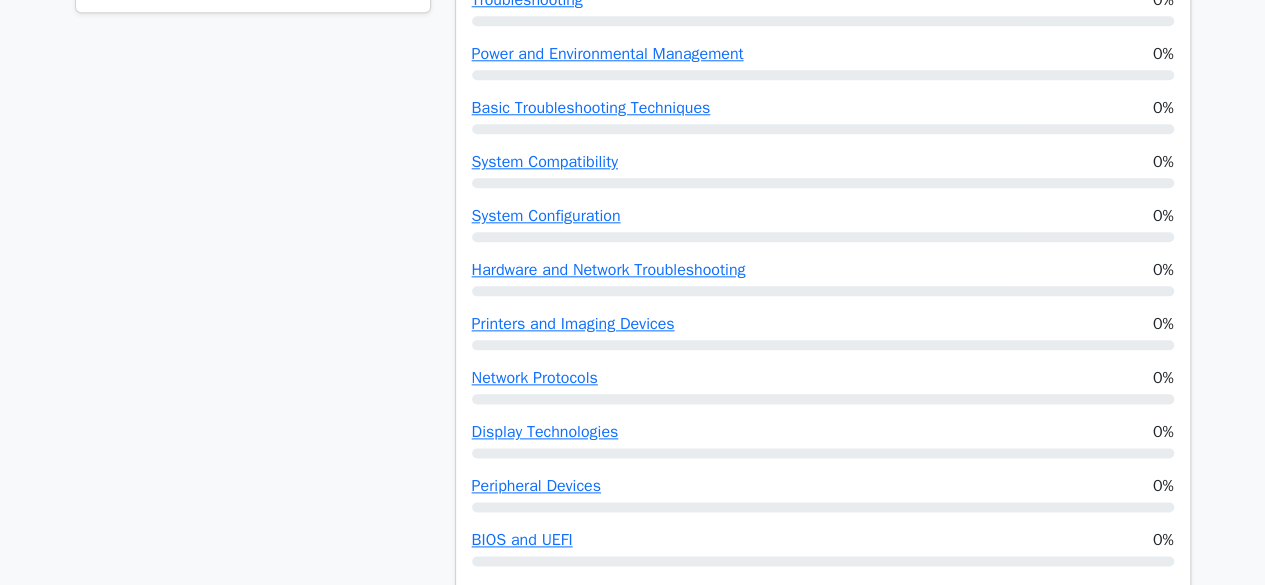 scroll, scrollTop: 1026, scrollLeft: 0, axis: vertical 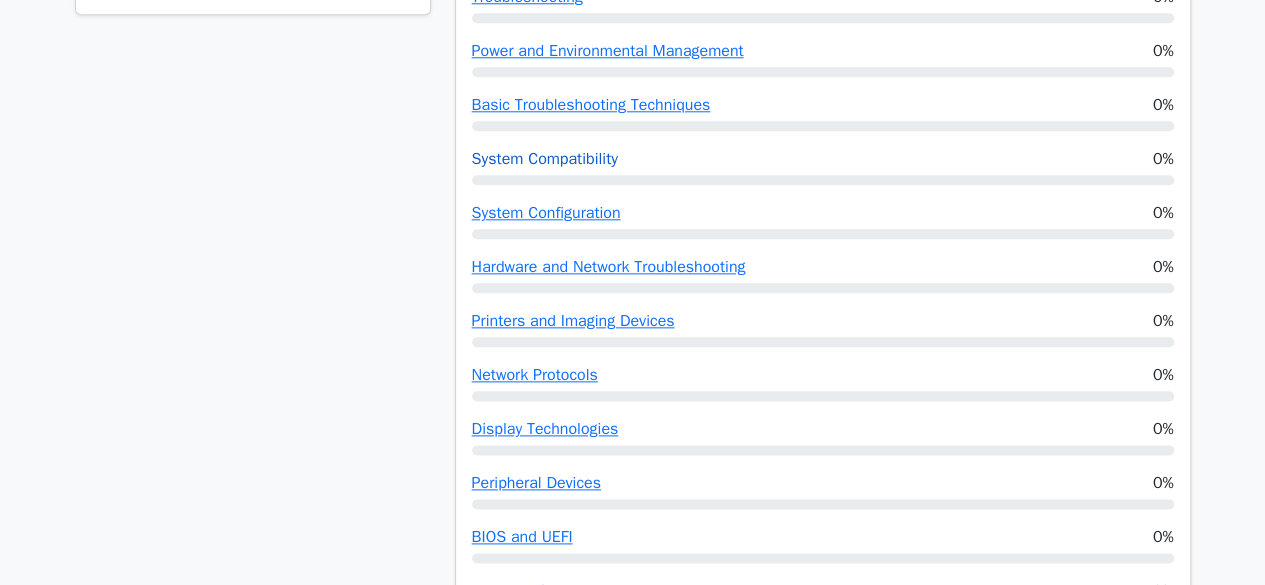 click on "System Compatibility" at bounding box center [545, 159] 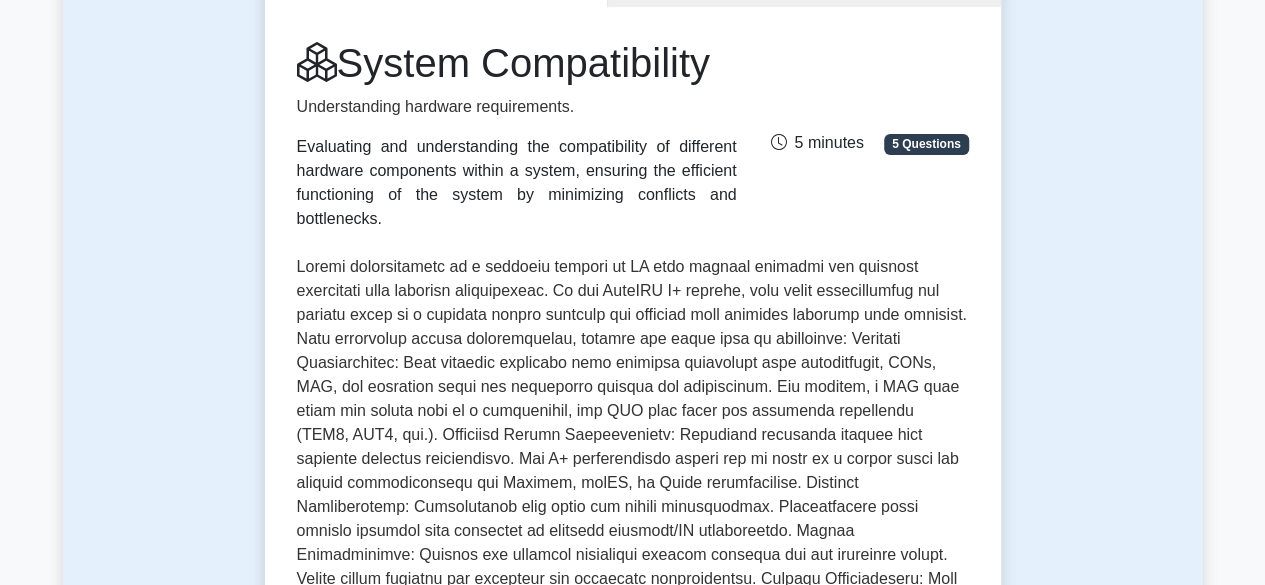 scroll, scrollTop: 256, scrollLeft: 0, axis: vertical 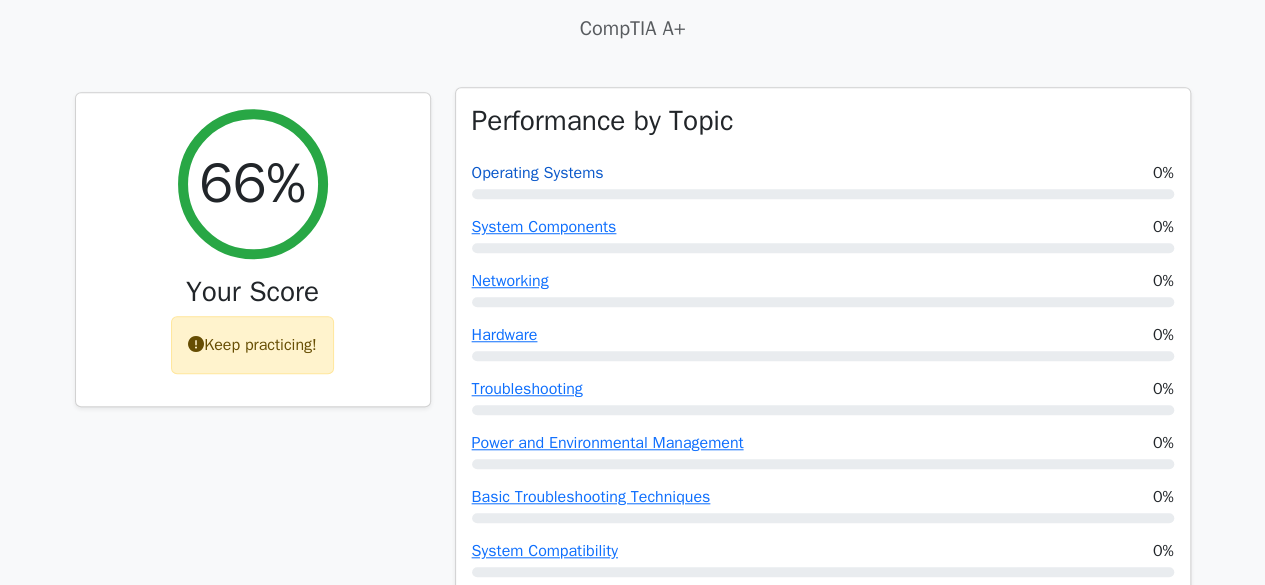 click on "Operating Systems" at bounding box center [538, 173] 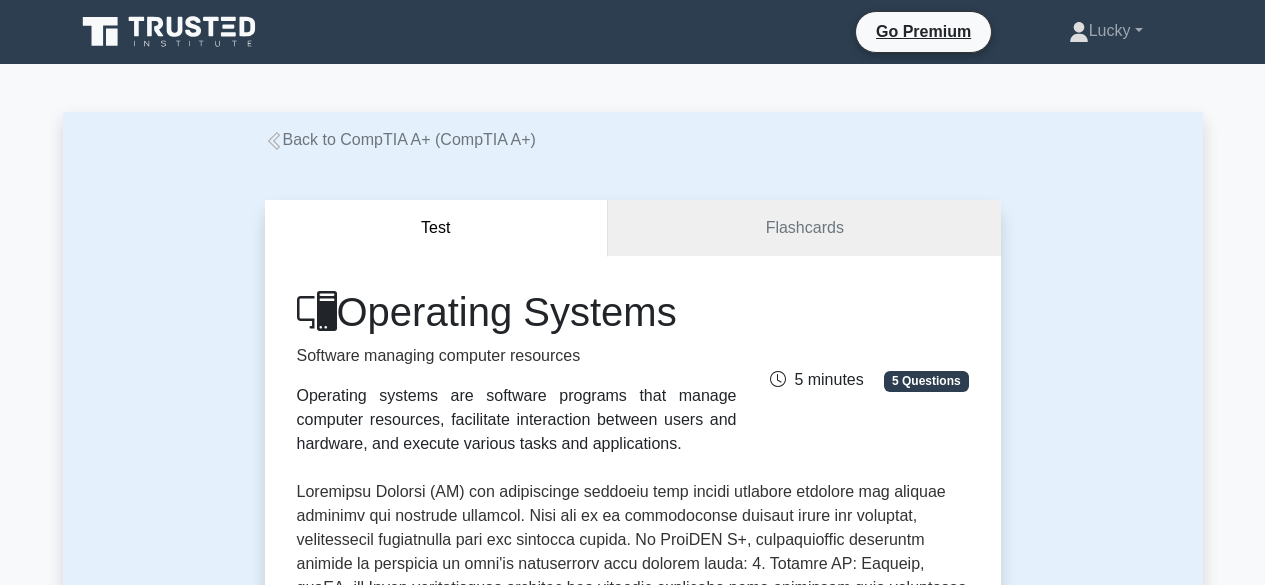 scroll, scrollTop: 0, scrollLeft: 0, axis: both 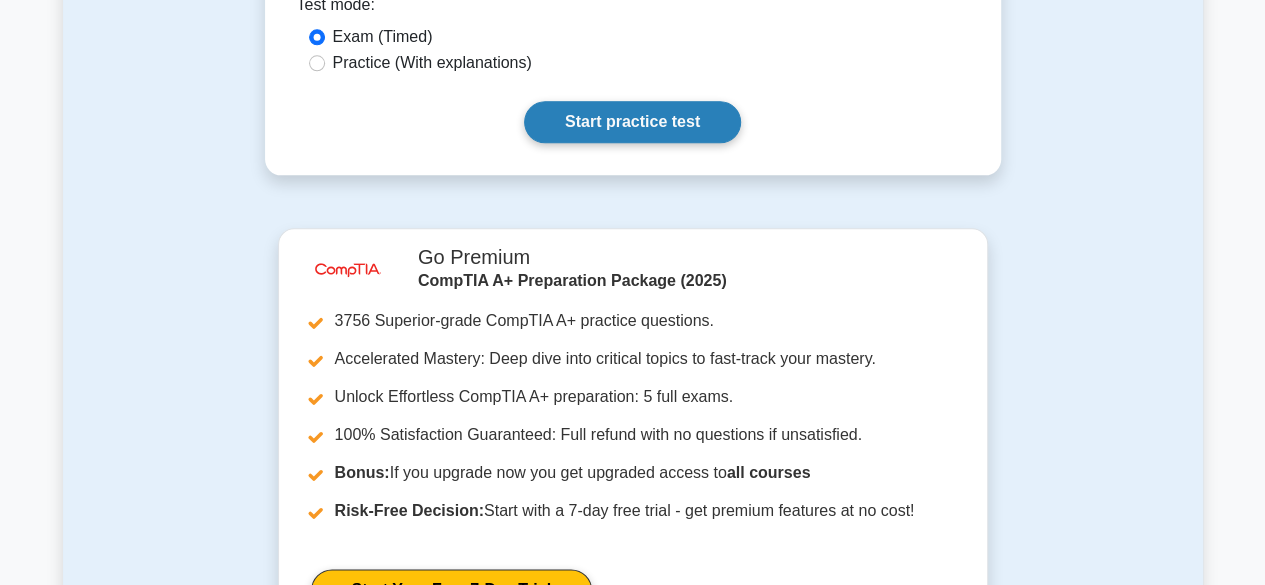 click on "Start practice test" at bounding box center [632, 122] 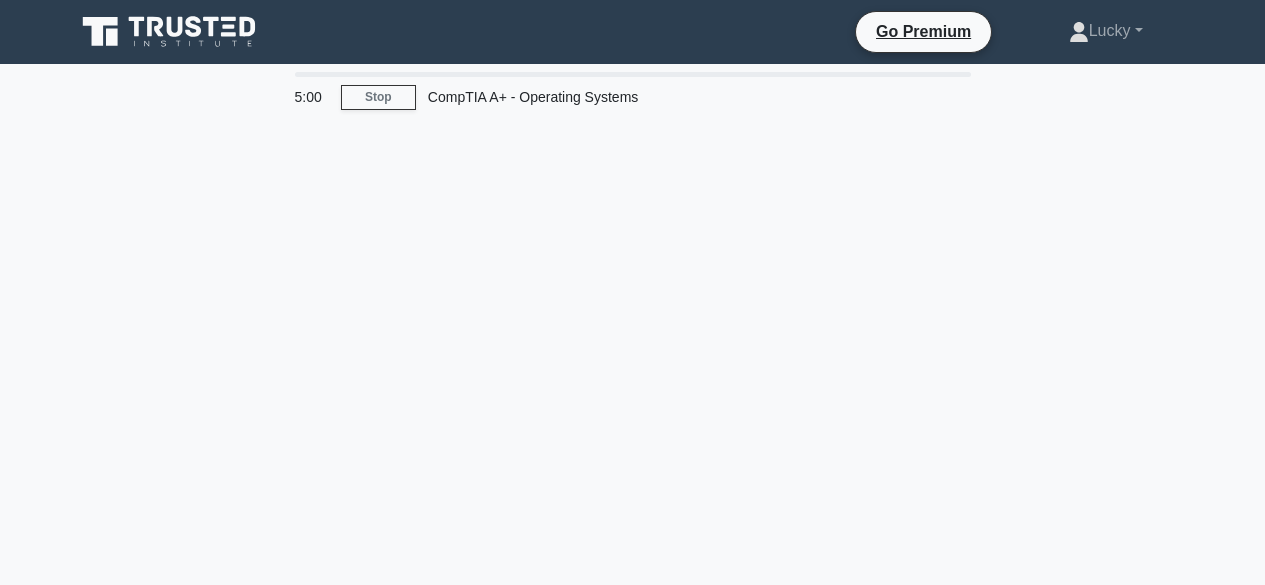 scroll, scrollTop: 0, scrollLeft: 0, axis: both 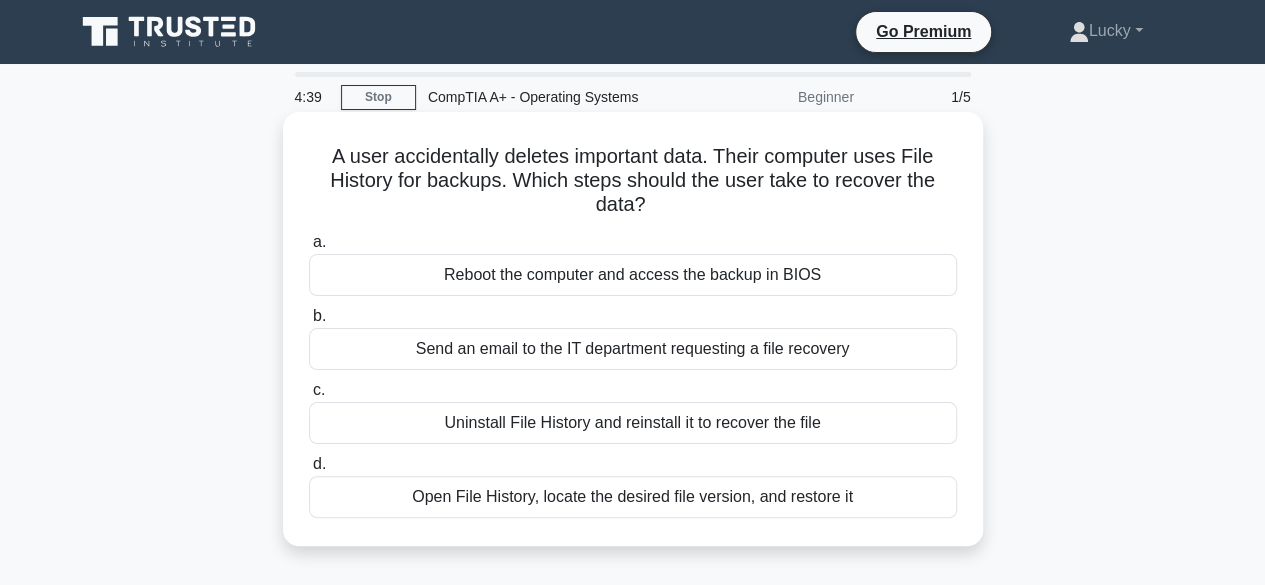 click on "Open File History, locate the desired file version, and restore it" at bounding box center (633, 497) 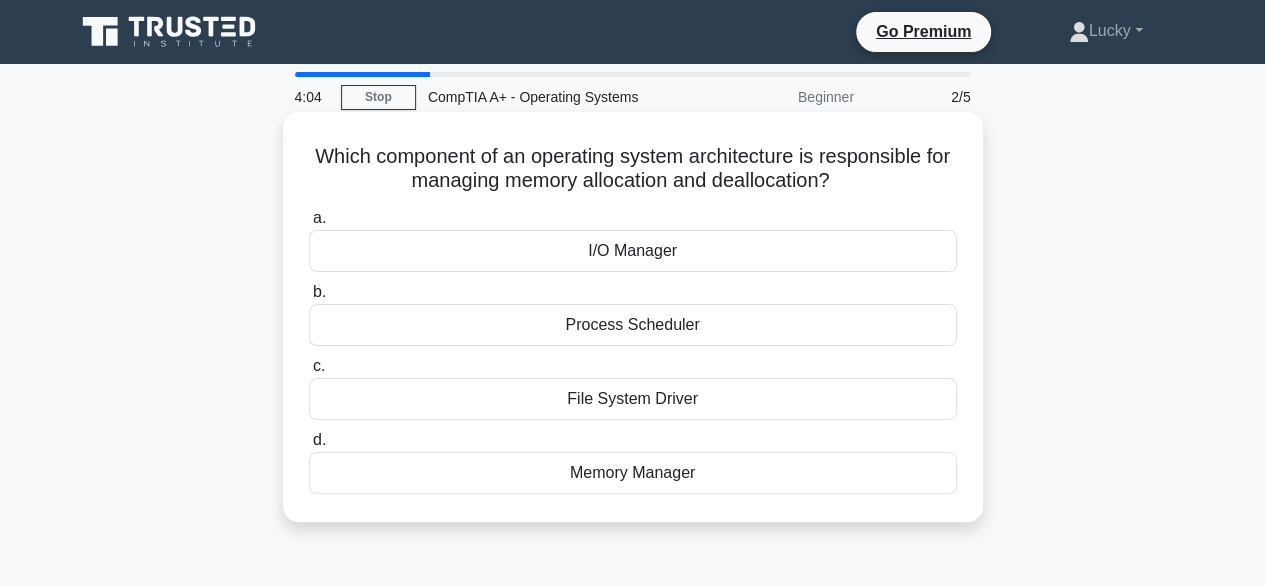 click on "Memory Manager" at bounding box center (633, 473) 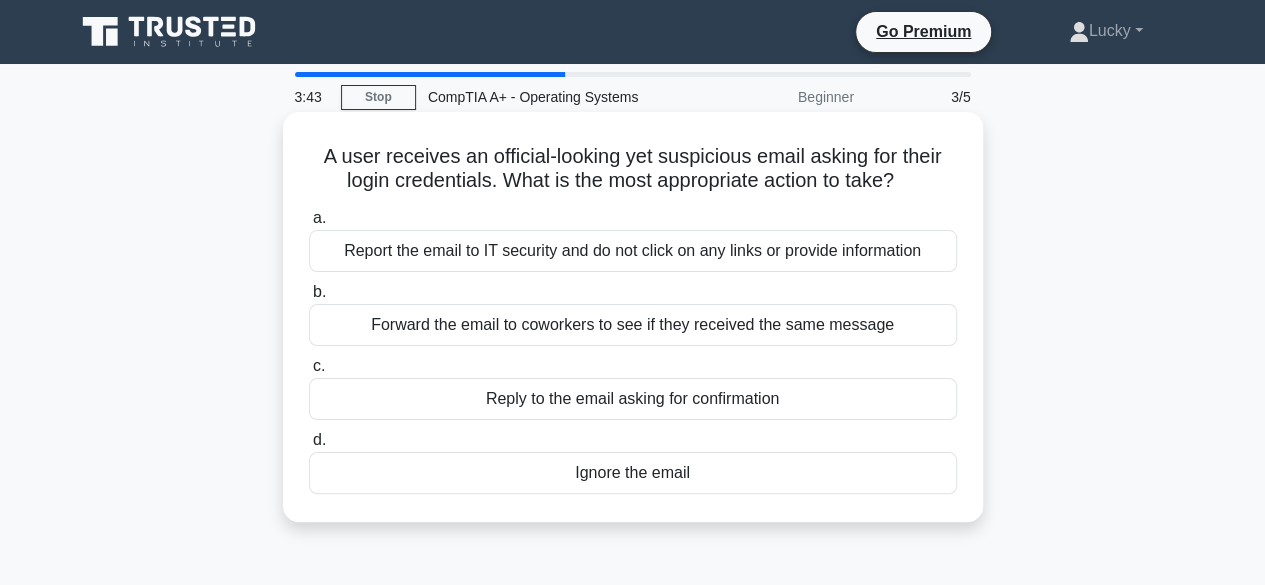 click on "Forward the email to coworkers to see if they received the same message" at bounding box center (633, 325) 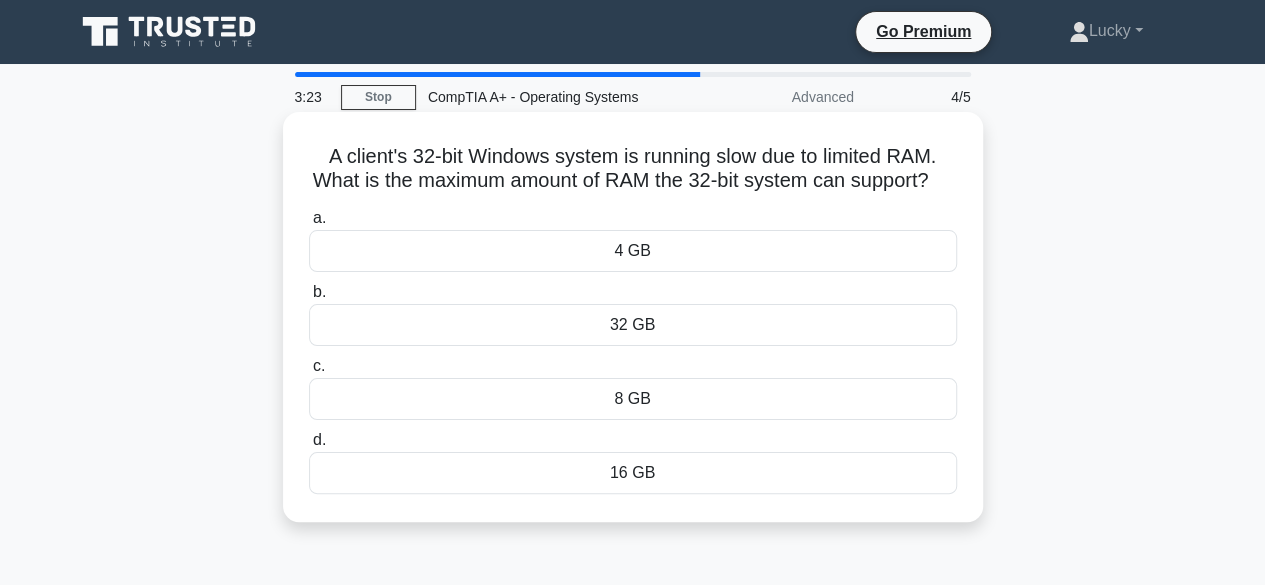 click on "32 GB" at bounding box center [633, 325] 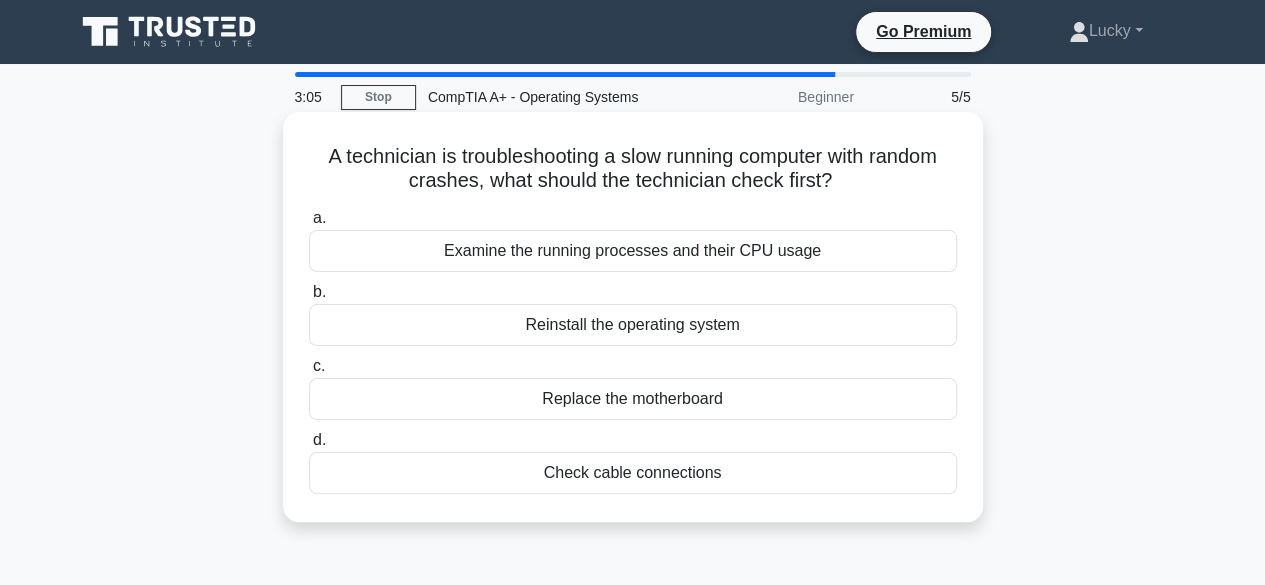 click on "Examine the running processes and their CPU usage" at bounding box center (633, 251) 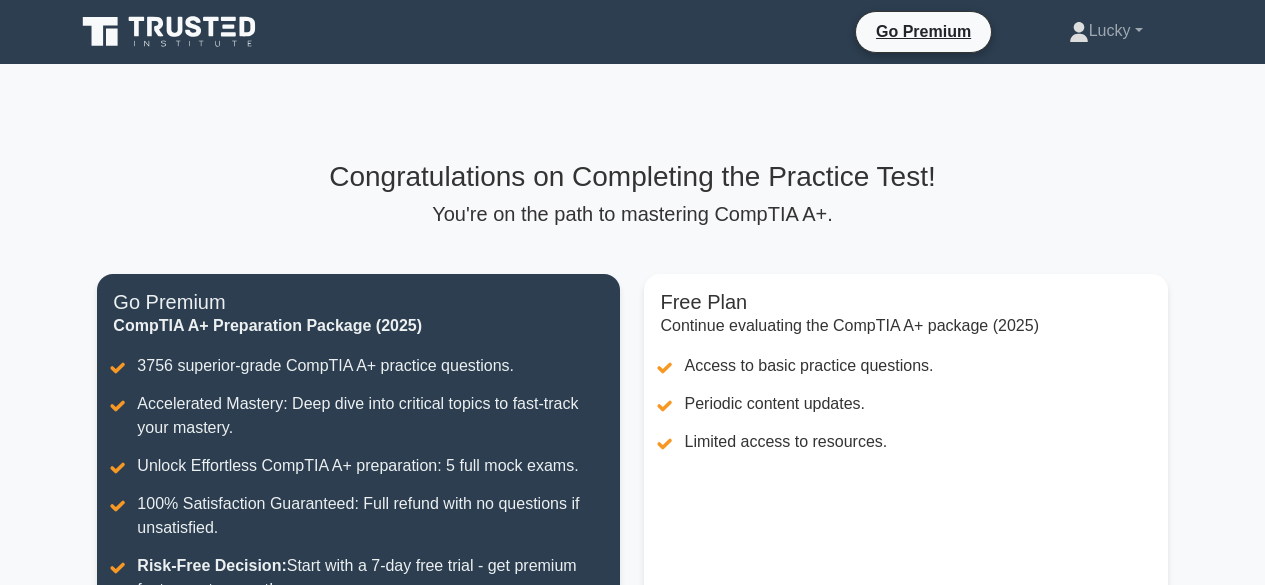 scroll, scrollTop: 238, scrollLeft: 0, axis: vertical 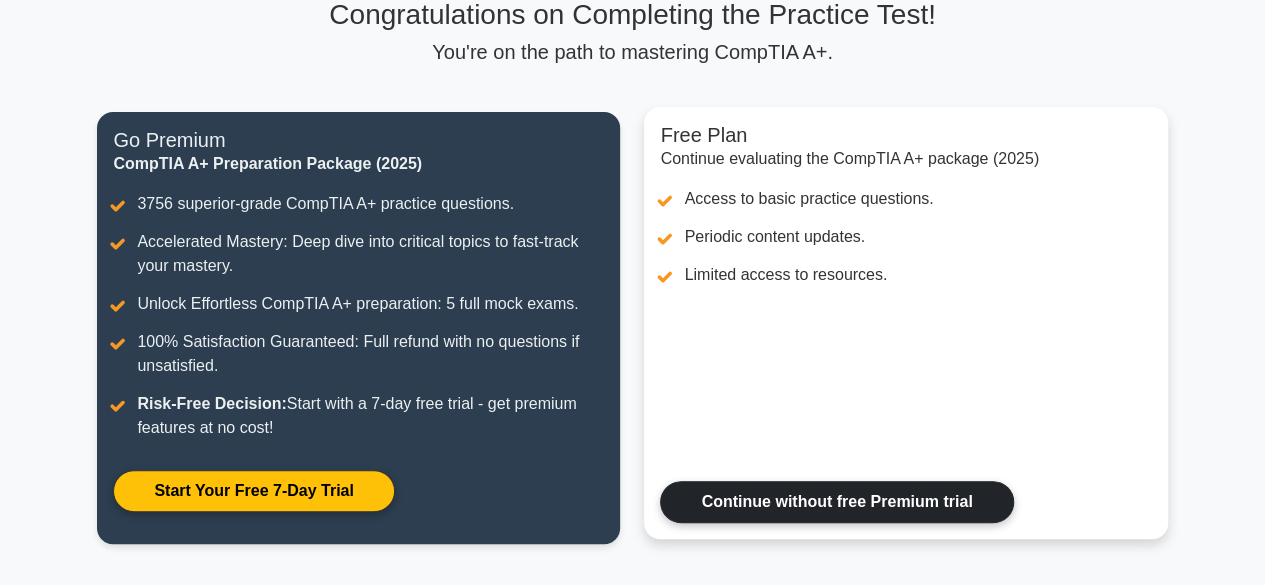 click on "Continue without free Premium trial" at bounding box center [836, 502] 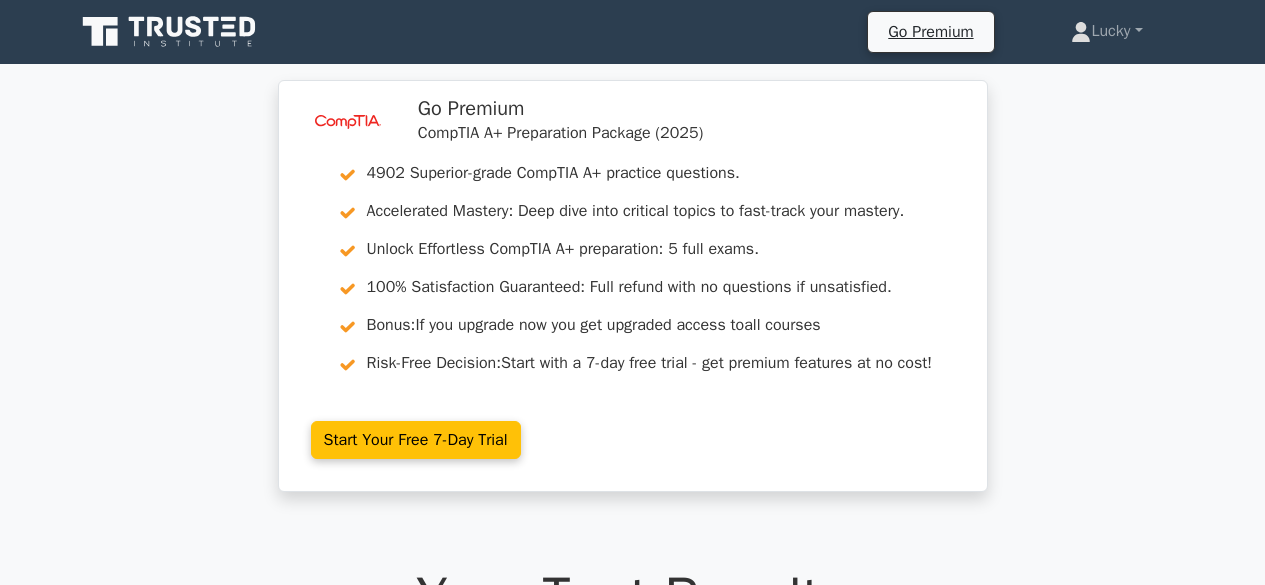 scroll, scrollTop: 0, scrollLeft: 0, axis: both 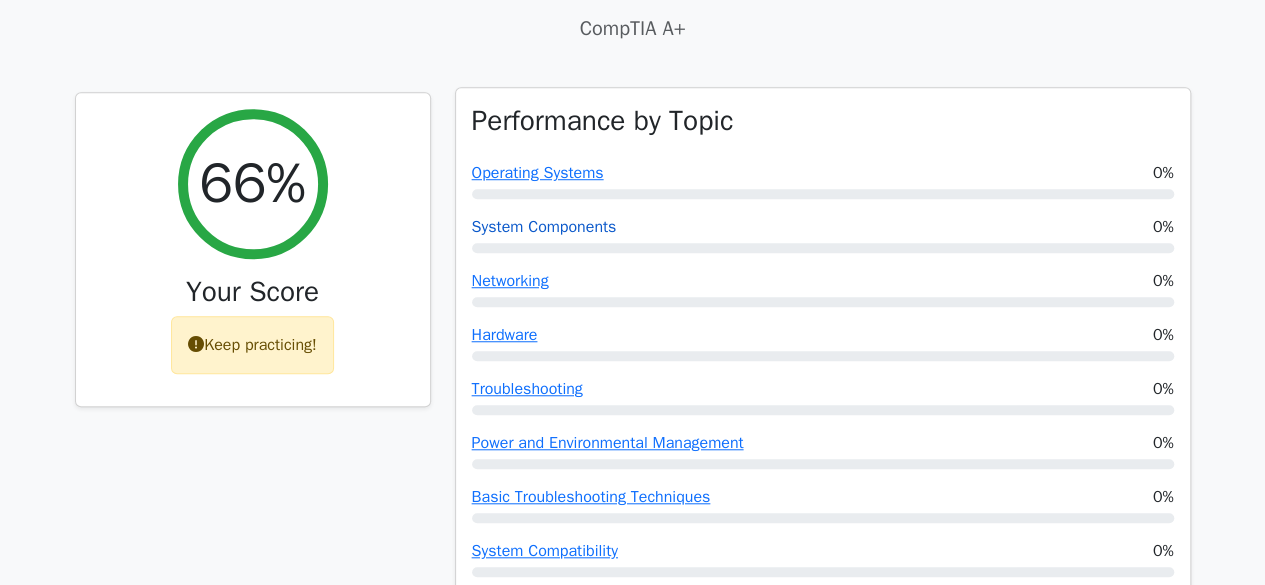 click on "System Components" at bounding box center (544, 227) 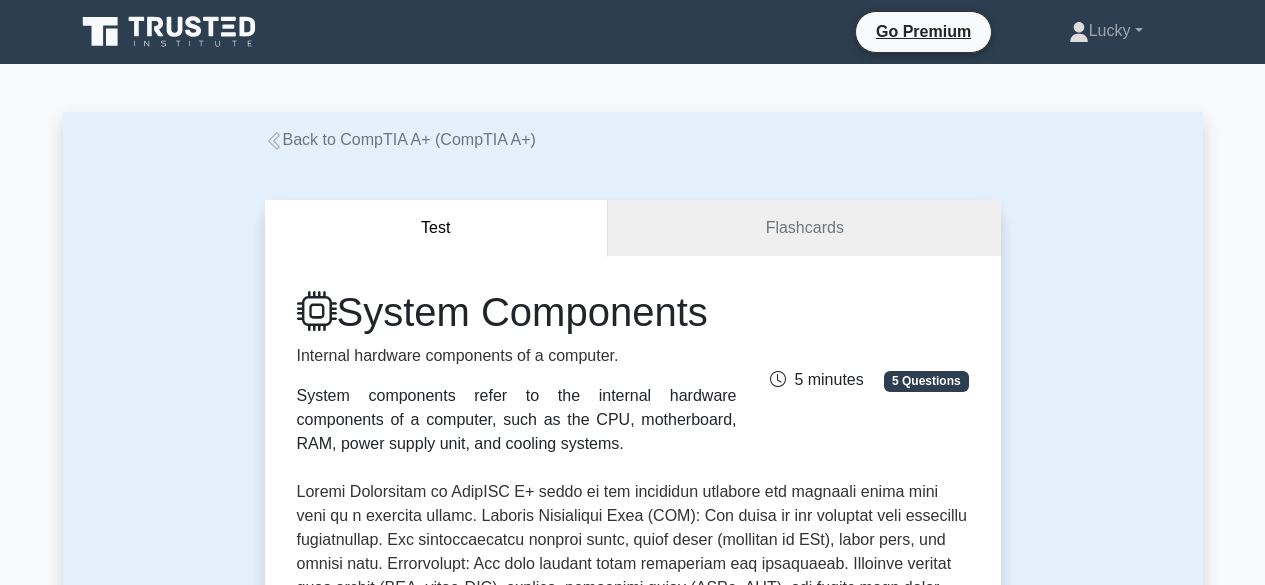 scroll, scrollTop: 0, scrollLeft: 0, axis: both 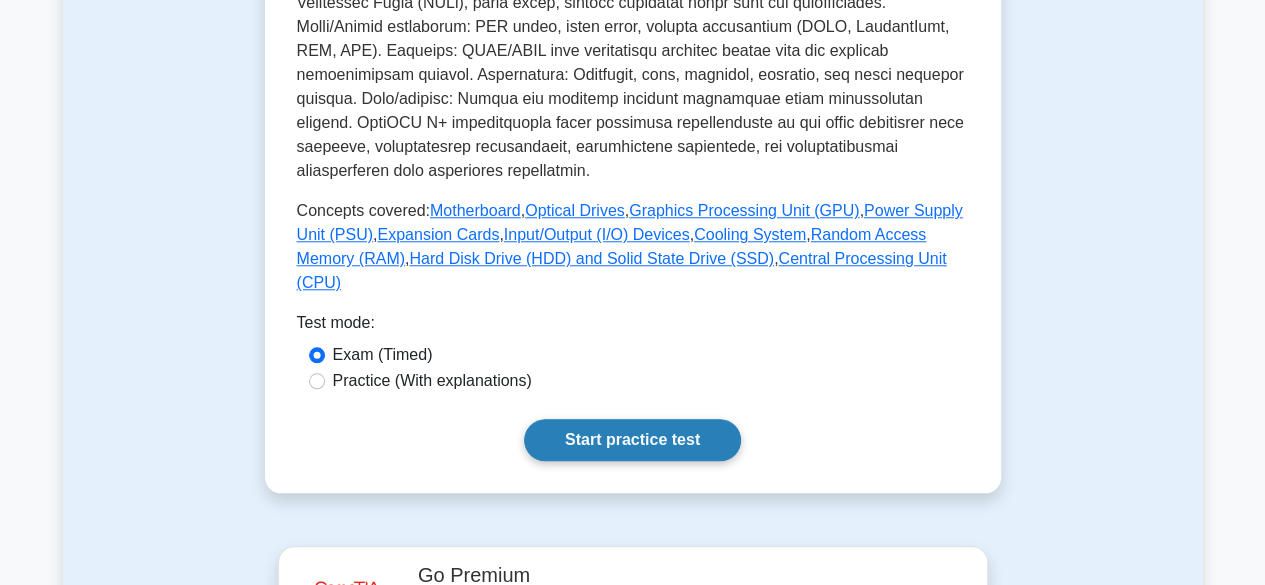 click on "Start practice test" at bounding box center [632, 440] 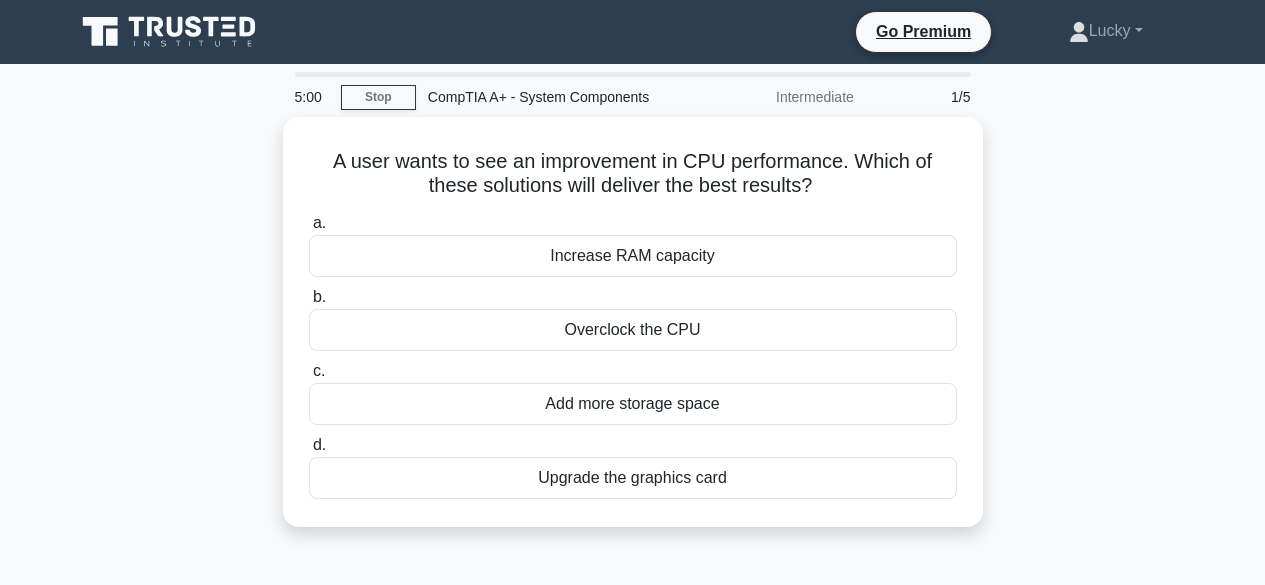 scroll, scrollTop: 0, scrollLeft: 0, axis: both 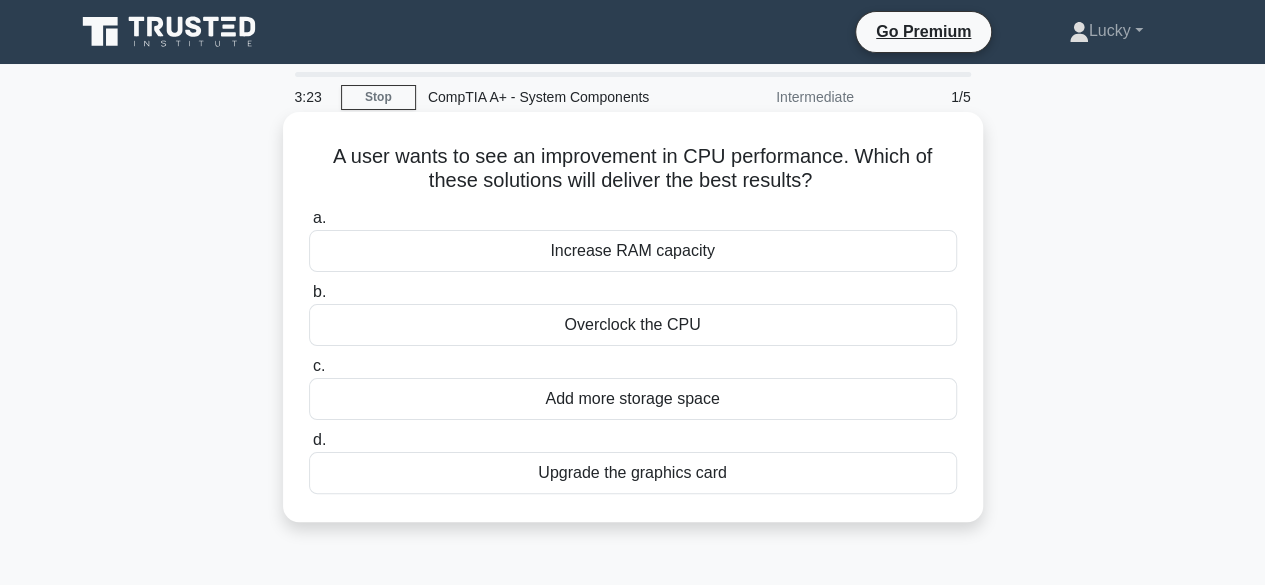 click on "Increase RAM capacity" at bounding box center (633, 251) 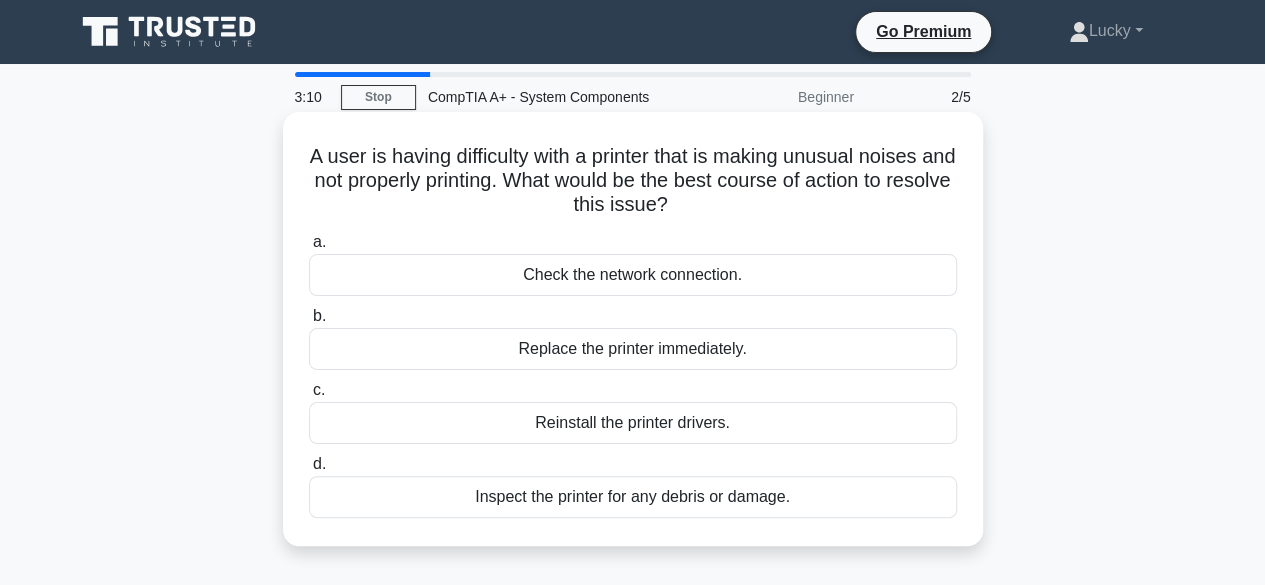 click on "Inspect the printer for any debris or damage." at bounding box center [633, 497] 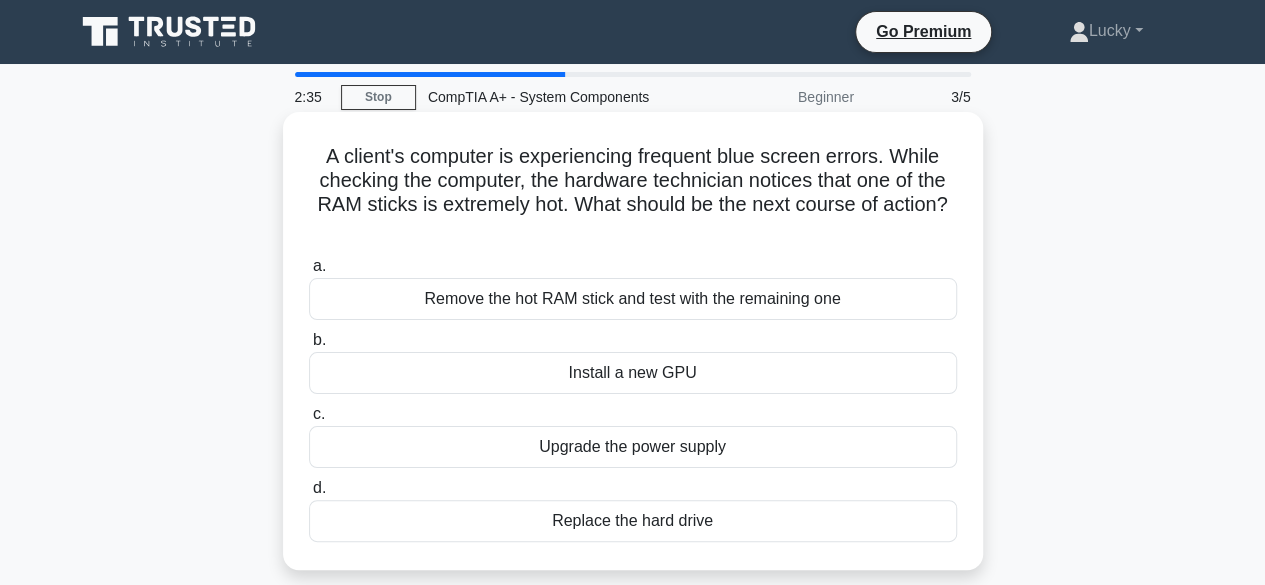 click on "A client's computer is experiencing frequent blue screen errors. While checking the computer, the hardware technician notices that one of the RAM sticks is extremely hot. What should be the next course of action?
.spinner_0XTQ{transform-origin:center;animation:spinner_y6GP .75s linear infinite}@keyframes spinner_y6GP{100%{transform:rotate(360deg)}}" at bounding box center [633, 193] 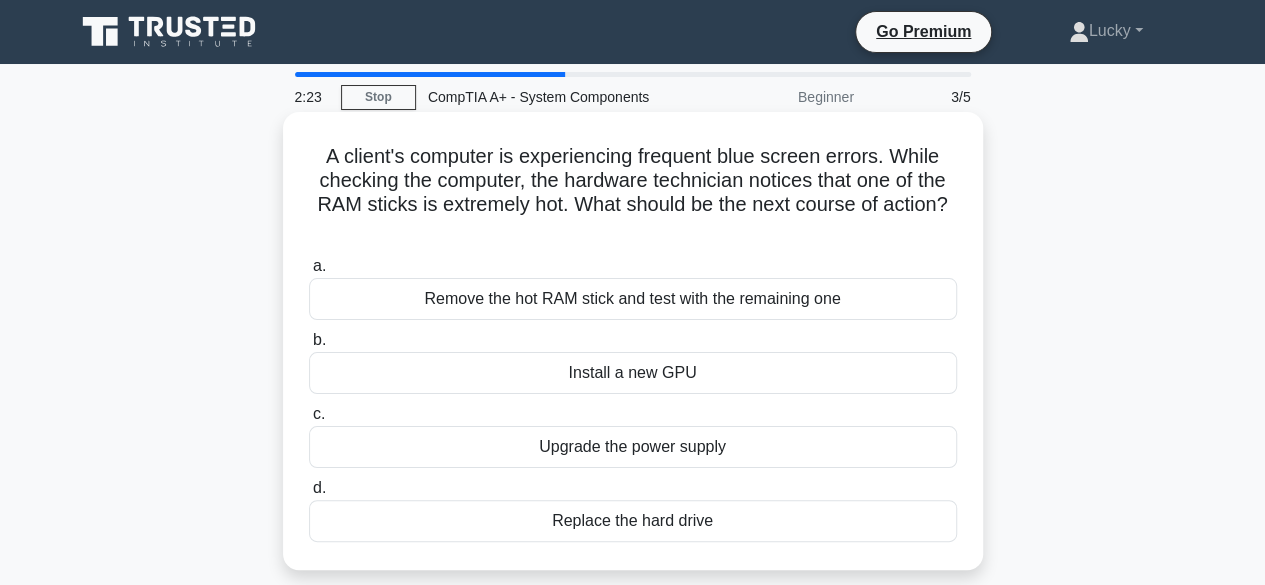 click on "Remove the hot RAM stick and test with the remaining one" at bounding box center [633, 299] 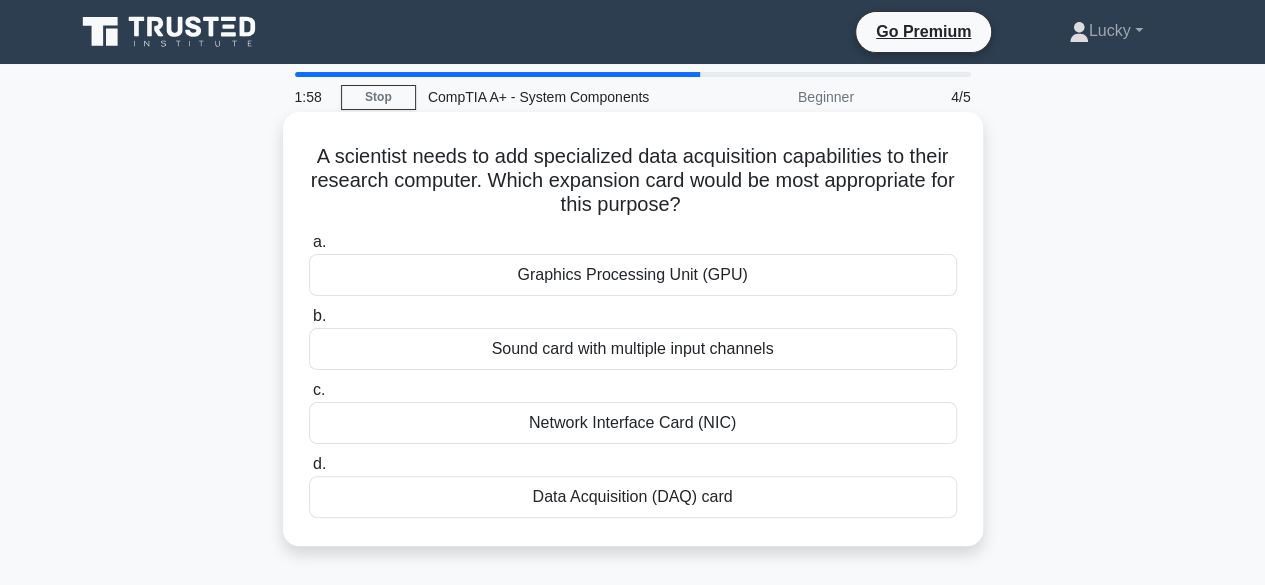 click on "Data Acquisition (DAQ) card" at bounding box center [633, 497] 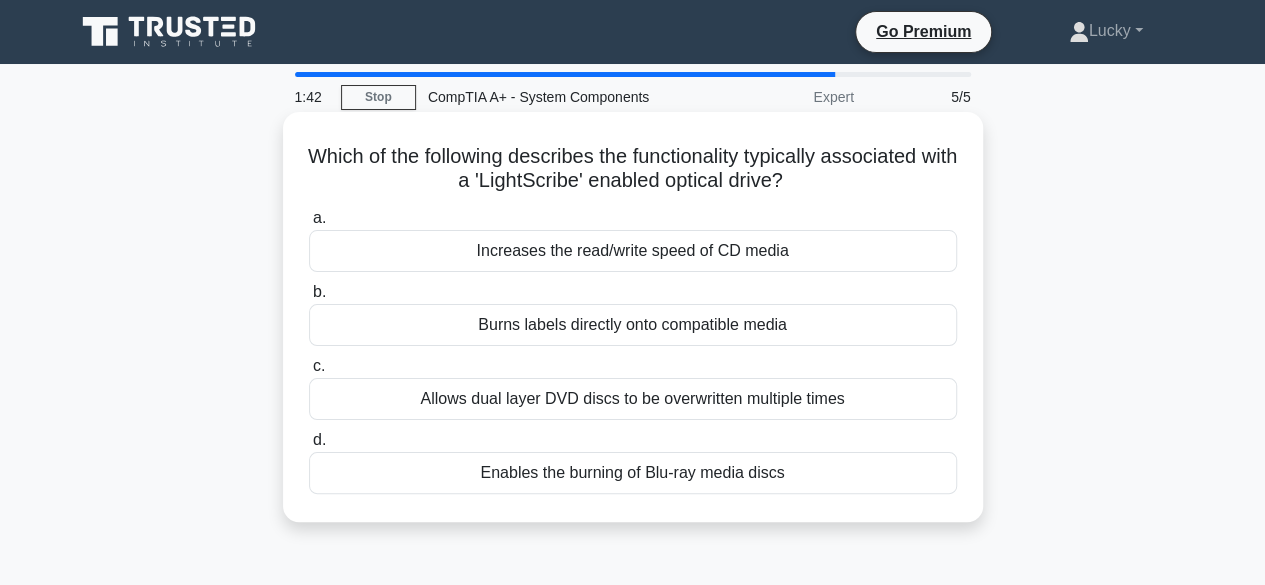 click on "Allows dual layer DVD discs to be overwritten multiple times" at bounding box center (633, 399) 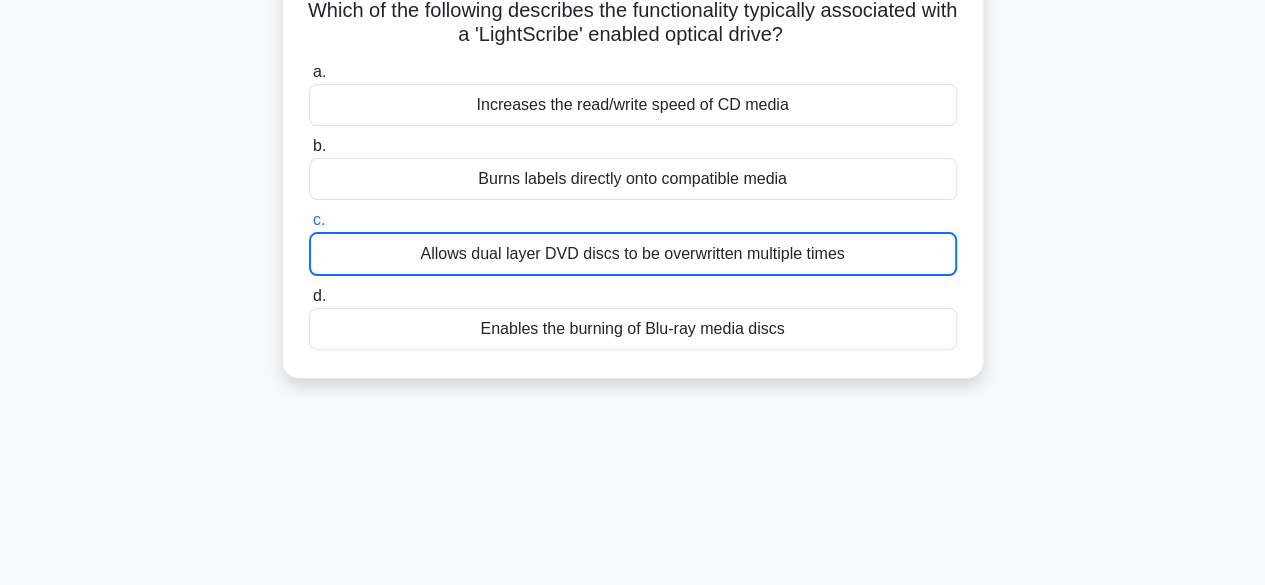 scroll, scrollTop: 171, scrollLeft: 0, axis: vertical 